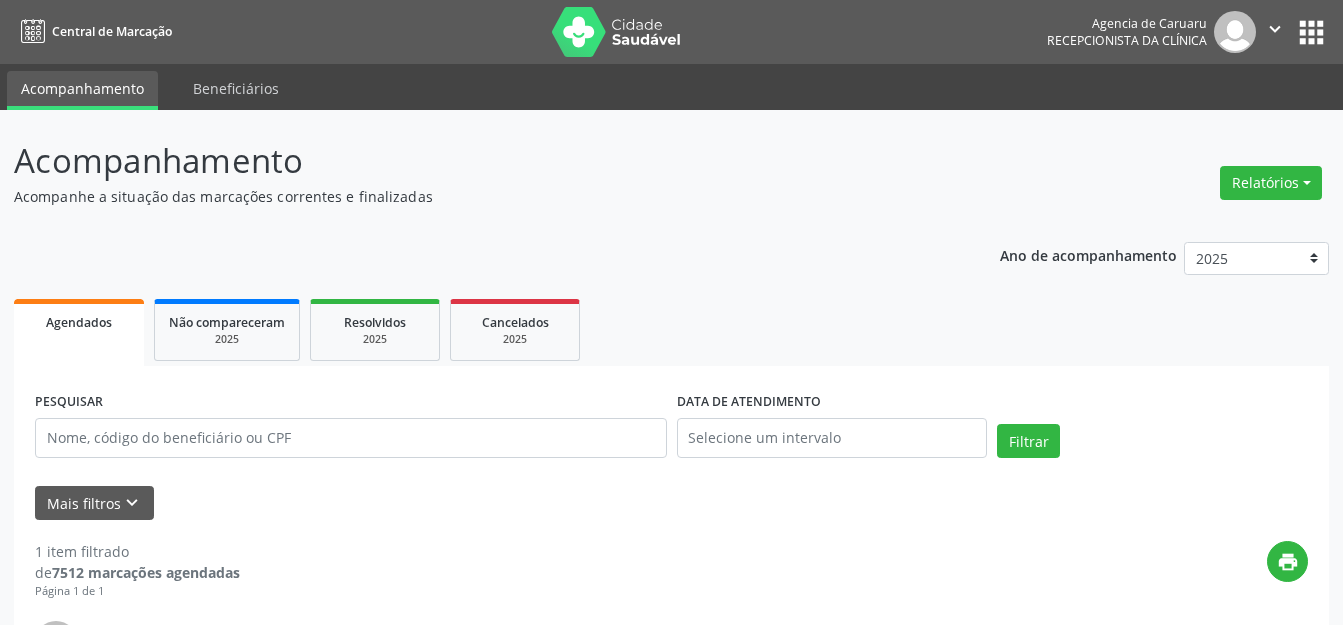 scroll, scrollTop: 0, scrollLeft: 0, axis: both 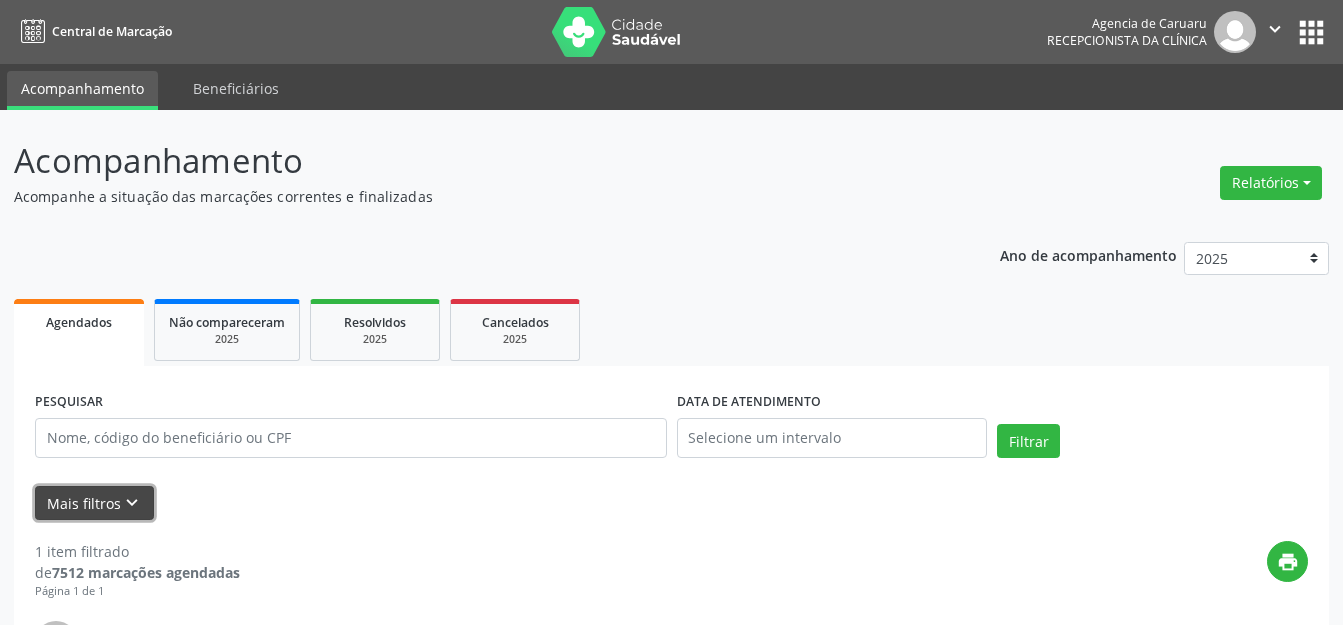 click on "Mais filtros
keyboard_arrow_down" at bounding box center (94, 503) 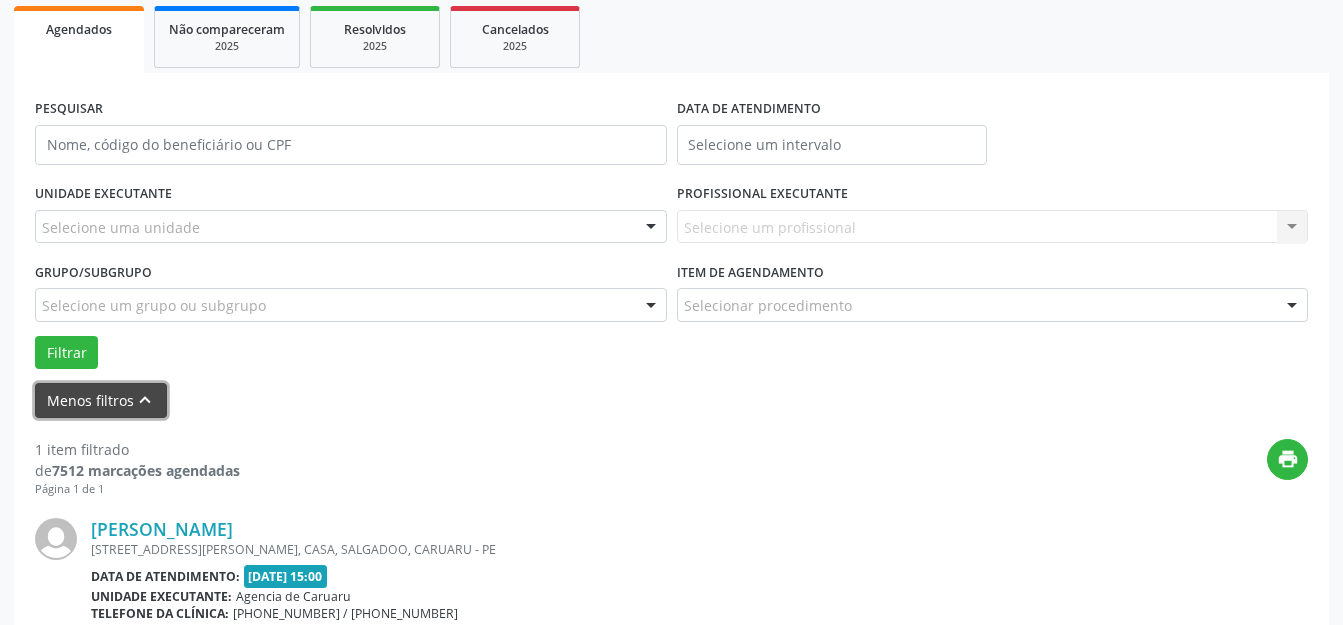 scroll, scrollTop: 300, scrollLeft: 0, axis: vertical 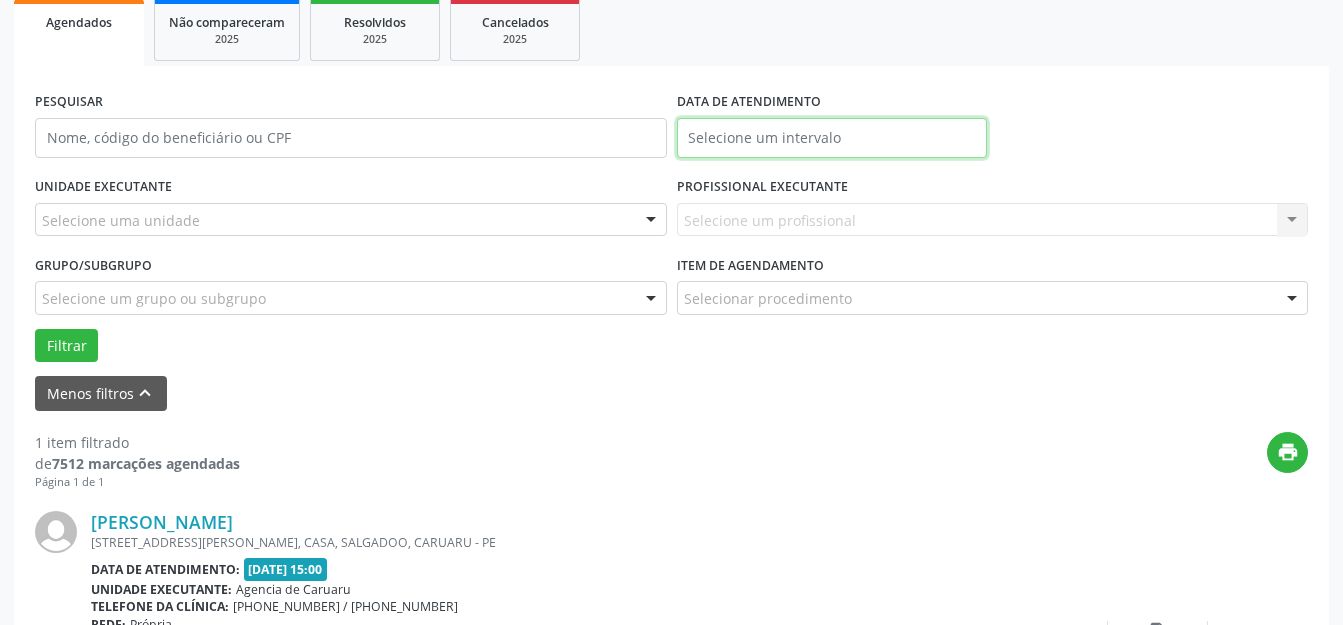 click on "Central de Marcação
Agencia de [GEOGRAPHIC_DATA]
Recepcionista da clínica

Configurações
Sair
apps
Acompanhamento
Beneficiários
Acompanhamento
Acompanhe a situação das marcações correntes e finalizadas
Relatórios
Agendamentos
Procedimentos realizados
Ano de acompanhamento
2025 2024 2023 2022 2021   Agendados   Não compareceram
2025
Resolvidos
2025
Cancelados
2025
PESQUISAR
DATA DE ATENDIMENTO
UNIDADE EXECUTANTE
Selecione uma unidade
Todos as unidades   Agencia de Caruaru
Nenhum resultado encontrado para: "   "
Não há nenhuma opção para ser exibida.
PROFISSIONAL EXECUTANTE
Selecione um profissional
"" at bounding box center (671, 12) 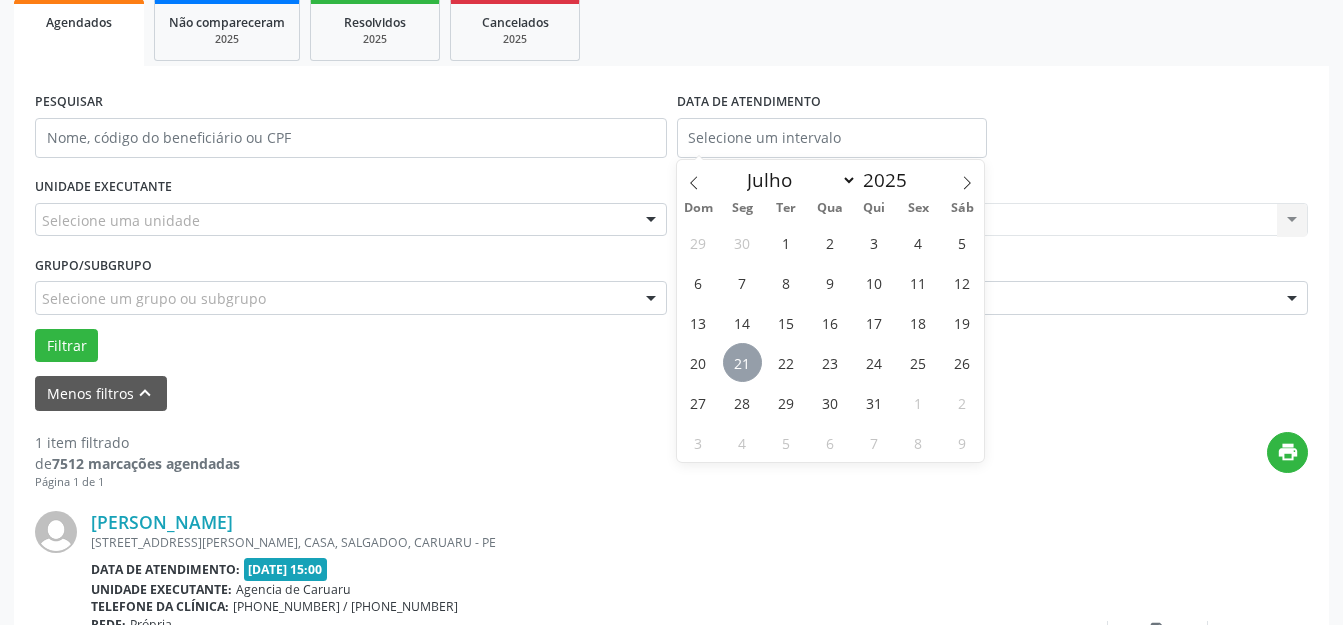 click on "21" at bounding box center [742, 362] 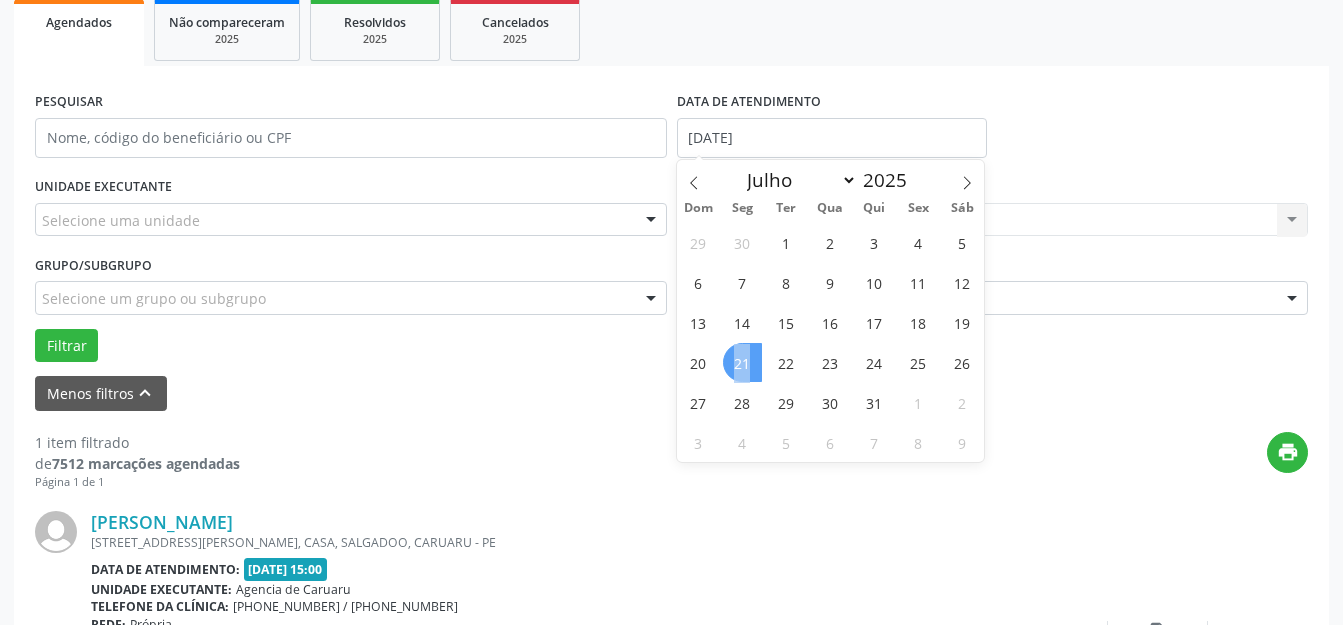 click on "21" at bounding box center (742, 362) 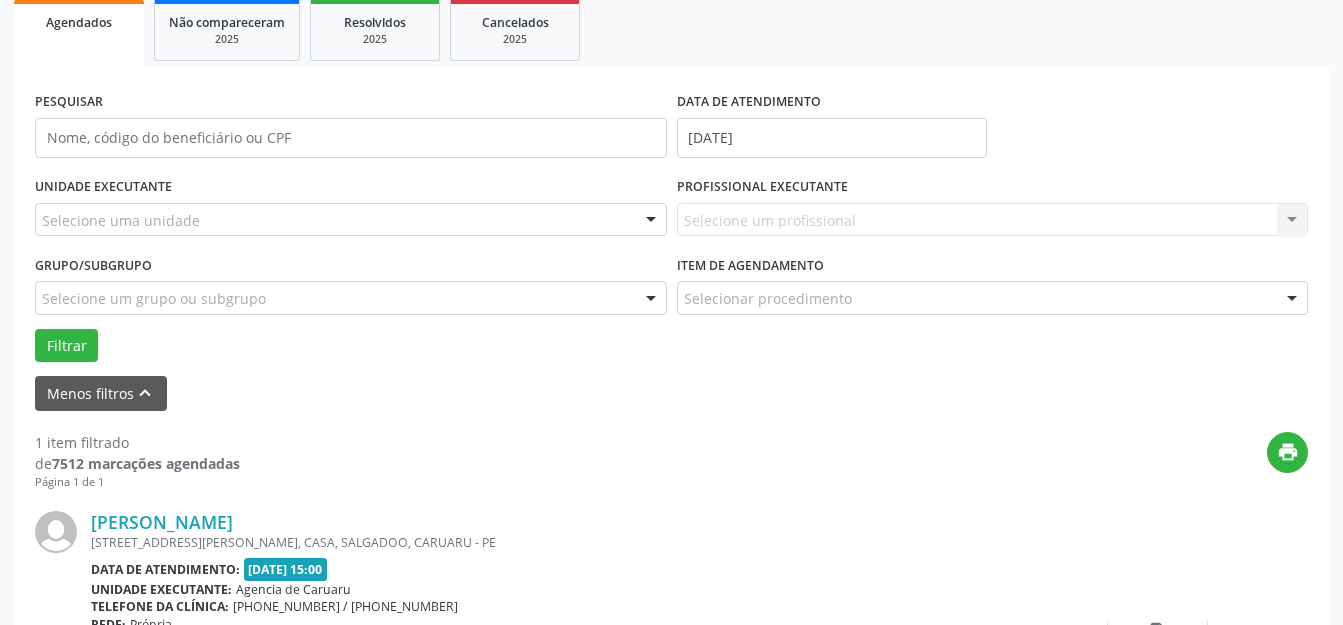 click on "Selecione um profissional
Nenhum resultado encontrado para: "   "
Não há nenhuma opção para ser exibida." at bounding box center [993, 220] 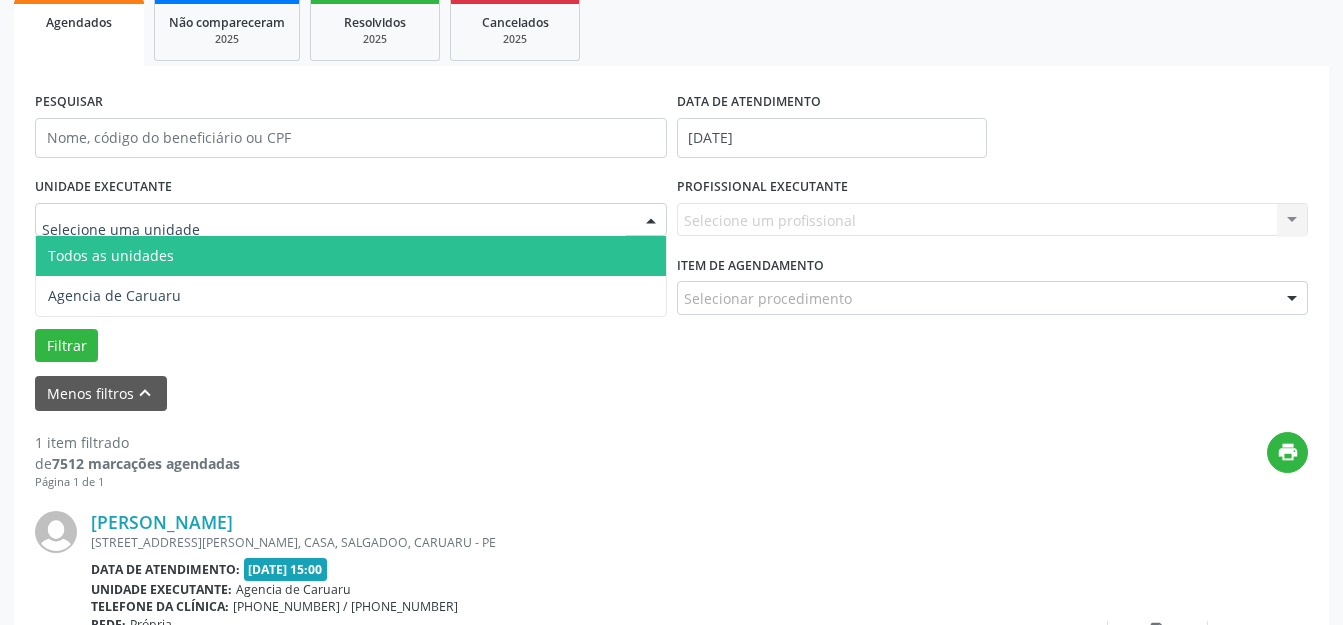 click on "Todos as unidades" at bounding box center [351, 256] 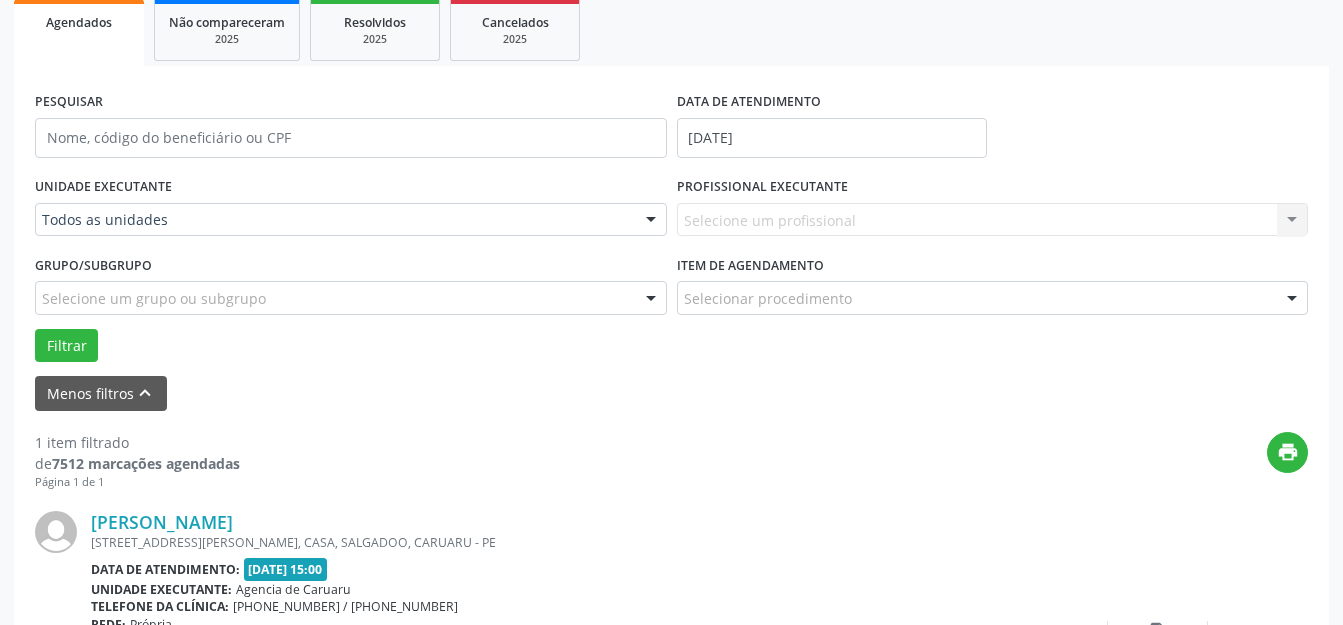 click on "Selecione um profissional
Nenhum resultado encontrado para: "   "
Não há nenhuma opção para ser exibida." at bounding box center [993, 220] 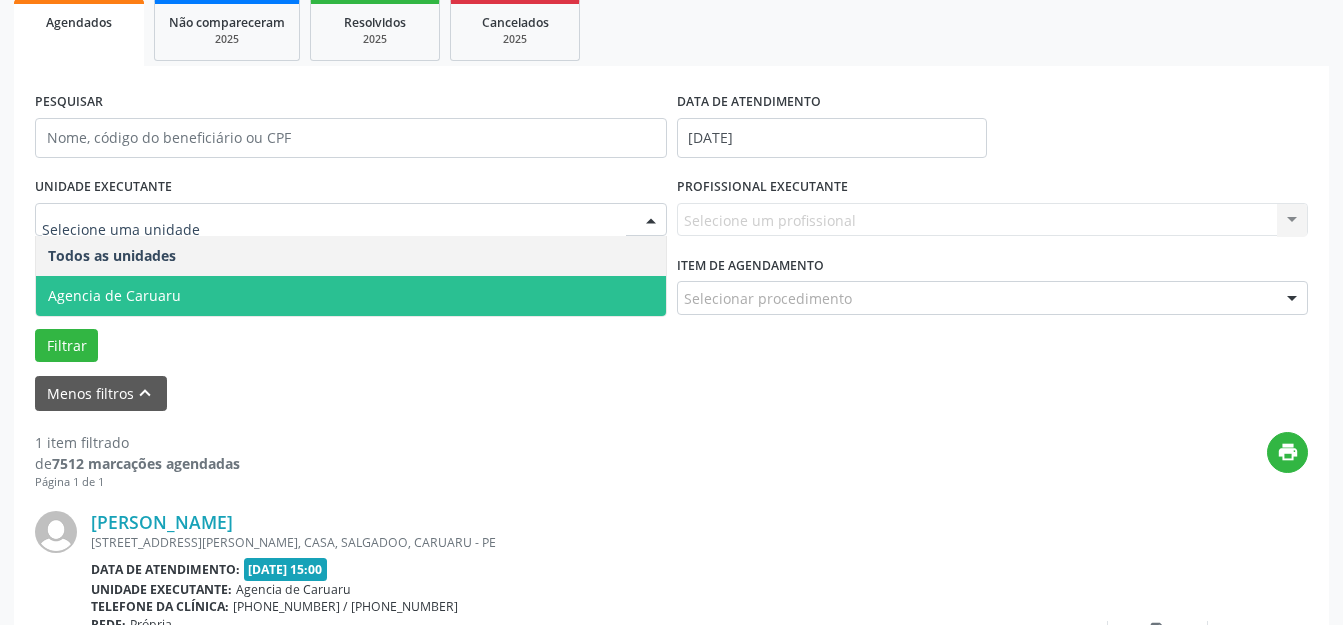 click at bounding box center [351, 220] 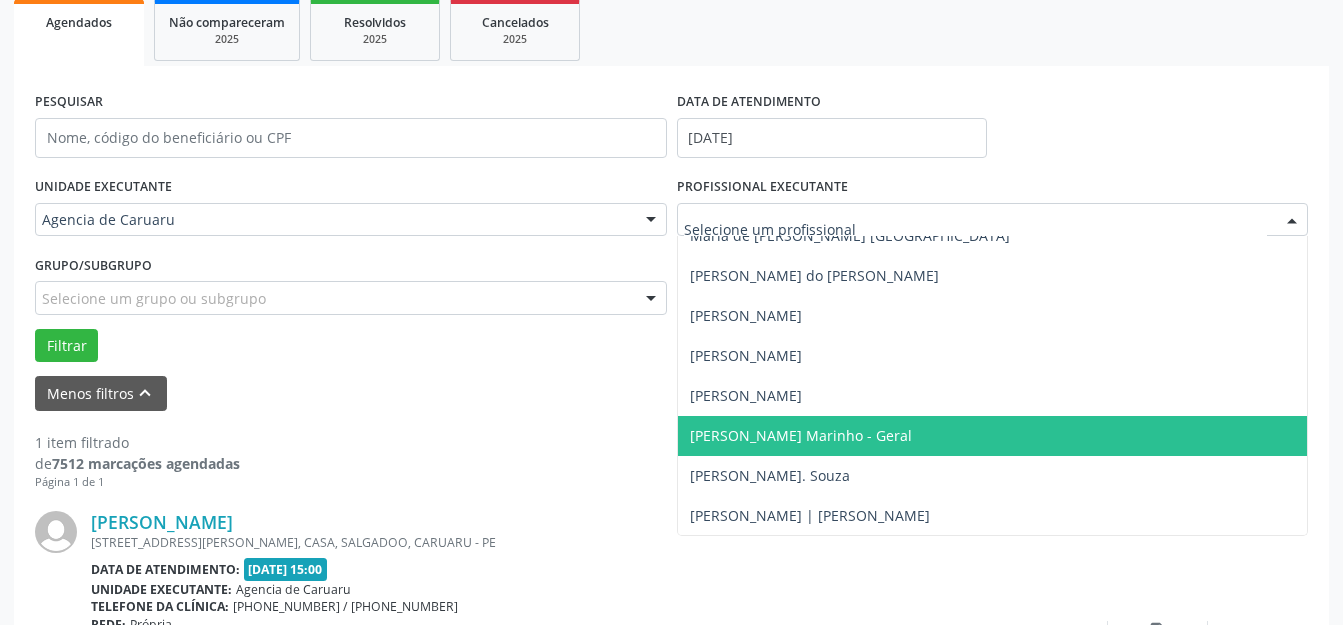 scroll, scrollTop: 1181, scrollLeft: 0, axis: vertical 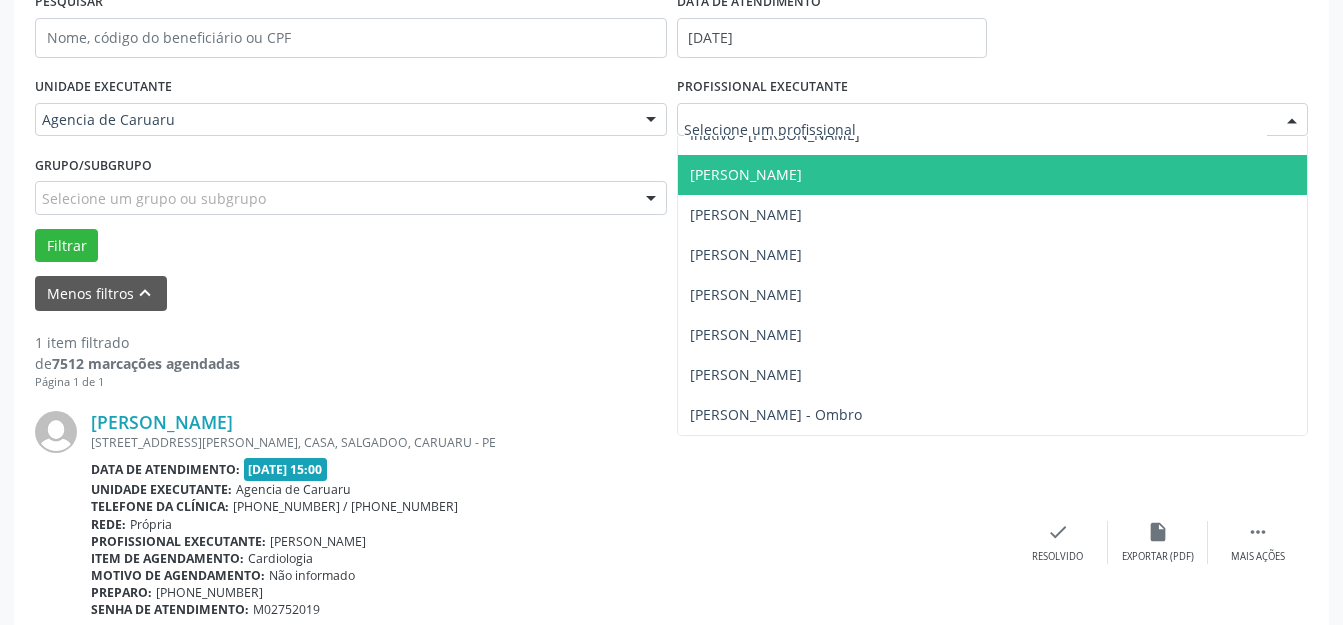 click on "[PERSON_NAME]" at bounding box center (993, 175) 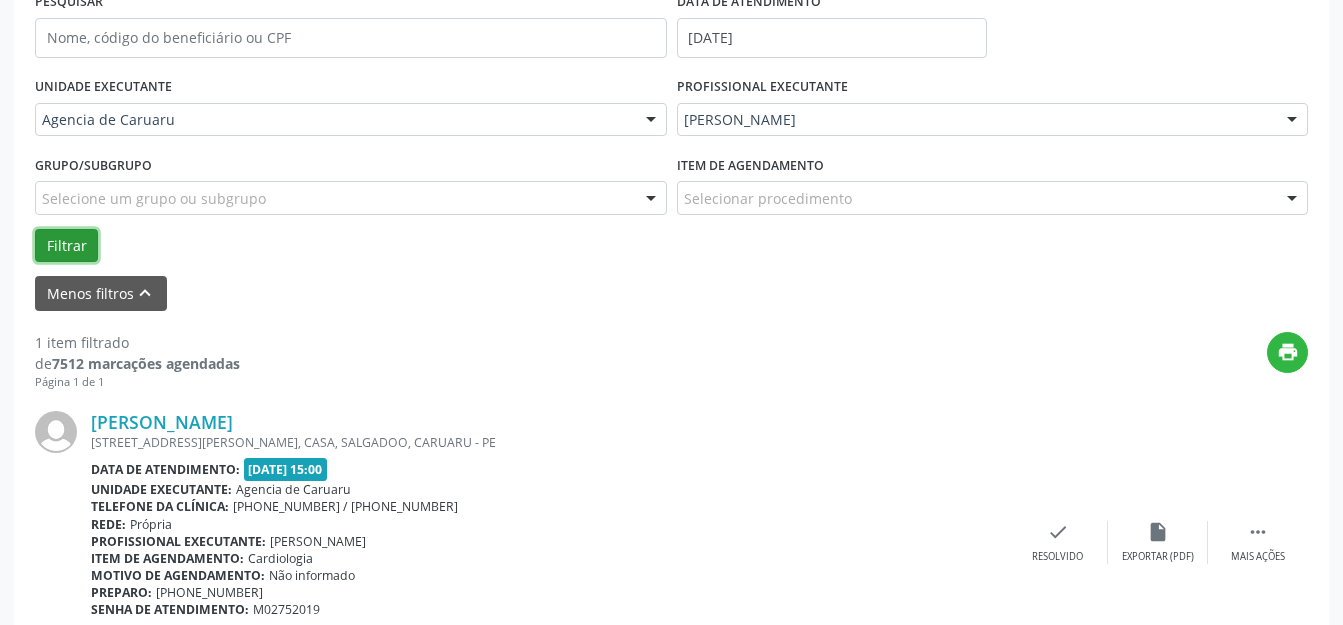 click on "Filtrar" at bounding box center (66, 246) 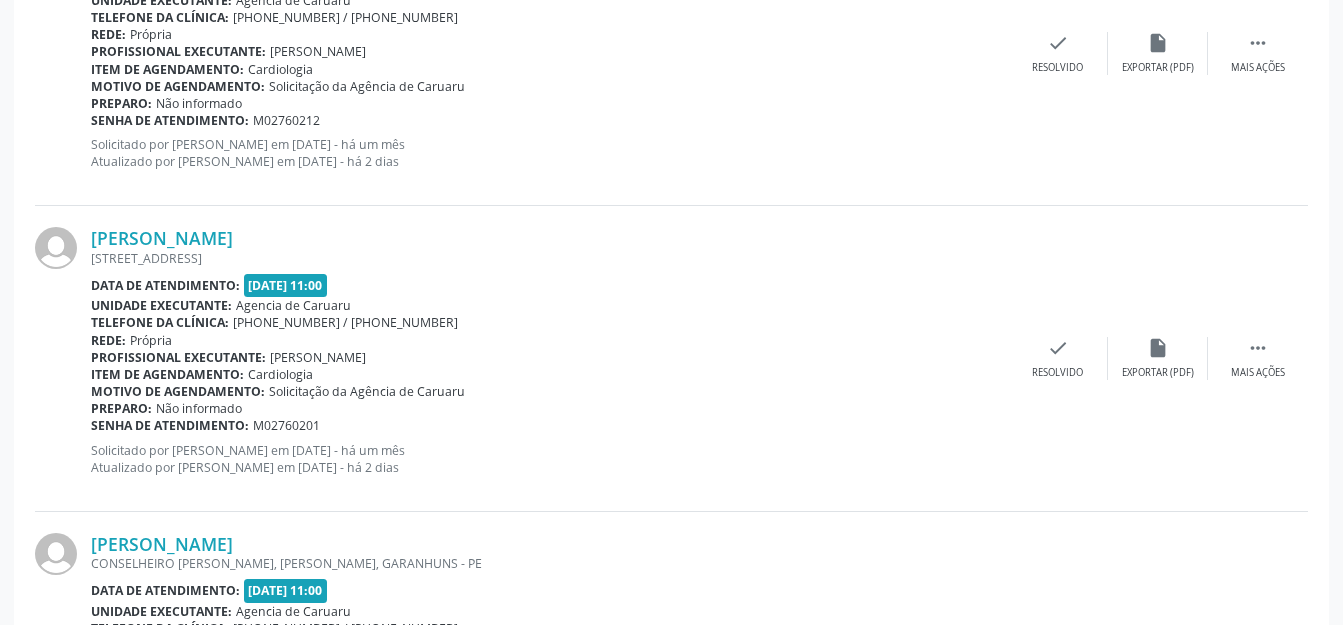 scroll, scrollTop: 2100, scrollLeft: 0, axis: vertical 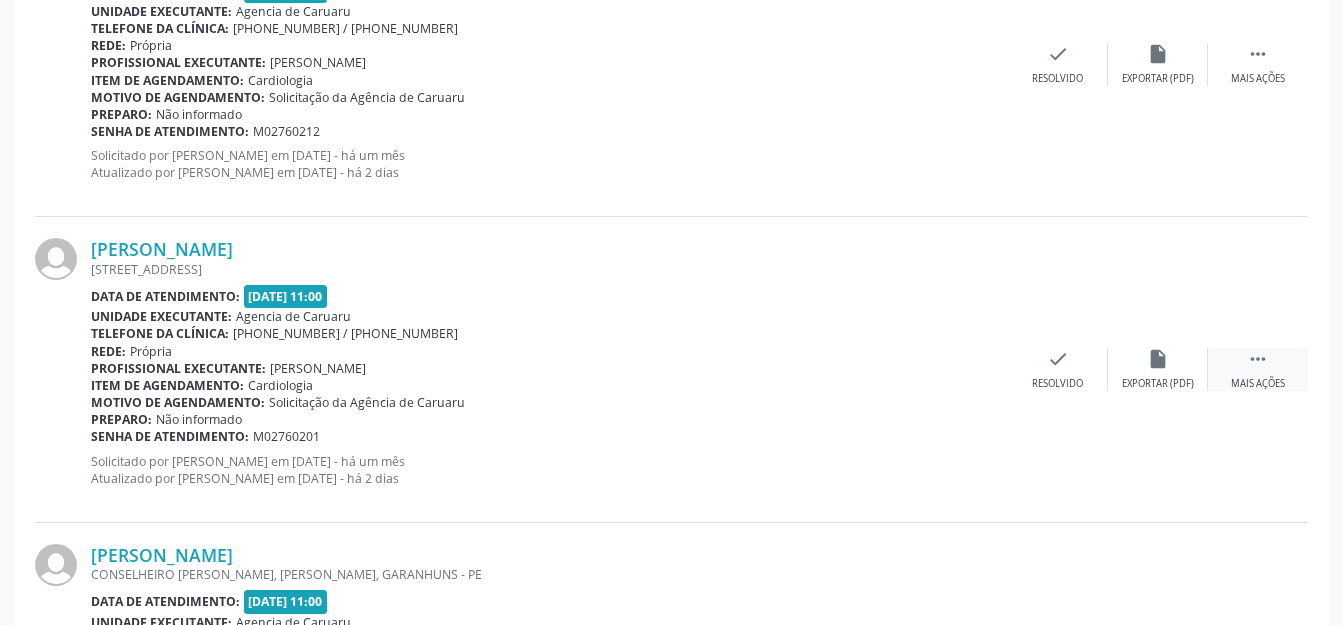 click on "
Mais ações" at bounding box center [1258, 369] 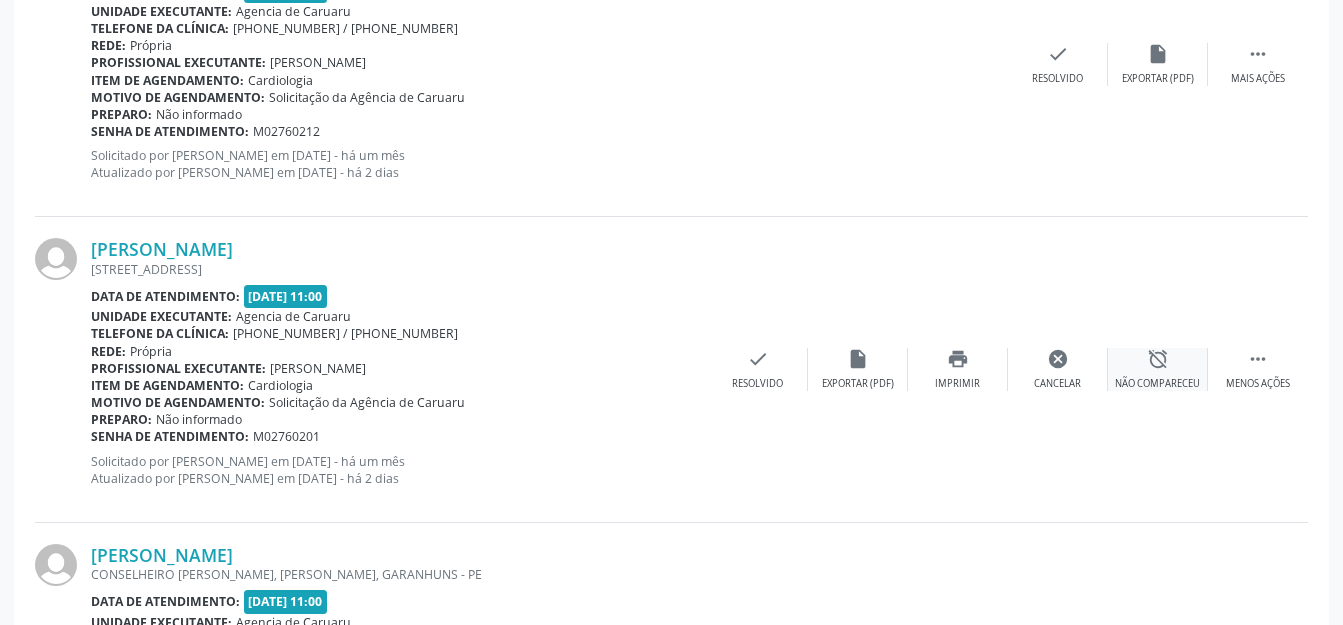 click on "alarm_off
Não compareceu" at bounding box center [1158, 369] 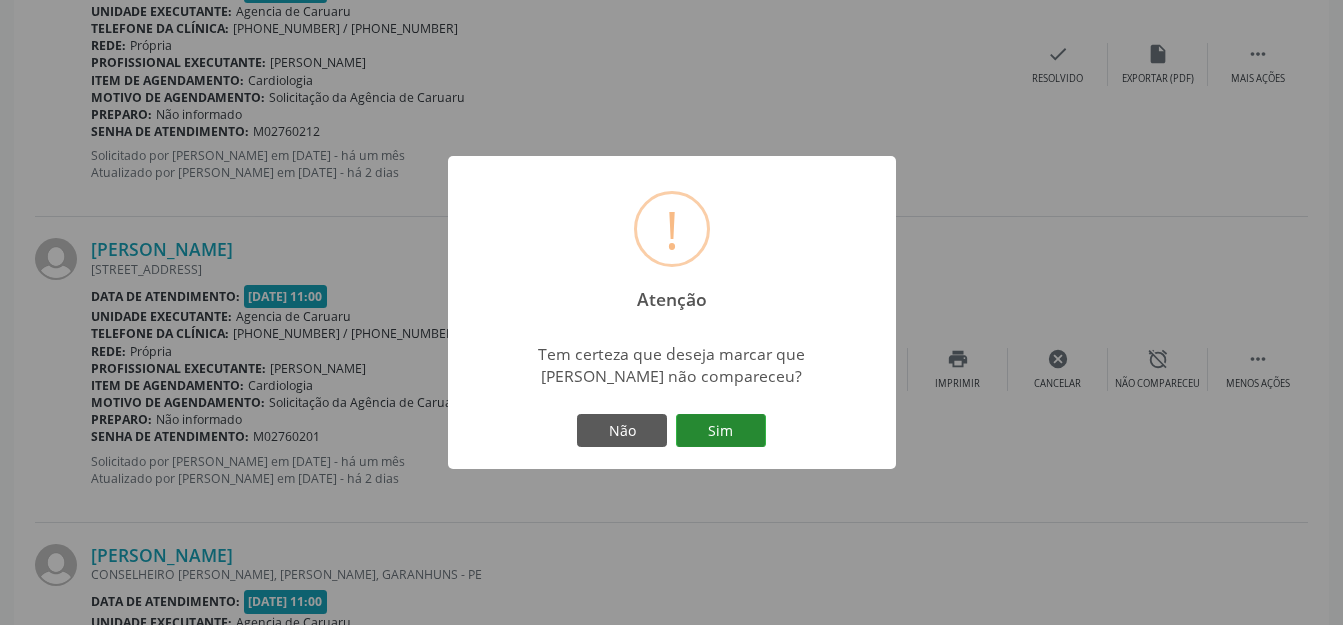click on "Sim" at bounding box center (721, 431) 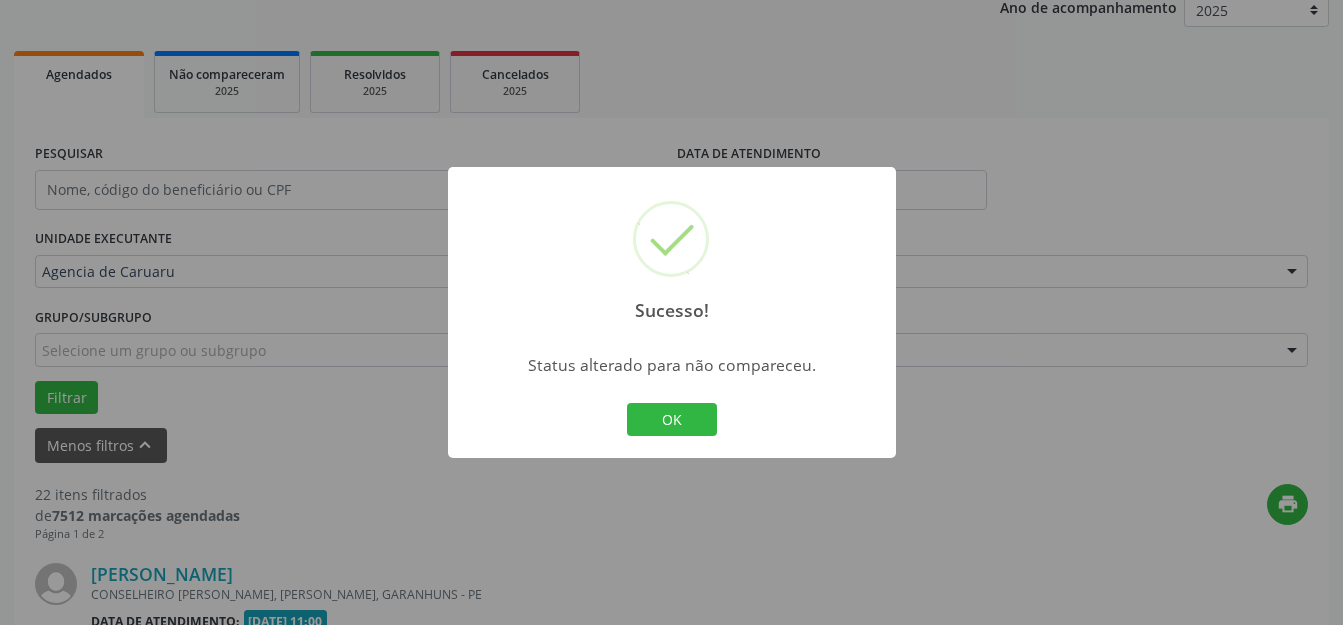 scroll, scrollTop: 2100, scrollLeft: 0, axis: vertical 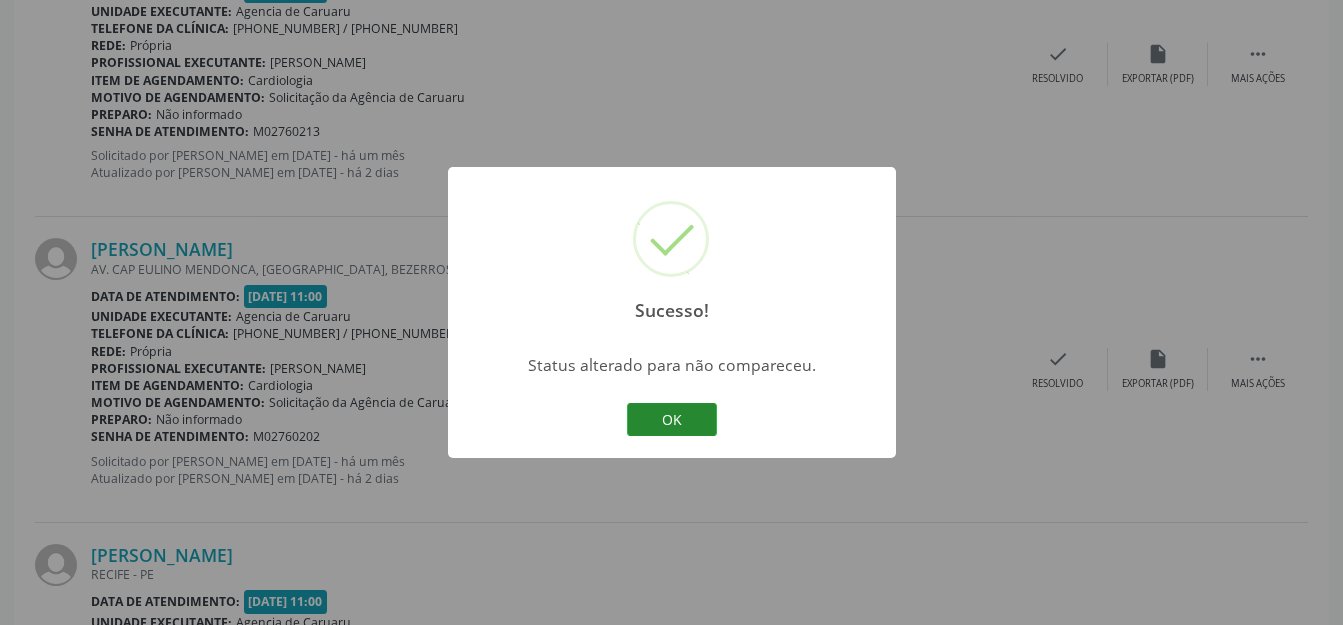 click on "OK" at bounding box center (672, 420) 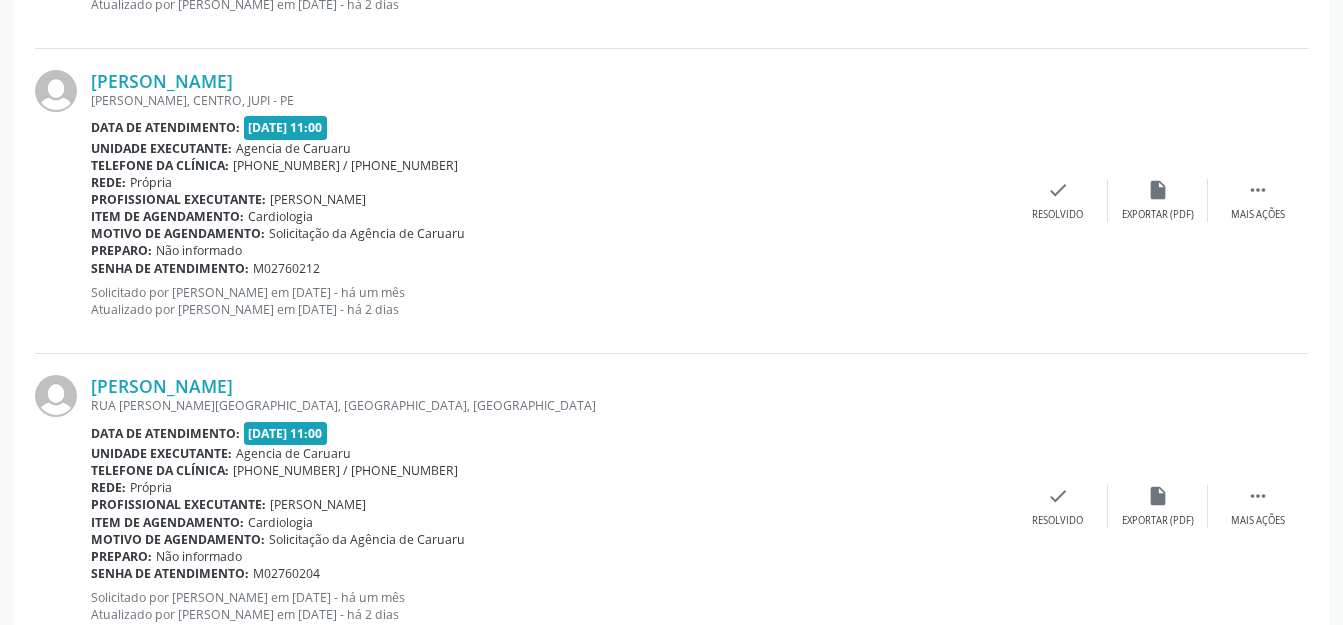 scroll, scrollTop: 3300, scrollLeft: 0, axis: vertical 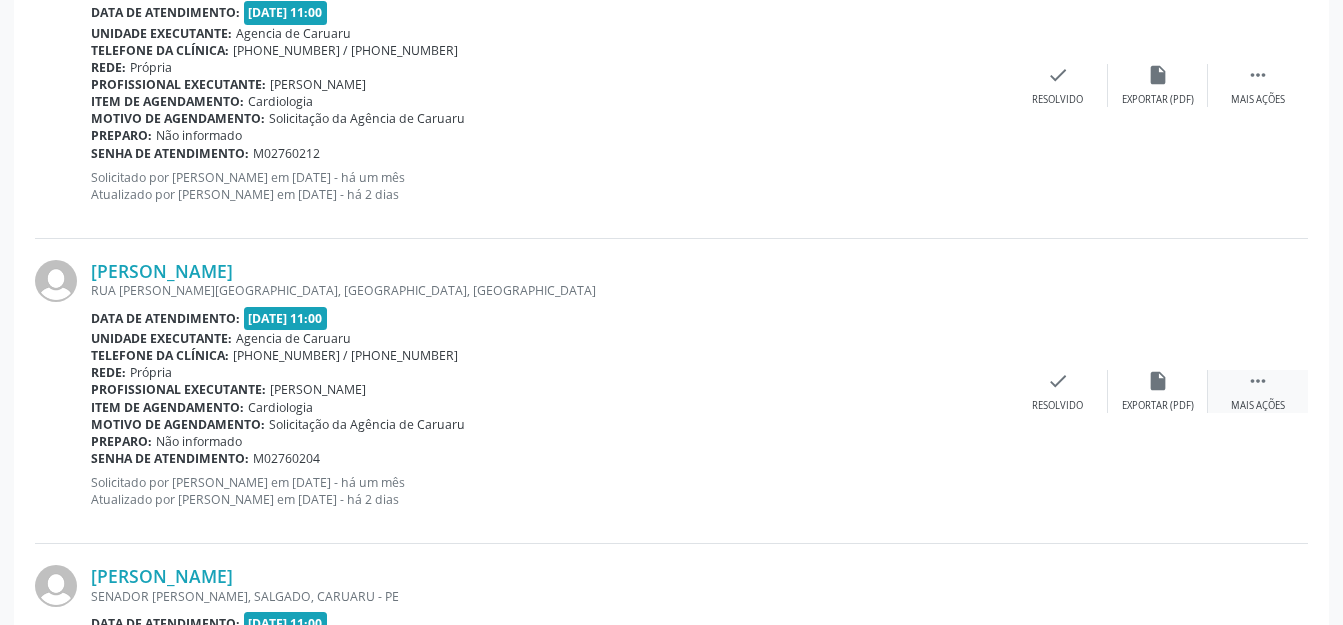 click on "
Mais ações" at bounding box center (1258, 391) 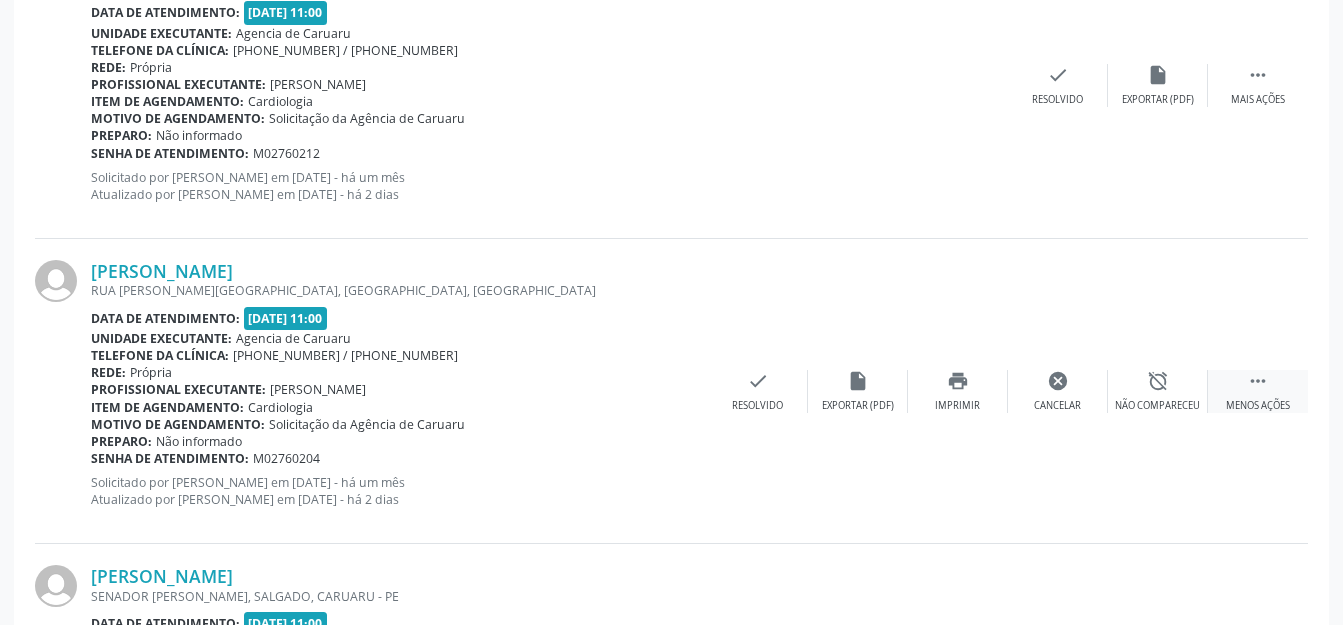 click on "
Menos ações" at bounding box center (1258, 391) 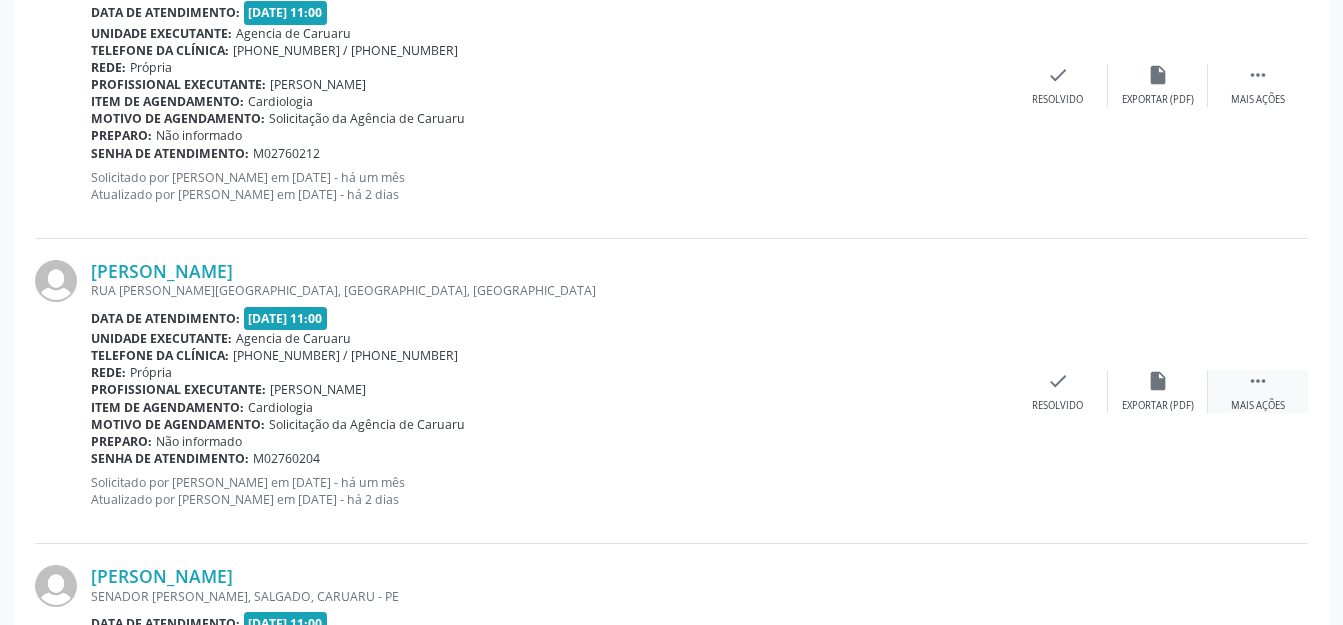 click on "
Mais ações" at bounding box center [1258, 391] 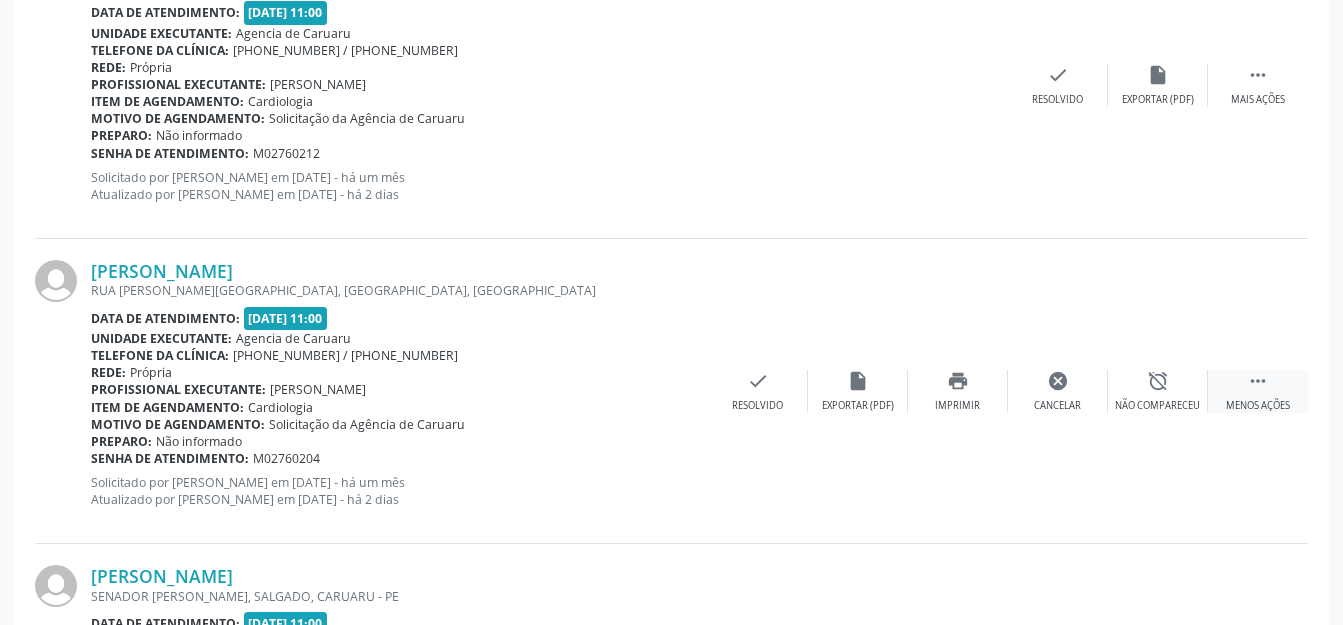 click on "alarm_off
Não compareceu" at bounding box center (1158, 391) 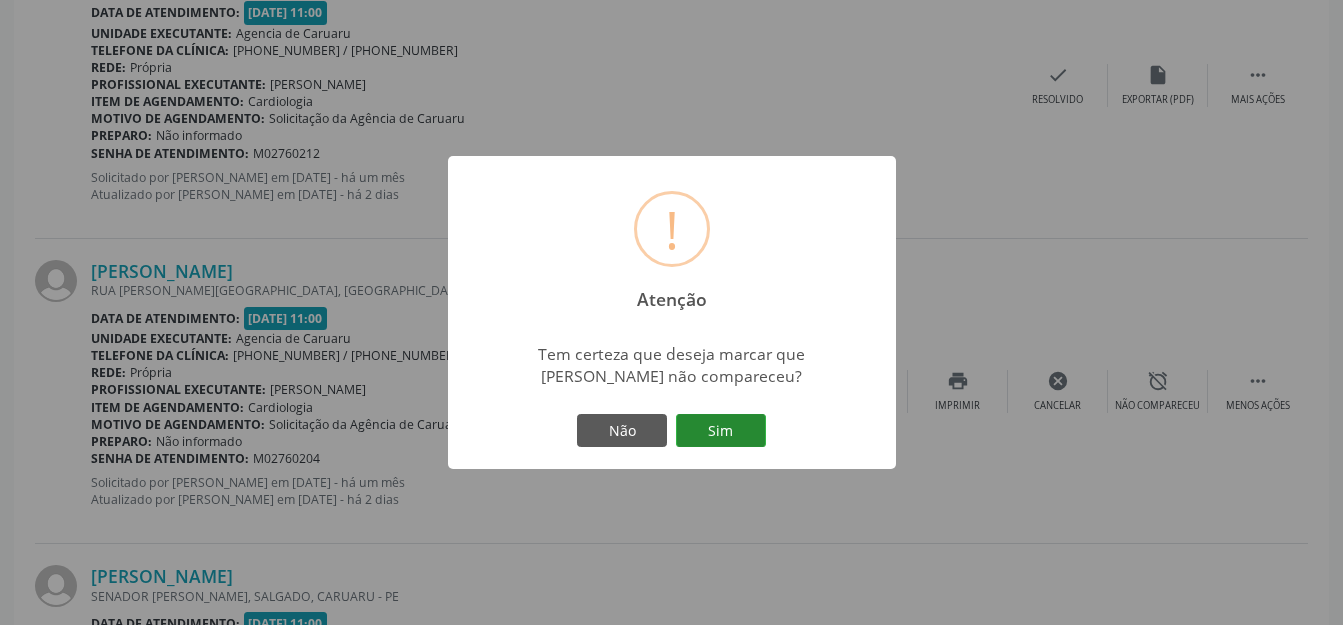 click on "Sim" at bounding box center (721, 431) 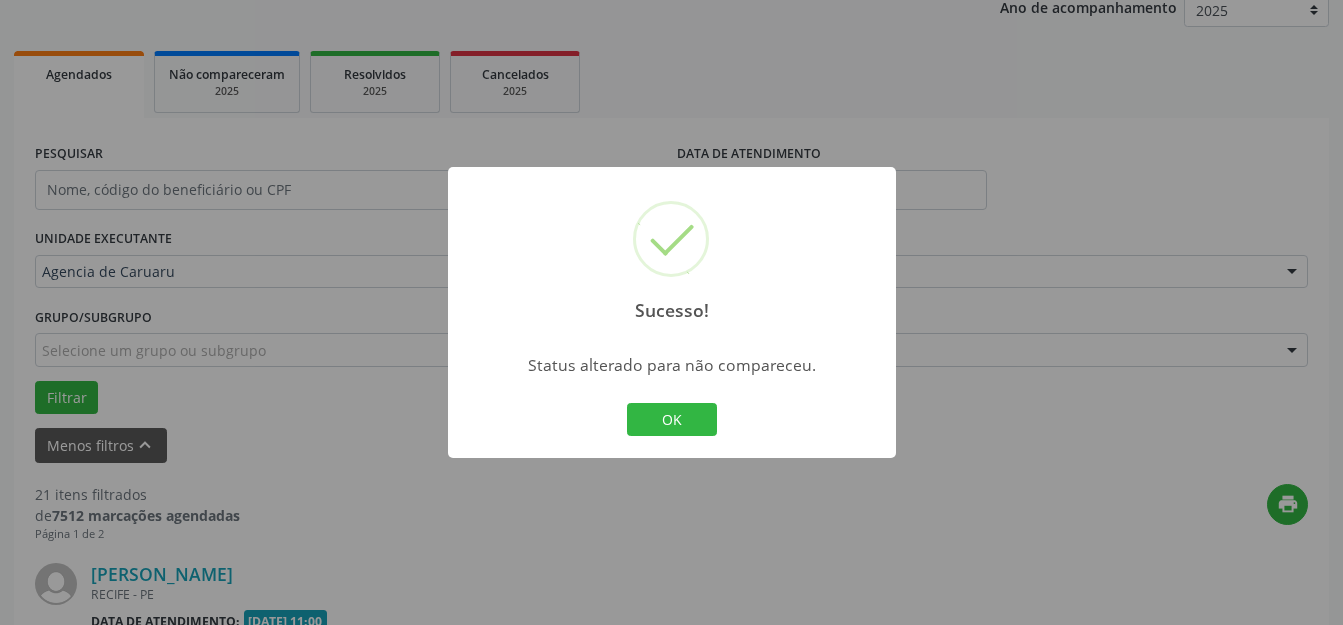 scroll, scrollTop: 3300, scrollLeft: 0, axis: vertical 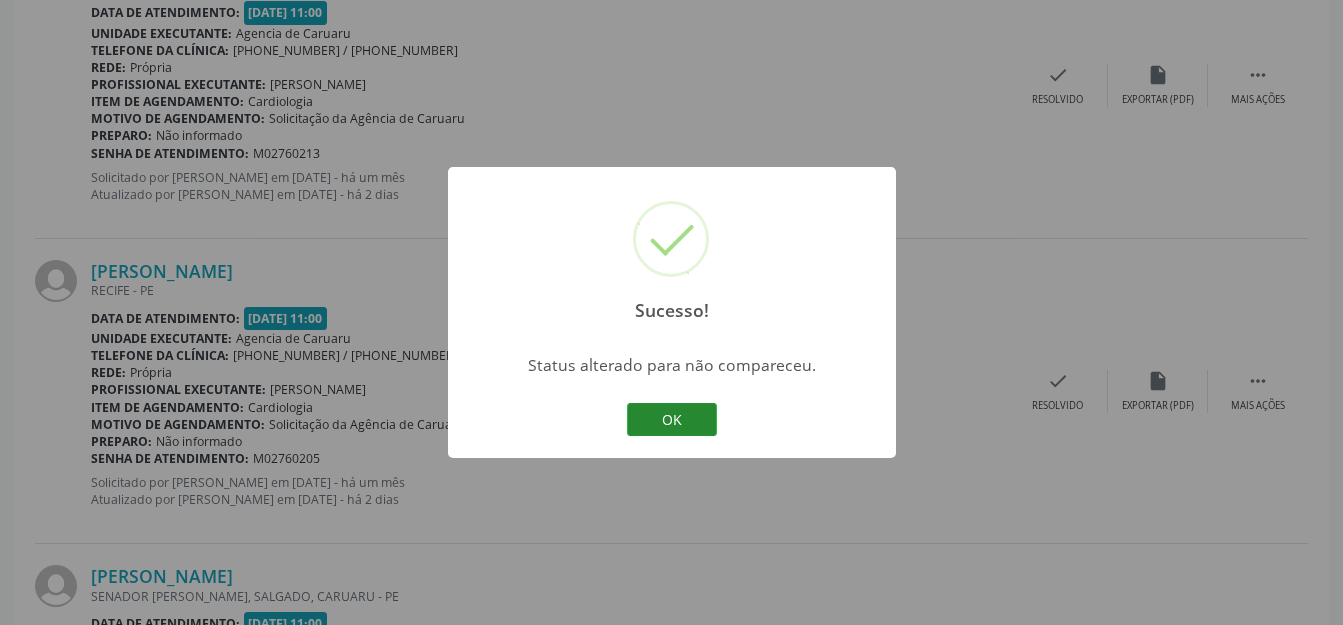 click on "OK" at bounding box center (672, 420) 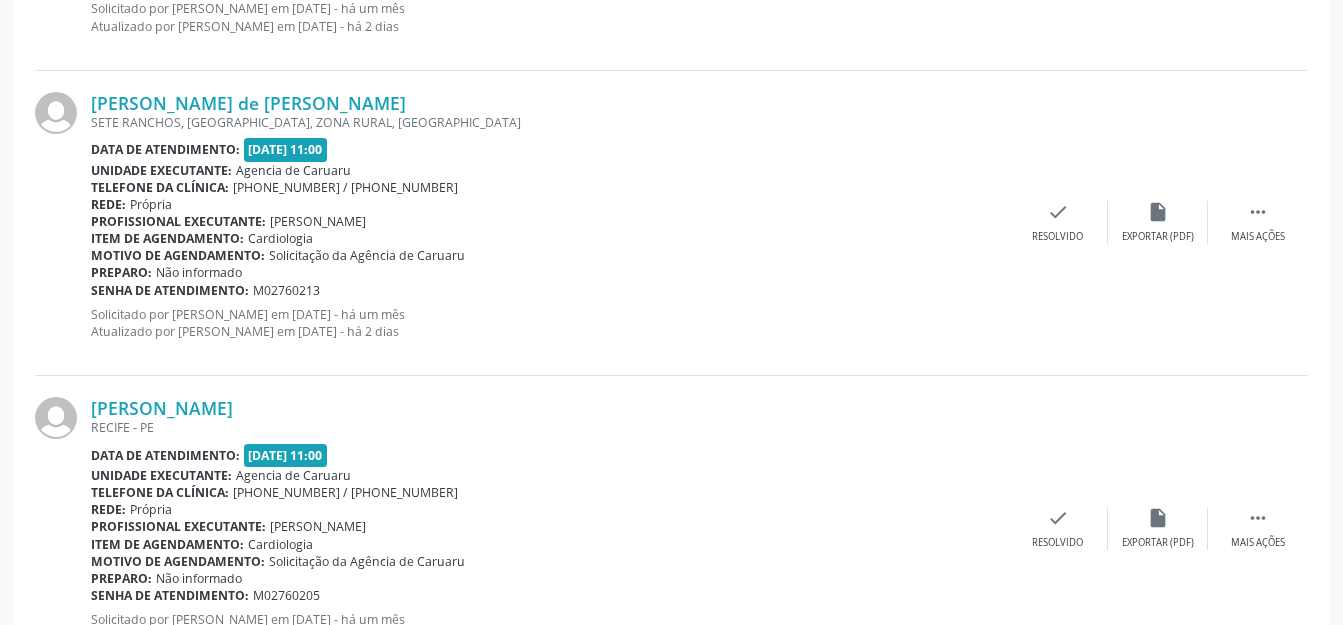 scroll, scrollTop: 3335, scrollLeft: 0, axis: vertical 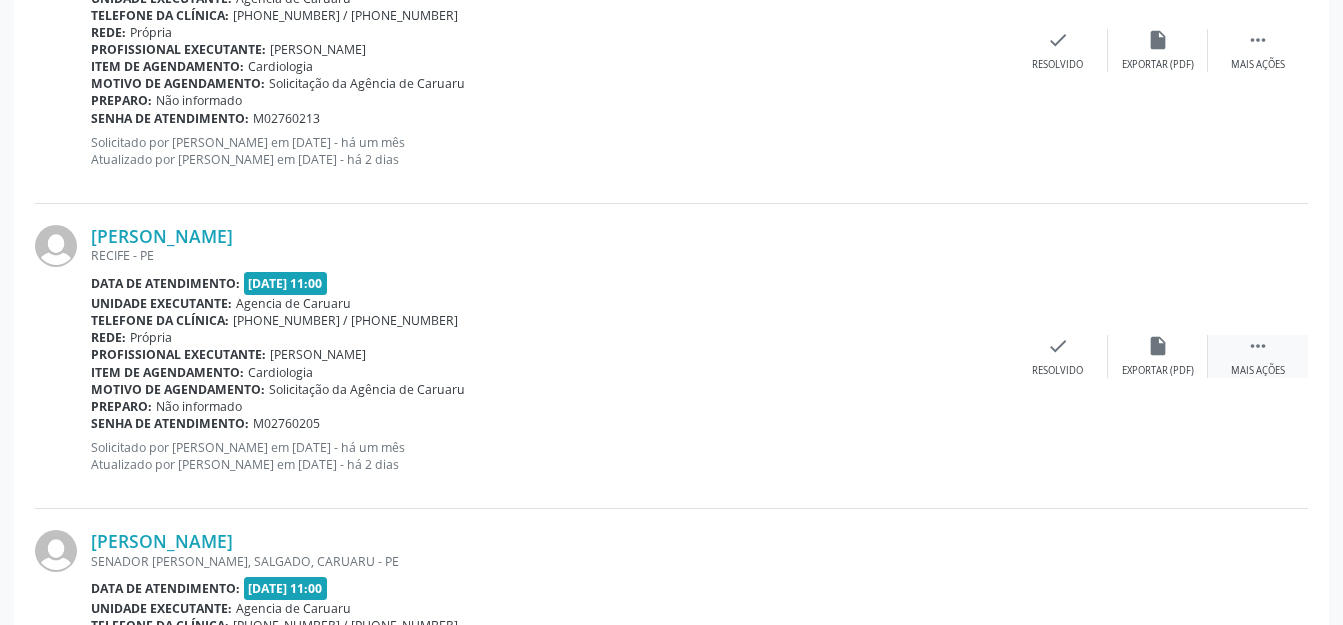 click on "
Mais ações" at bounding box center (1258, 356) 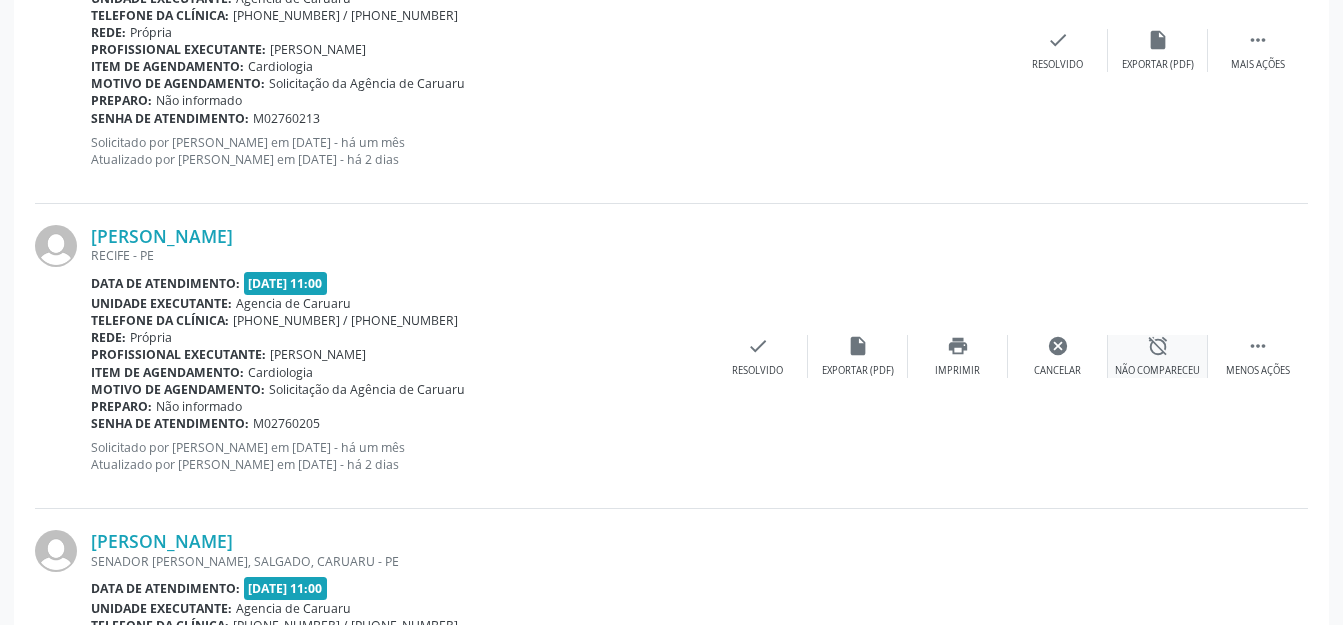 click on "alarm_off
Não compareceu" at bounding box center [1158, 356] 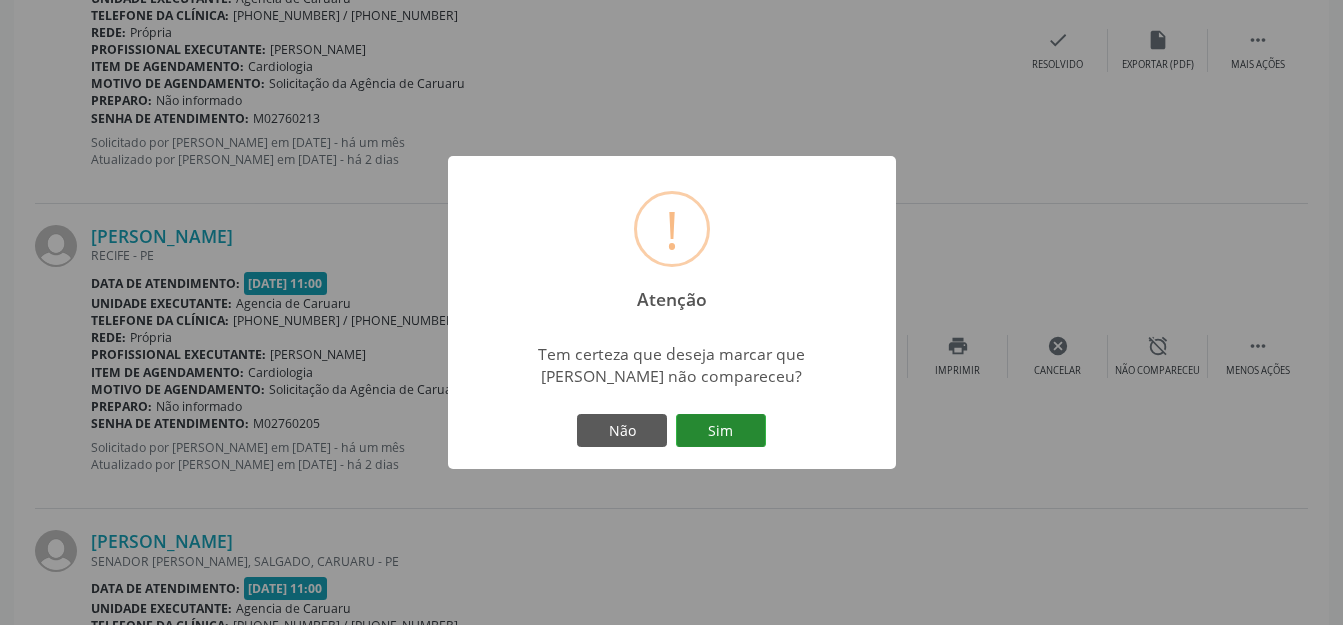 click on "Sim" at bounding box center (721, 431) 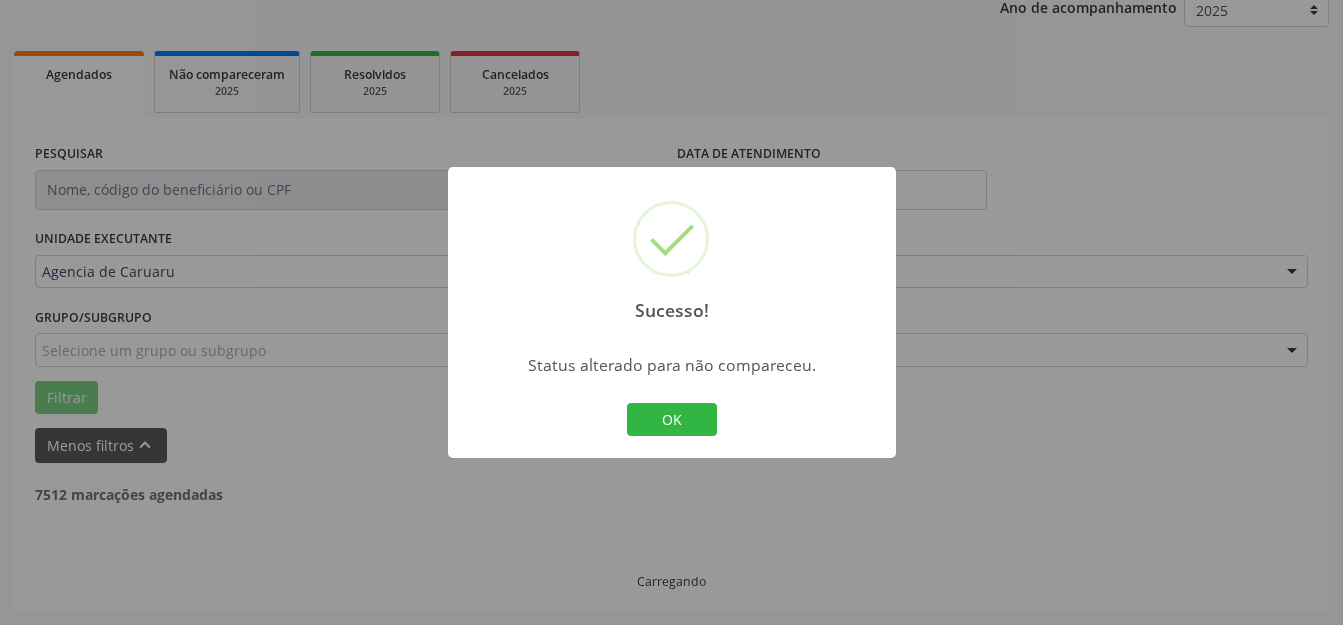 scroll, scrollTop: 248, scrollLeft: 0, axis: vertical 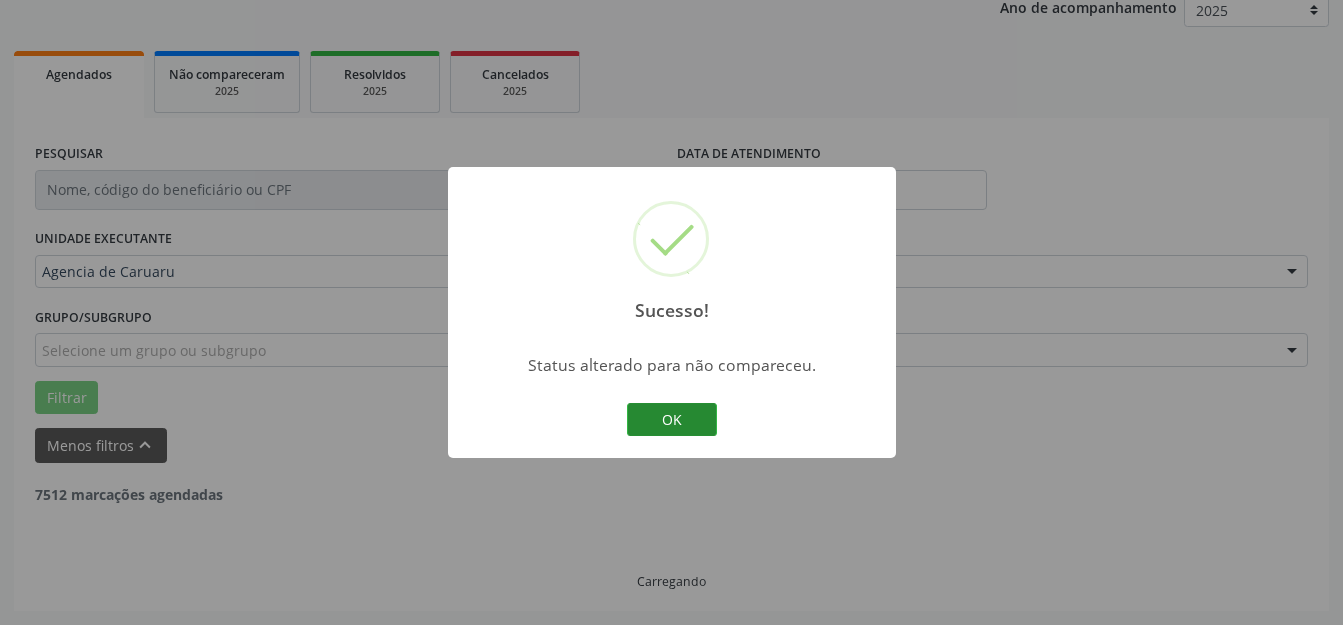 click on "OK" at bounding box center (672, 420) 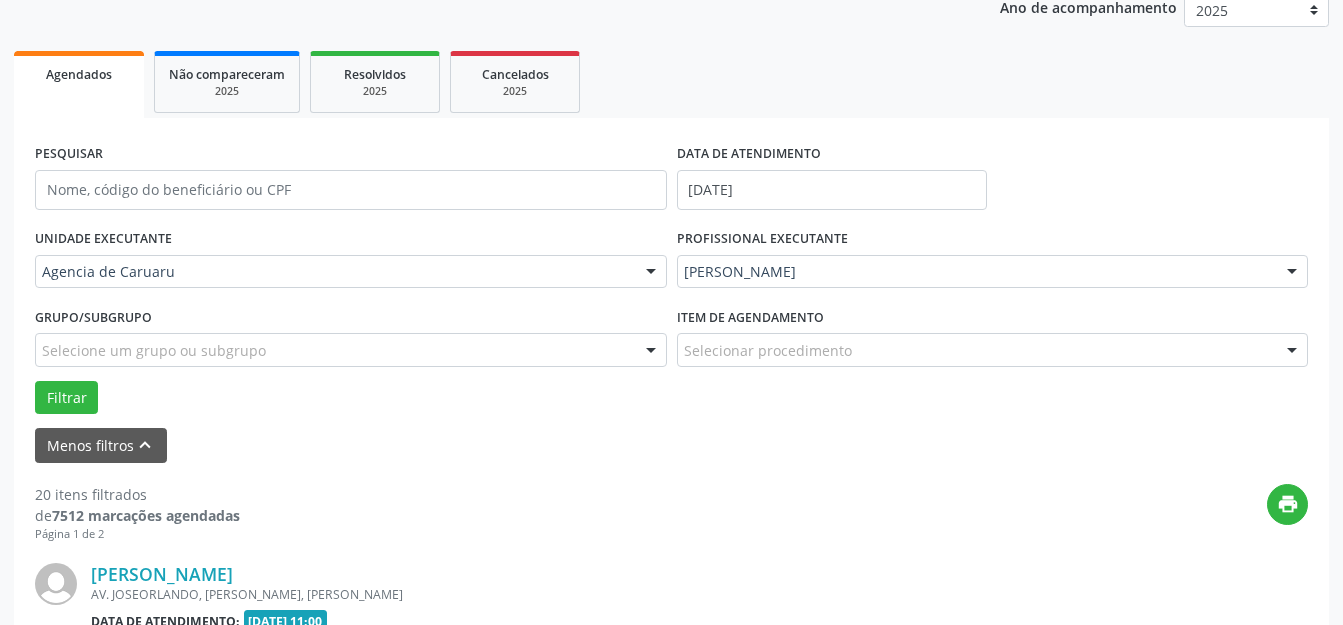 scroll, scrollTop: 3335, scrollLeft: 0, axis: vertical 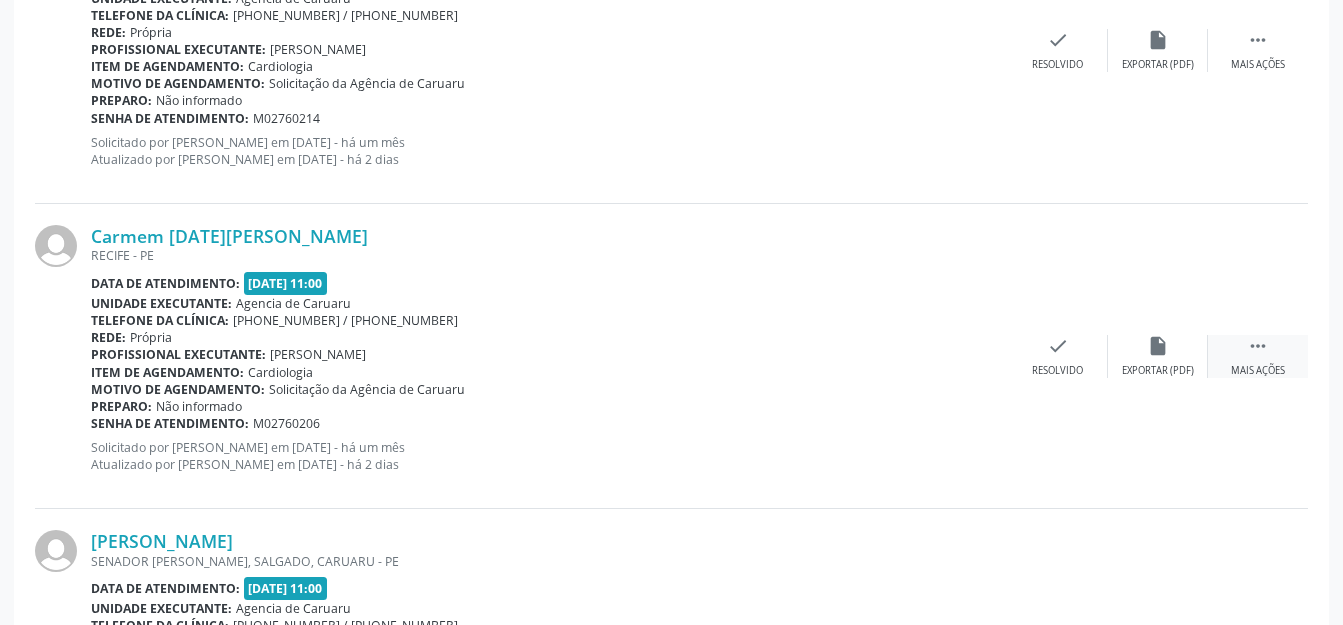 click on "
Mais ações" at bounding box center (1258, 356) 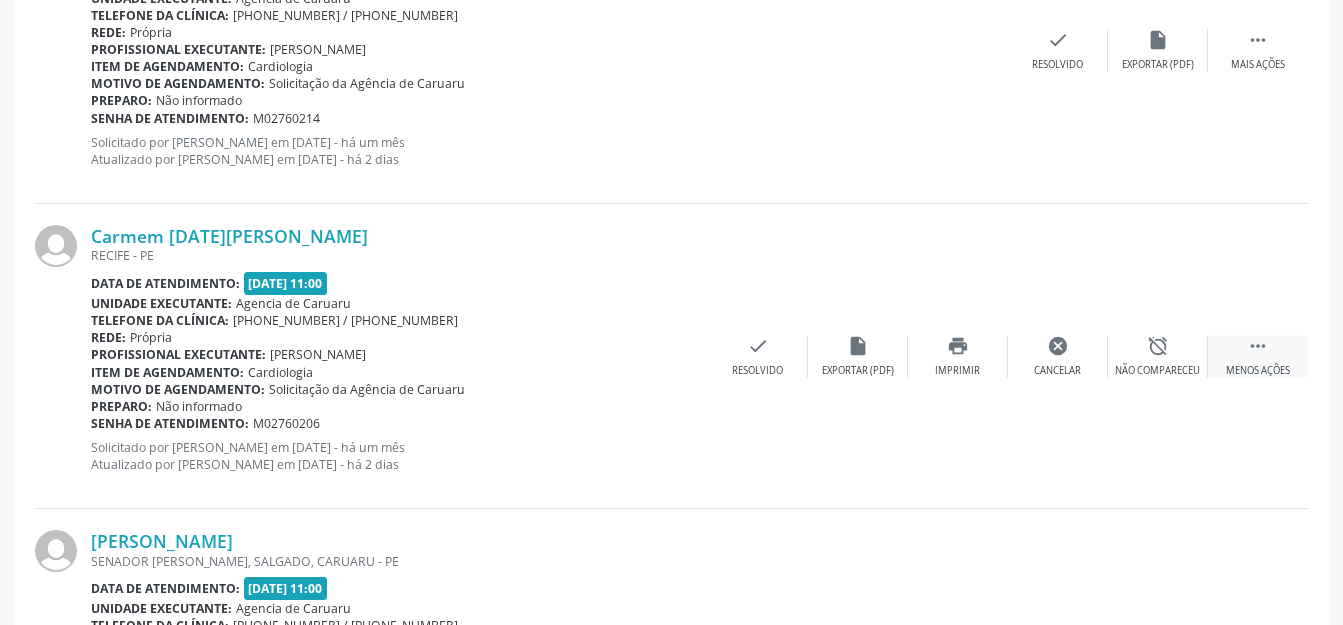 click on "alarm_off
Não compareceu" at bounding box center (1158, 356) 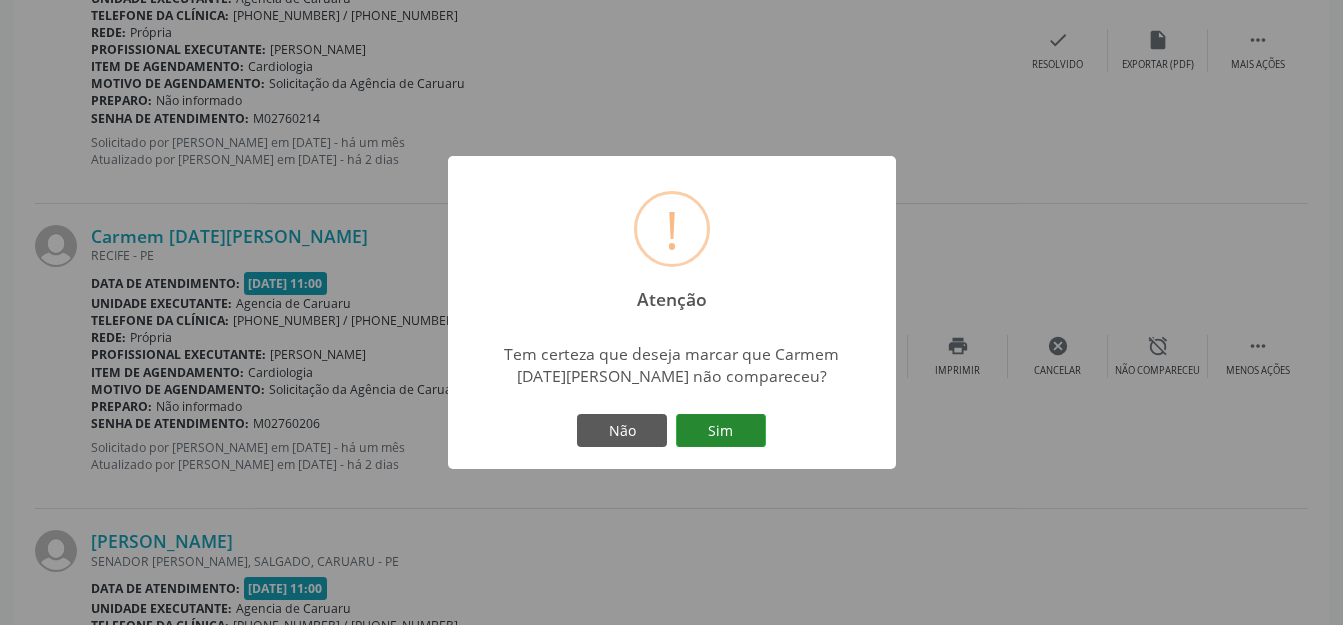 click on "Sim" at bounding box center (721, 431) 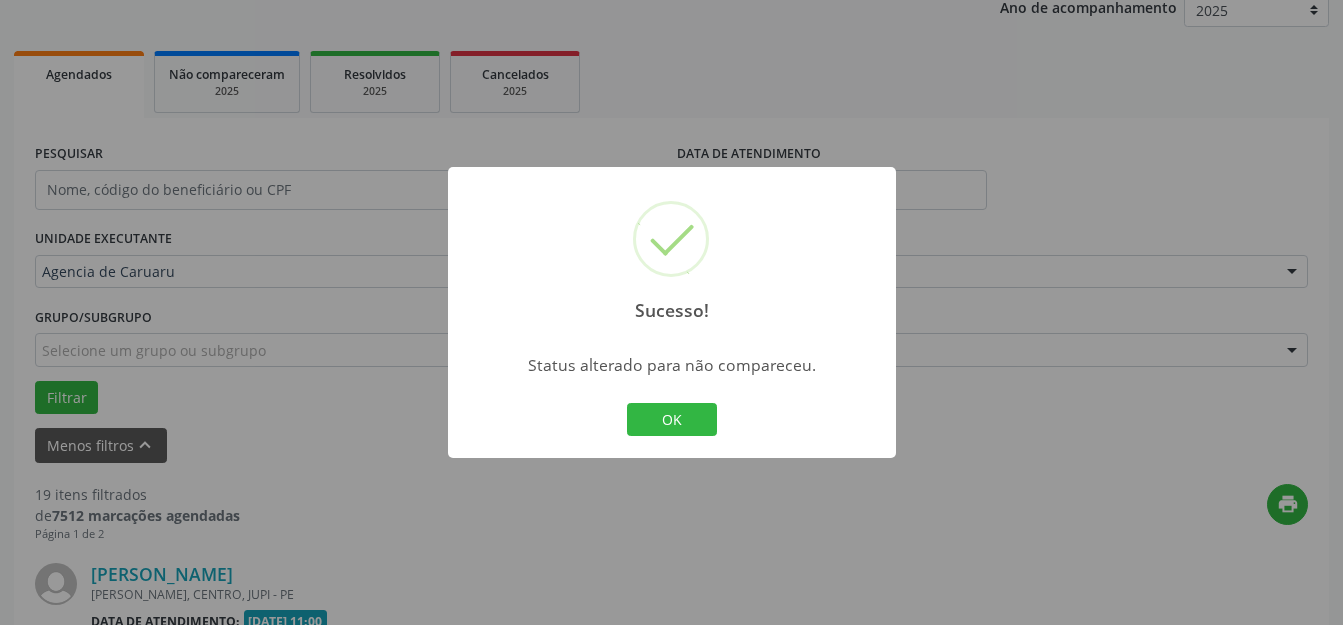 scroll, scrollTop: 3335, scrollLeft: 0, axis: vertical 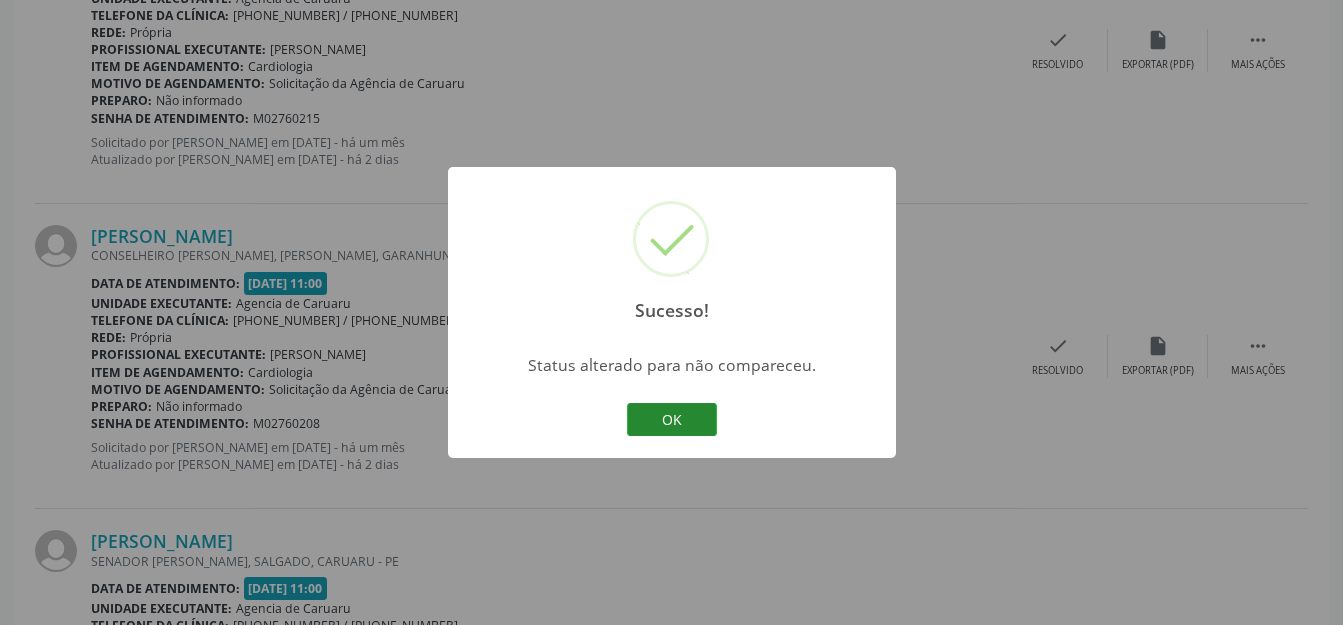 click on "OK" at bounding box center (672, 420) 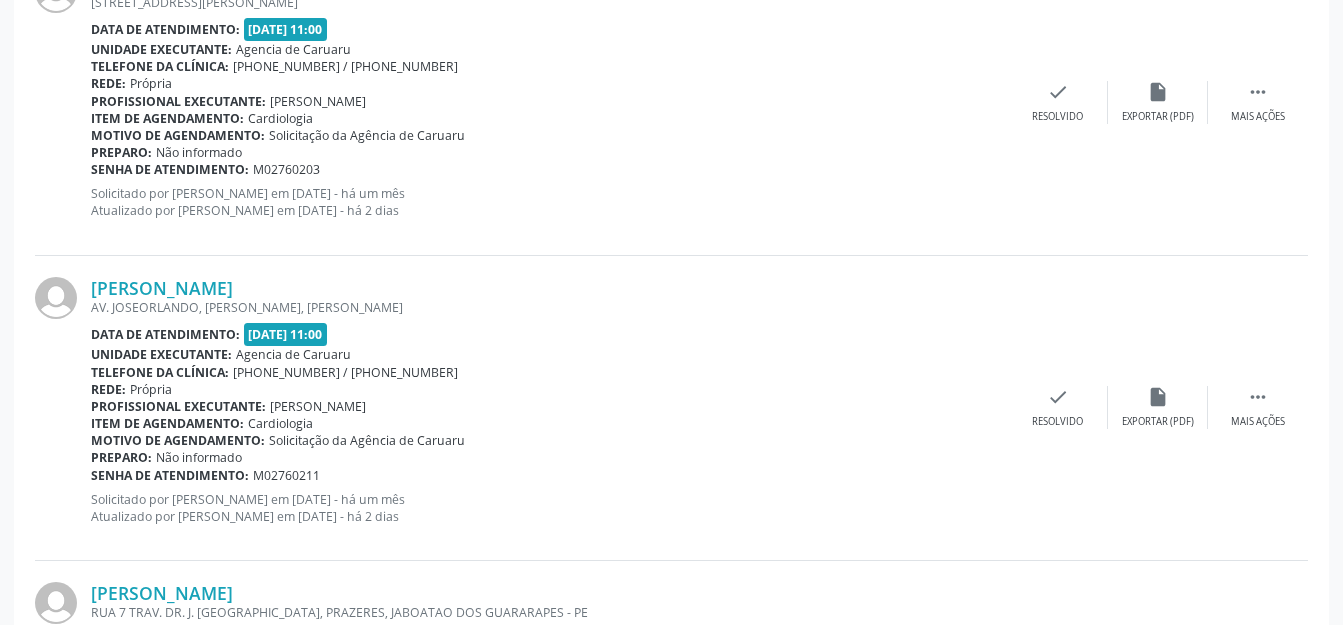 scroll, scrollTop: 1535, scrollLeft: 0, axis: vertical 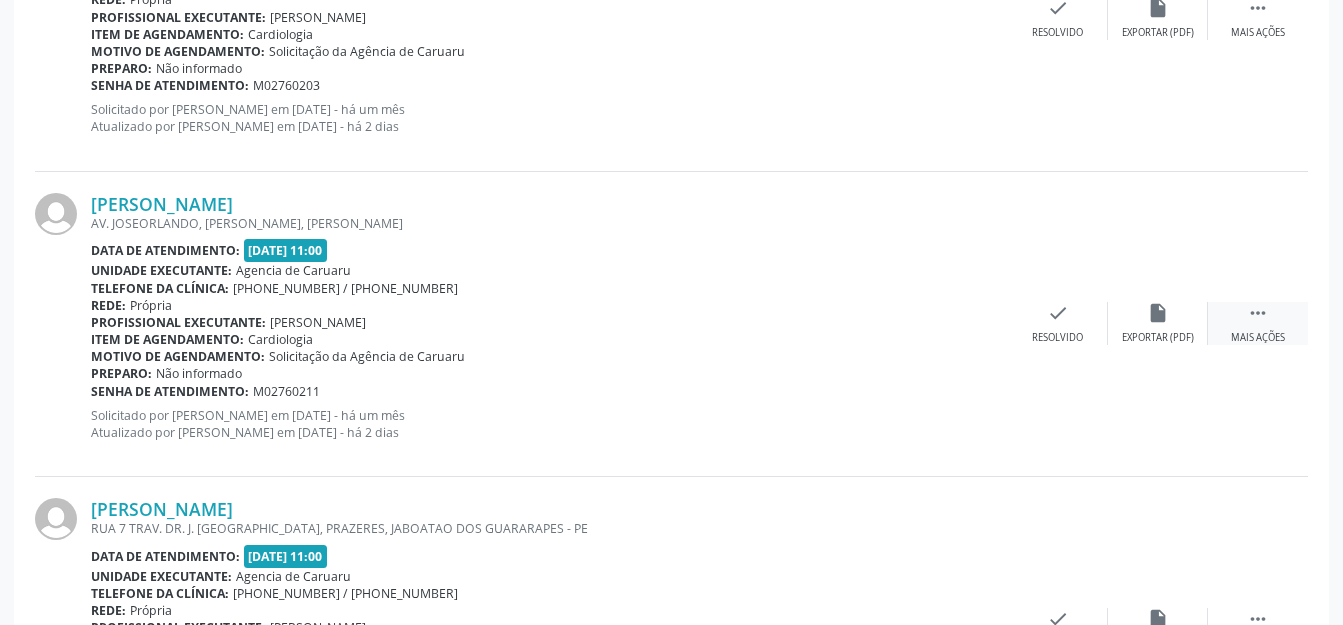 click on "
Mais ações" at bounding box center (1258, 323) 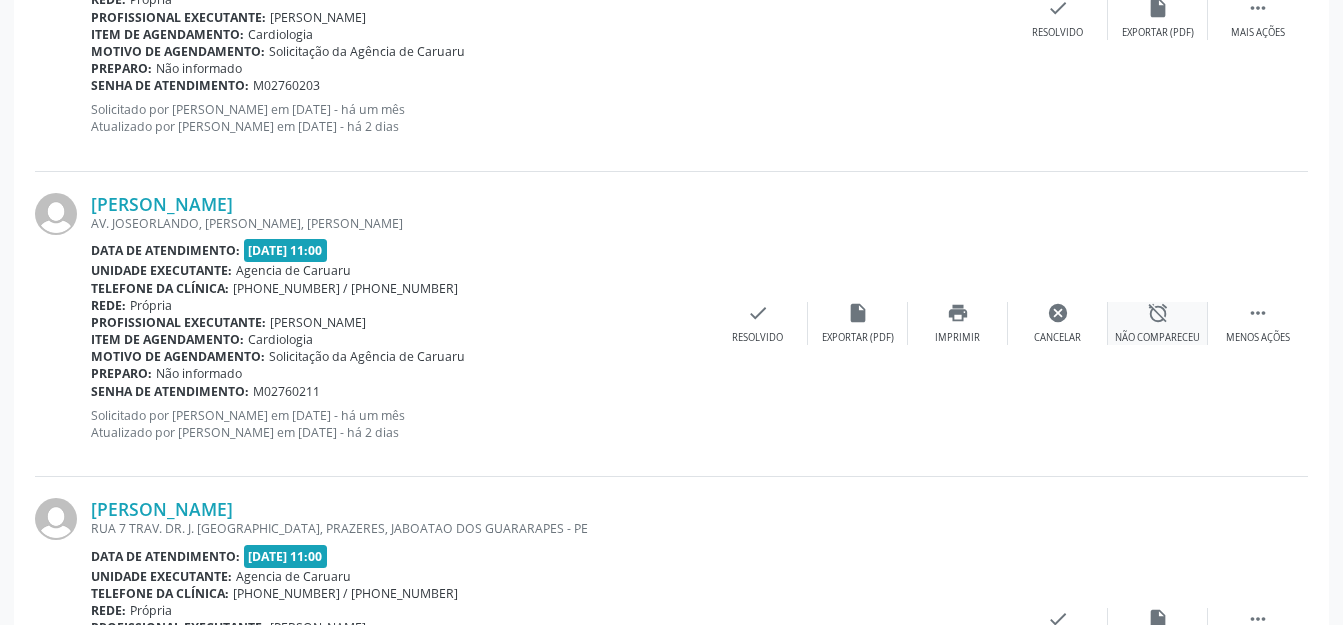click on "alarm_off
Não compareceu" at bounding box center [1158, 323] 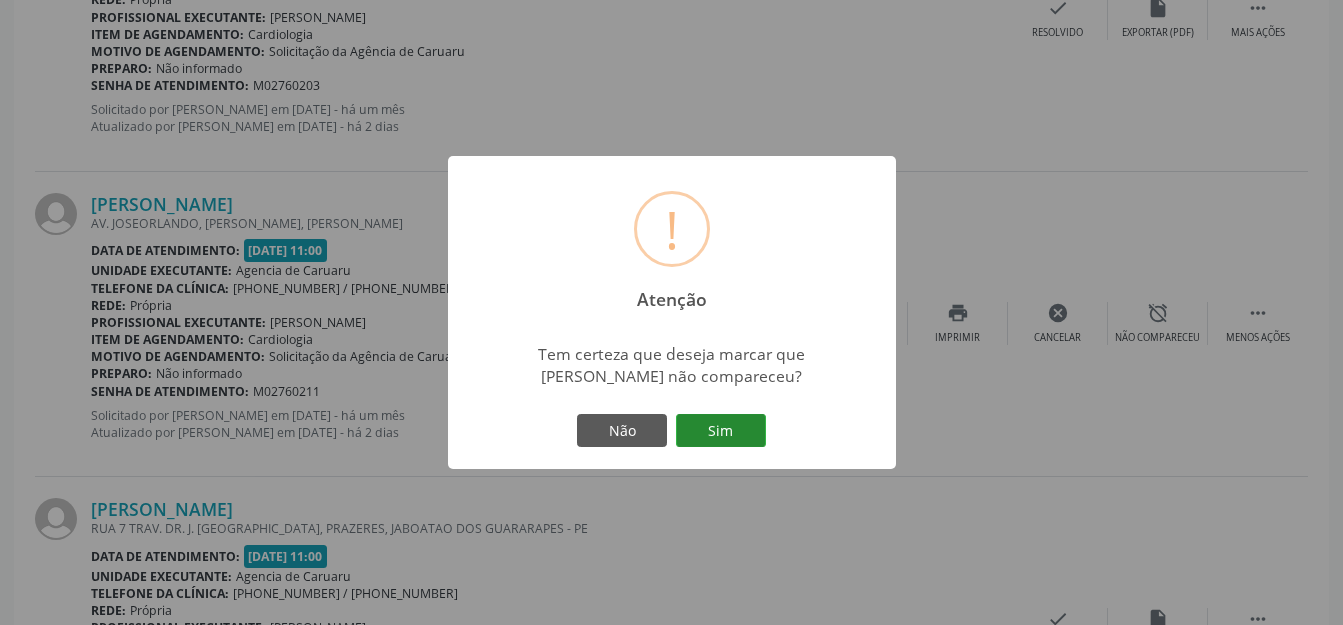 click on "Sim" at bounding box center [721, 431] 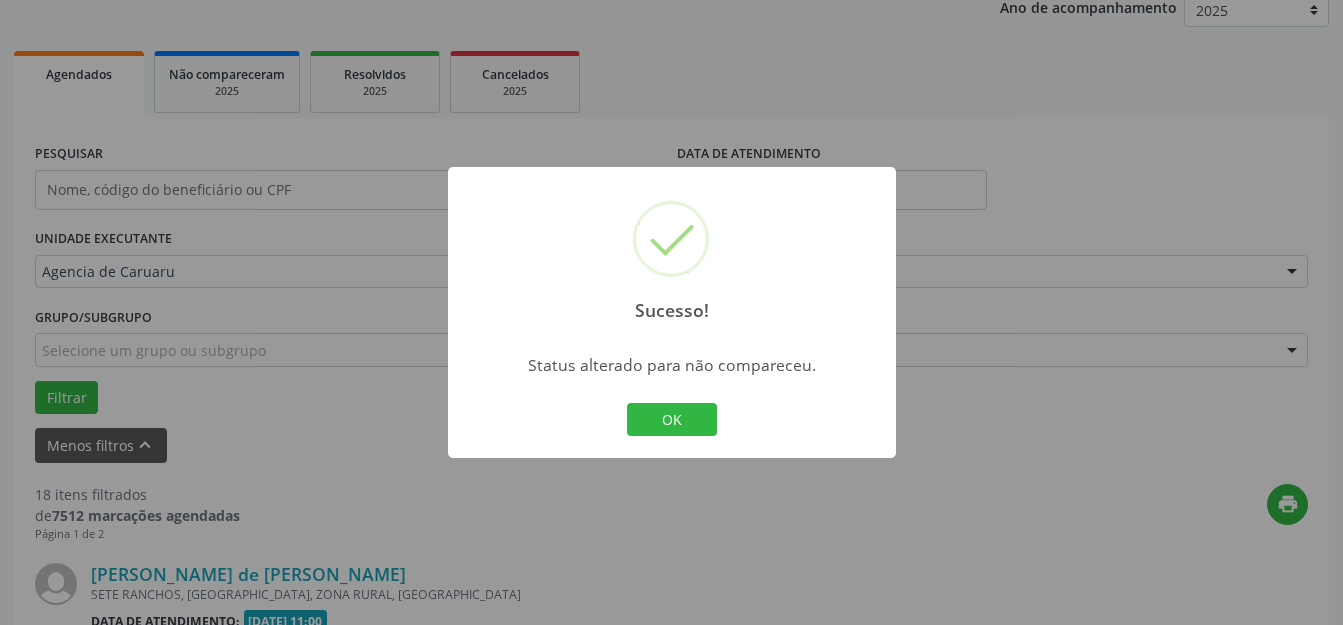scroll, scrollTop: 1535, scrollLeft: 0, axis: vertical 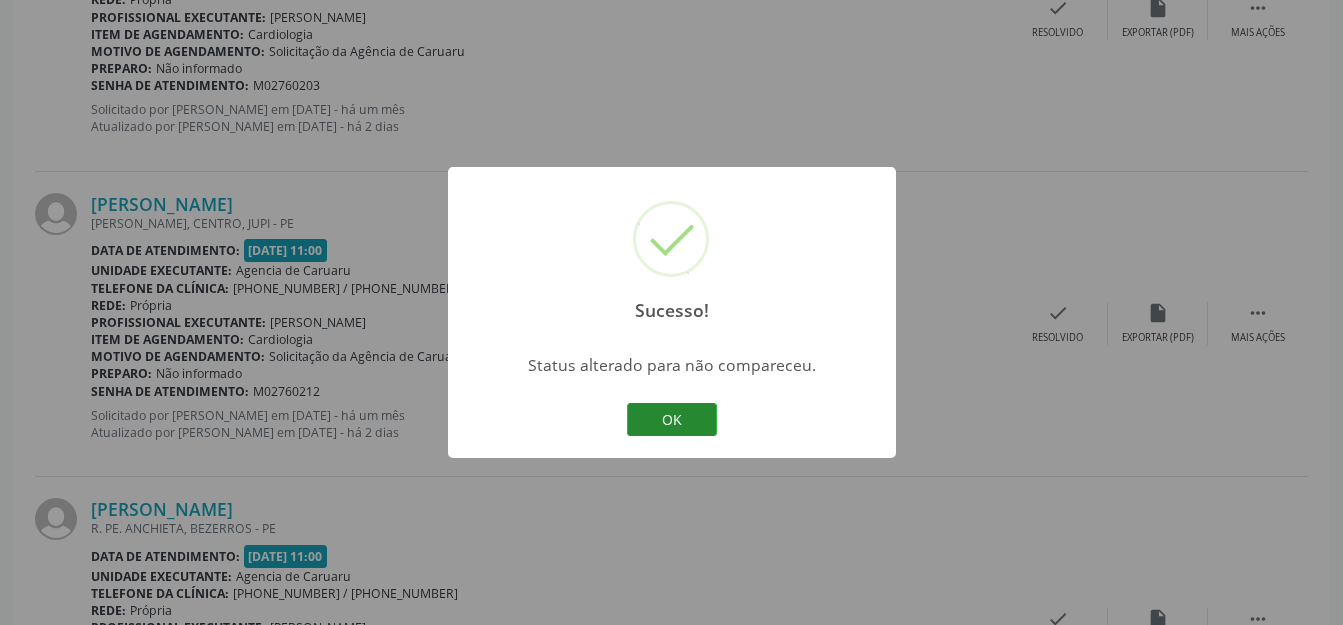 click on "OK" at bounding box center (672, 420) 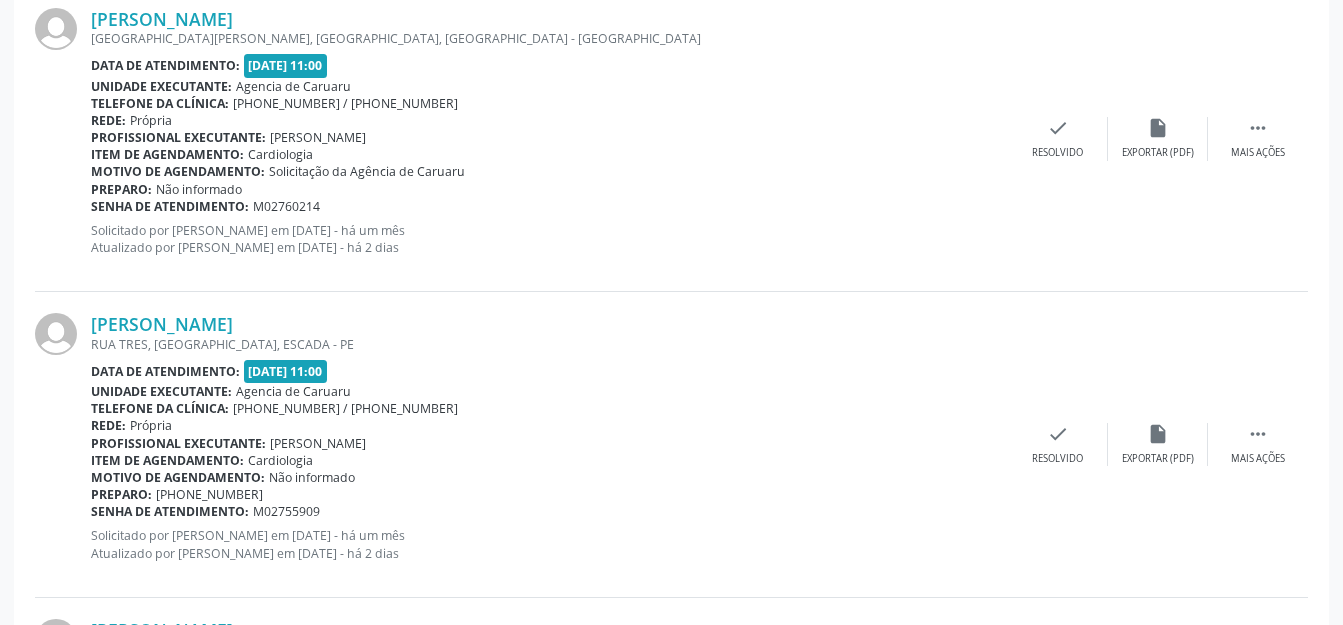 scroll, scrollTop: 2435, scrollLeft: 0, axis: vertical 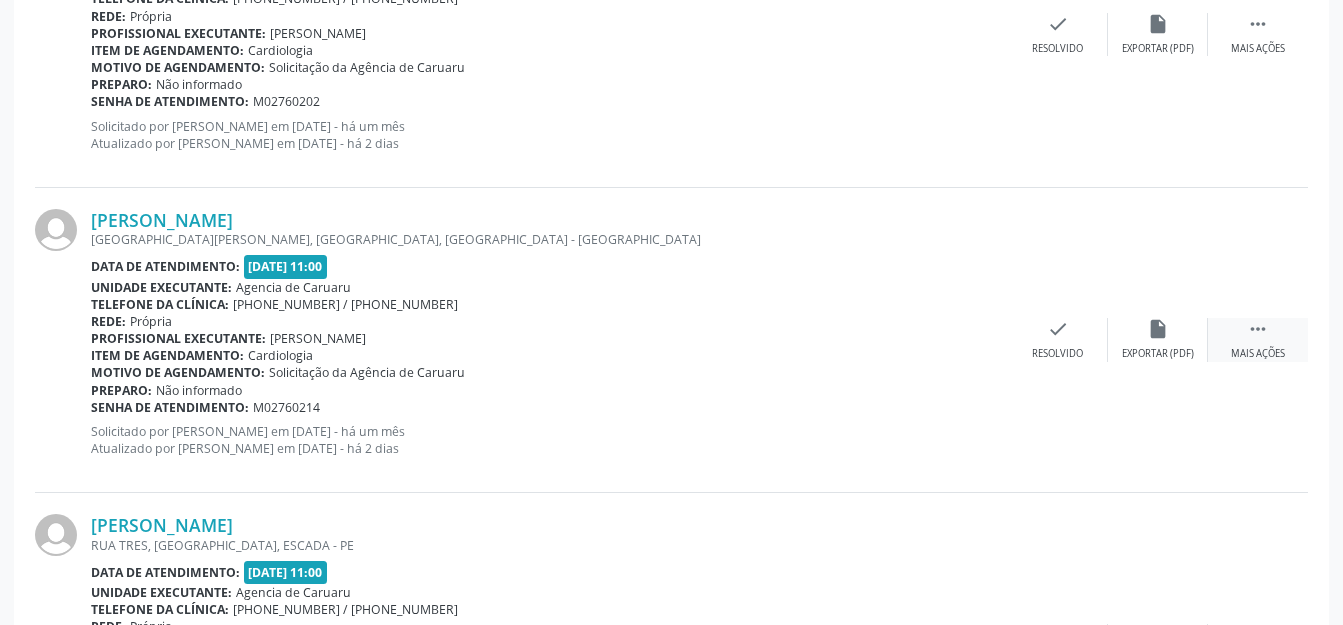 click on "" at bounding box center [1258, 329] 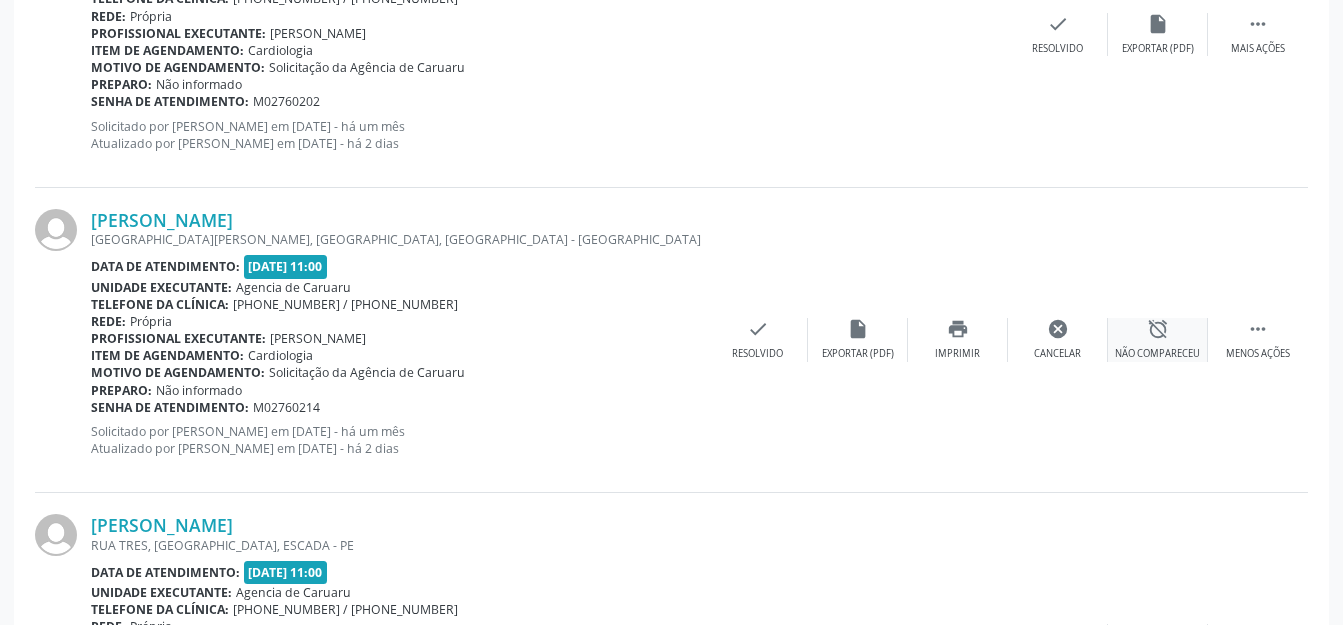 click on "alarm_off
Não compareceu" at bounding box center (1158, 339) 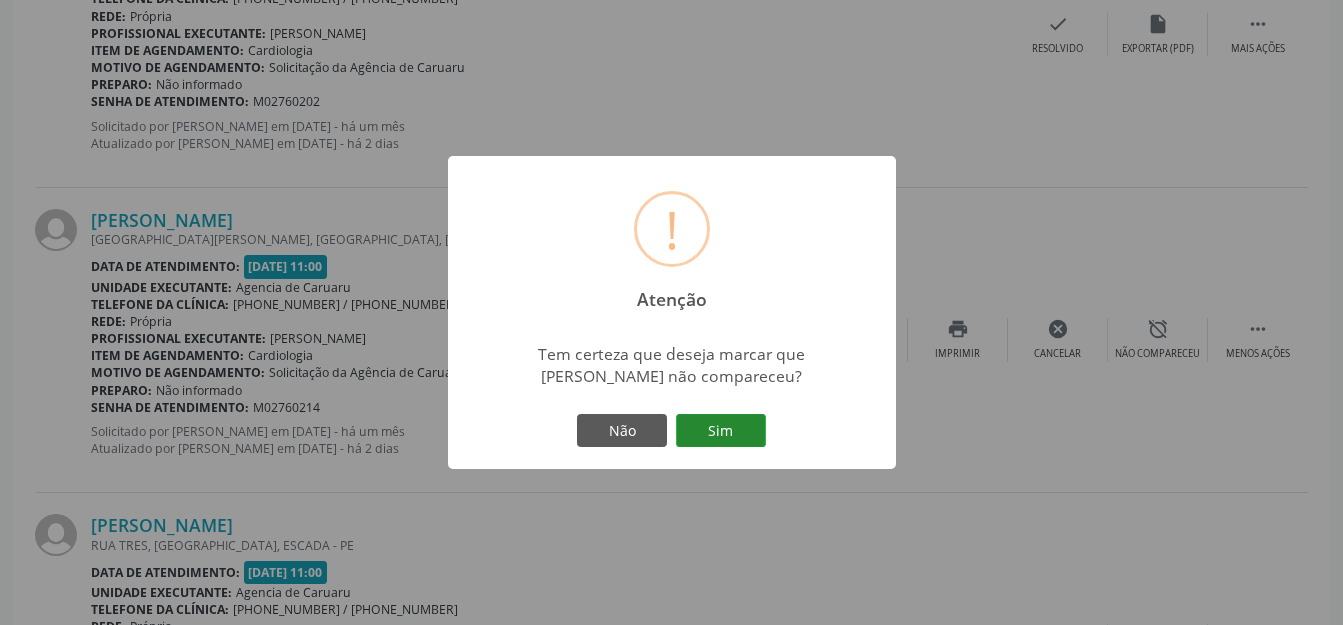 click on "Sim" at bounding box center [721, 431] 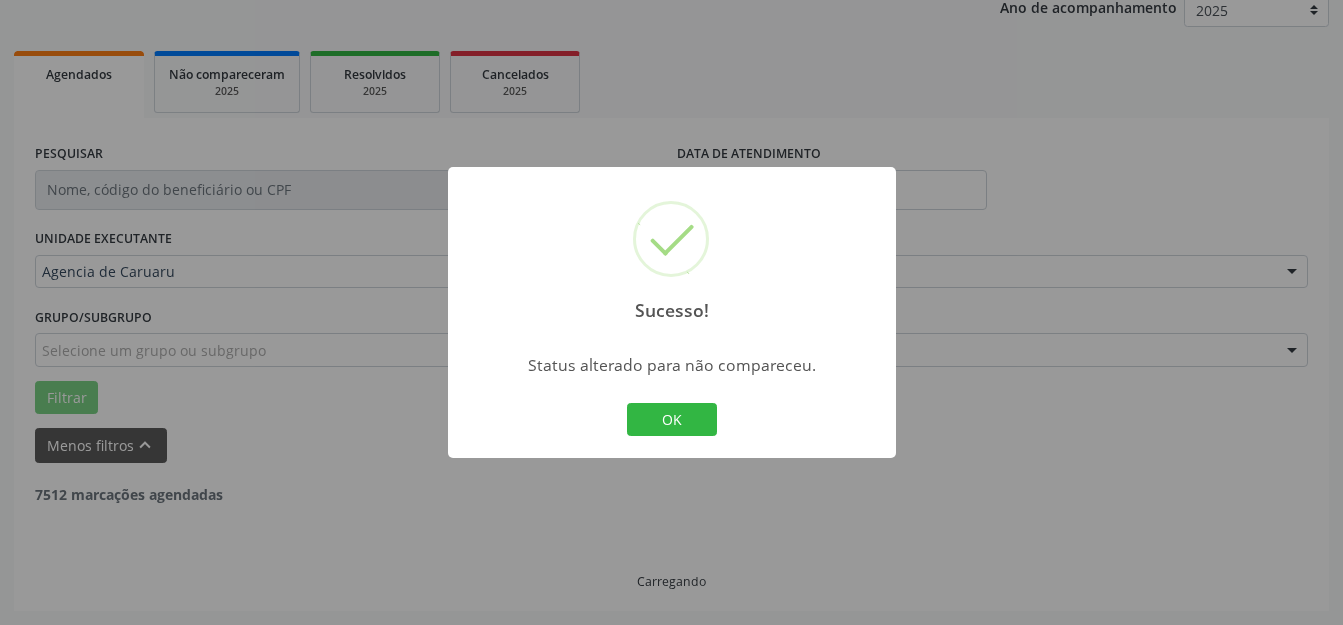 scroll, scrollTop: 248, scrollLeft: 0, axis: vertical 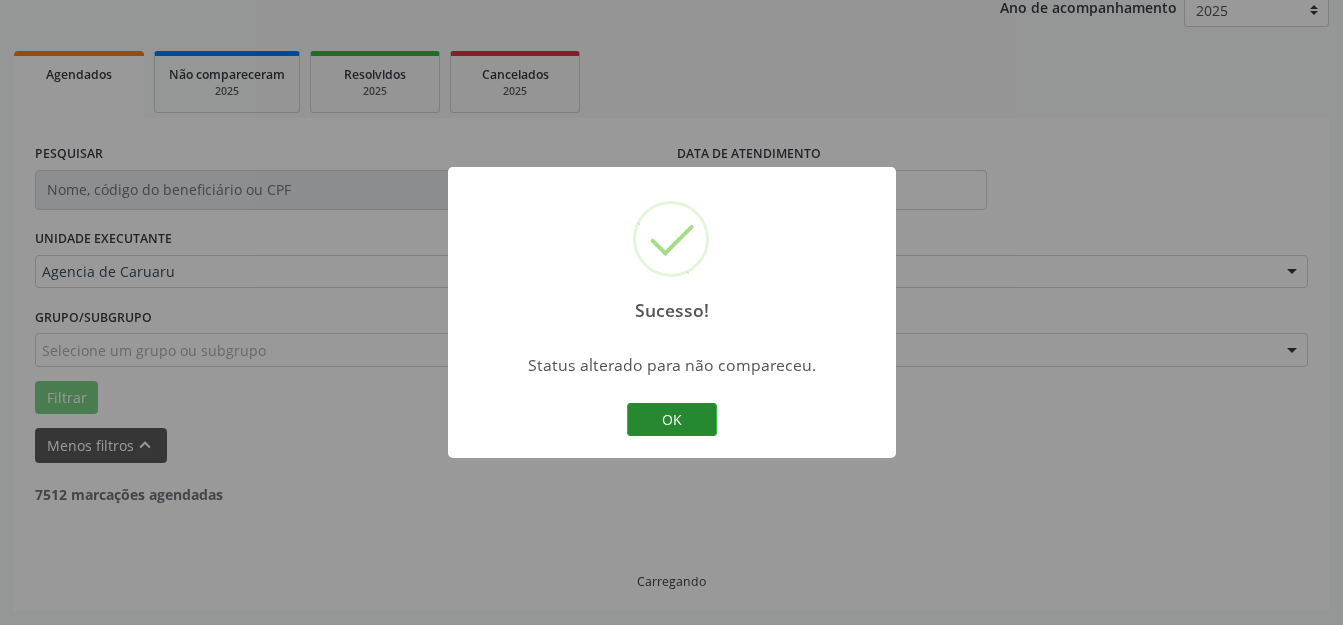click on "OK" at bounding box center (672, 420) 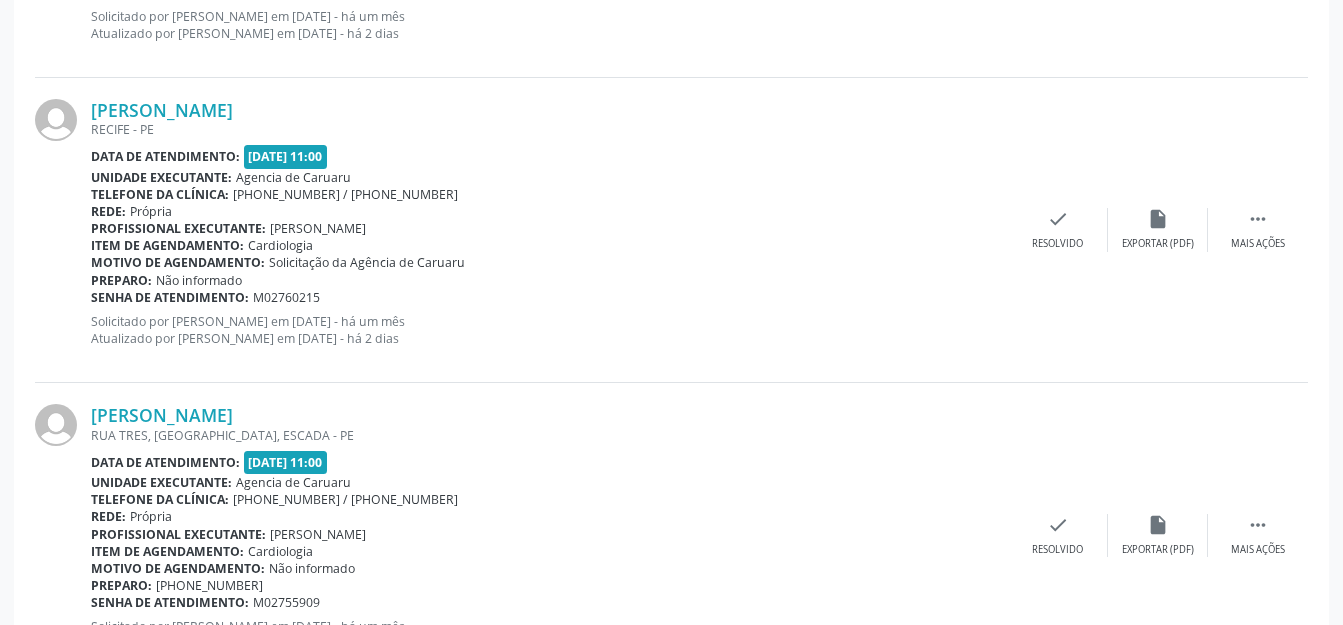 scroll, scrollTop: 2448, scrollLeft: 0, axis: vertical 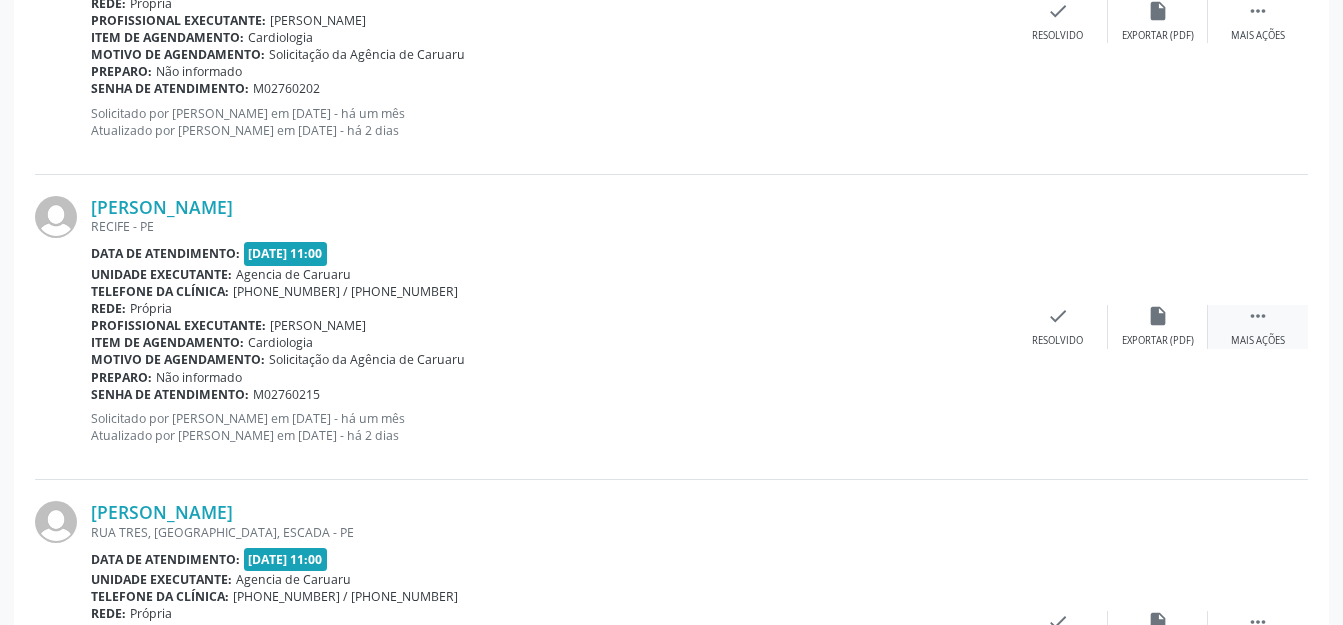 click on "Mais ações" at bounding box center (1258, 341) 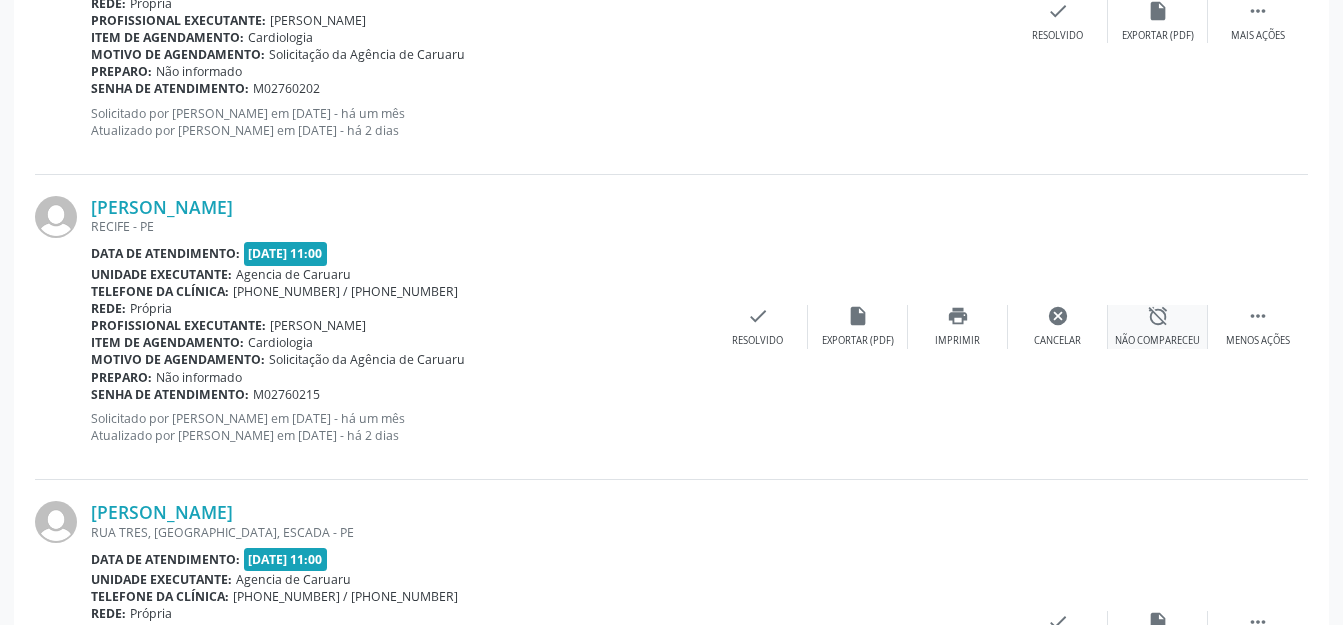click on "alarm_off
Não compareceu" at bounding box center (1158, 326) 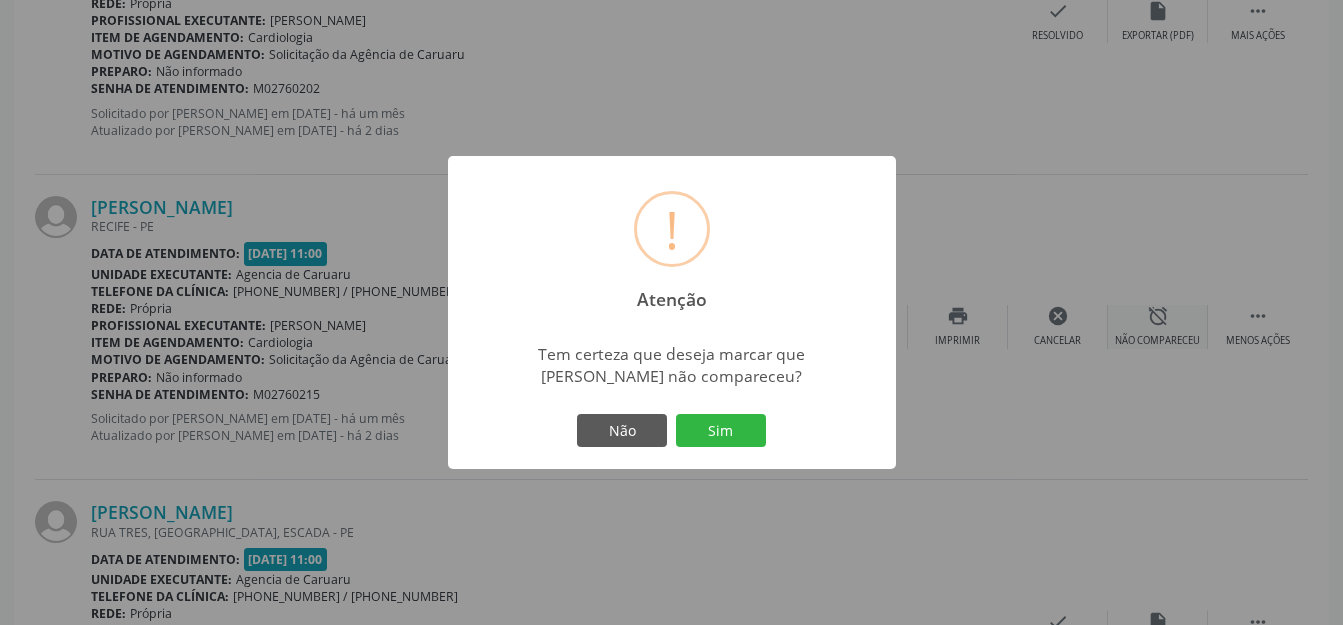 click on "Sim" at bounding box center (721, 431) 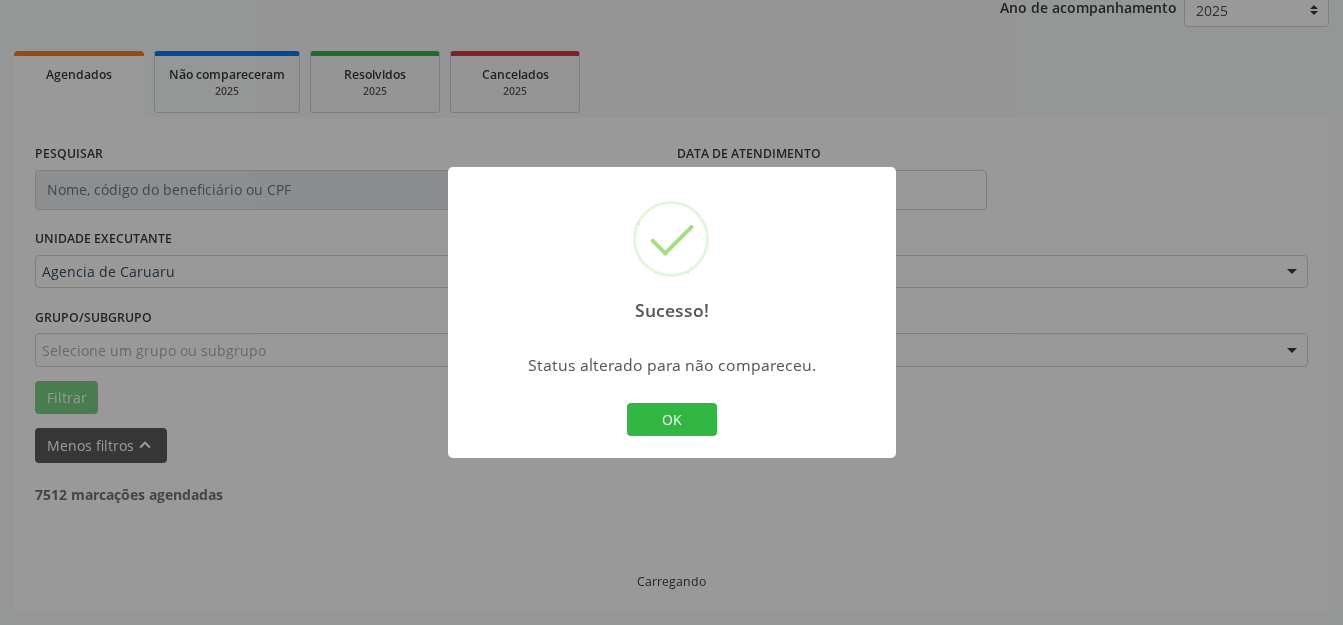 scroll, scrollTop: 248, scrollLeft: 0, axis: vertical 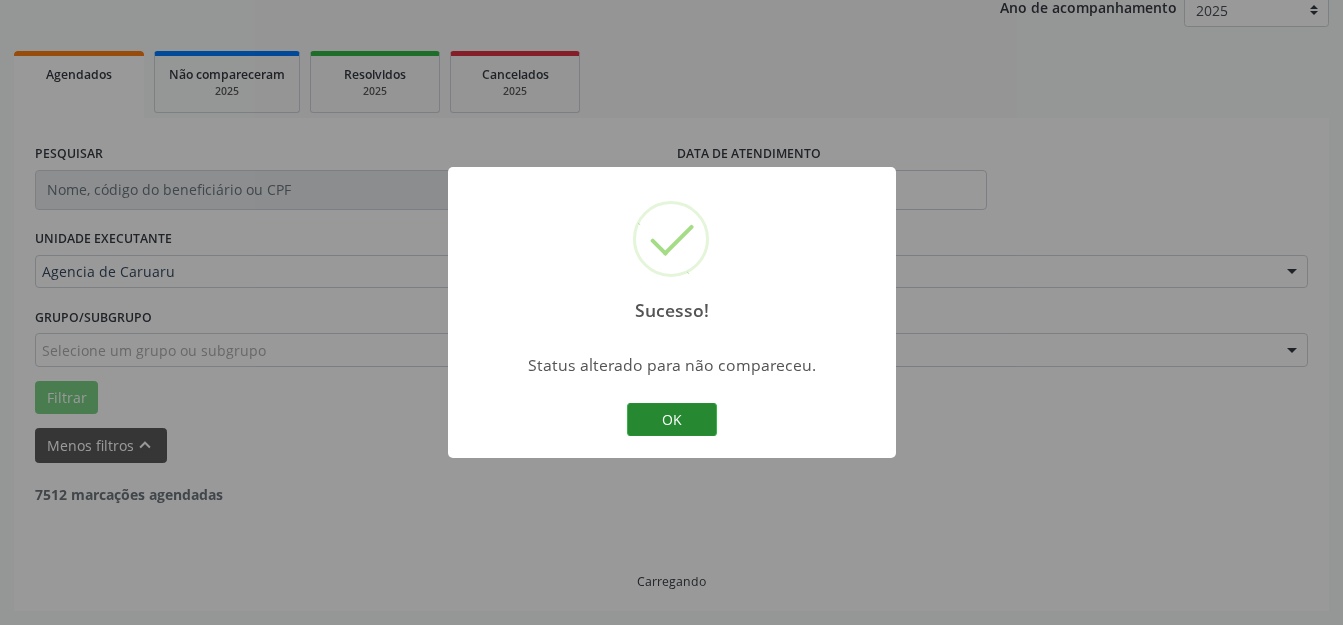 click on "OK" at bounding box center [672, 420] 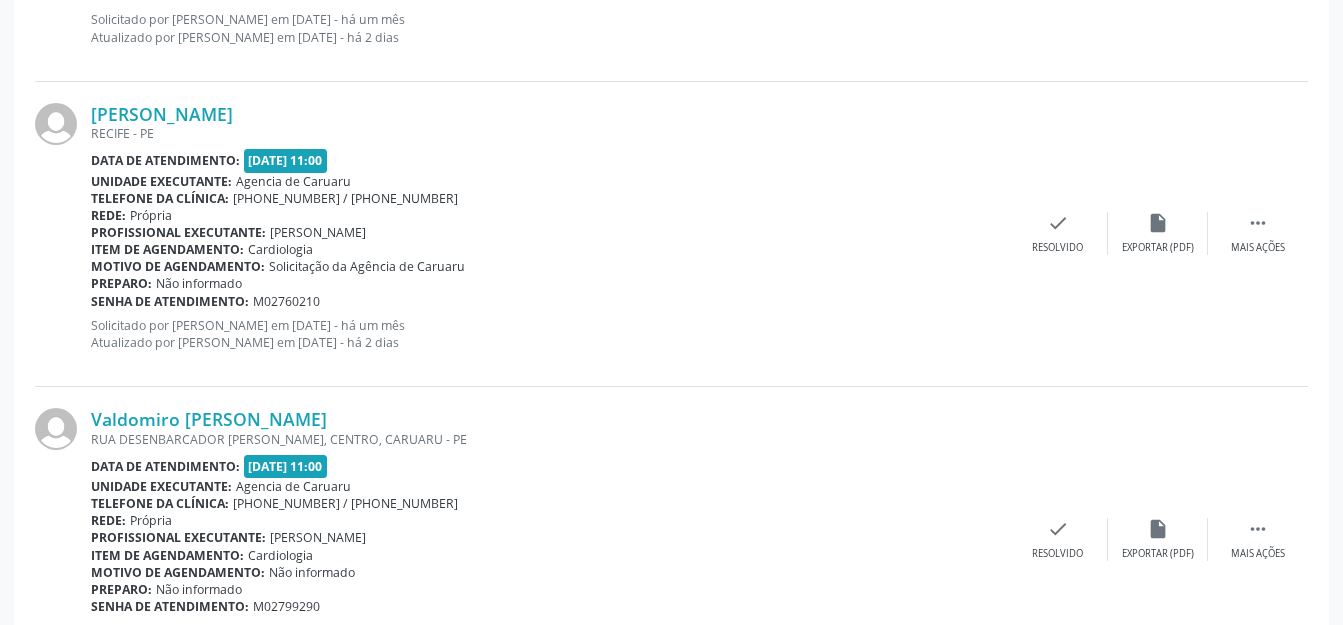 scroll, scrollTop: 4835, scrollLeft: 0, axis: vertical 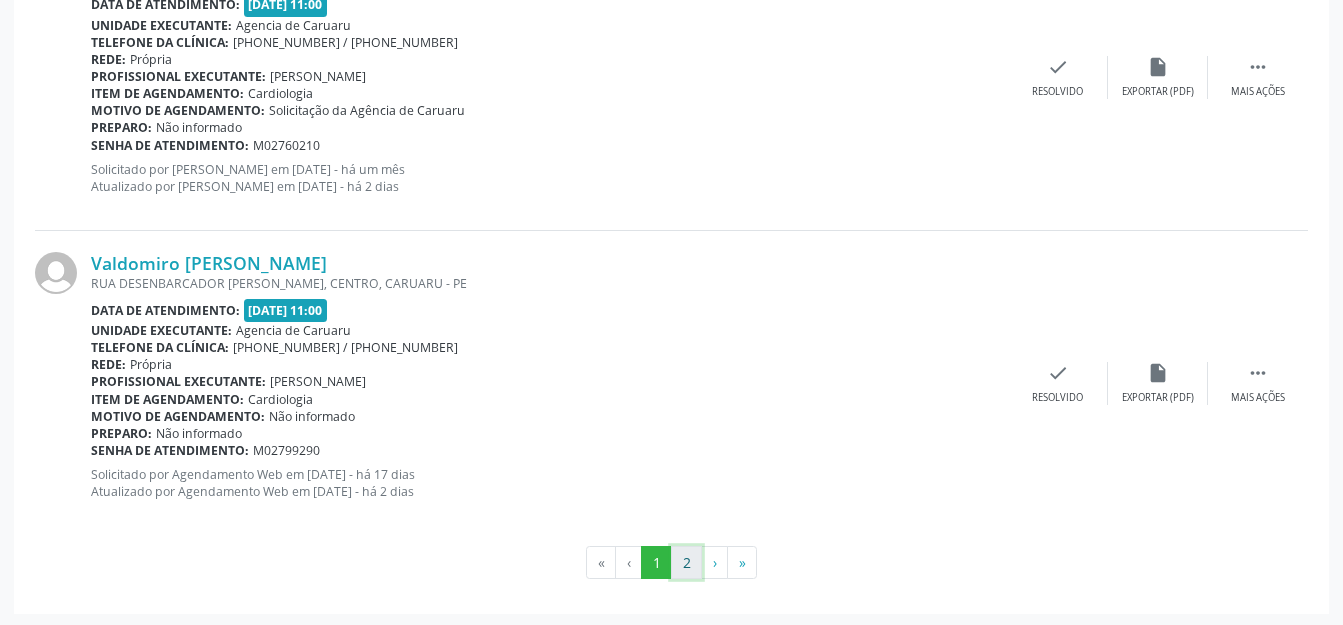 click on "2" at bounding box center (686, 563) 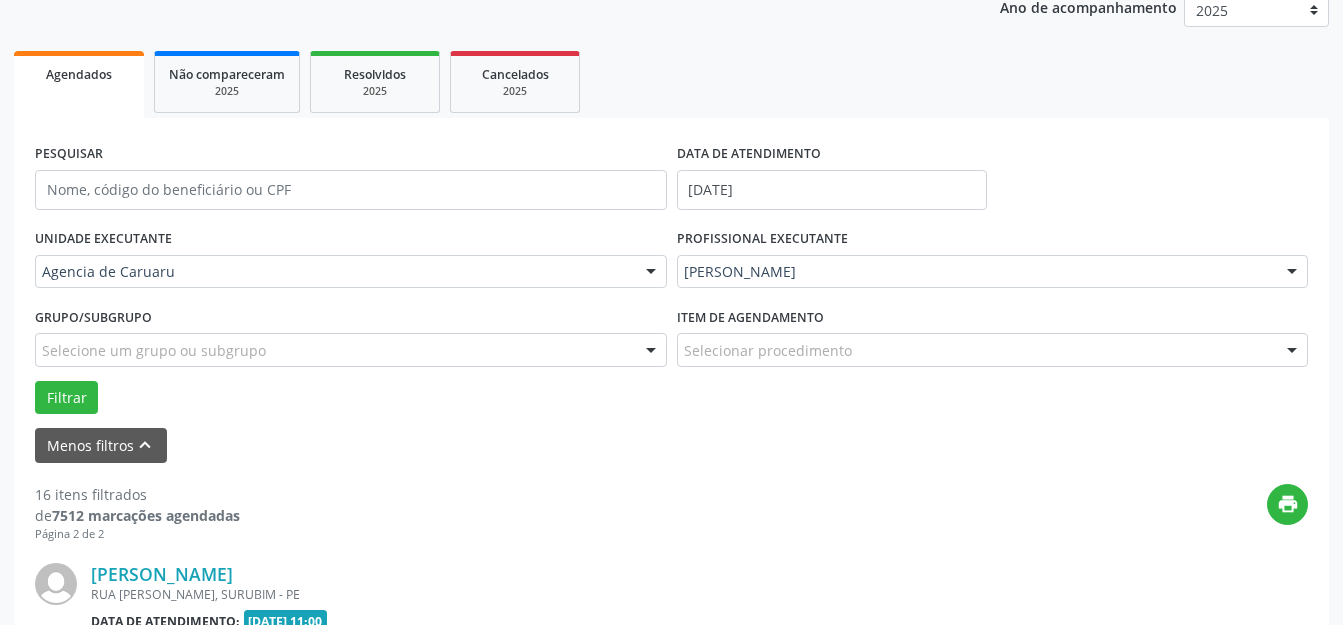 scroll, scrollTop: 562, scrollLeft: 0, axis: vertical 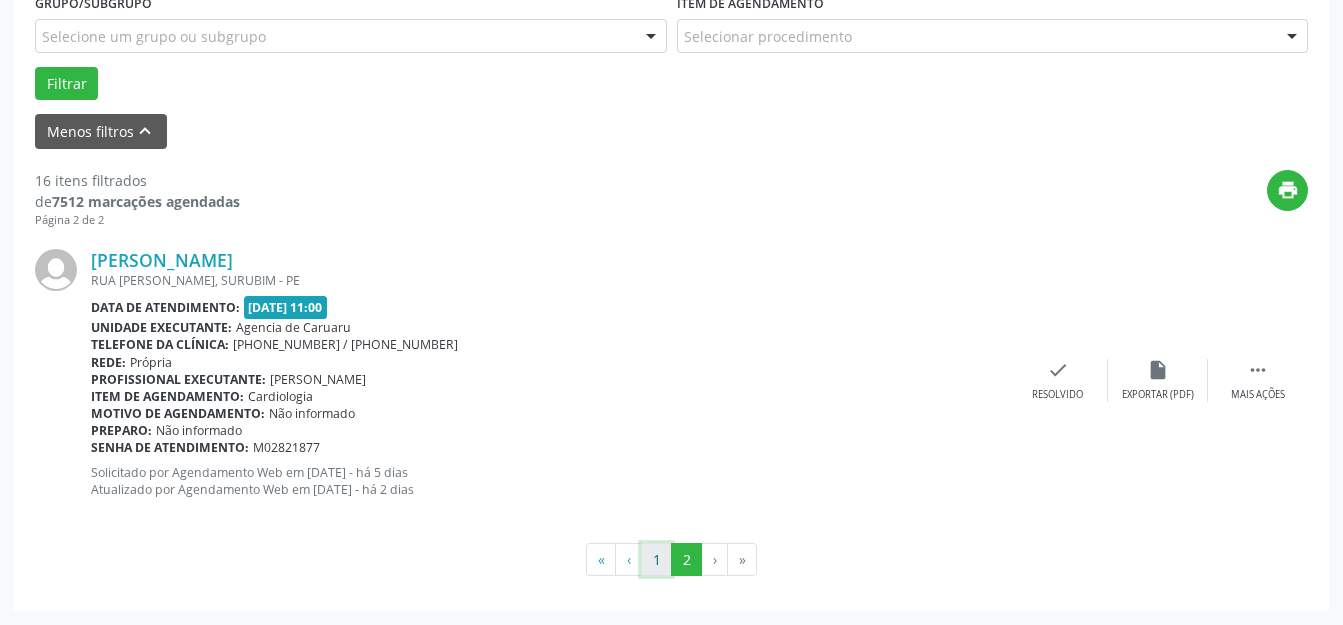 click on "1" at bounding box center (656, 560) 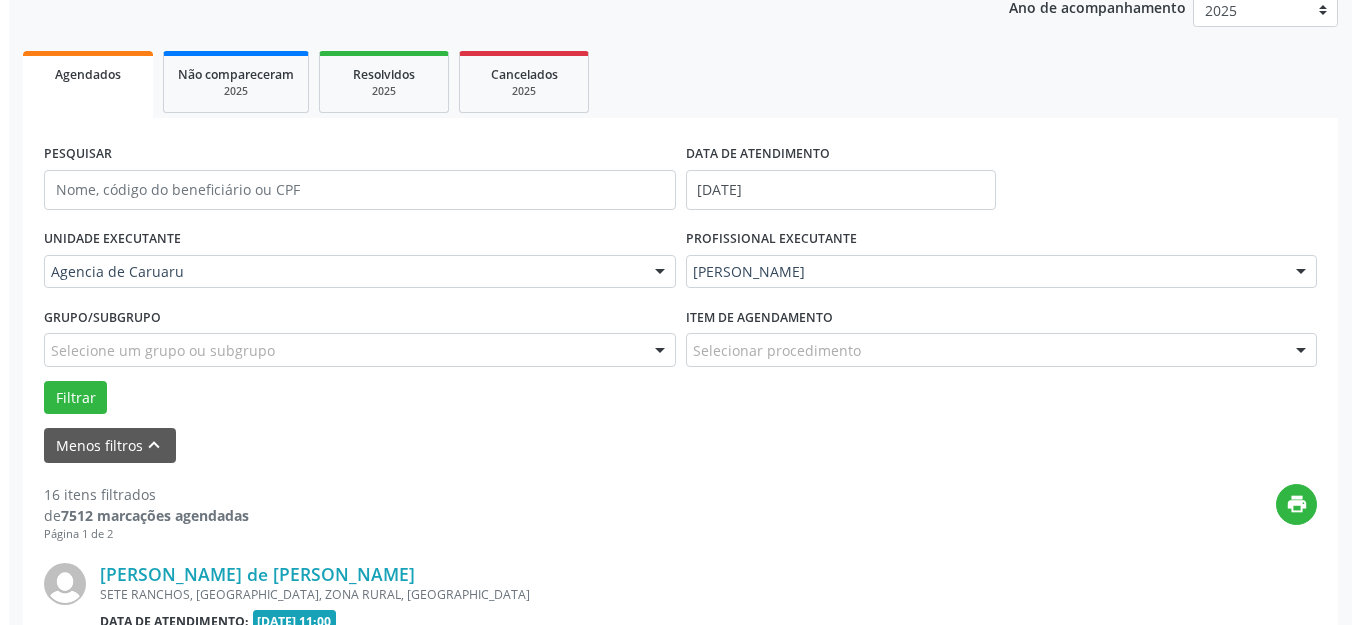scroll, scrollTop: 562, scrollLeft: 0, axis: vertical 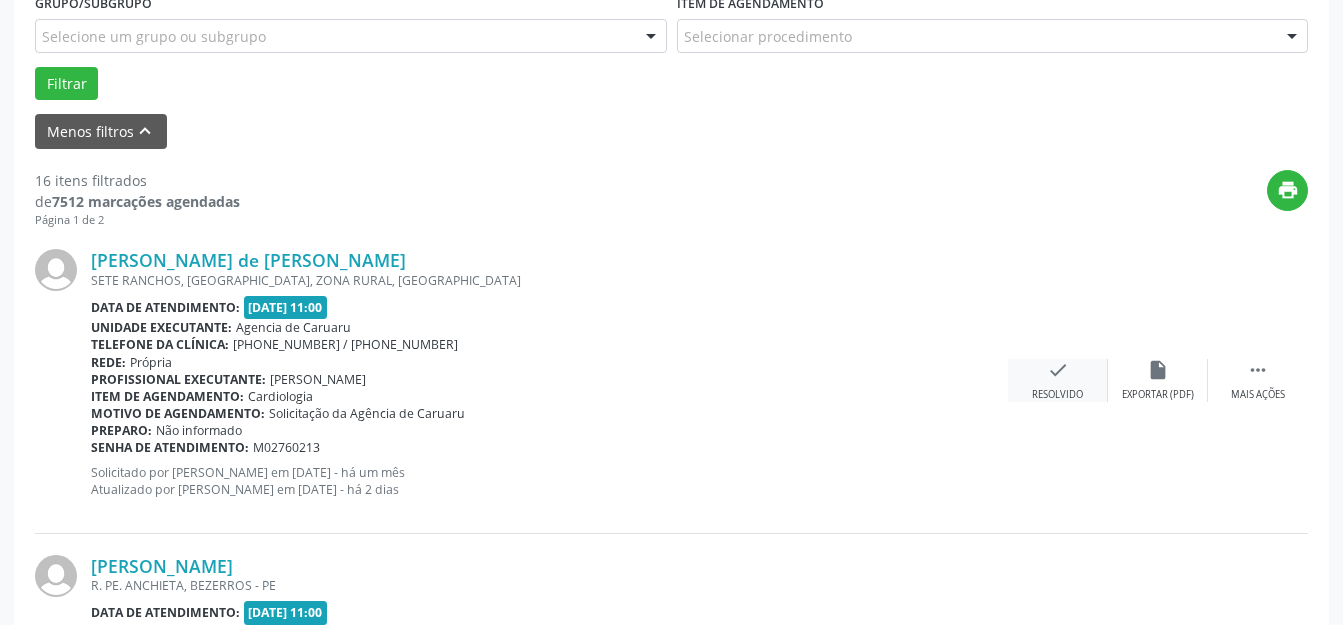 click on "check
Resolvido" at bounding box center [1058, 380] 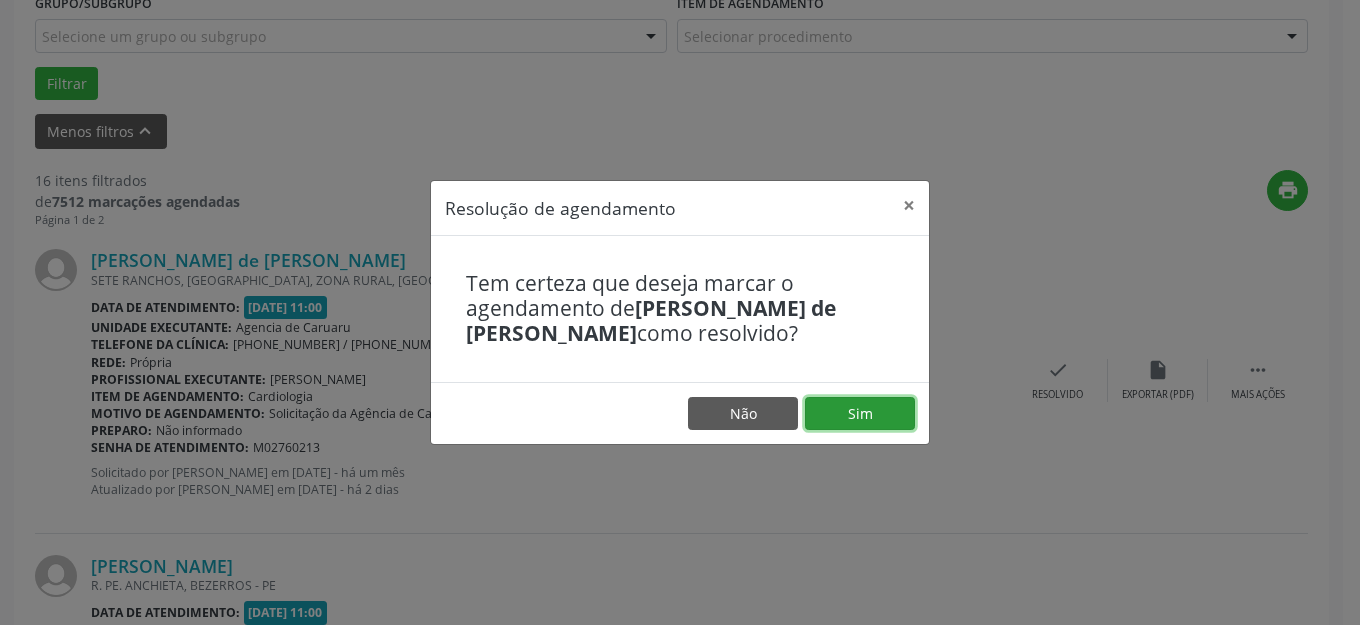 click on "Sim" at bounding box center [860, 414] 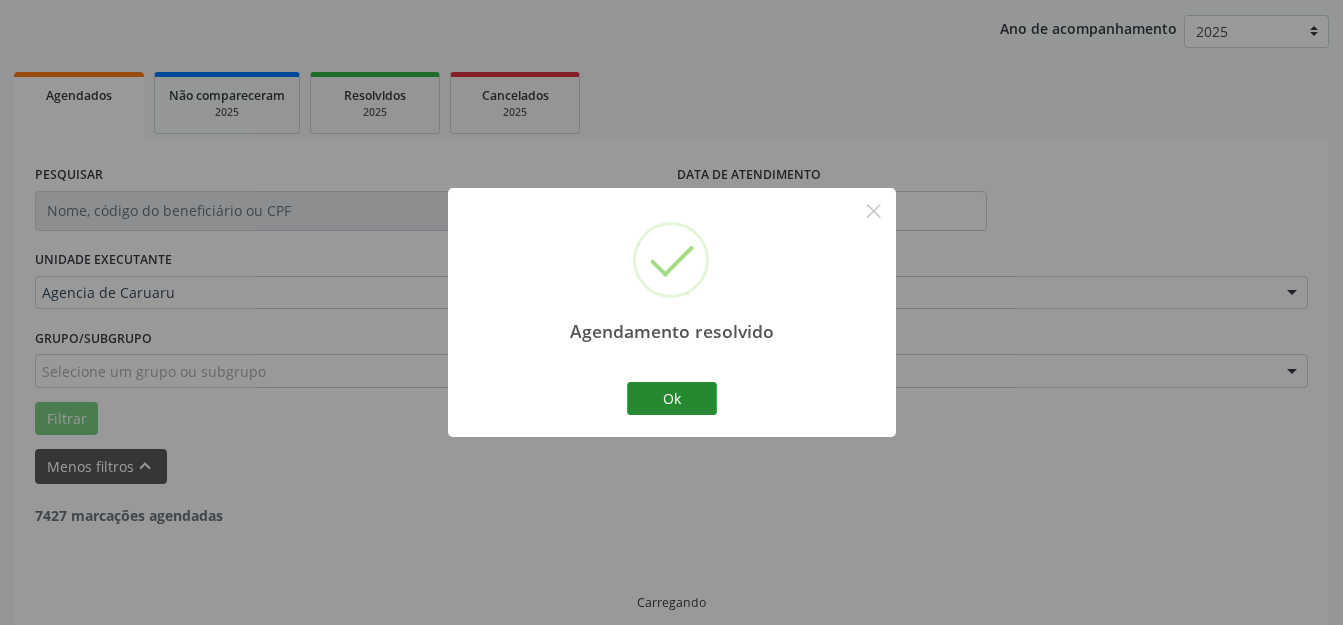 scroll, scrollTop: 248, scrollLeft: 0, axis: vertical 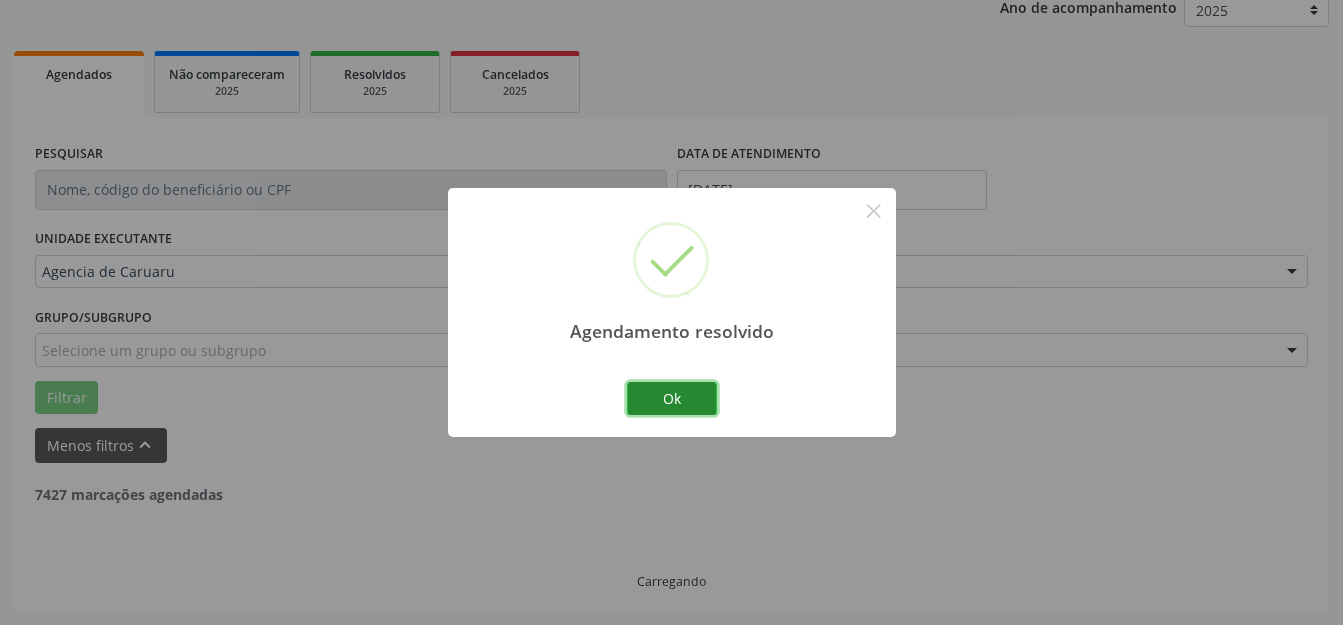 click on "Ok" at bounding box center [672, 399] 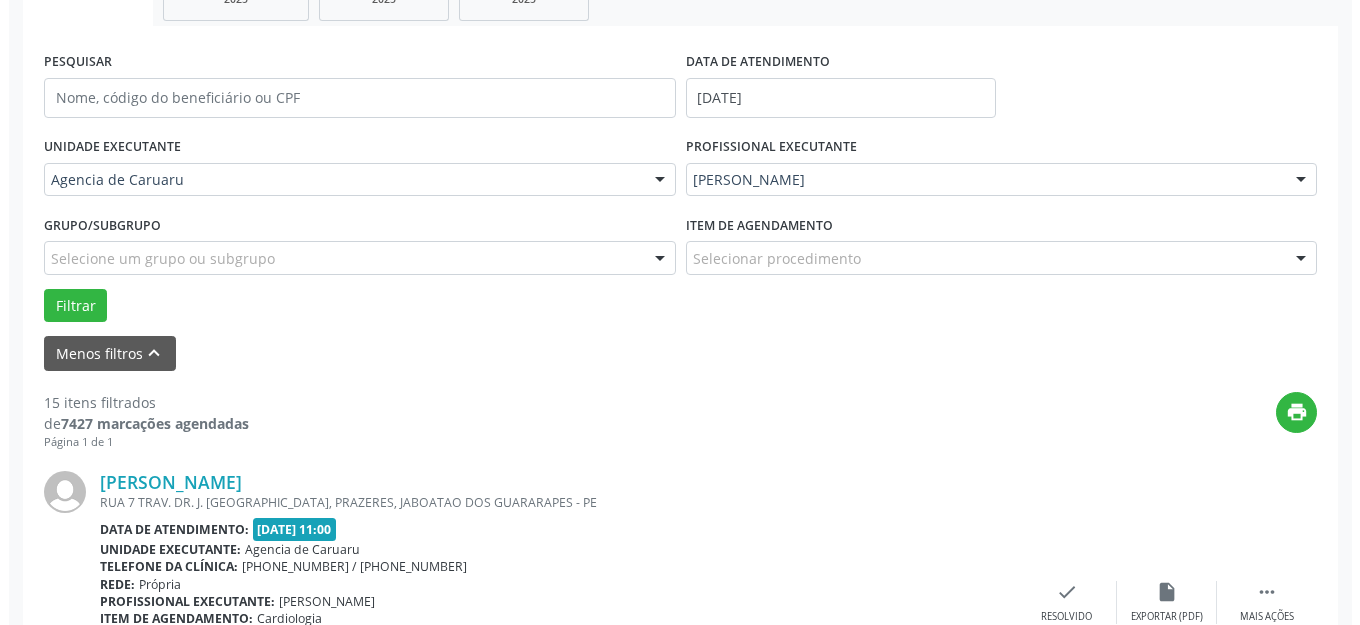 scroll, scrollTop: 448, scrollLeft: 0, axis: vertical 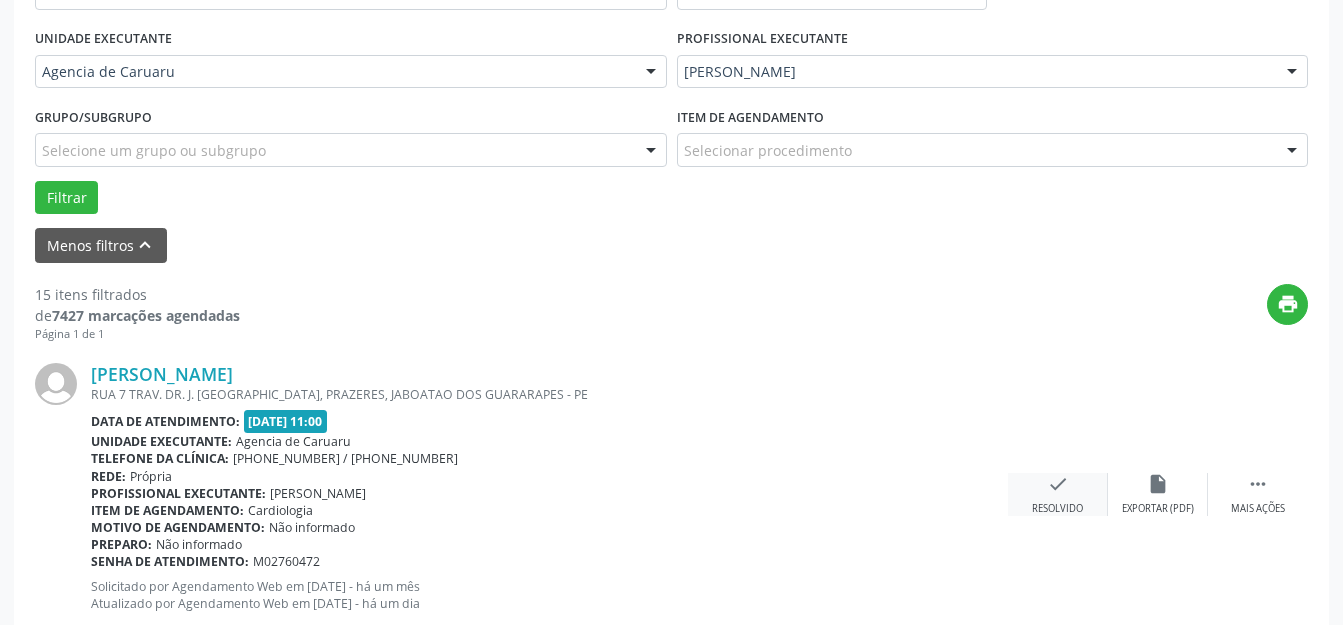click on "Resolvido" at bounding box center (1057, 509) 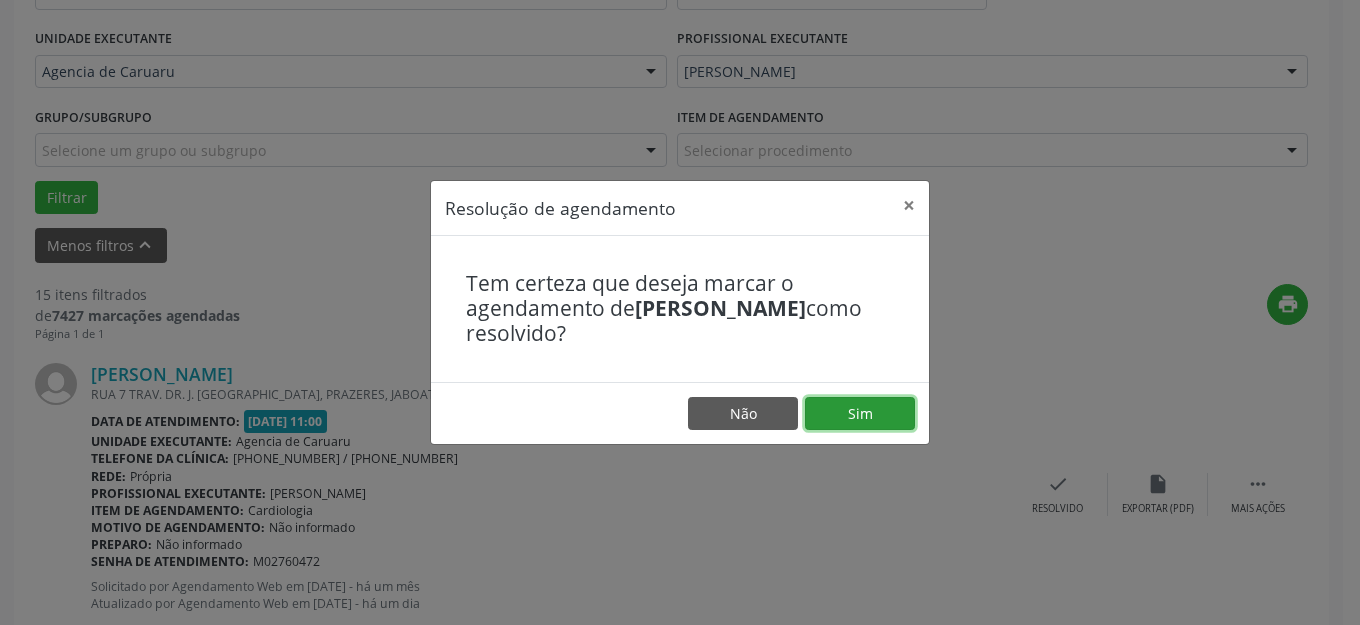 click on "Sim" at bounding box center [860, 414] 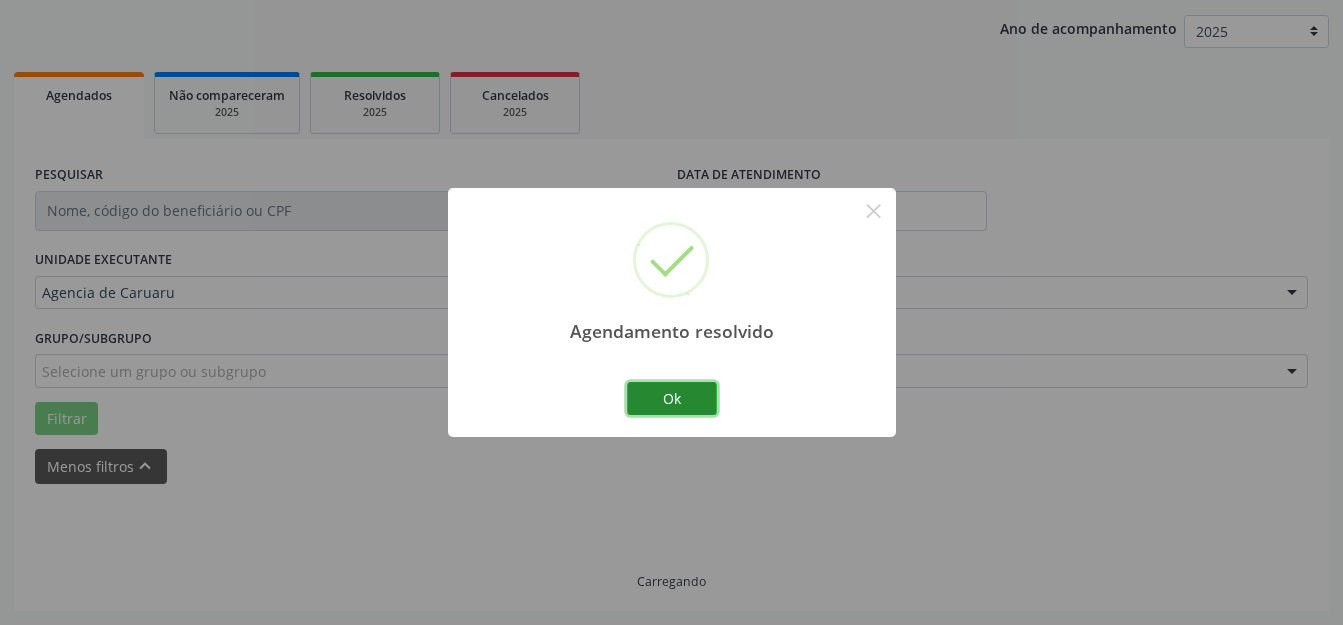 click on "Ok" at bounding box center (672, 399) 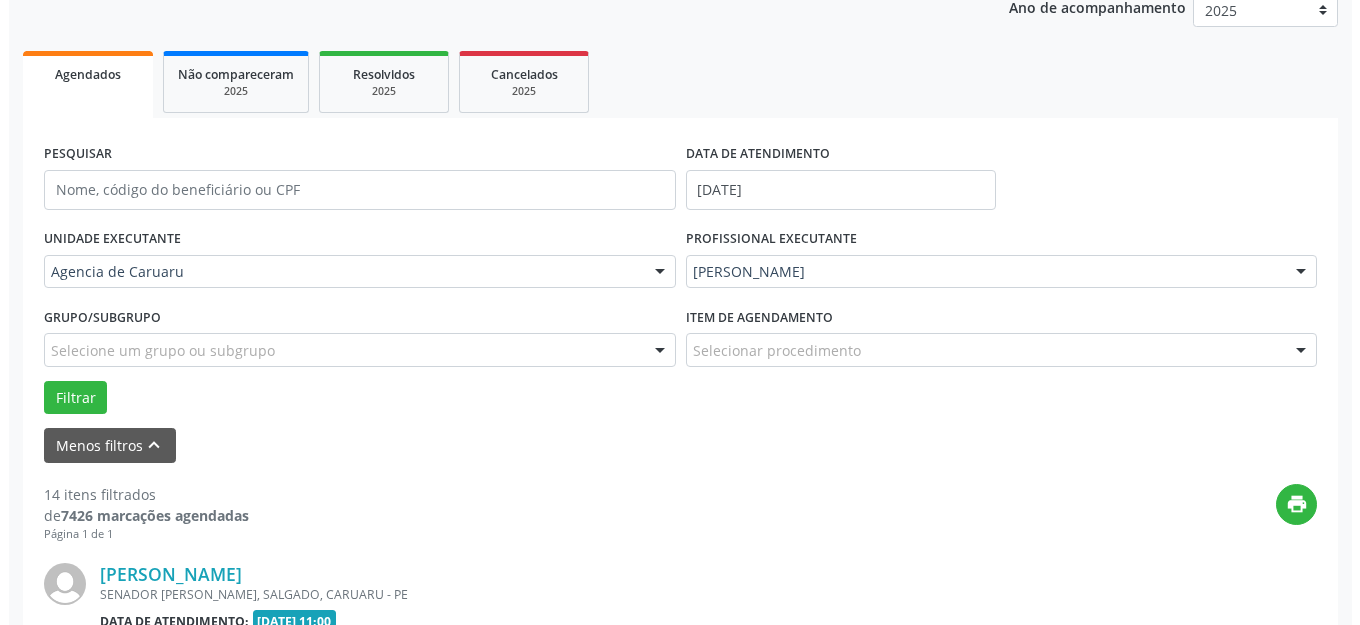 scroll, scrollTop: 548, scrollLeft: 0, axis: vertical 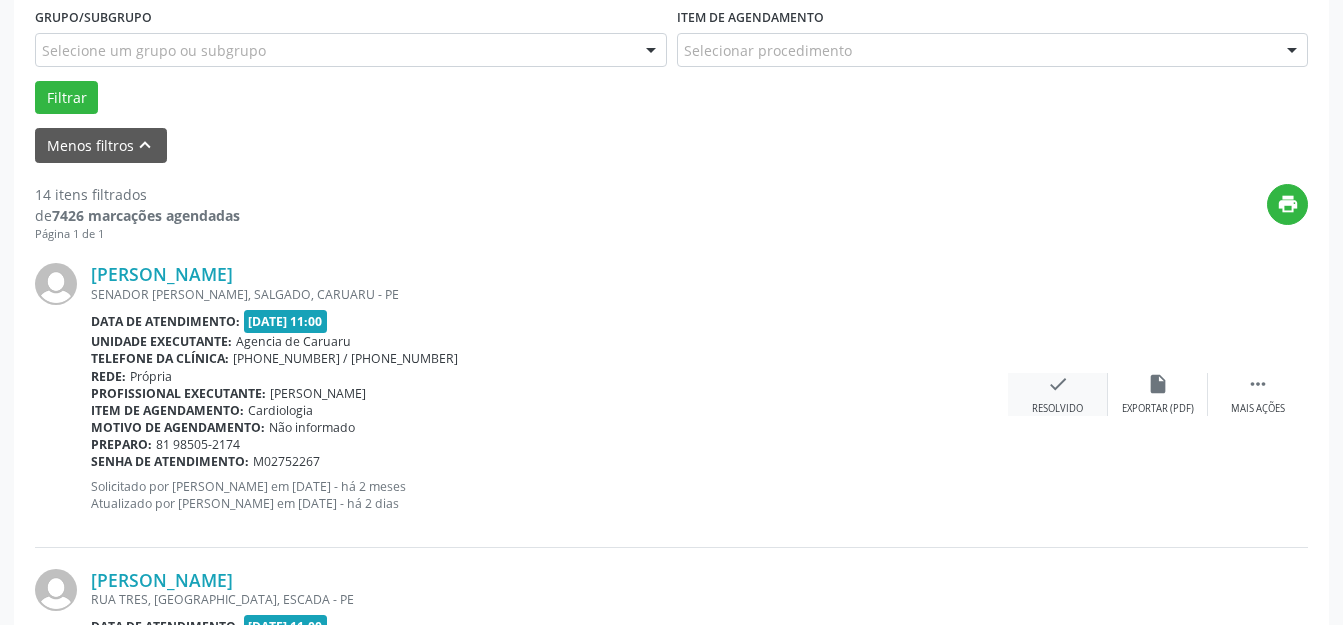 click on "check
Resolvido" at bounding box center (1058, 394) 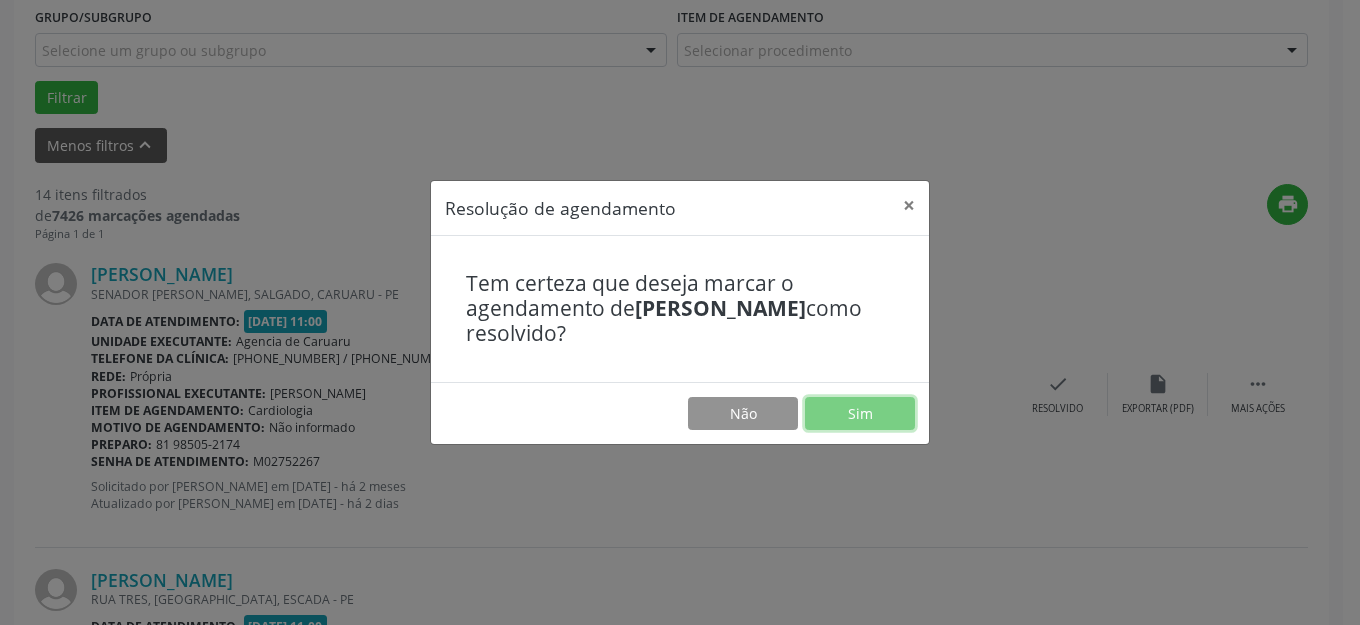 click on "Sim" at bounding box center [860, 414] 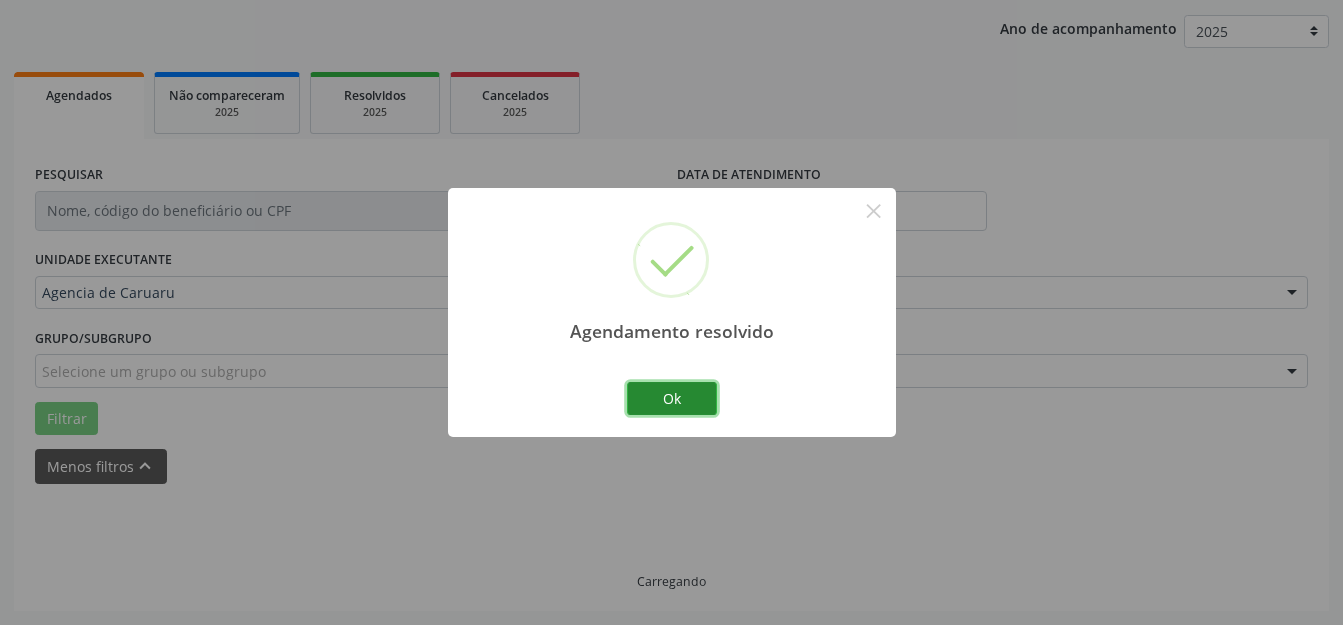 click on "Ok" at bounding box center [672, 399] 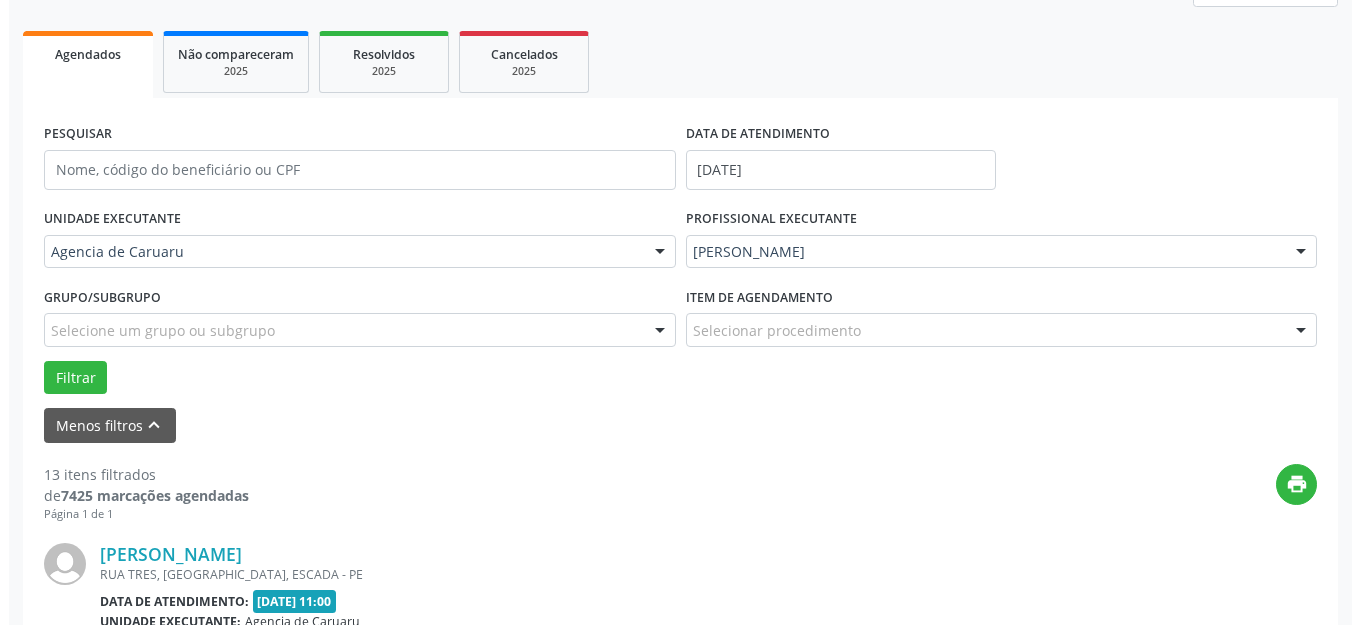 scroll, scrollTop: 548, scrollLeft: 0, axis: vertical 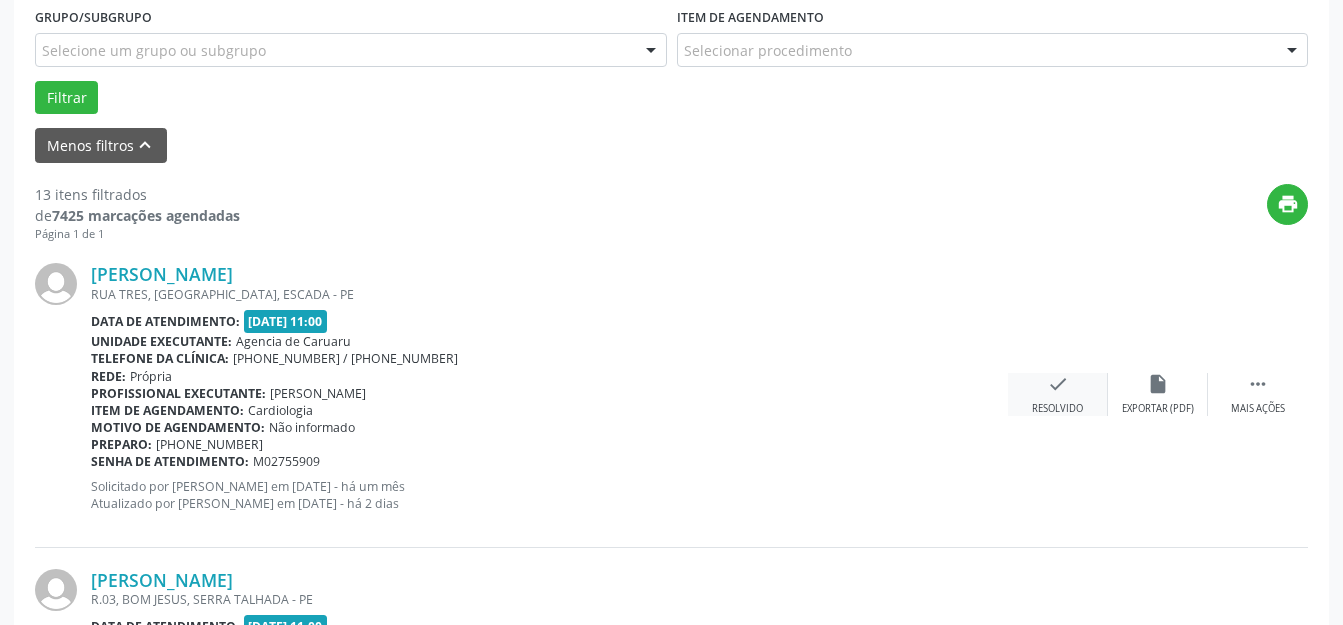 click on "Resolvido" at bounding box center [1057, 409] 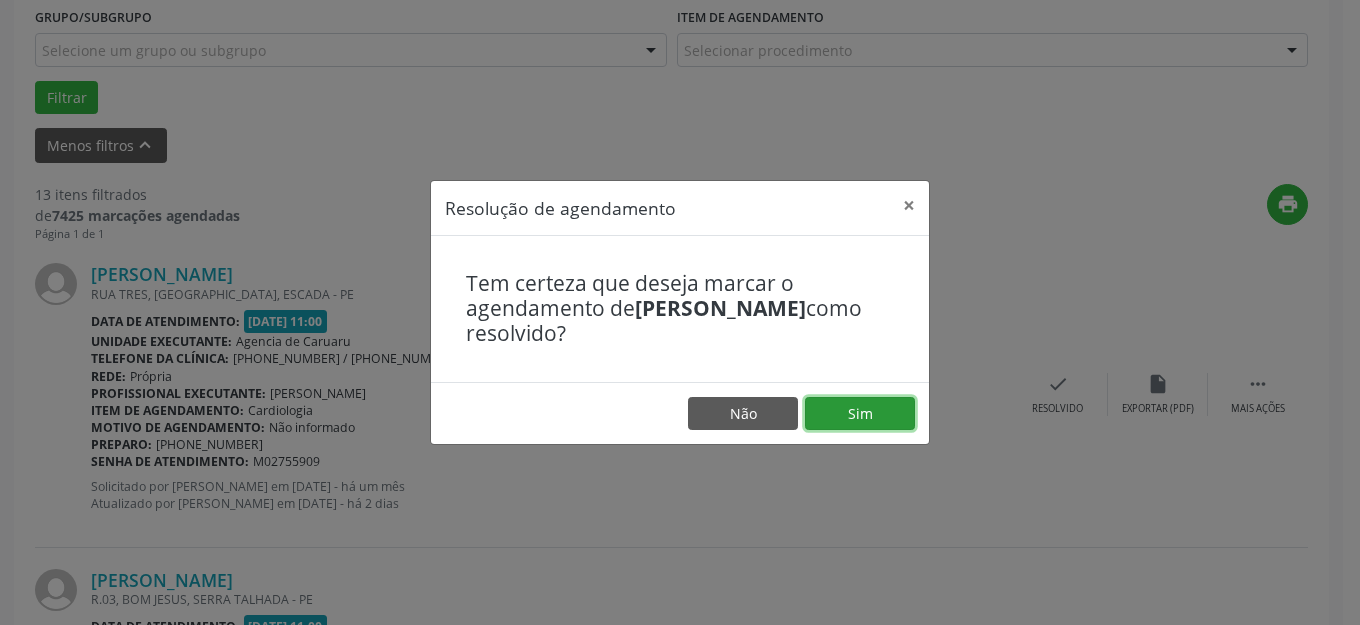 click on "Sim" at bounding box center [860, 414] 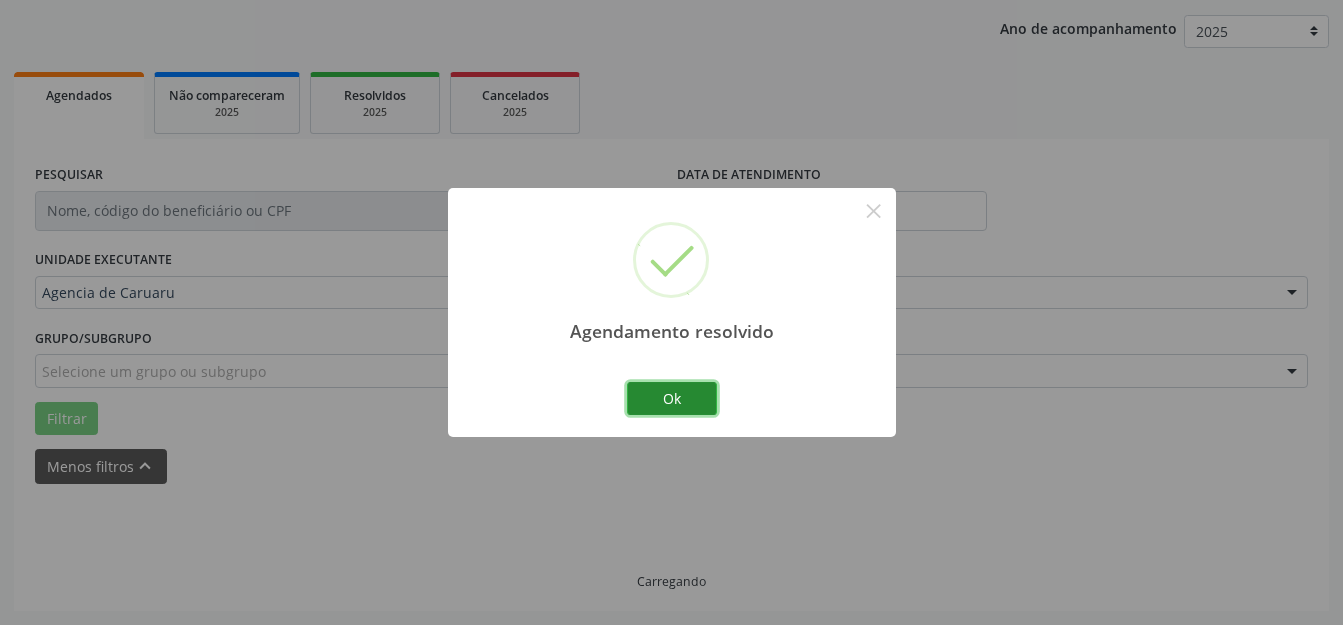click on "Ok" at bounding box center (672, 399) 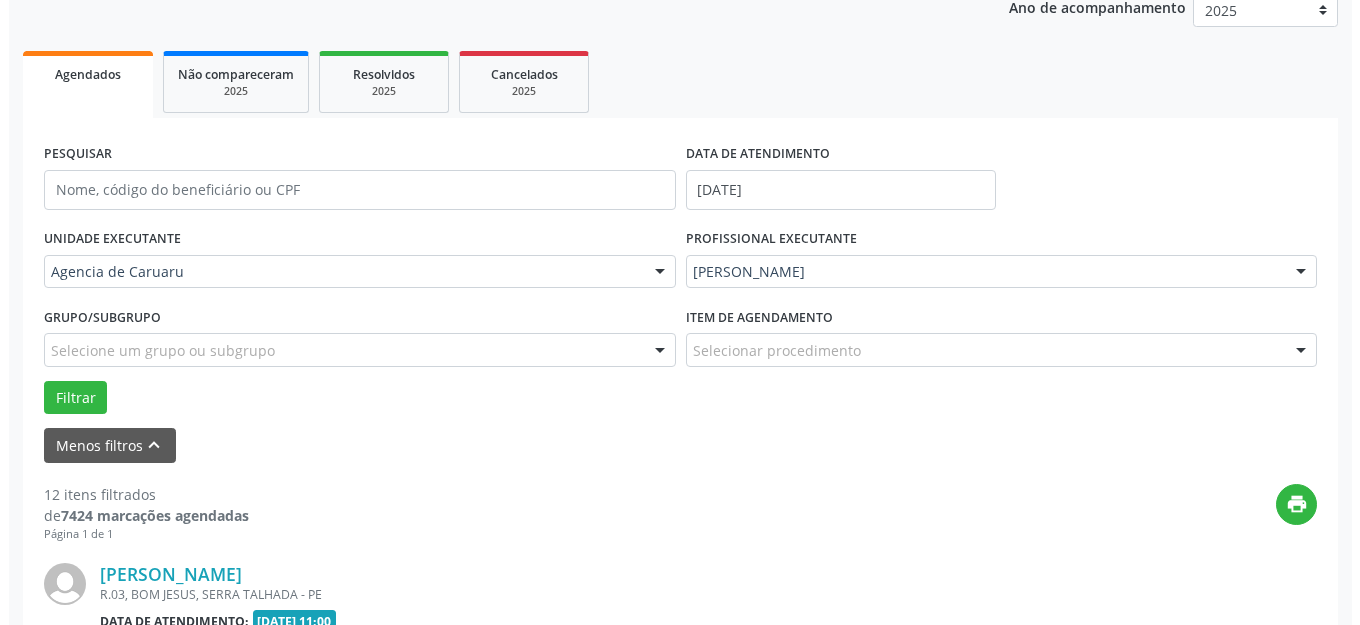 scroll, scrollTop: 448, scrollLeft: 0, axis: vertical 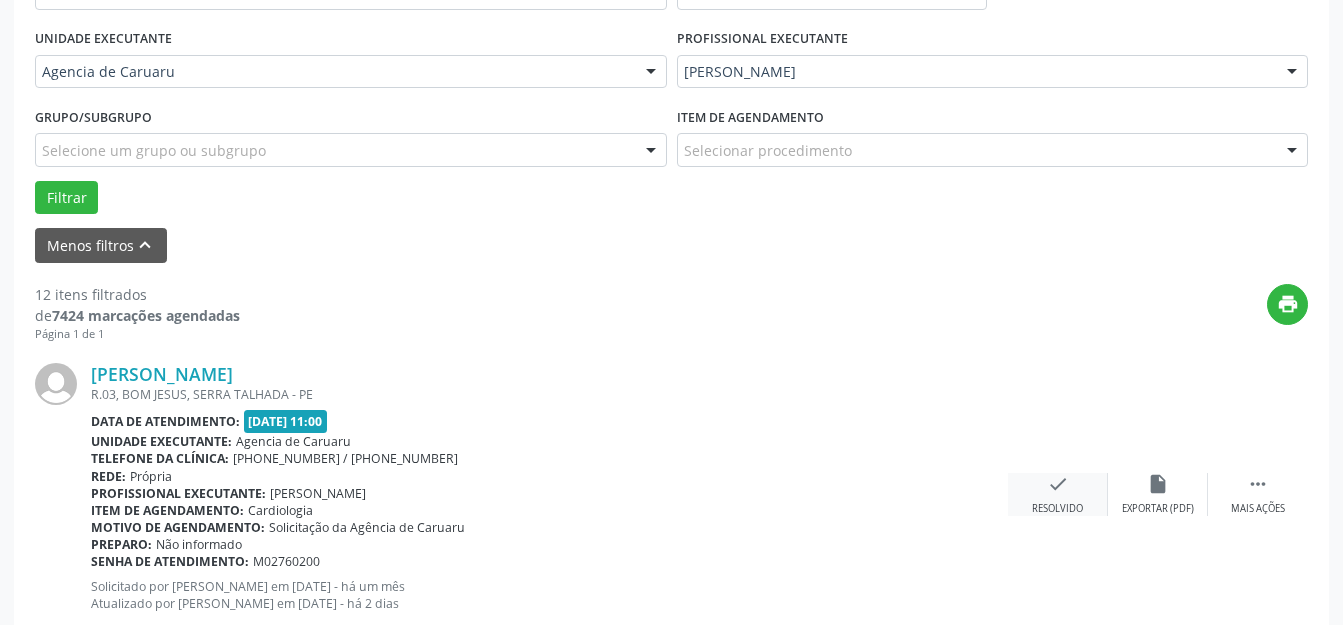 click on "Resolvido" at bounding box center (1057, 509) 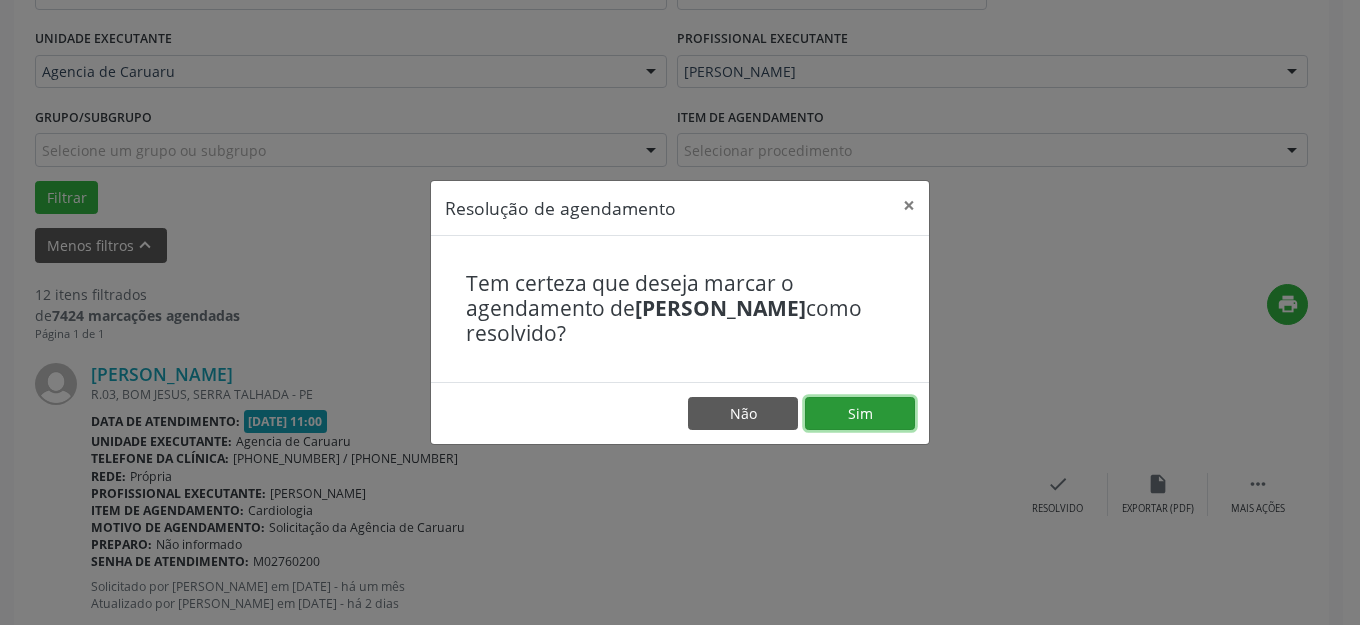 click on "Sim" at bounding box center (860, 414) 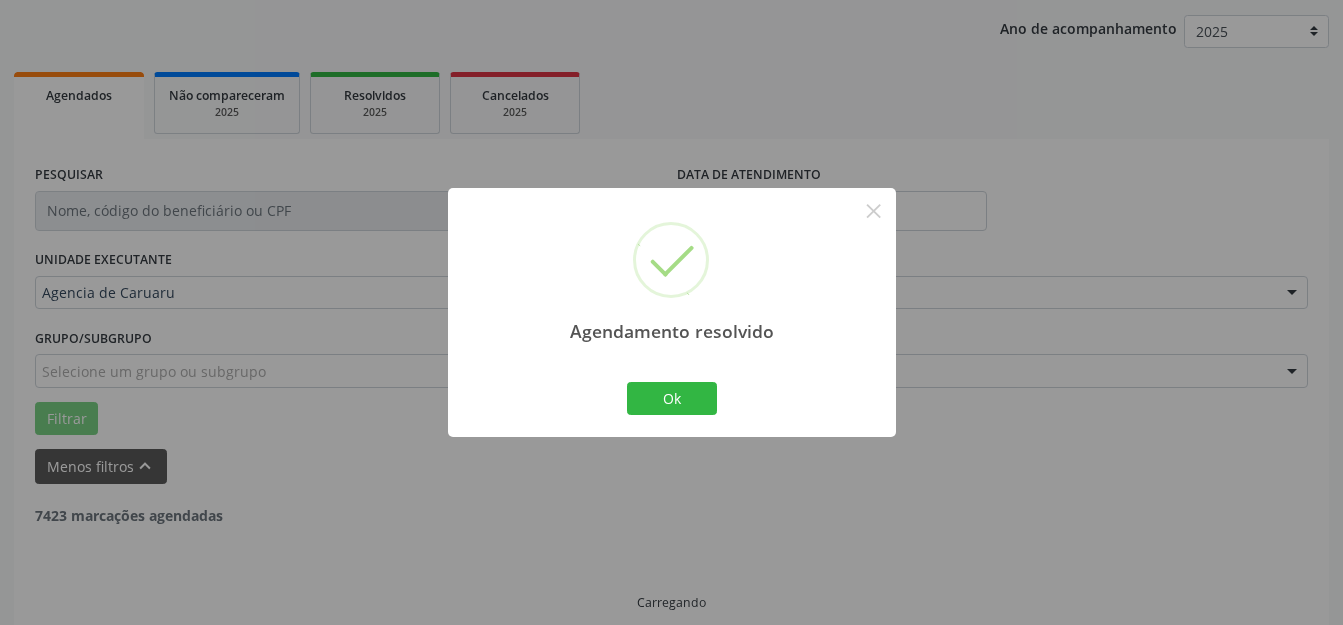scroll, scrollTop: 248, scrollLeft: 0, axis: vertical 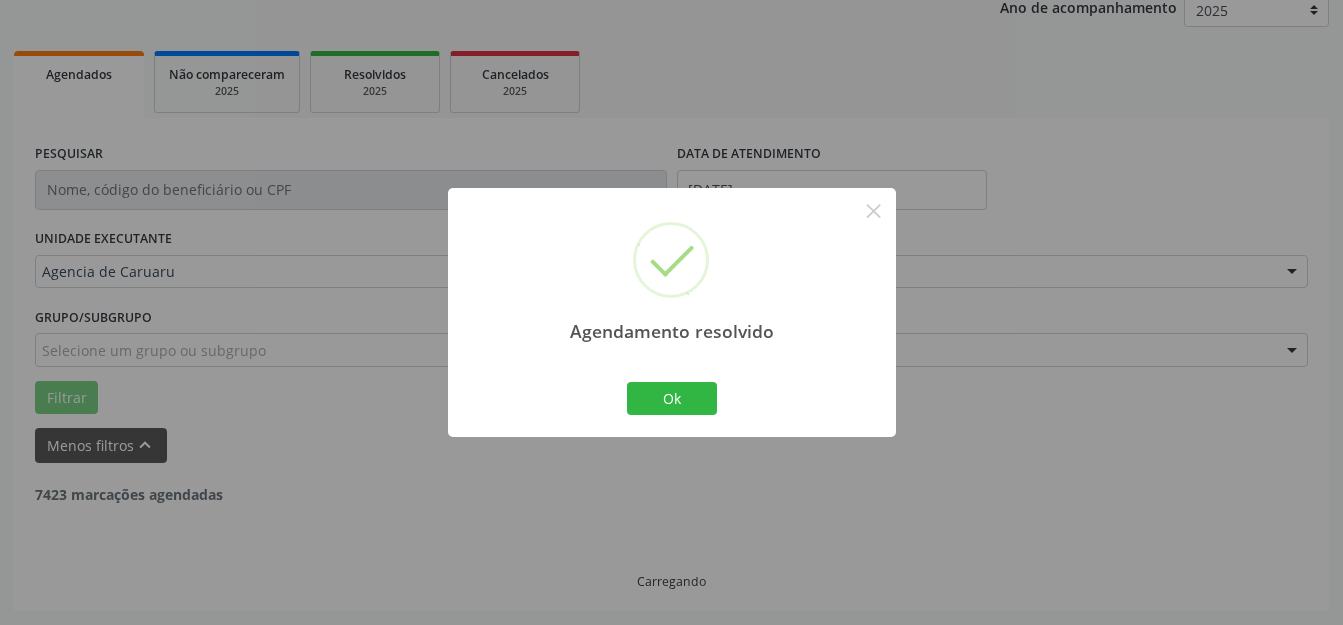 click on "Agendamento resolvido × Ok Cancel" at bounding box center (672, 312) 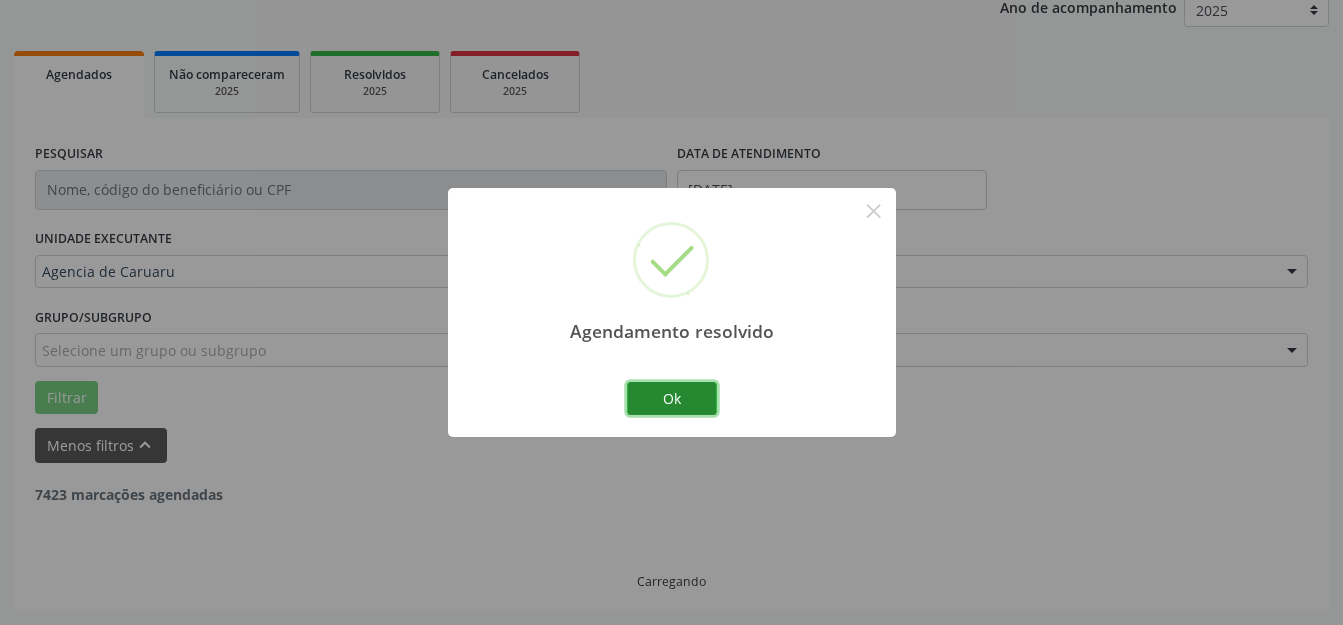 click on "Ok" at bounding box center (672, 399) 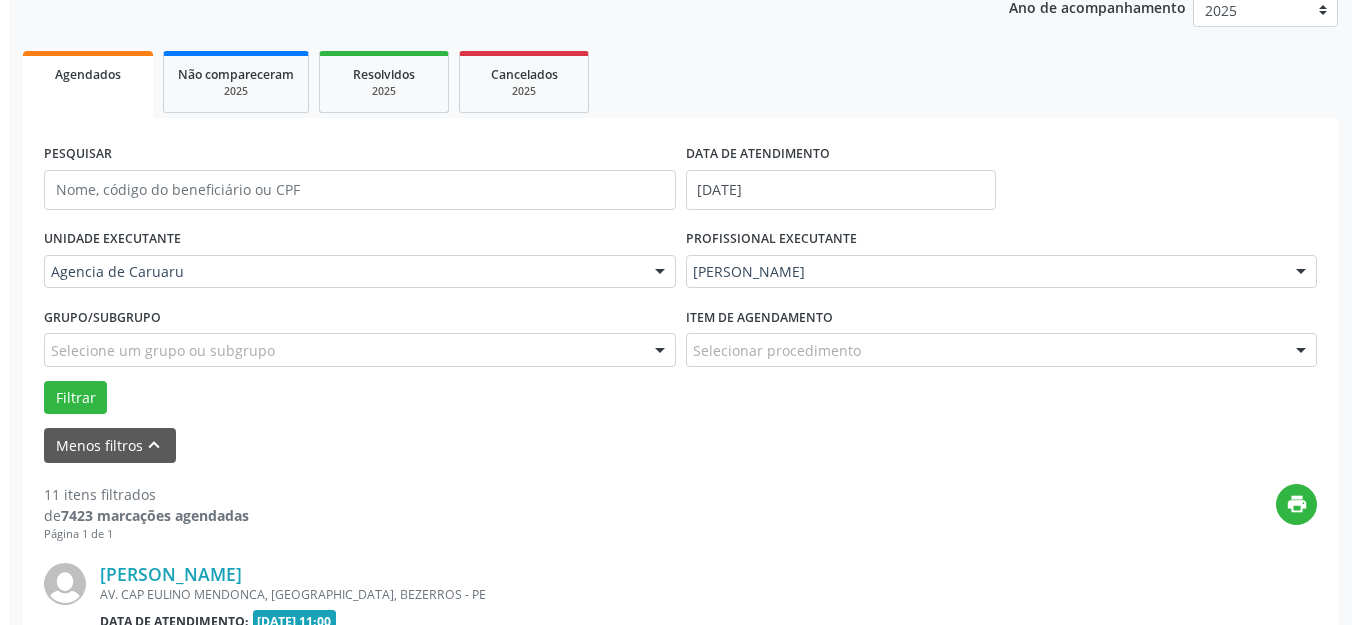 scroll, scrollTop: 648, scrollLeft: 0, axis: vertical 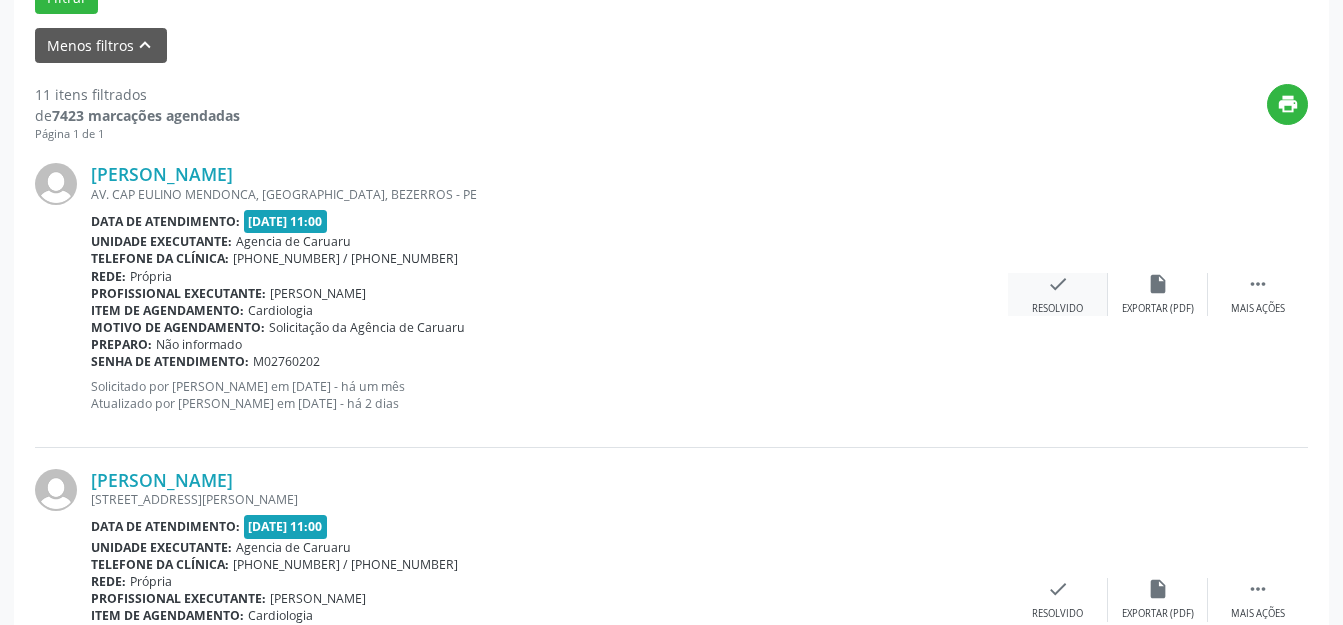 click on "check" at bounding box center (1058, 284) 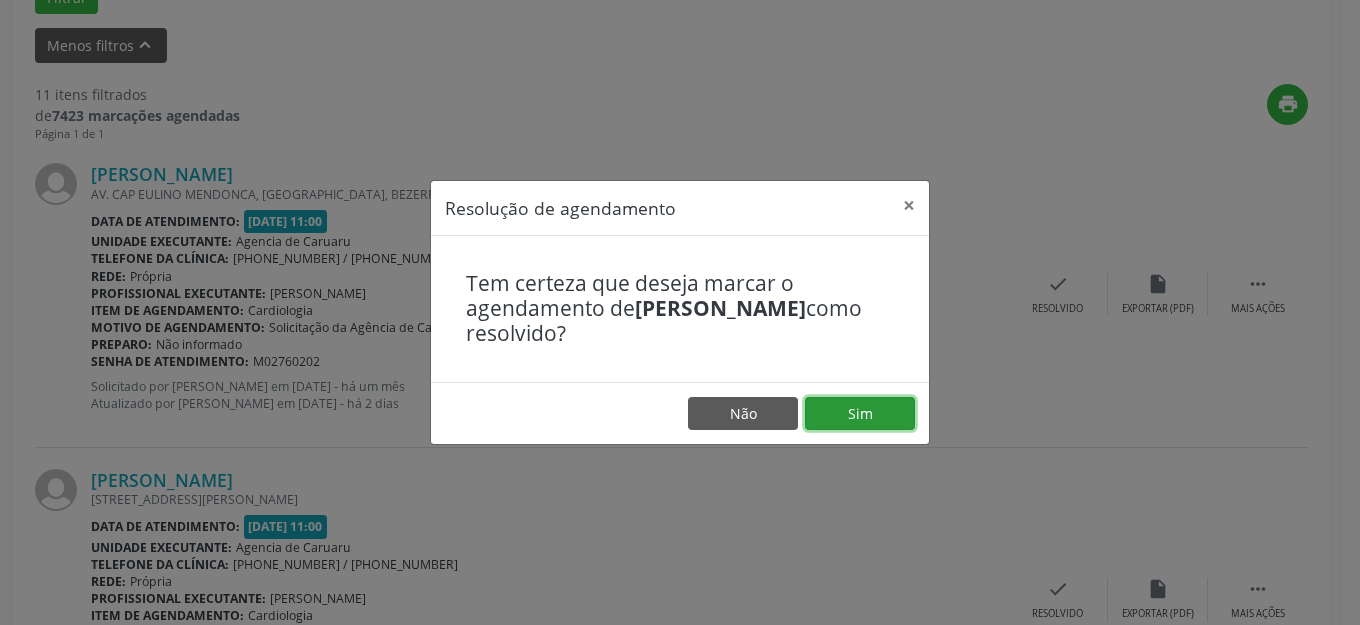 click on "Sim" at bounding box center (860, 414) 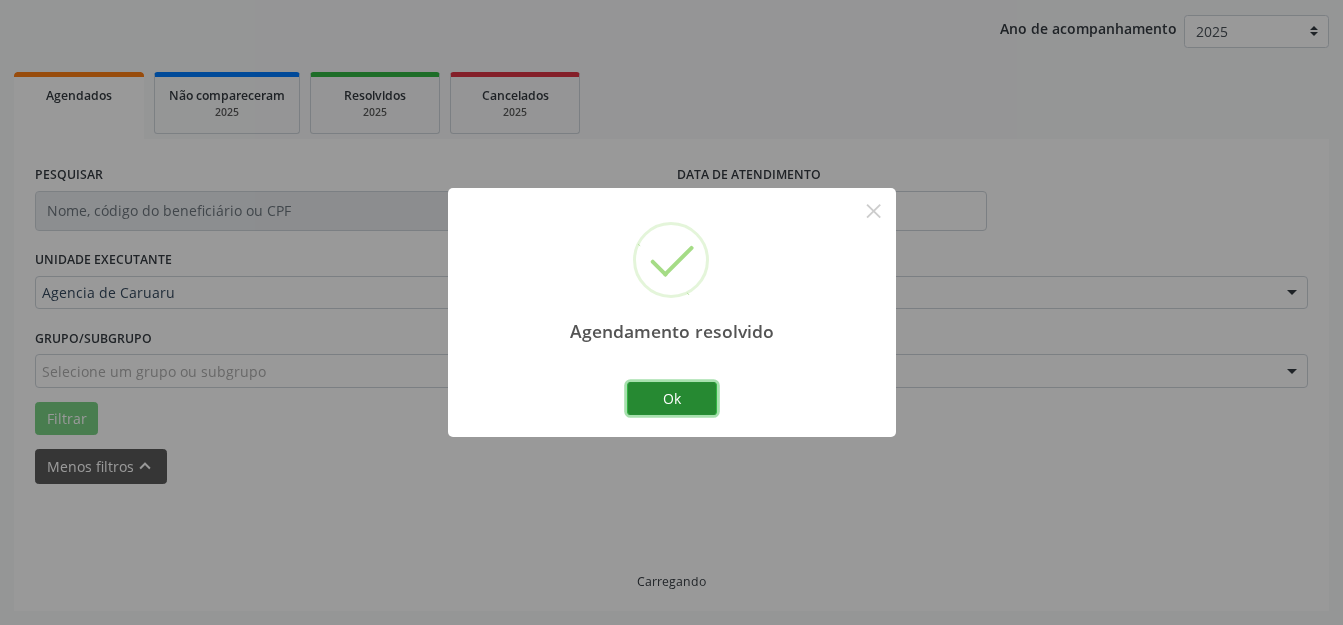 click on "Ok" at bounding box center (672, 399) 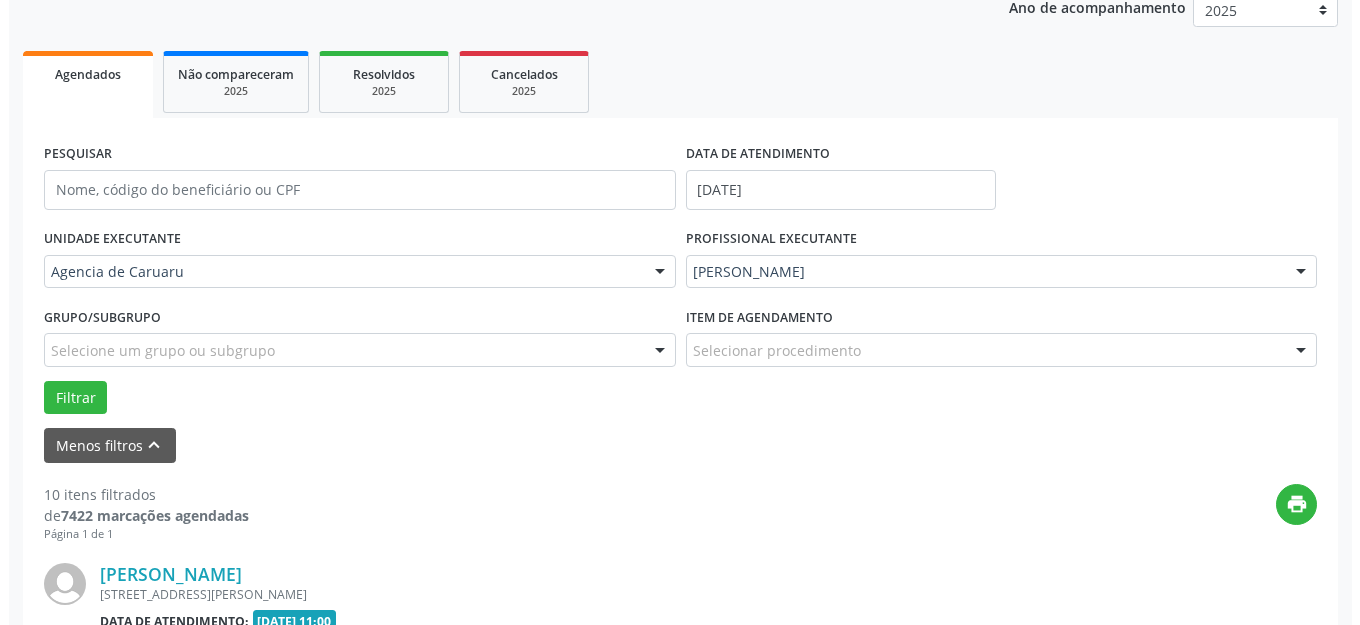 scroll, scrollTop: 748, scrollLeft: 0, axis: vertical 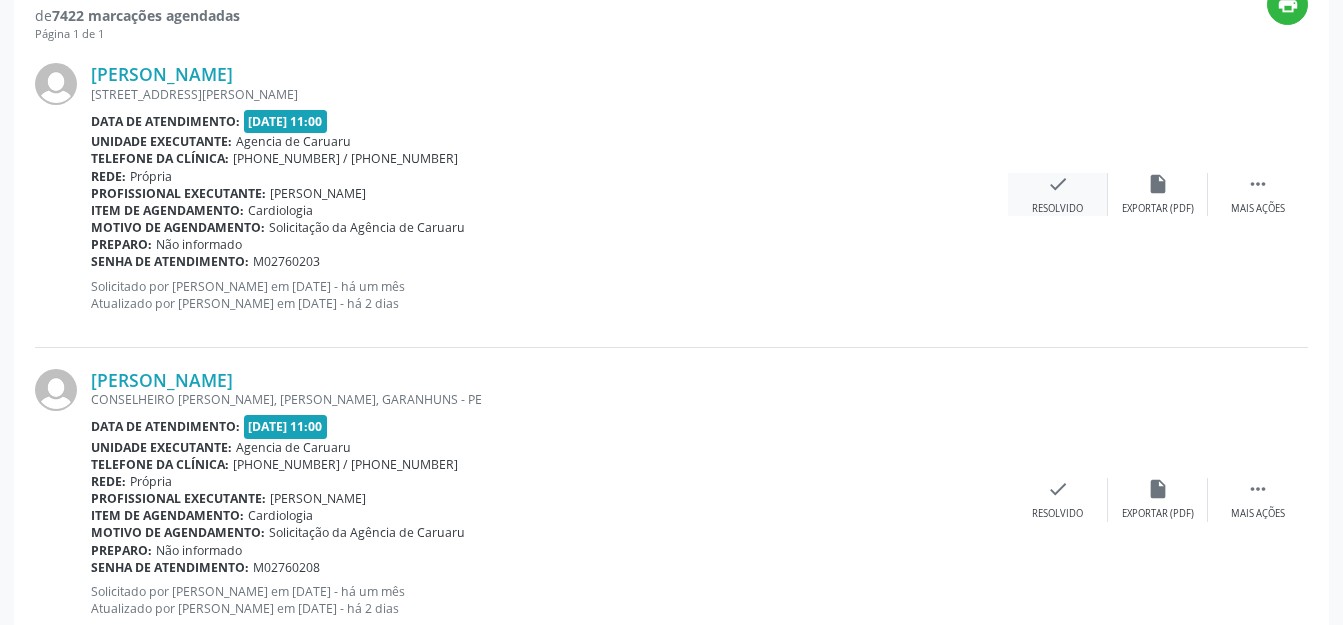 click on "Resolvido" at bounding box center [1057, 209] 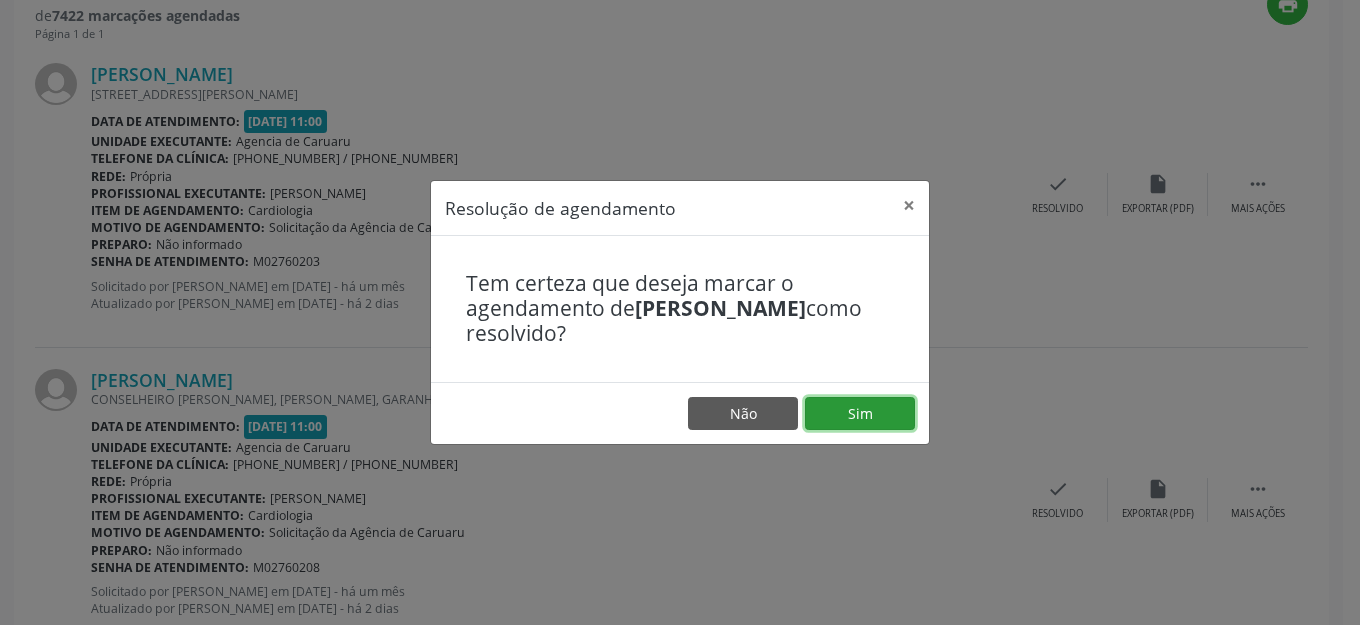 click on "Sim" at bounding box center [860, 414] 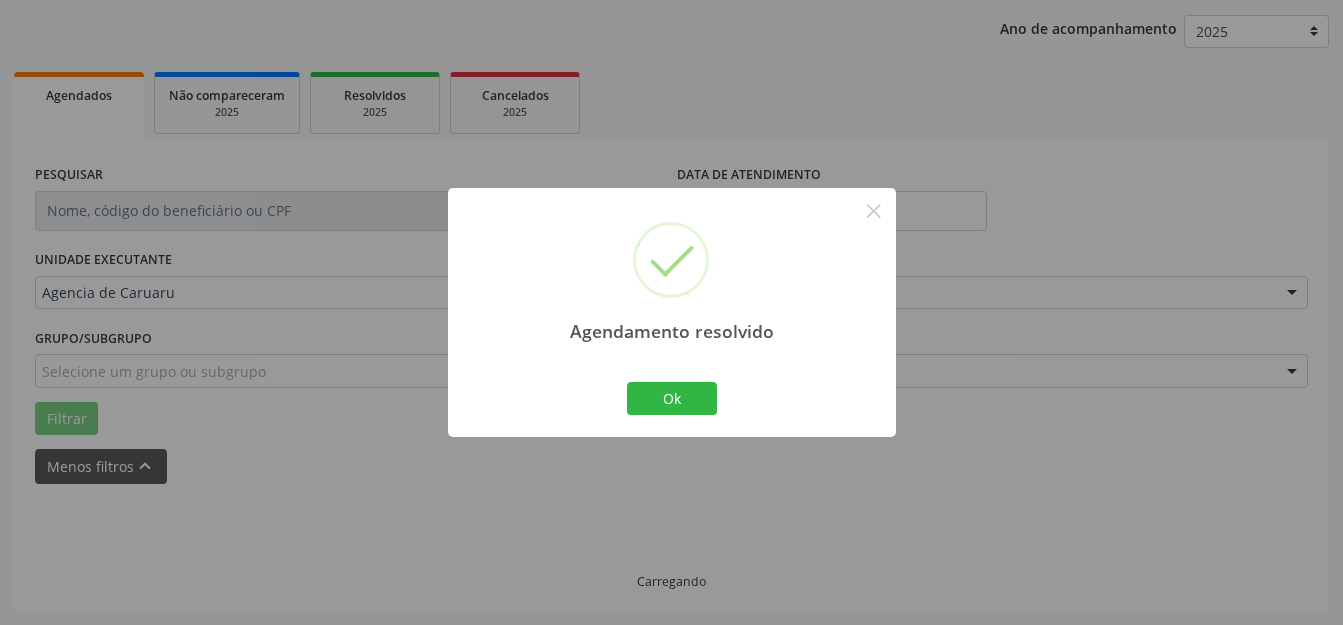 click on "Agendamento resolvido × Ok Cancel" at bounding box center [672, 312] 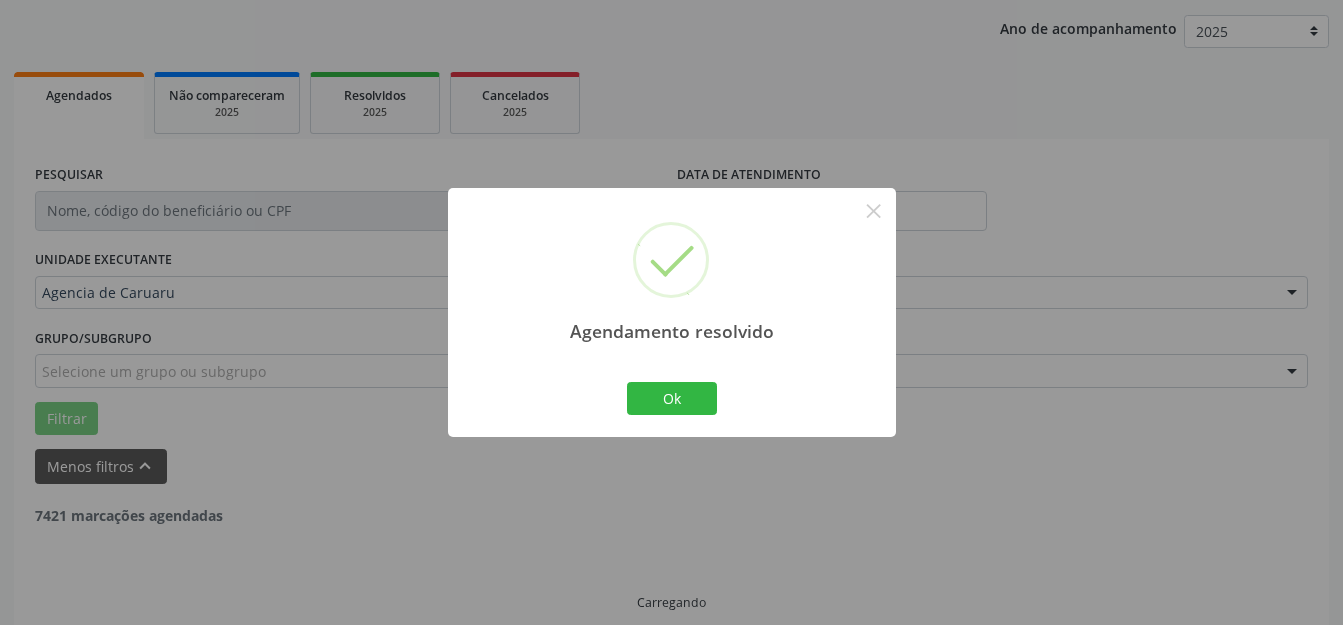 scroll, scrollTop: 248, scrollLeft: 0, axis: vertical 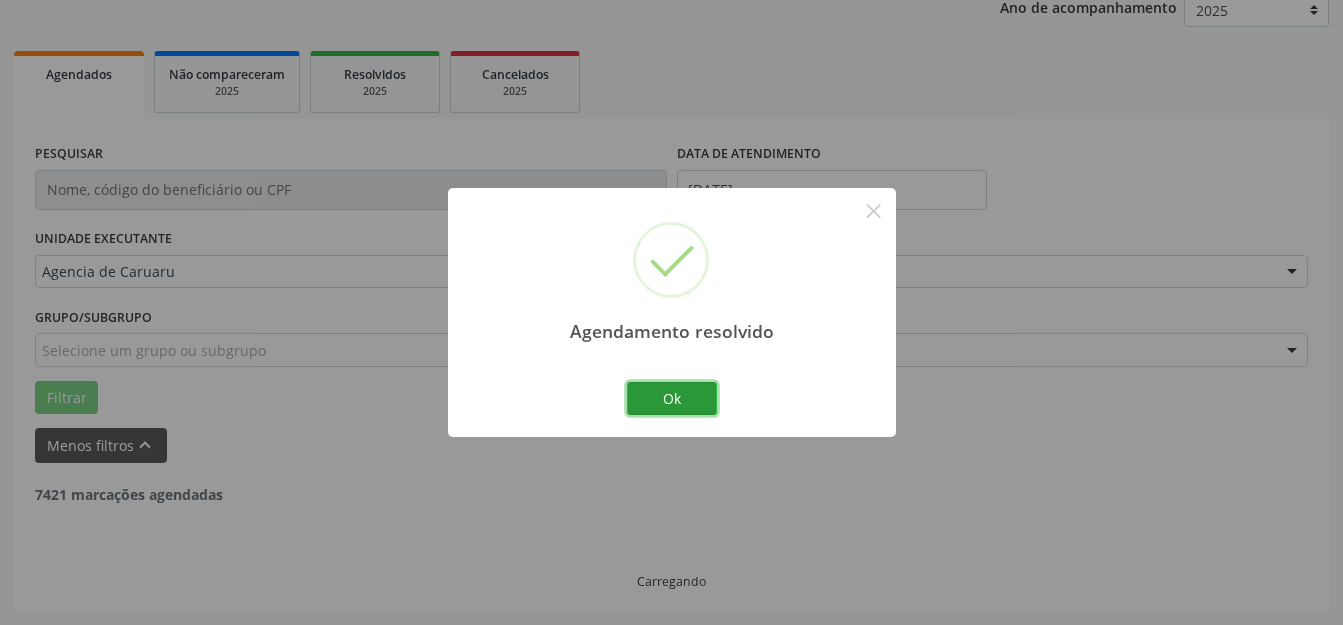 click on "Ok" at bounding box center (672, 399) 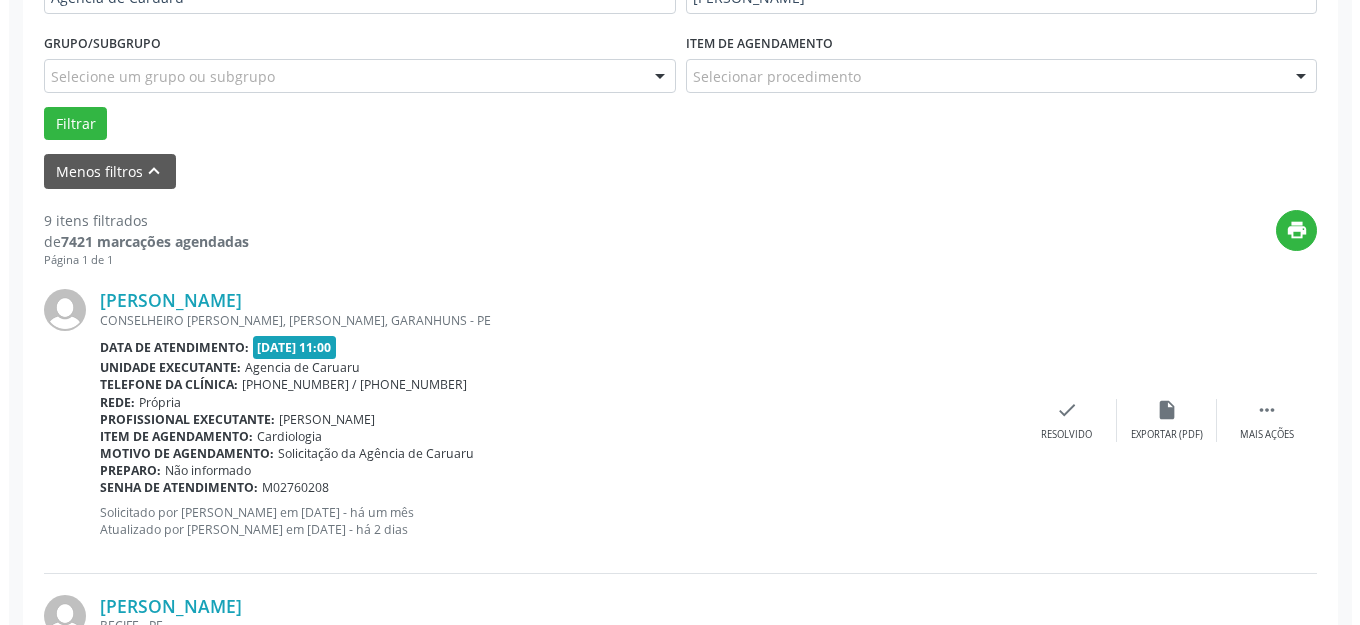 scroll, scrollTop: 548, scrollLeft: 0, axis: vertical 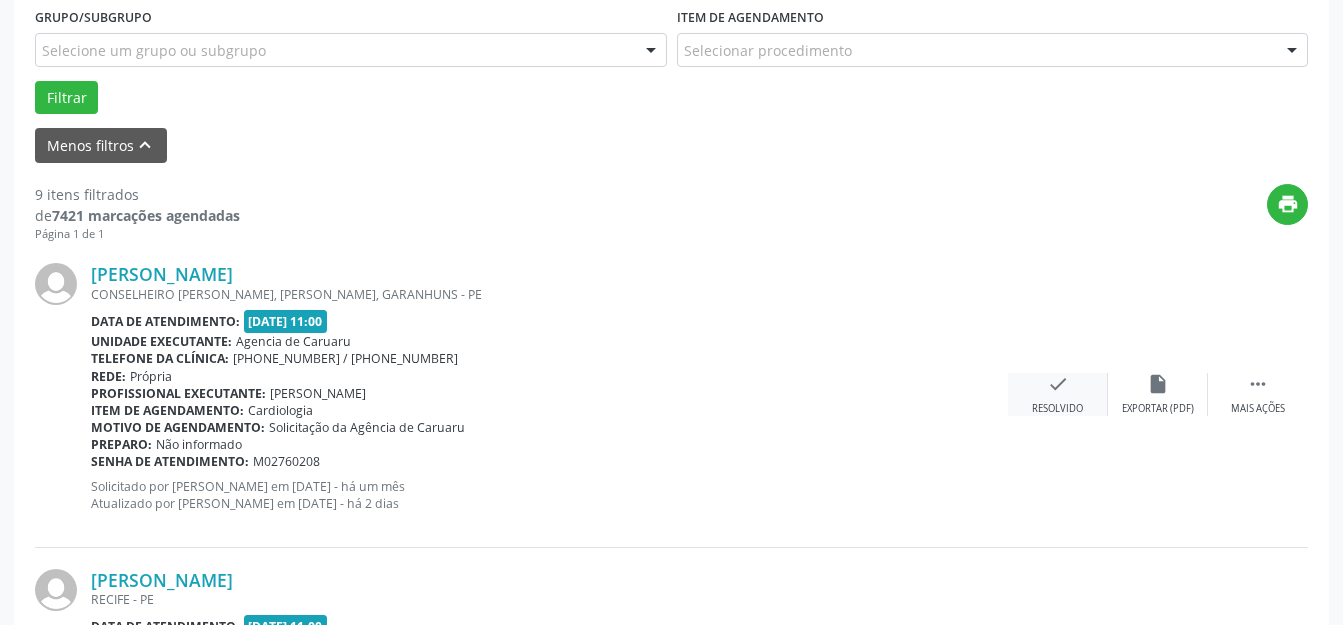 click on "check" at bounding box center (1058, 384) 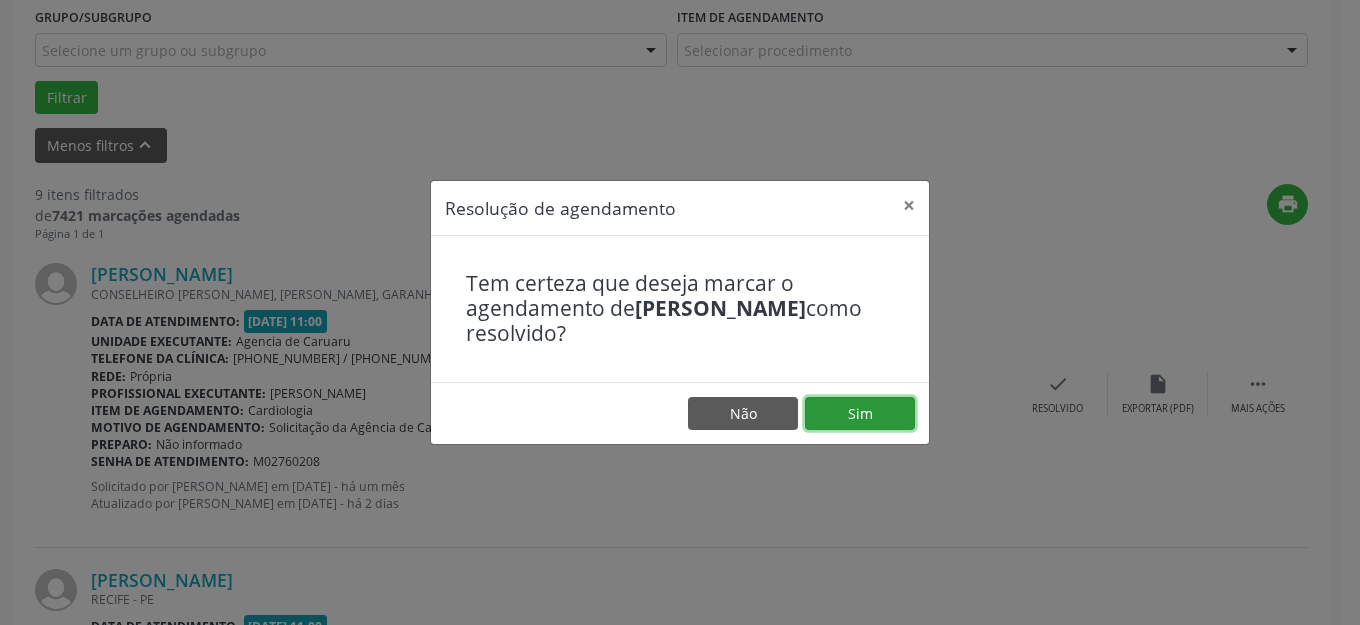 click on "Sim" at bounding box center [860, 414] 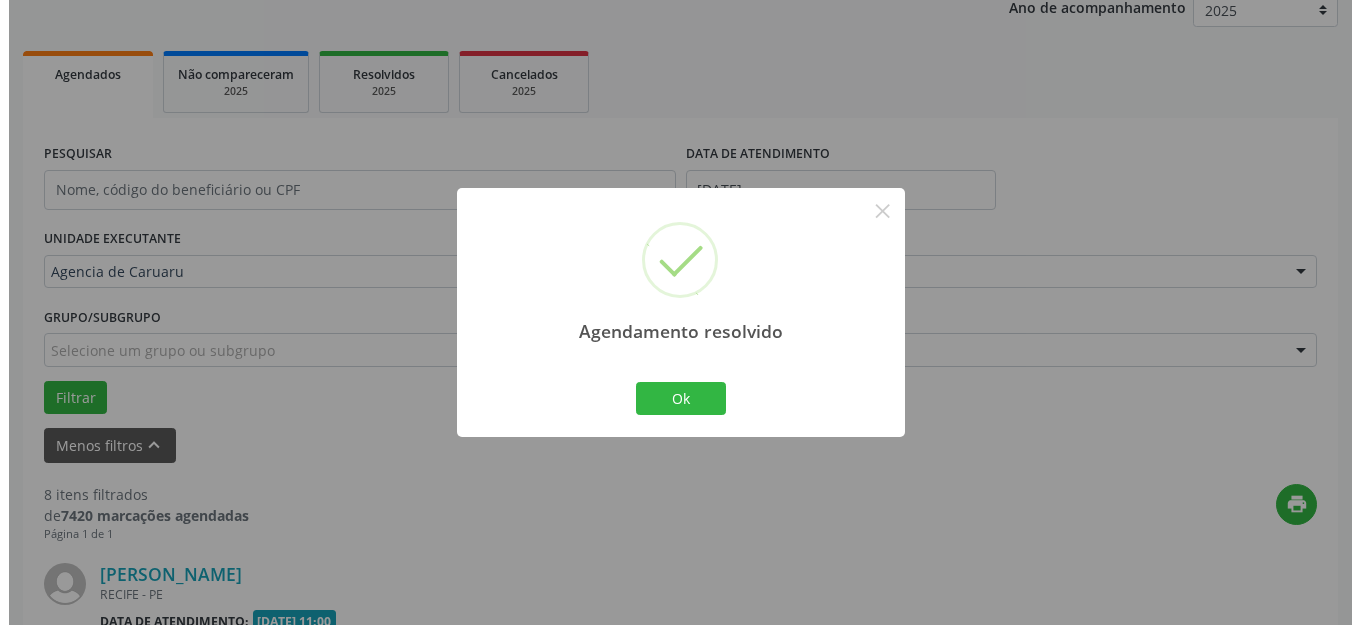 scroll, scrollTop: 548, scrollLeft: 0, axis: vertical 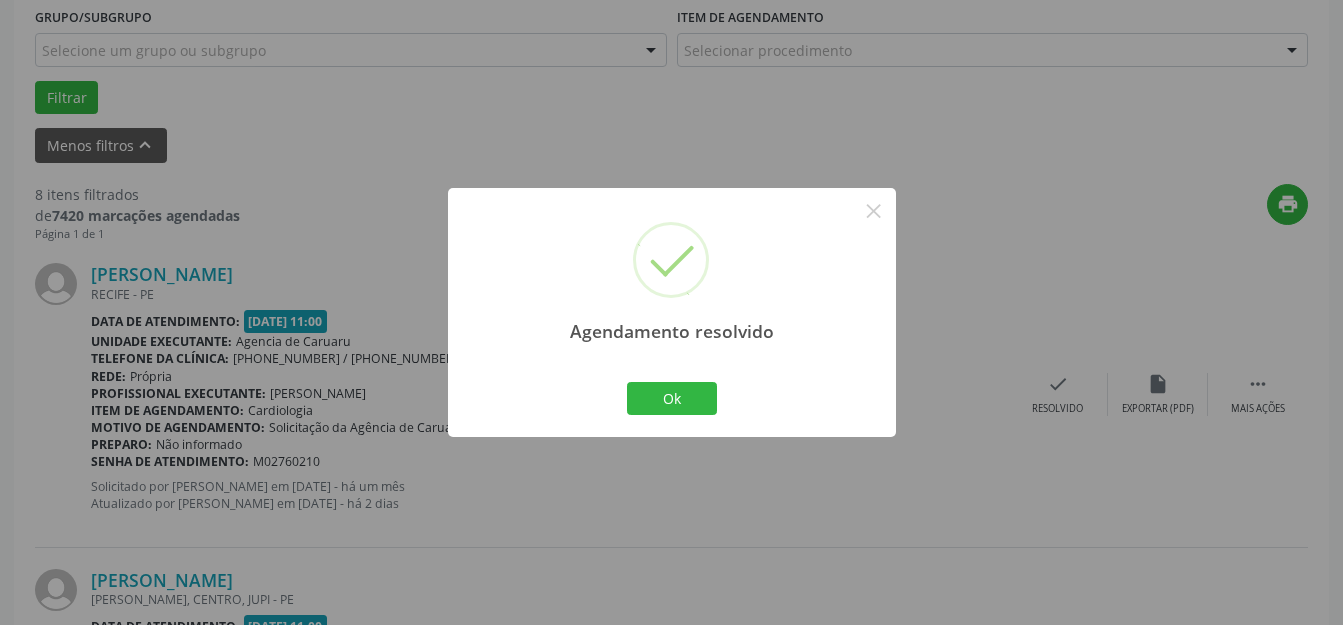 click on "Agendamento resolvido × Ok Cancel" at bounding box center [672, 312] 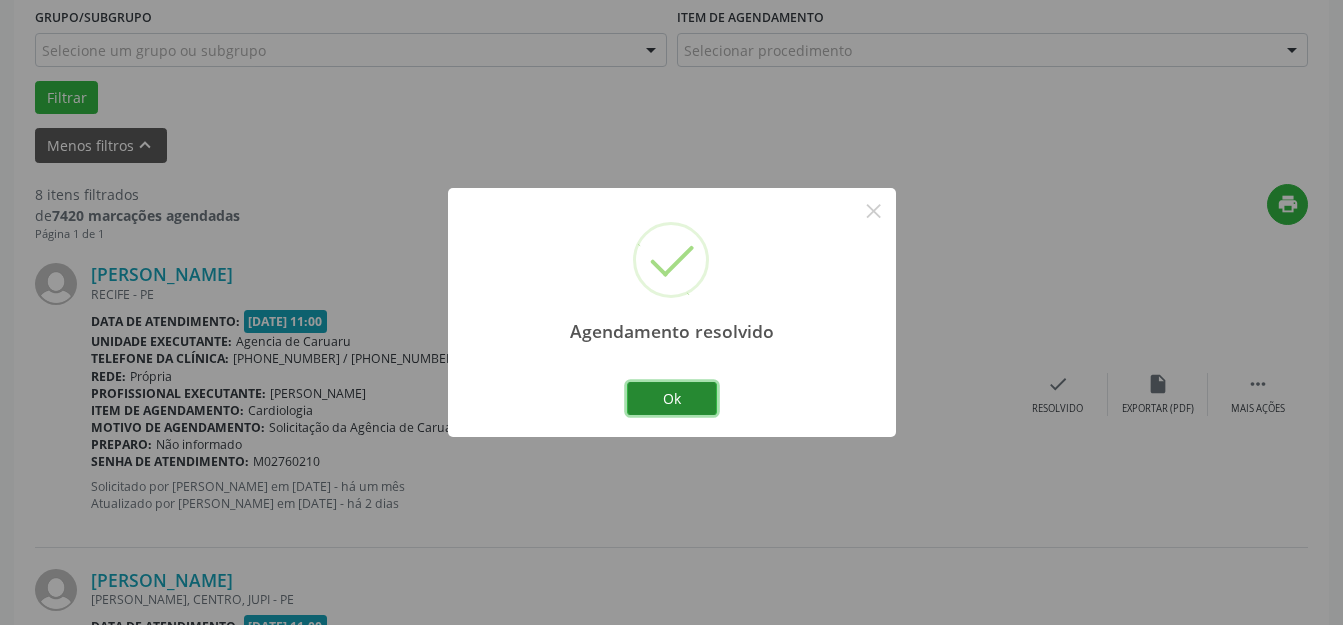 click on "Ok" at bounding box center [672, 399] 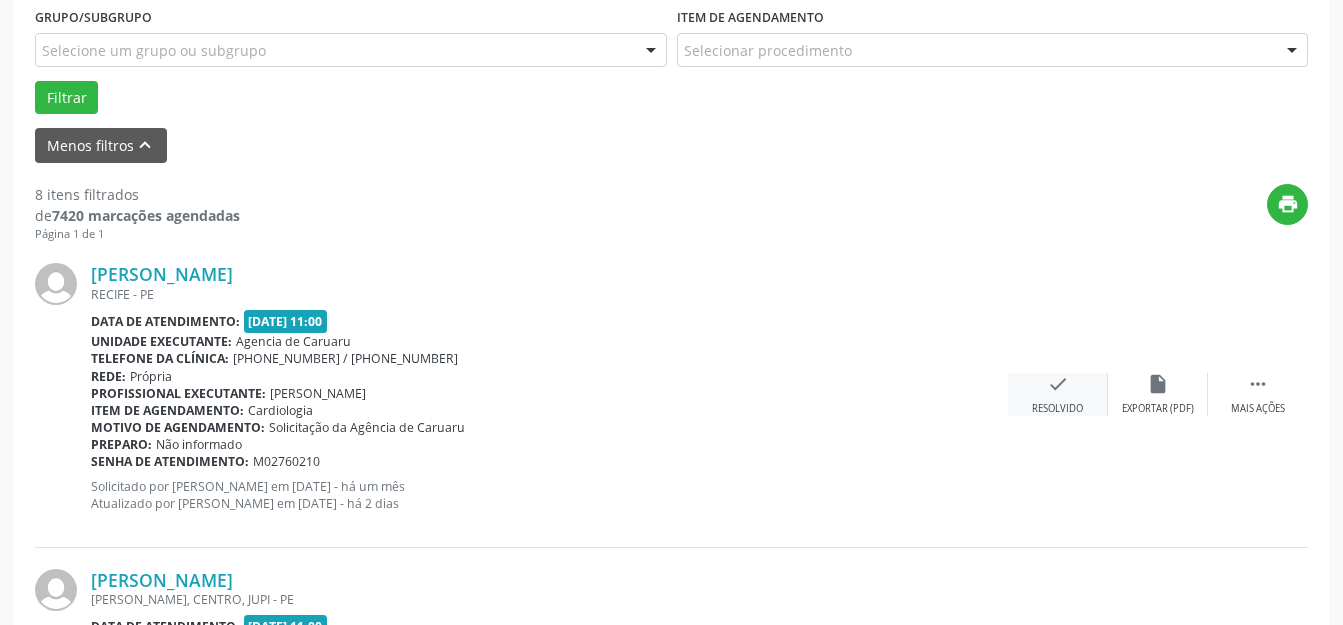 click on "check" at bounding box center (1058, 384) 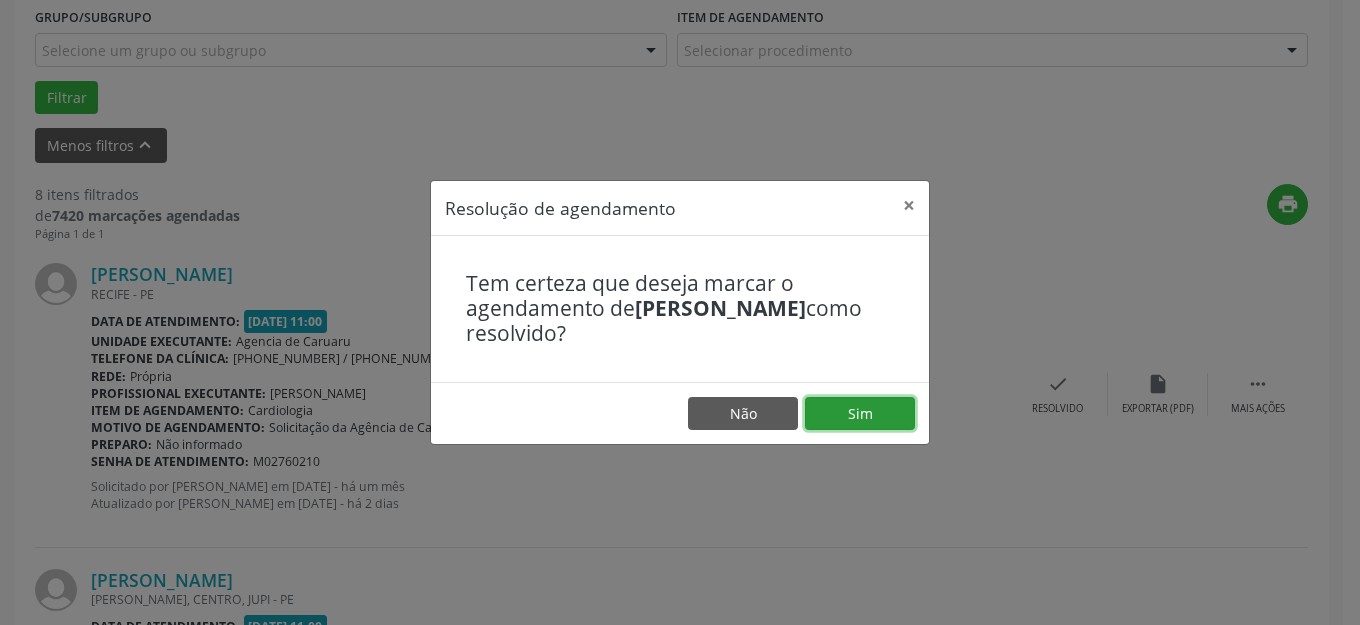 click on "Sim" at bounding box center [860, 414] 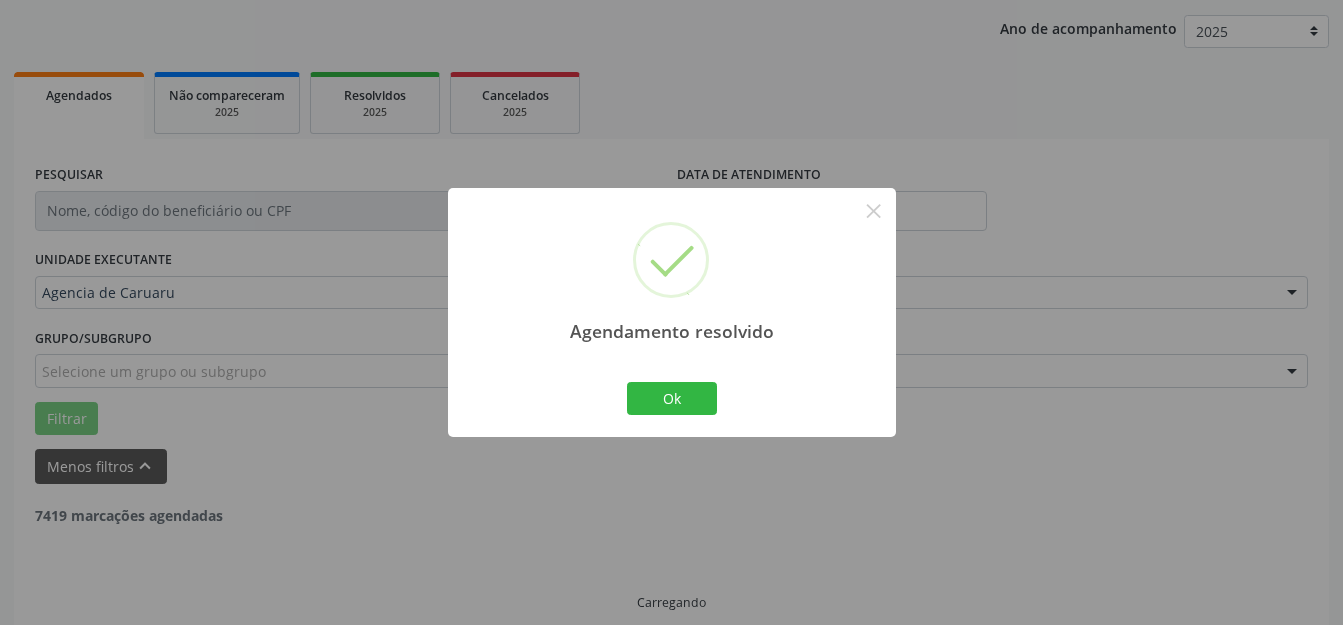 click on "Ok" at bounding box center (672, 399) 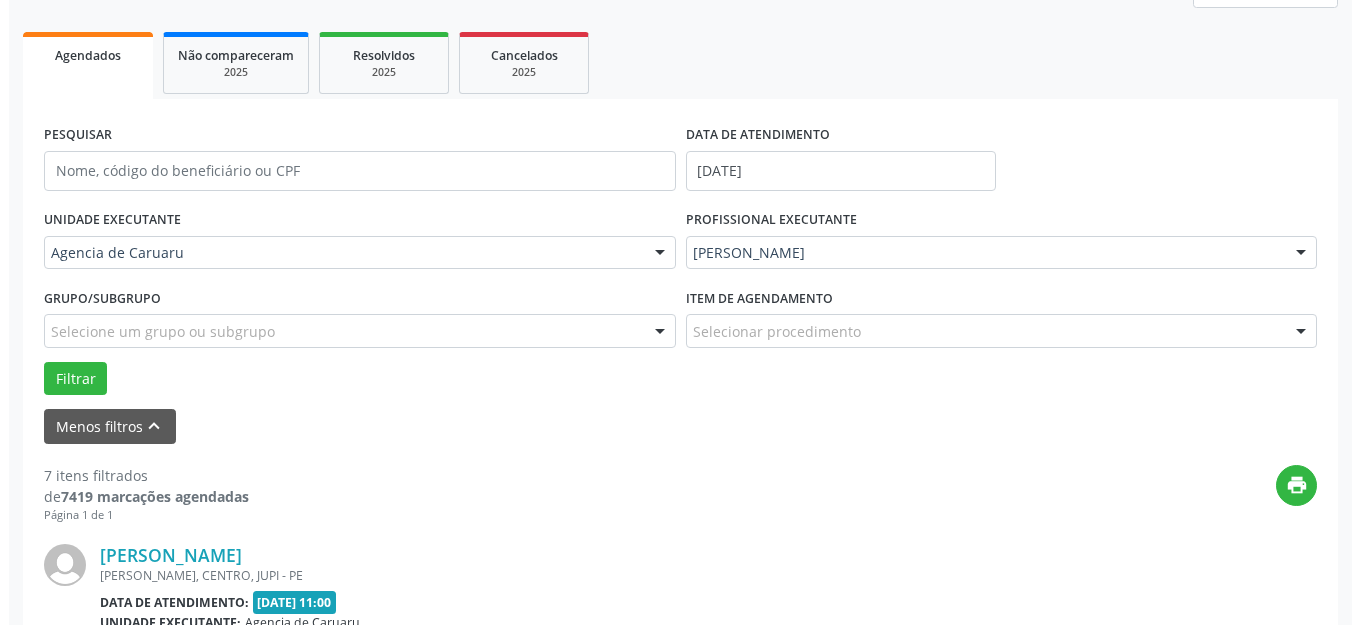 scroll, scrollTop: 548, scrollLeft: 0, axis: vertical 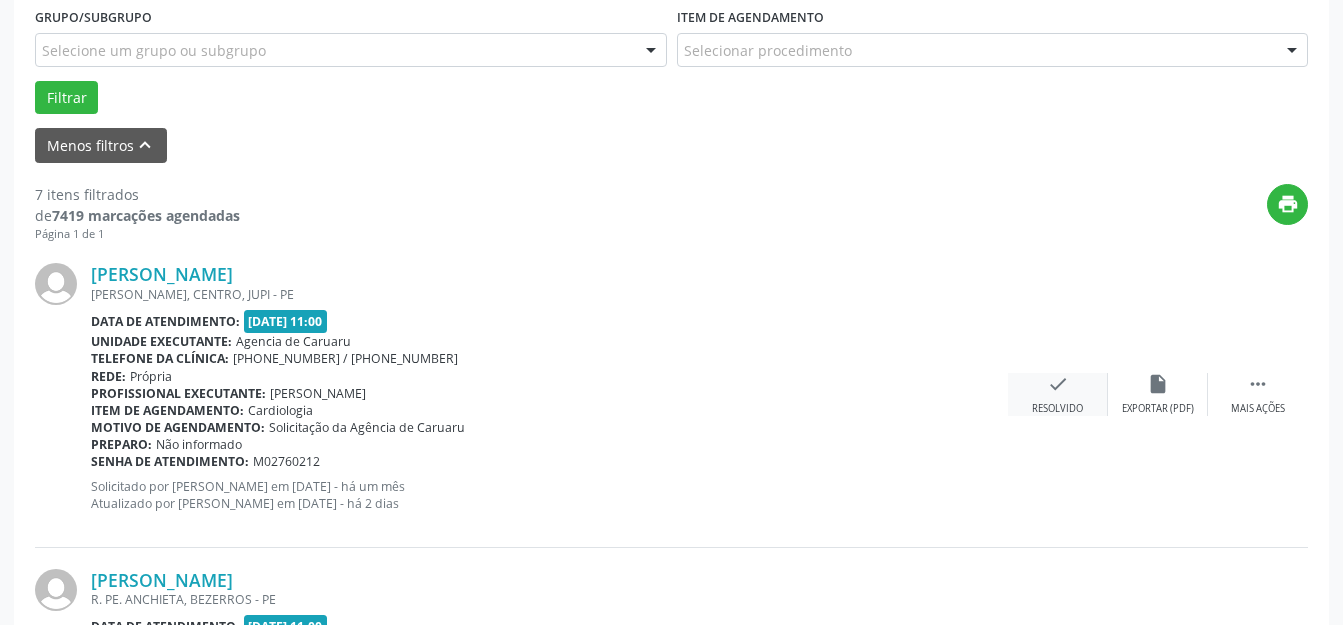 click on "Resolvido" at bounding box center [1057, 409] 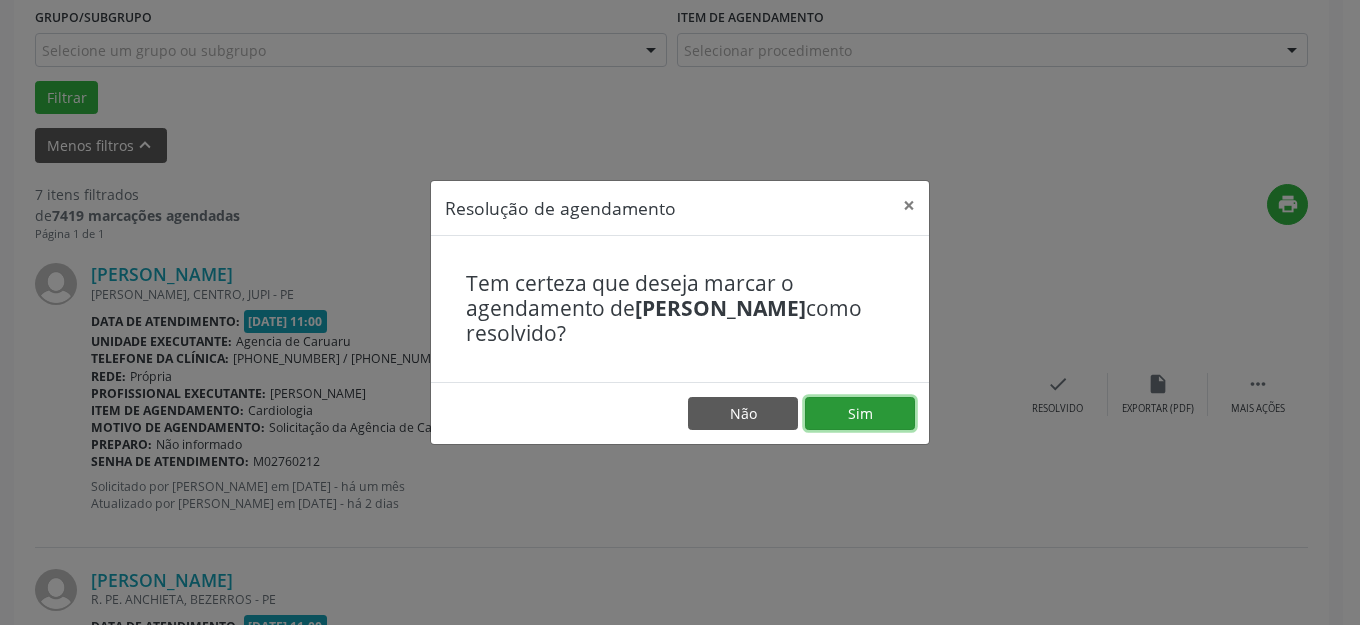 click on "Sim" at bounding box center (860, 414) 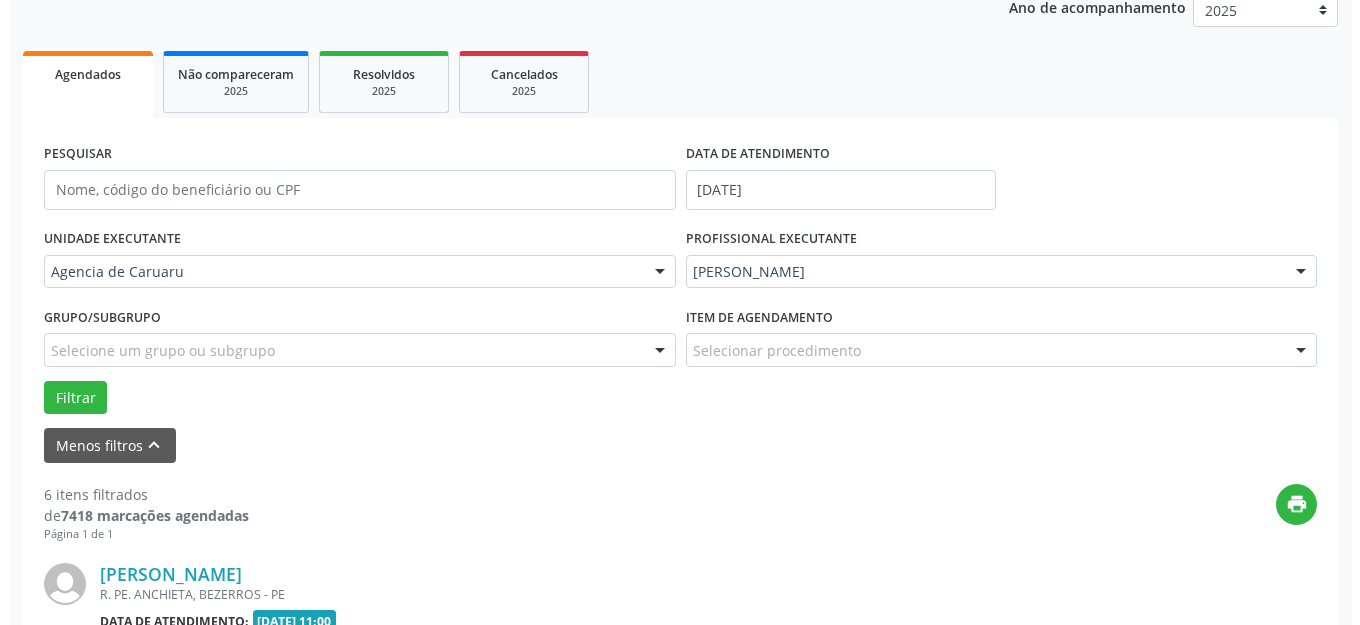 scroll, scrollTop: 548, scrollLeft: 0, axis: vertical 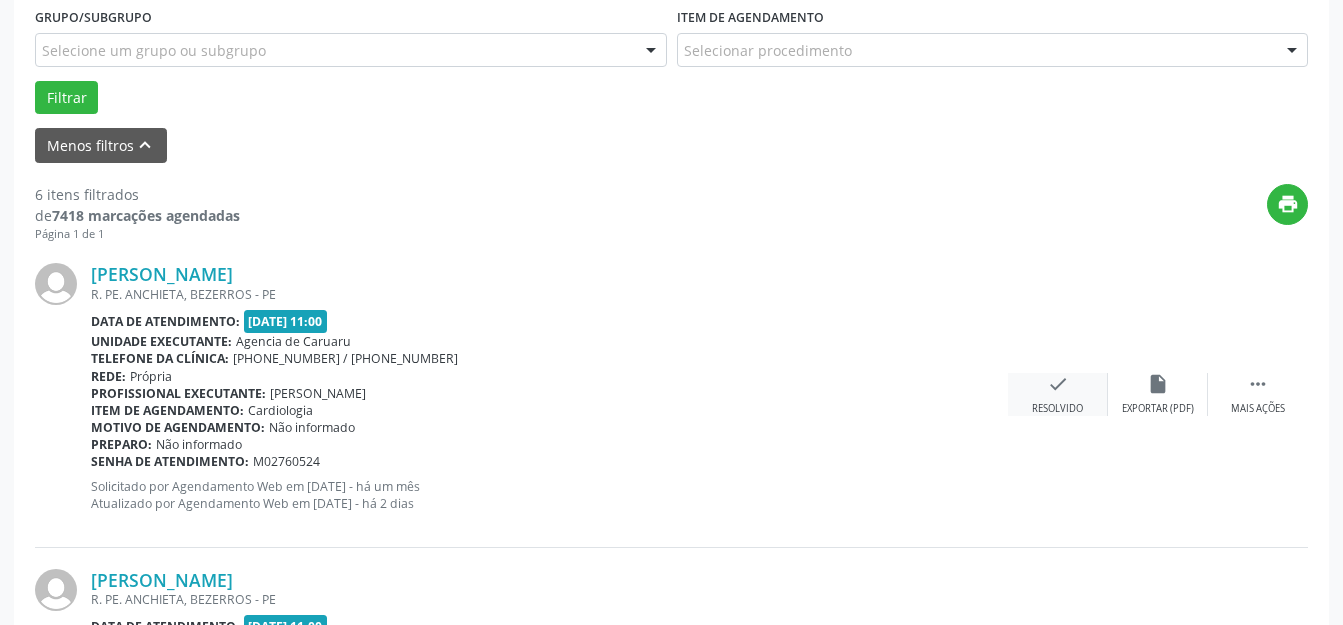 click on "check
Resolvido" at bounding box center (1058, 394) 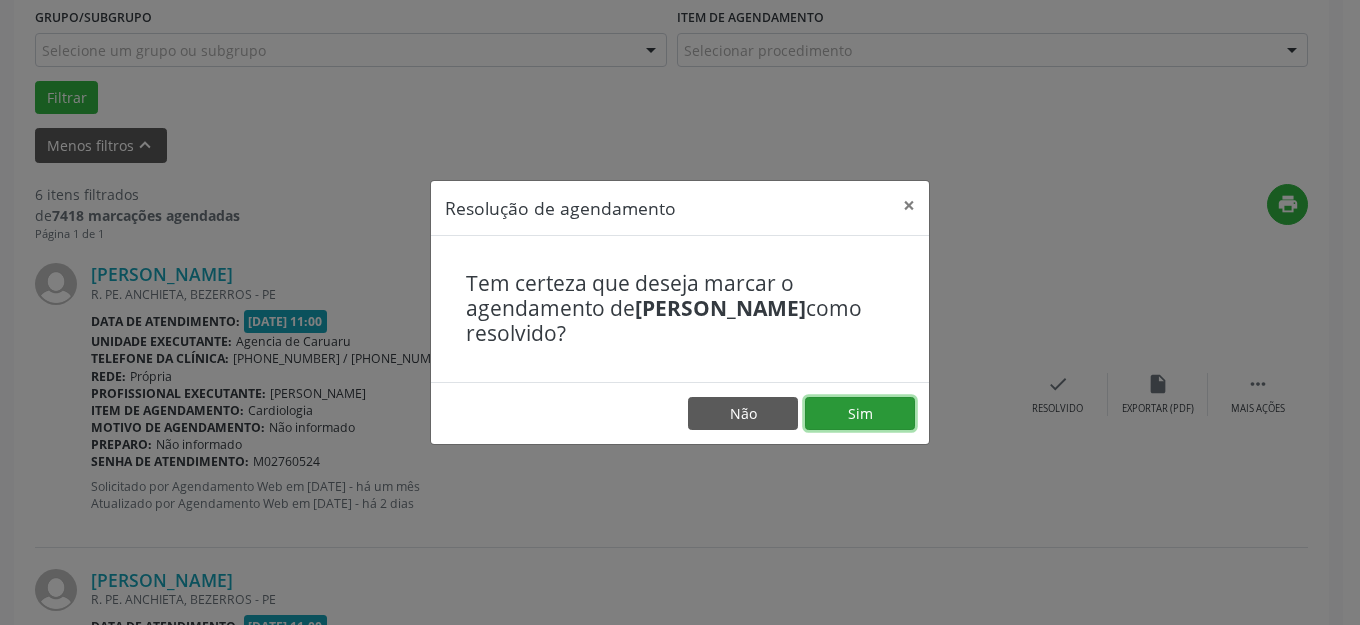 click on "Sim" at bounding box center [860, 414] 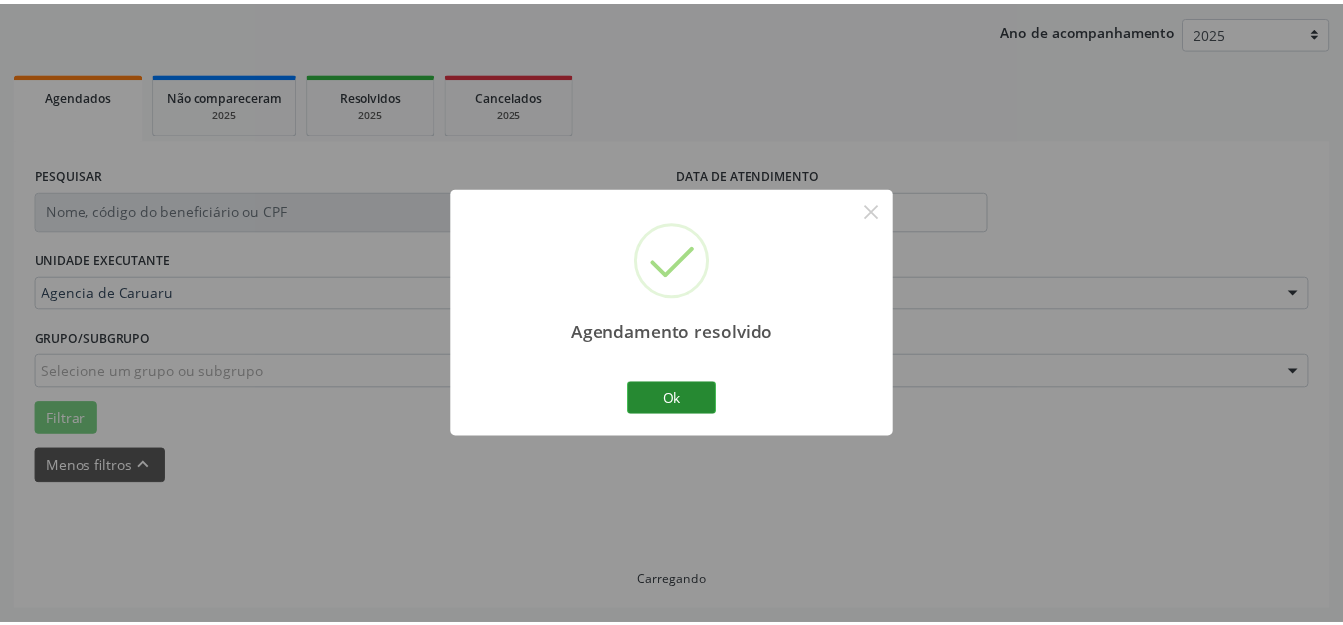 scroll, scrollTop: 227, scrollLeft: 0, axis: vertical 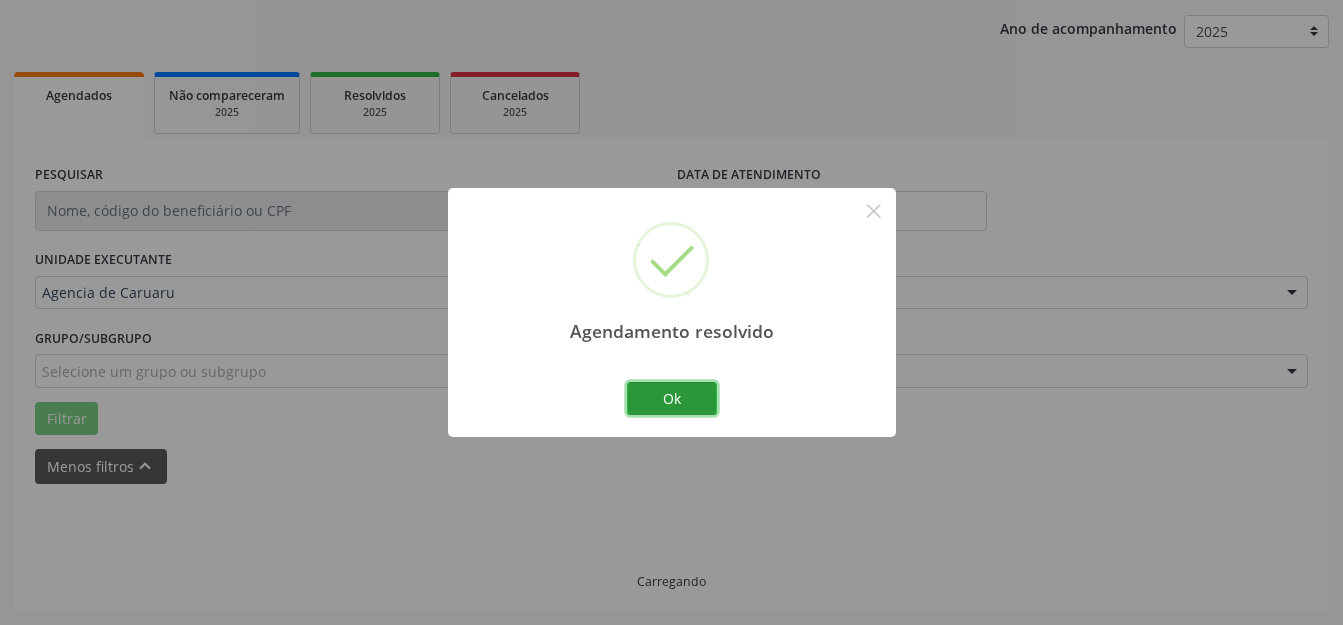 click on "Ok" at bounding box center (672, 399) 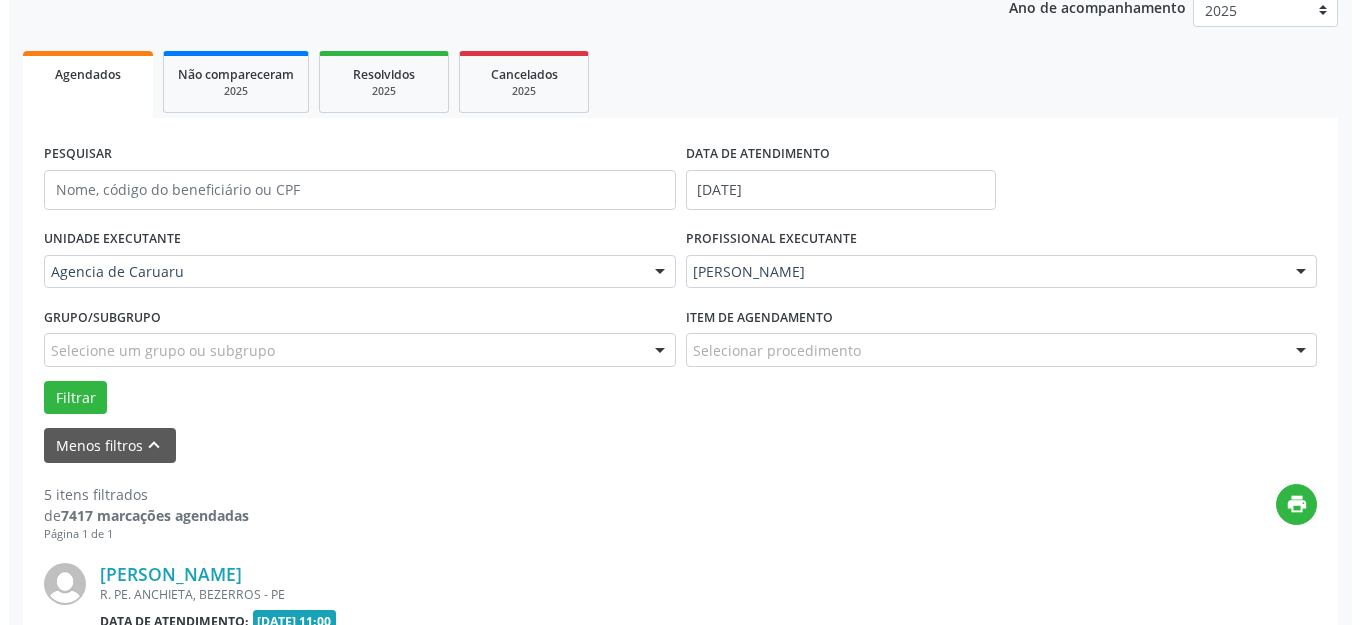 scroll, scrollTop: 648, scrollLeft: 0, axis: vertical 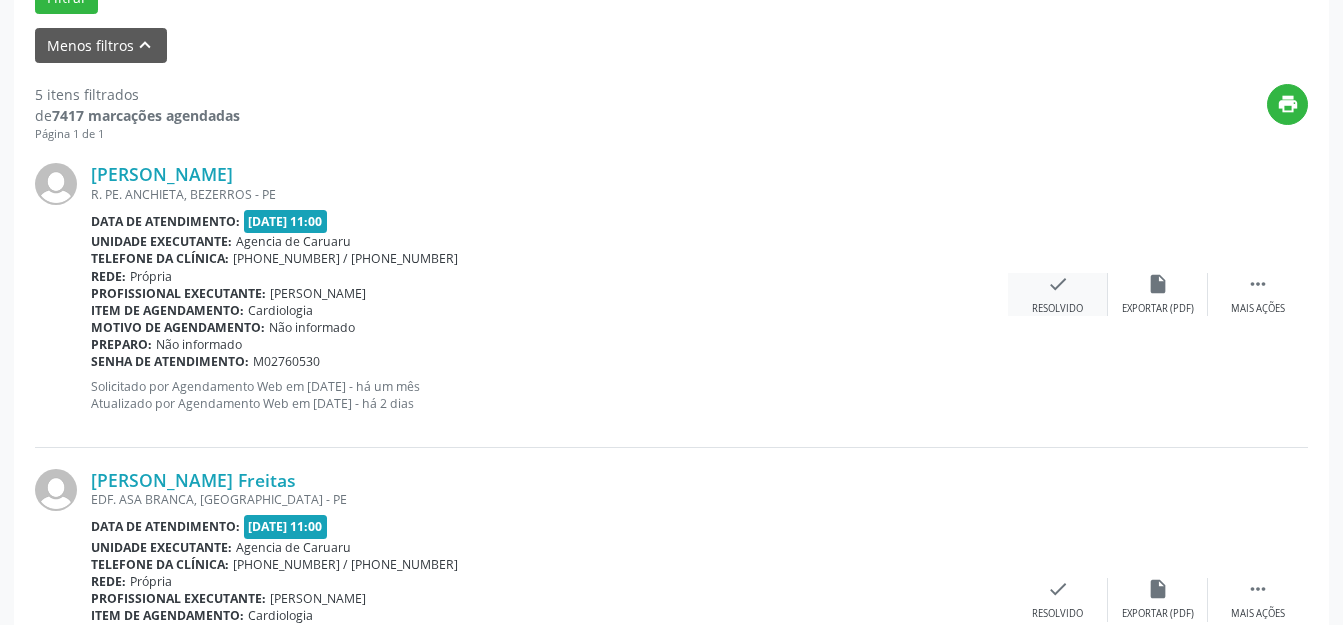click on "check" at bounding box center [1058, 284] 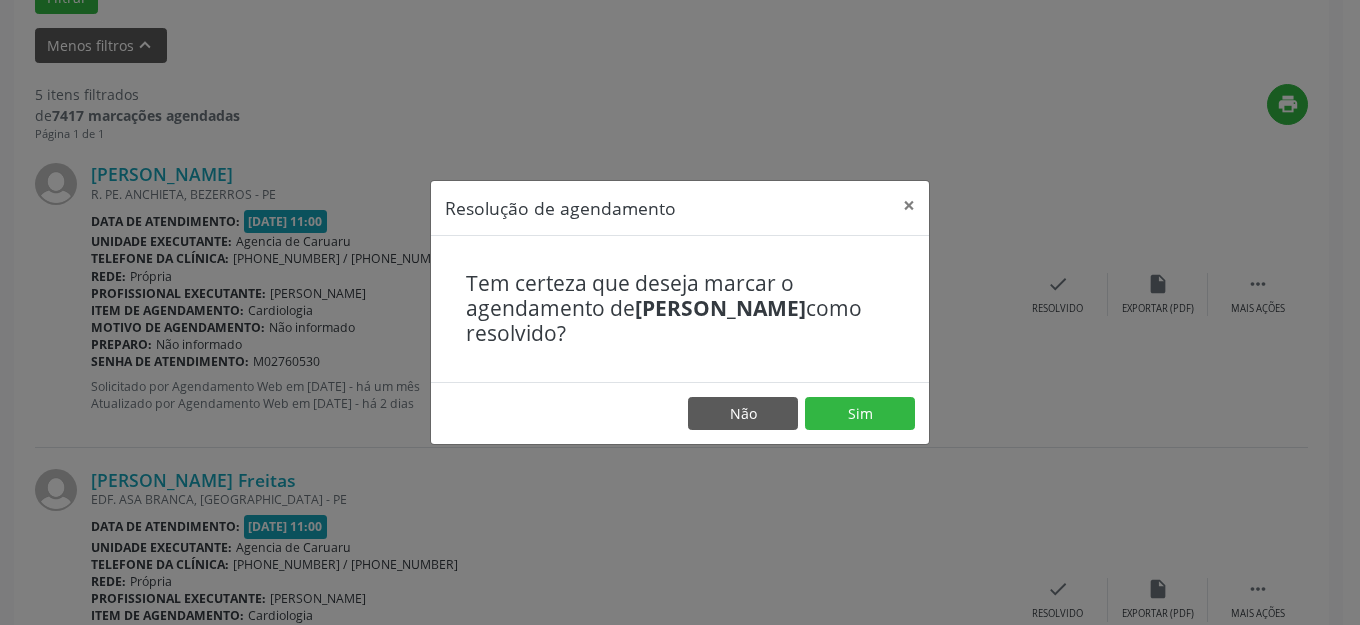 click on "Não Sim" at bounding box center (680, 413) 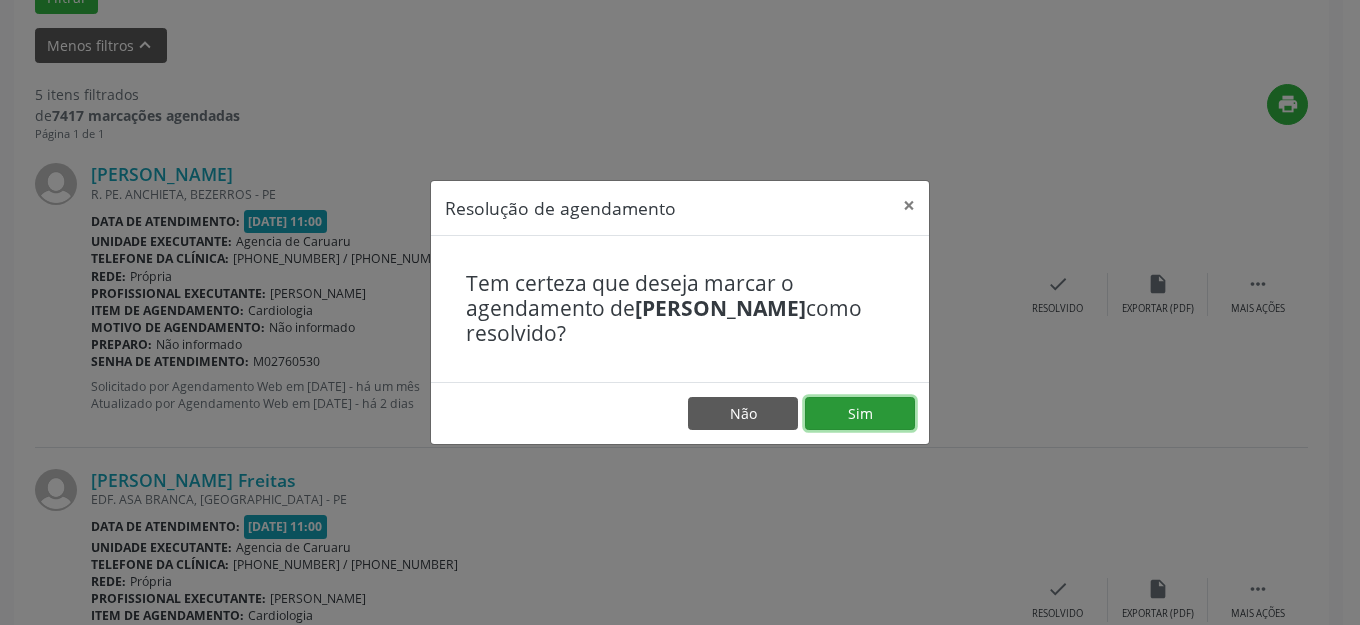 click on "Sim" at bounding box center [860, 414] 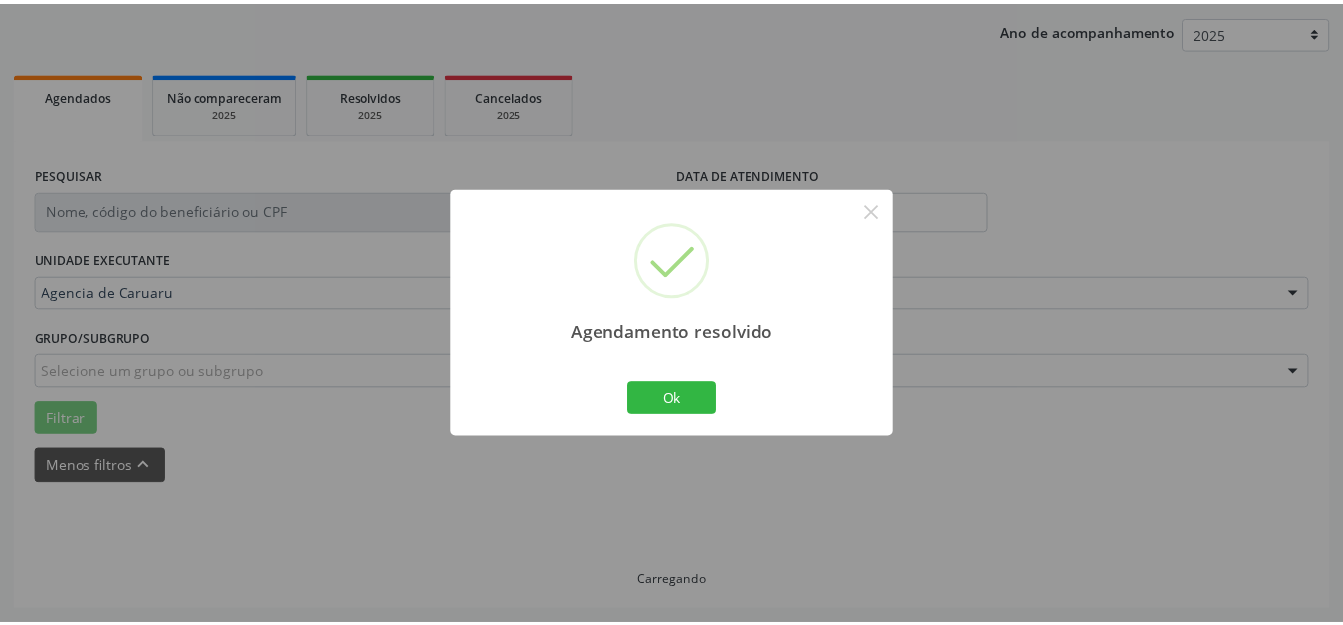 scroll, scrollTop: 227, scrollLeft: 0, axis: vertical 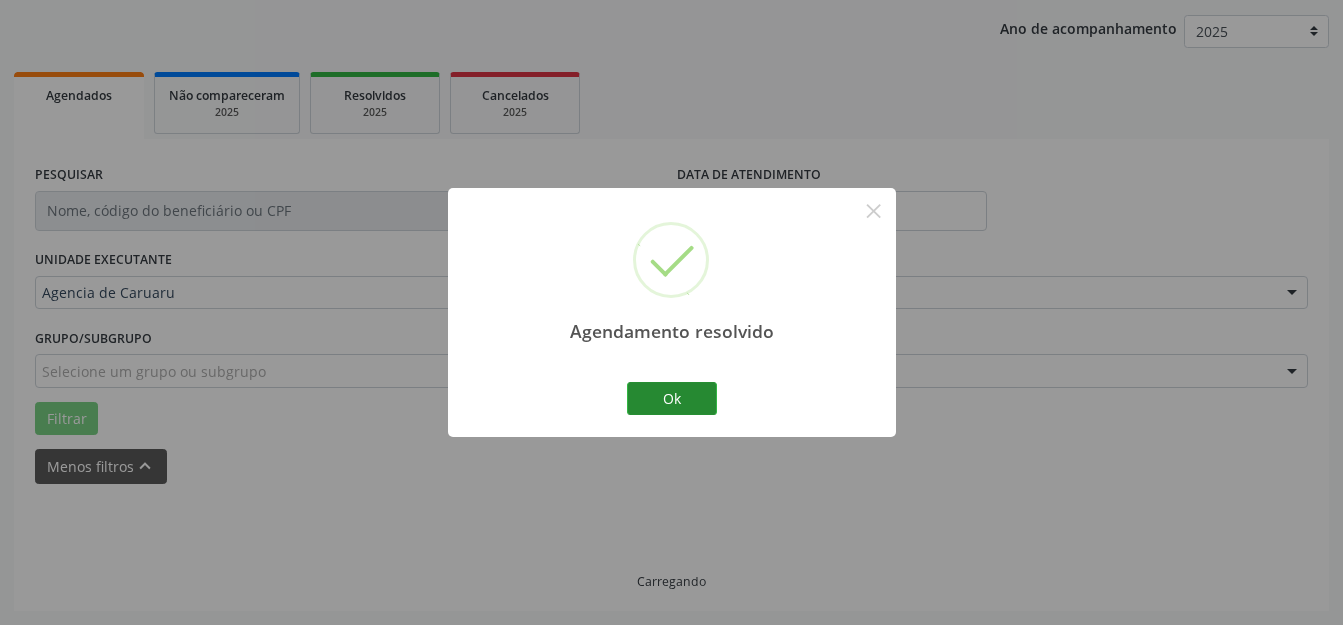 click on "Agendamento resolvido × Ok Cancel" at bounding box center (672, 312) 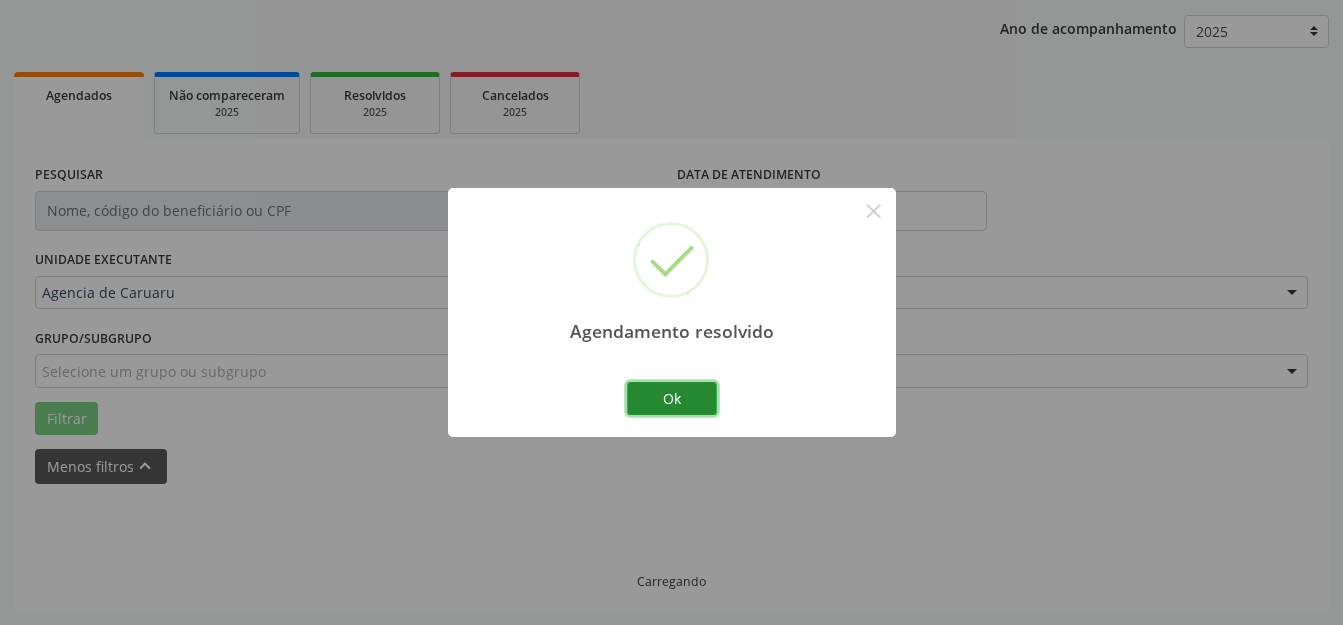 click on "Ok" at bounding box center (672, 399) 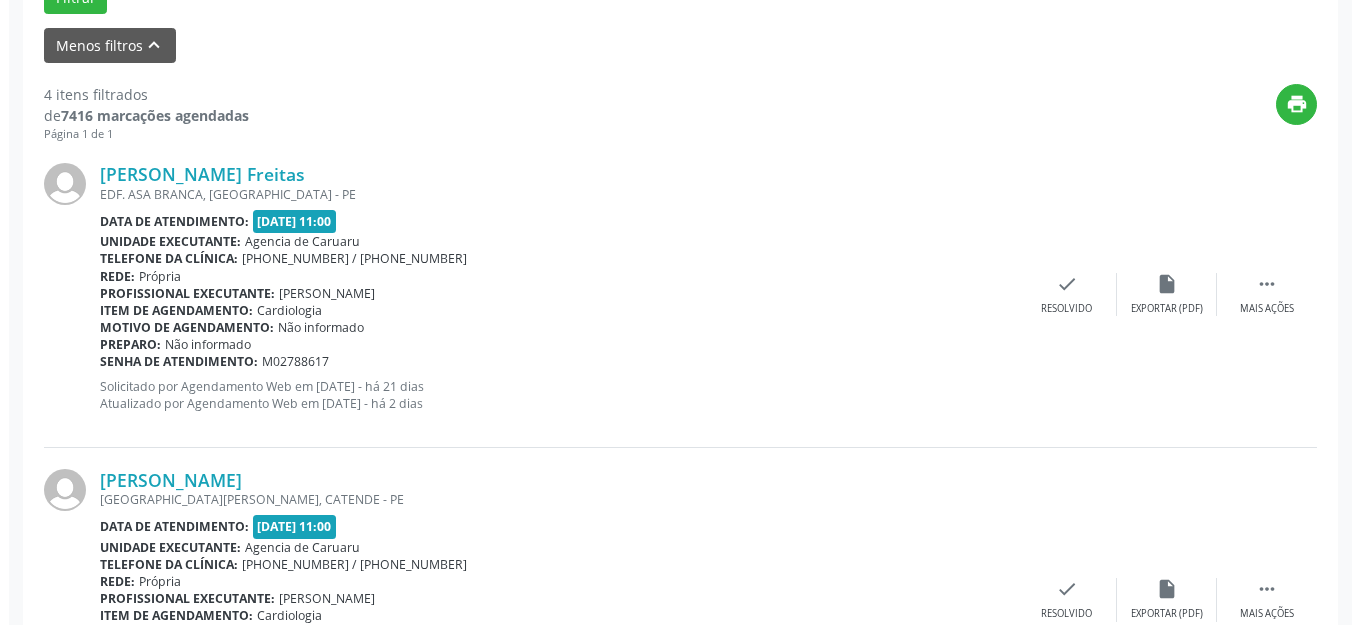 scroll, scrollTop: 748, scrollLeft: 0, axis: vertical 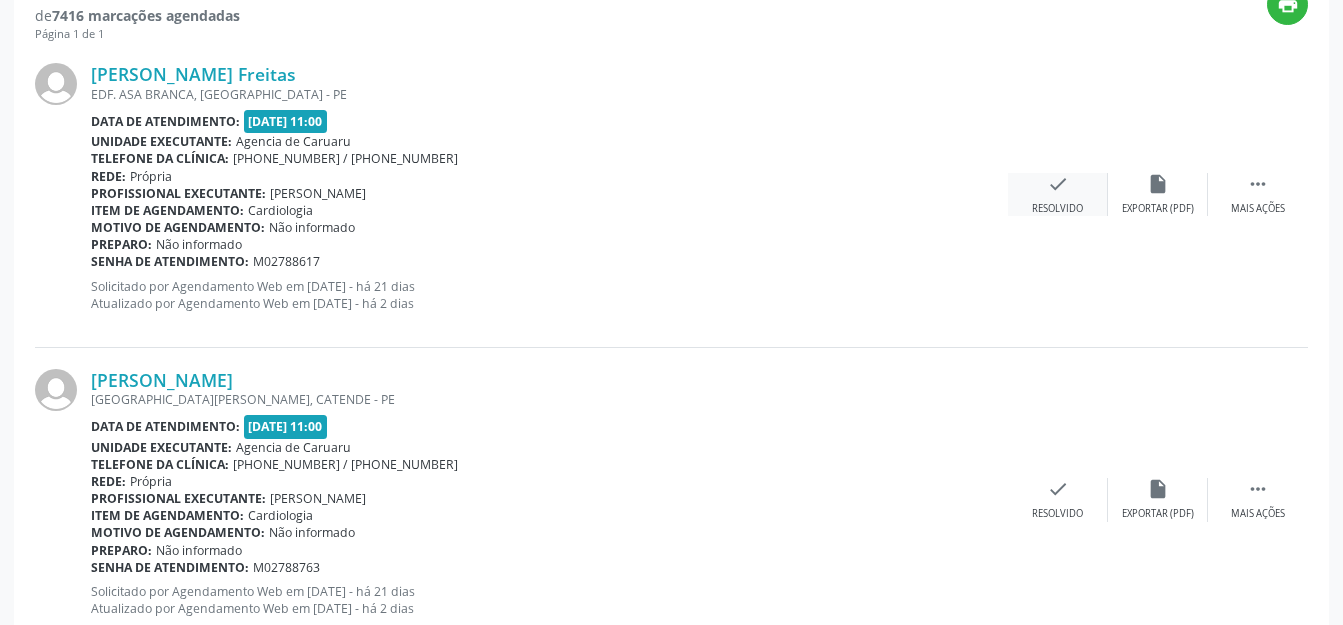 click on "check
Resolvido" at bounding box center (1058, 194) 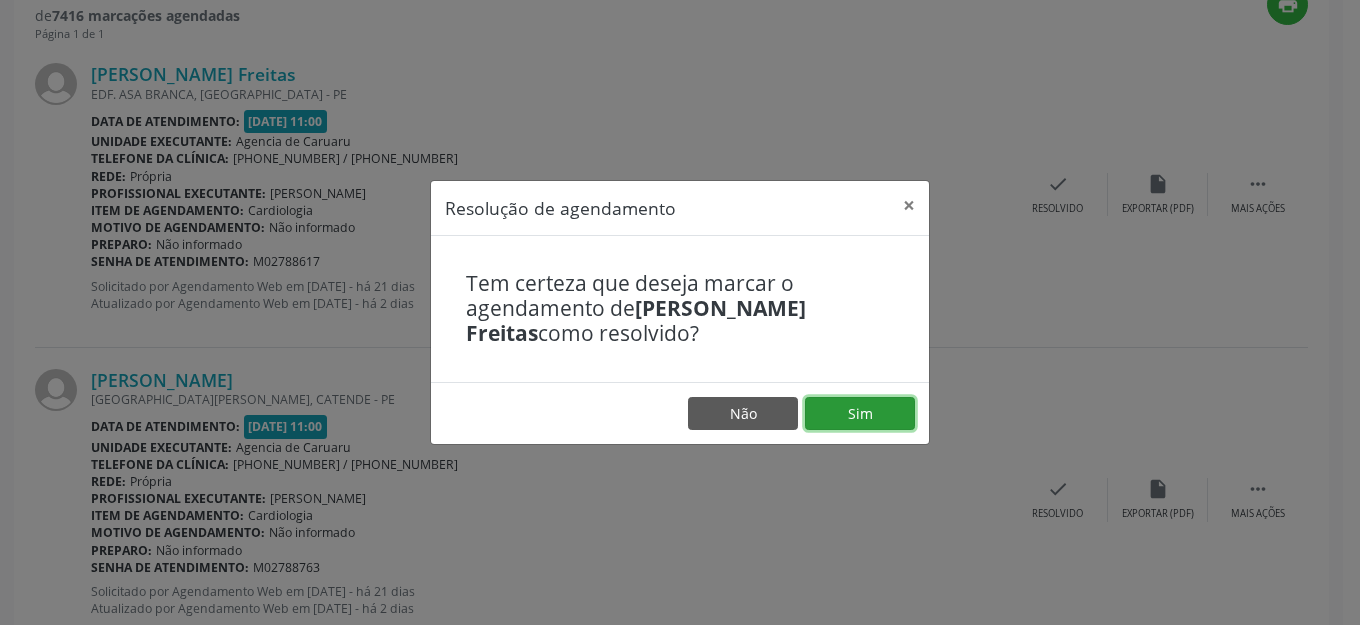 click on "Sim" at bounding box center [860, 414] 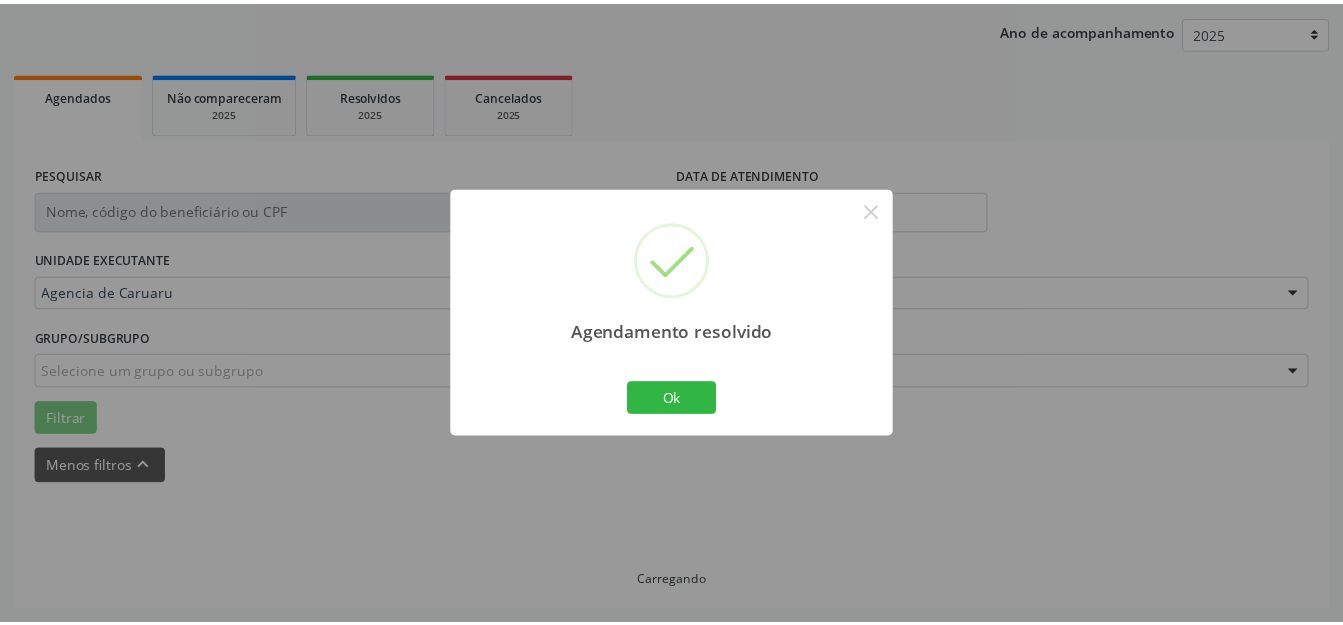 scroll, scrollTop: 248, scrollLeft: 0, axis: vertical 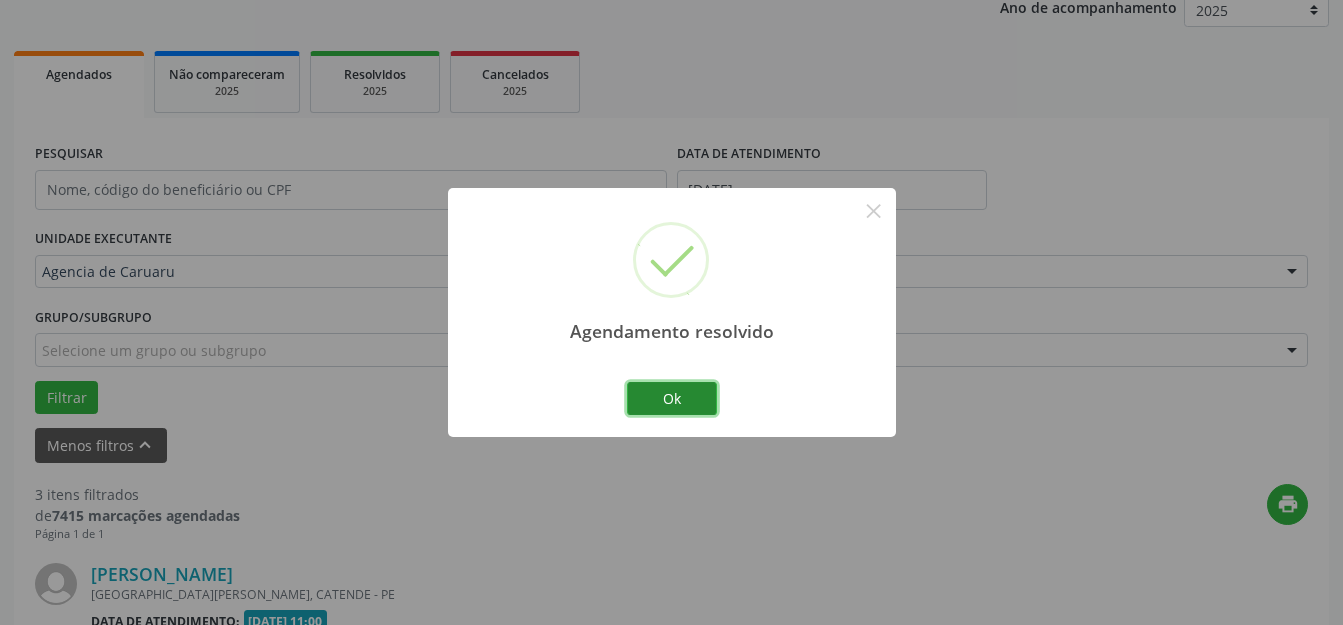 click on "Ok" at bounding box center [672, 399] 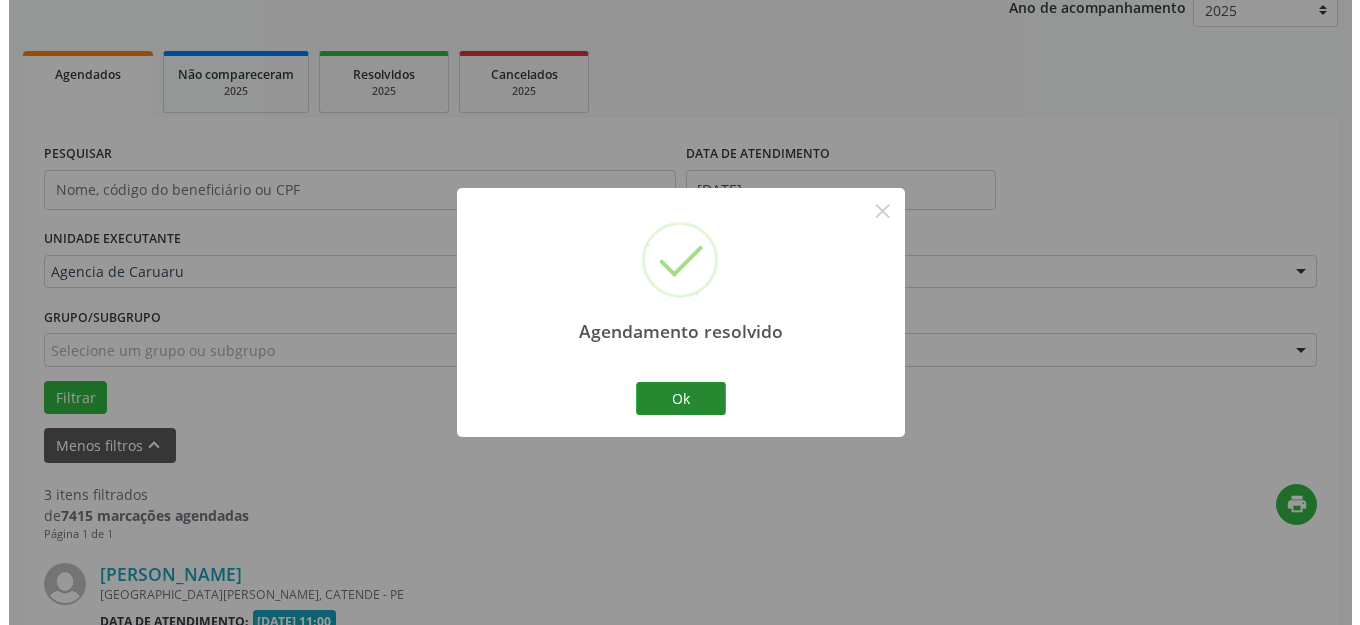 scroll, scrollTop: 748, scrollLeft: 0, axis: vertical 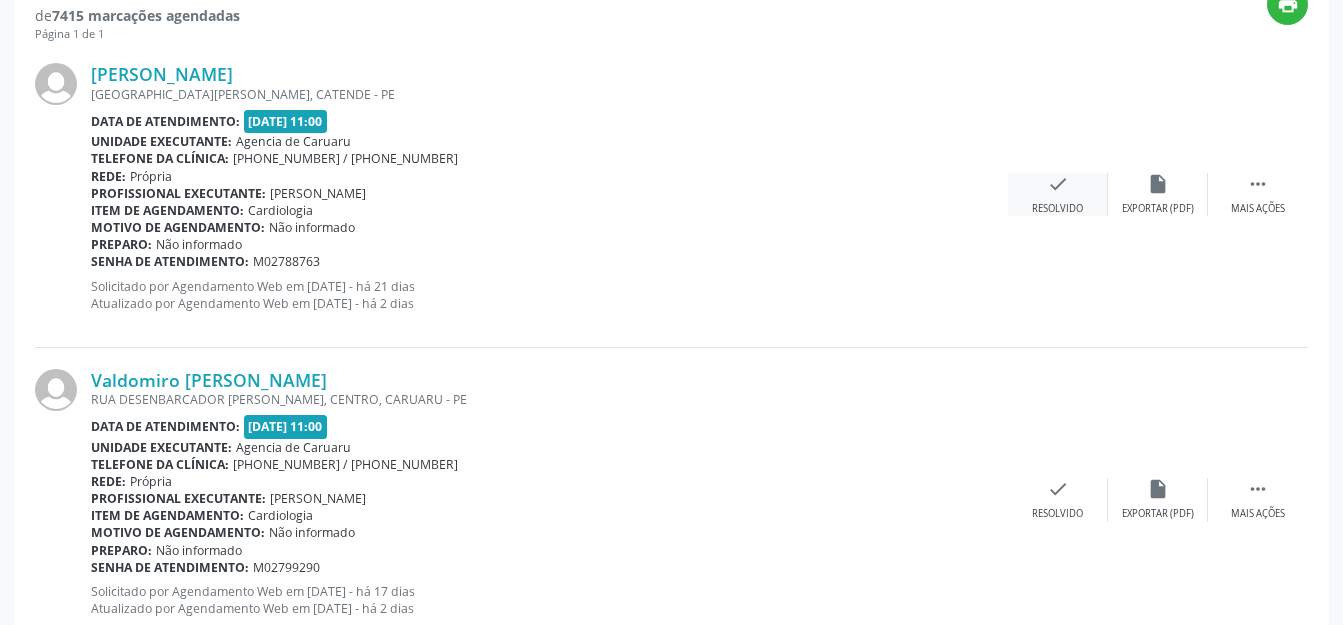 click on "Resolvido" at bounding box center [1057, 209] 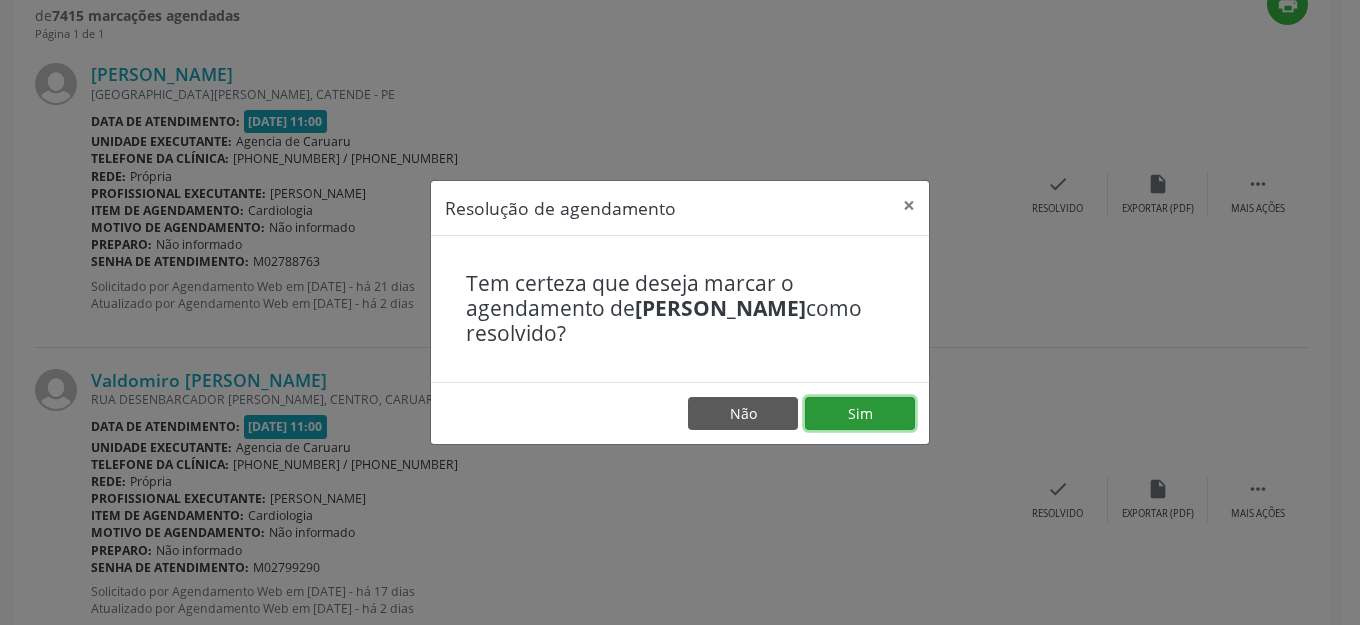 click on "Sim" at bounding box center (860, 414) 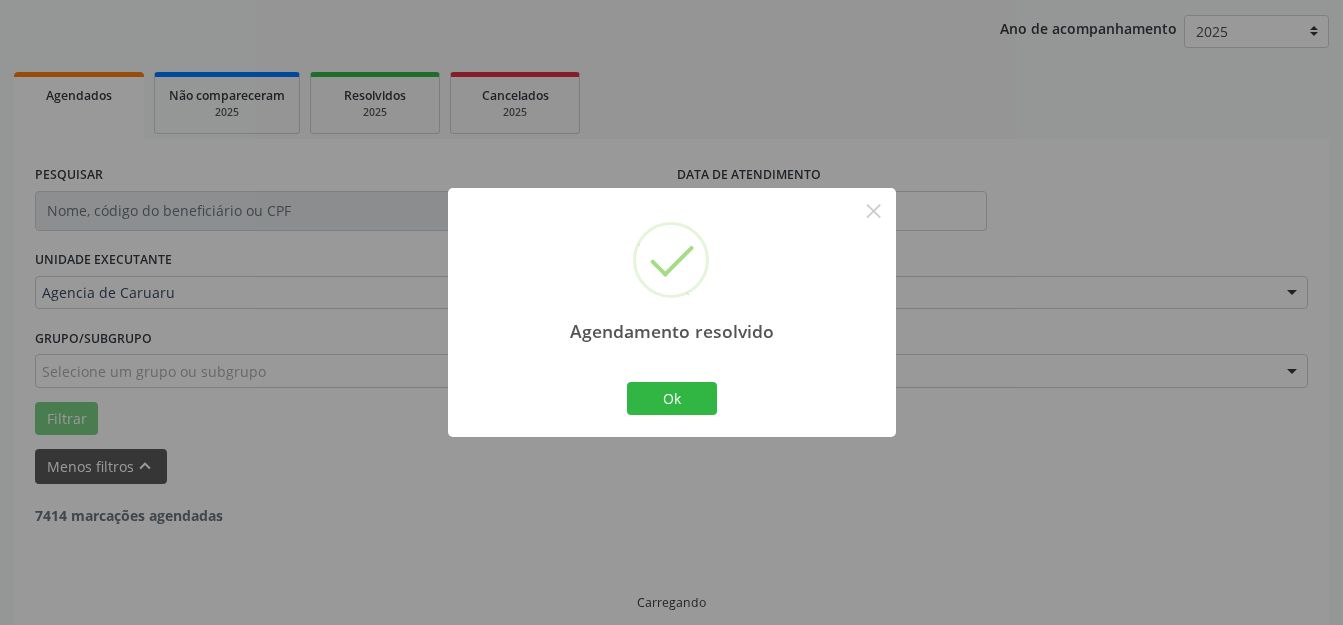 click on "Agendamento resolvido × Ok Cancel" at bounding box center [672, 312] 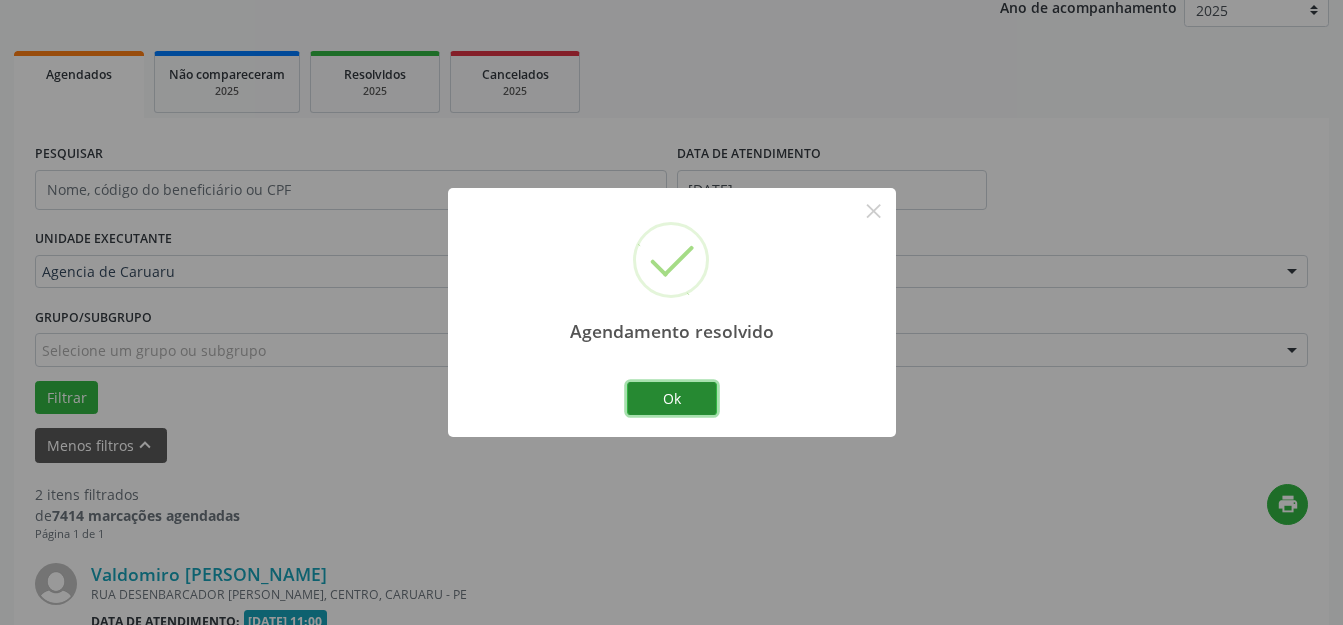 click on "Ok" at bounding box center (672, 399) 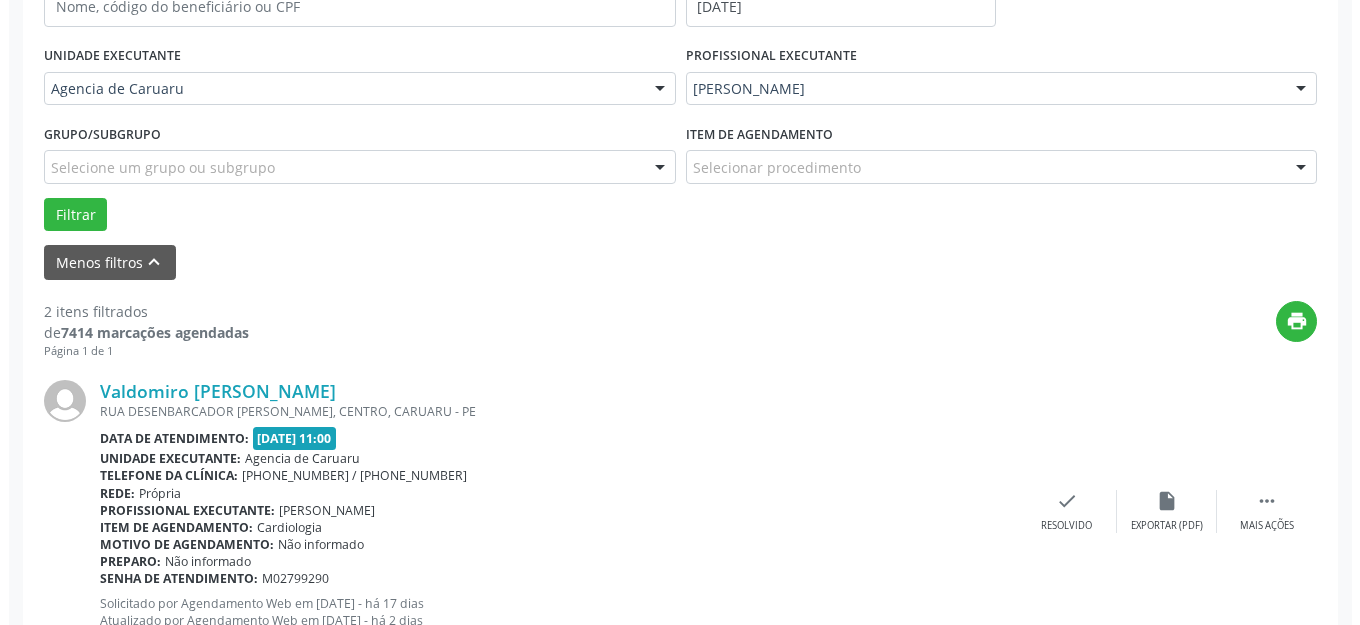 scroll, scrollTop: 548, scrollLeft: 0, axis: vertical 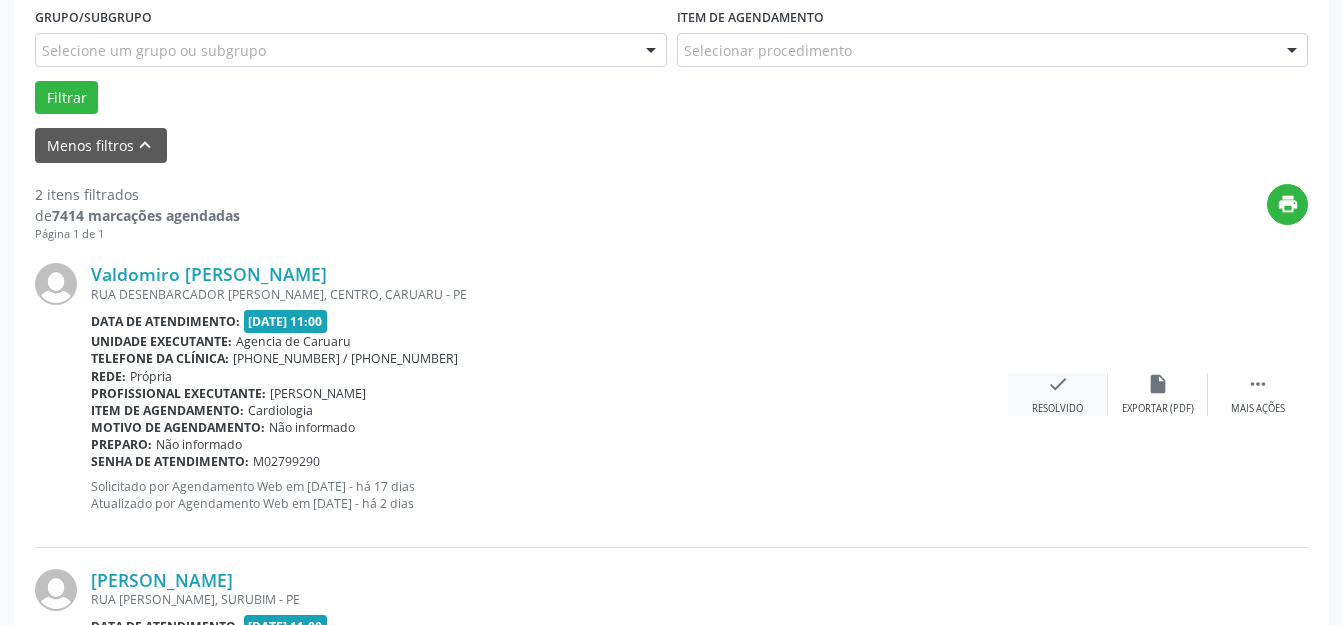 click on "check
Resolvido" at bounding box center (1058, 394) 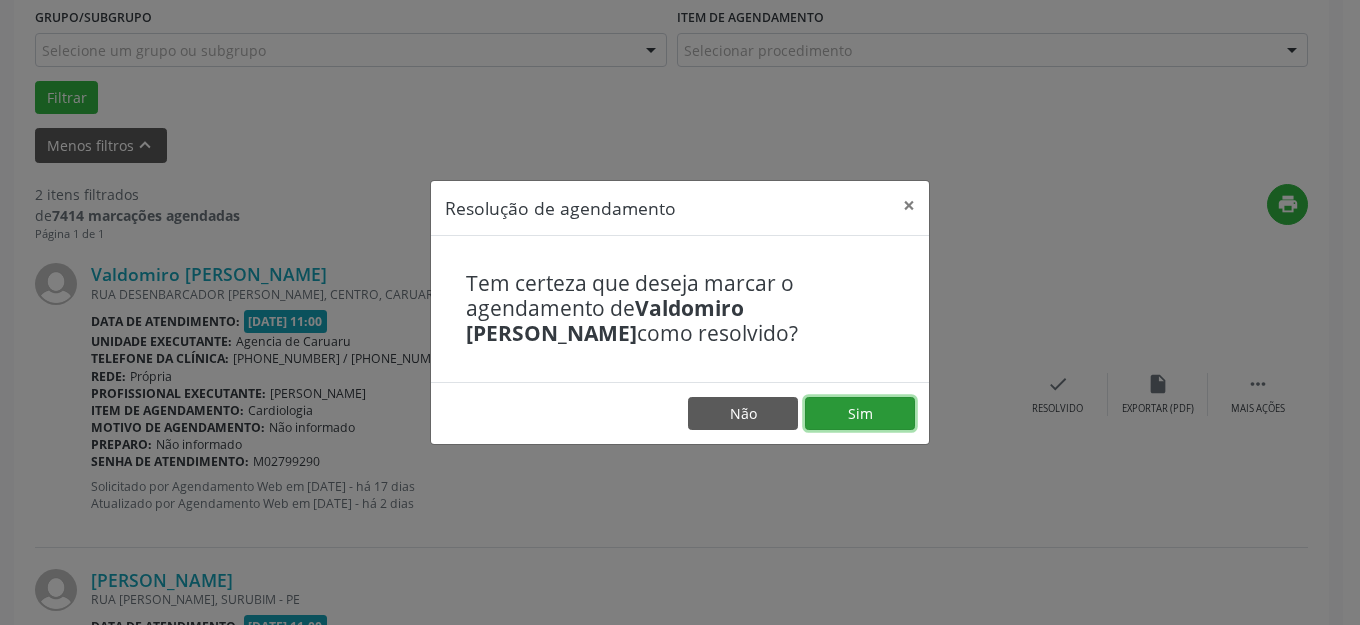 click on "Sim" at bounding box center (860, 414) 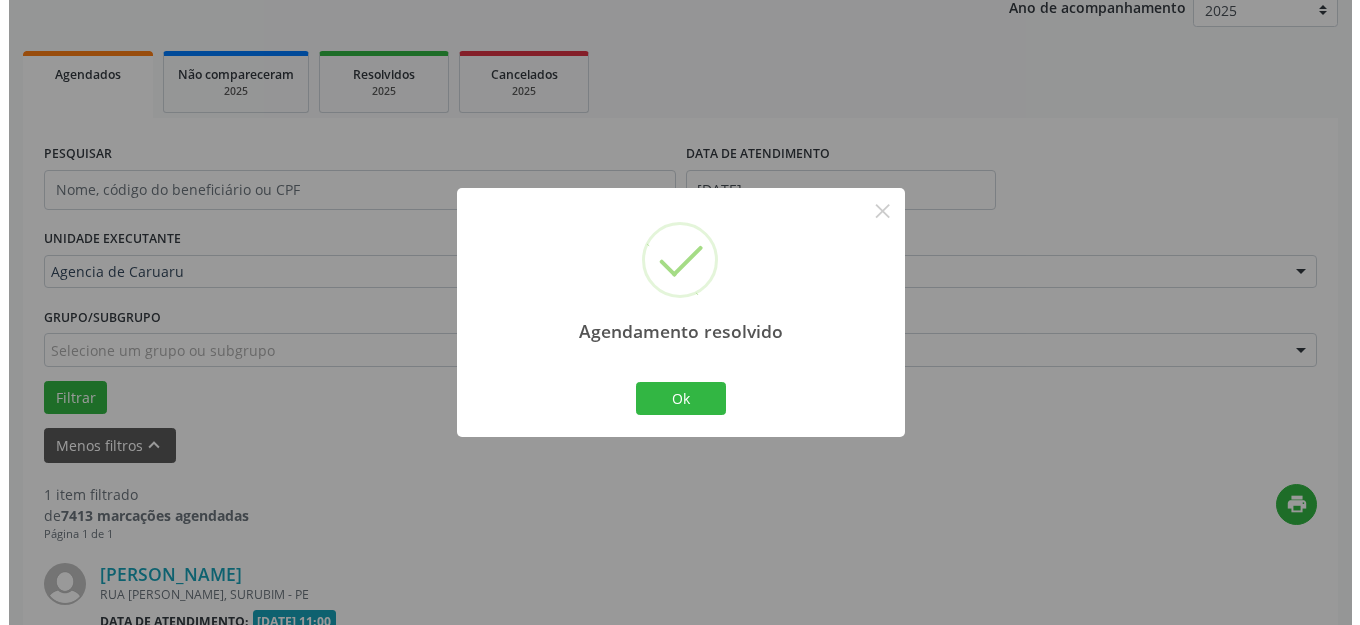 scroll, scrollTop: 505, scrollLeft: 0, axis: vertical 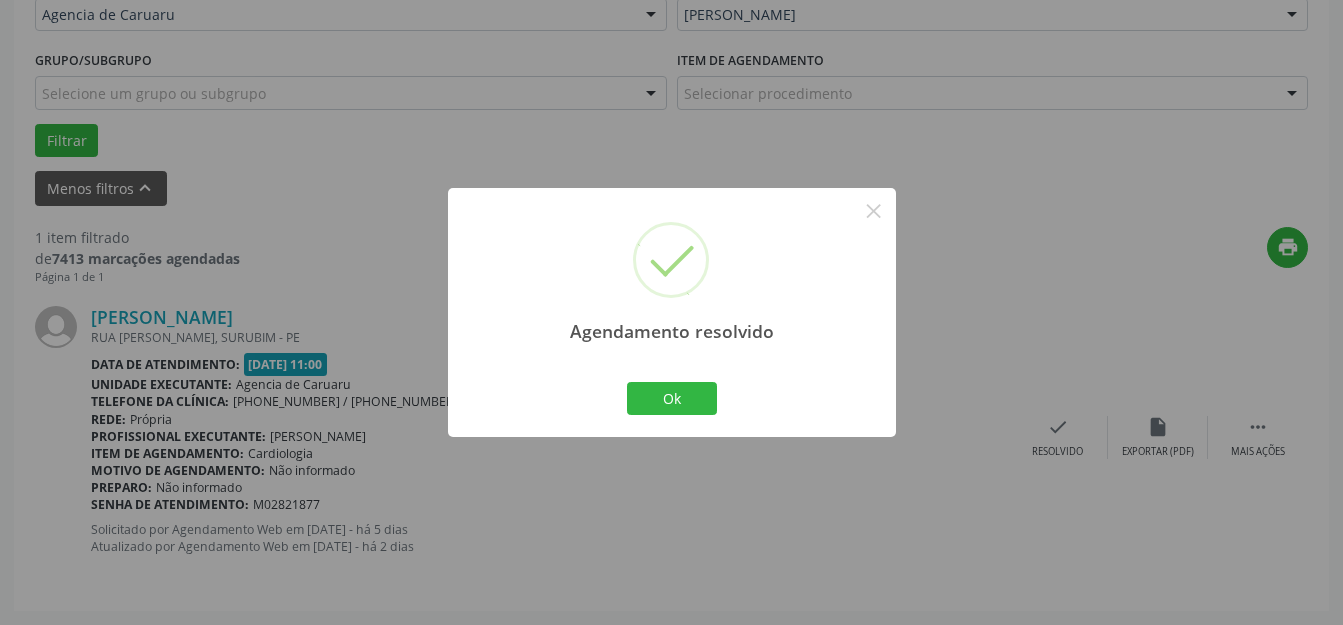 click on "Ok Cancel" at bounding box center (671, 398) 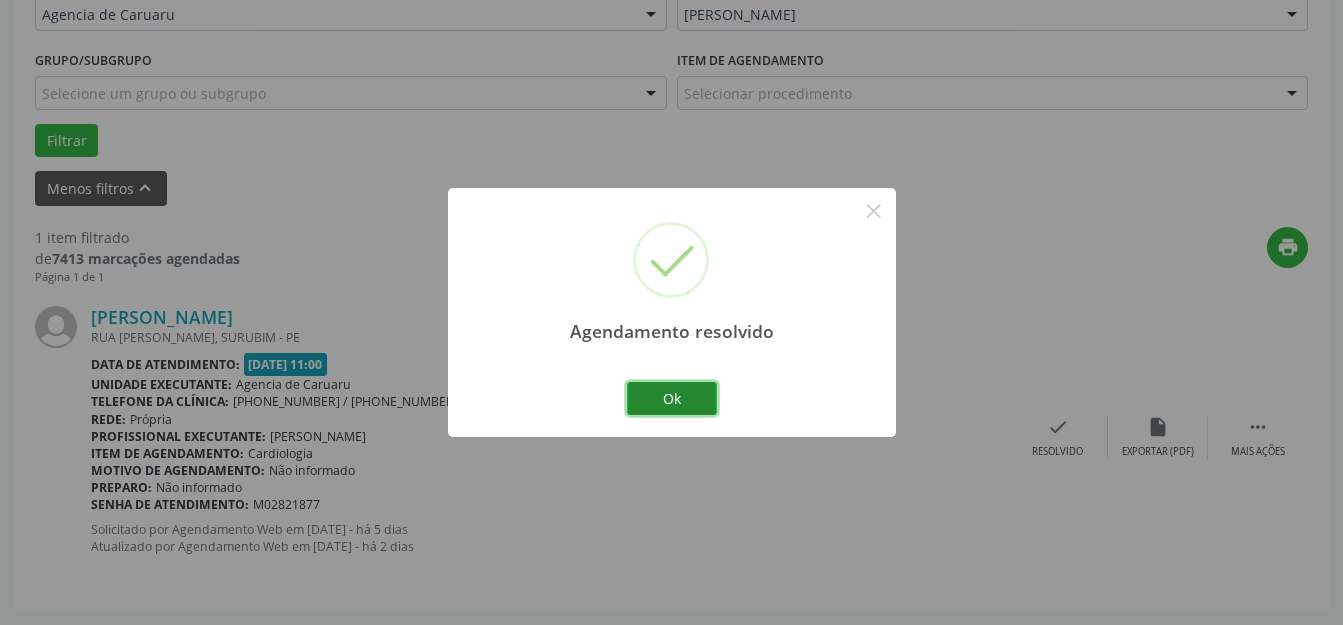 click on "Ok" at bounding box center [672, 399] 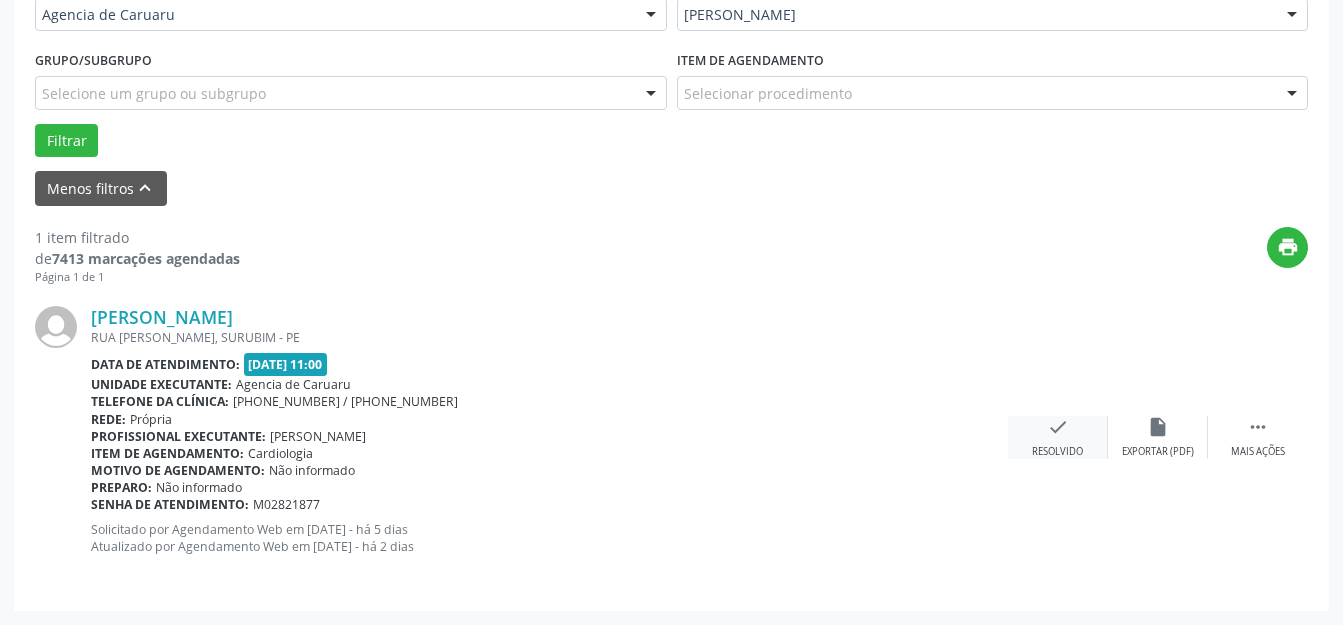 click on "check
Resolvido" at bounding box center [1058, 437] 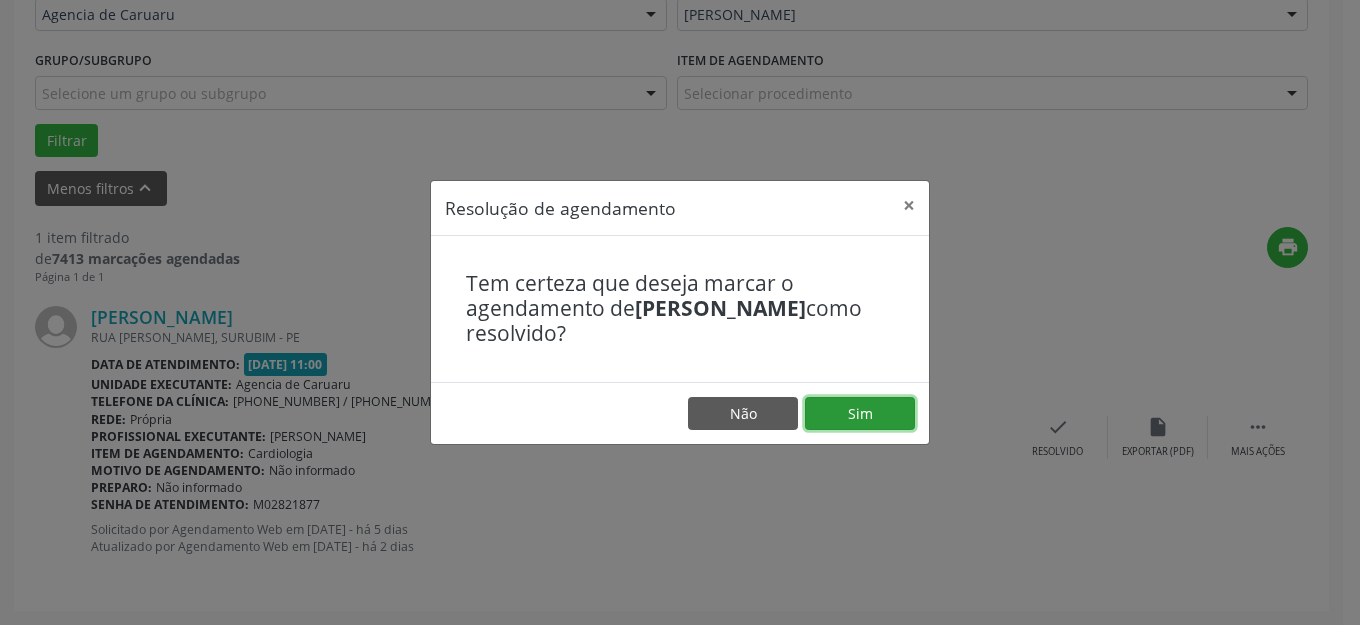 click on "Sim" at bounding box center (860, 414) 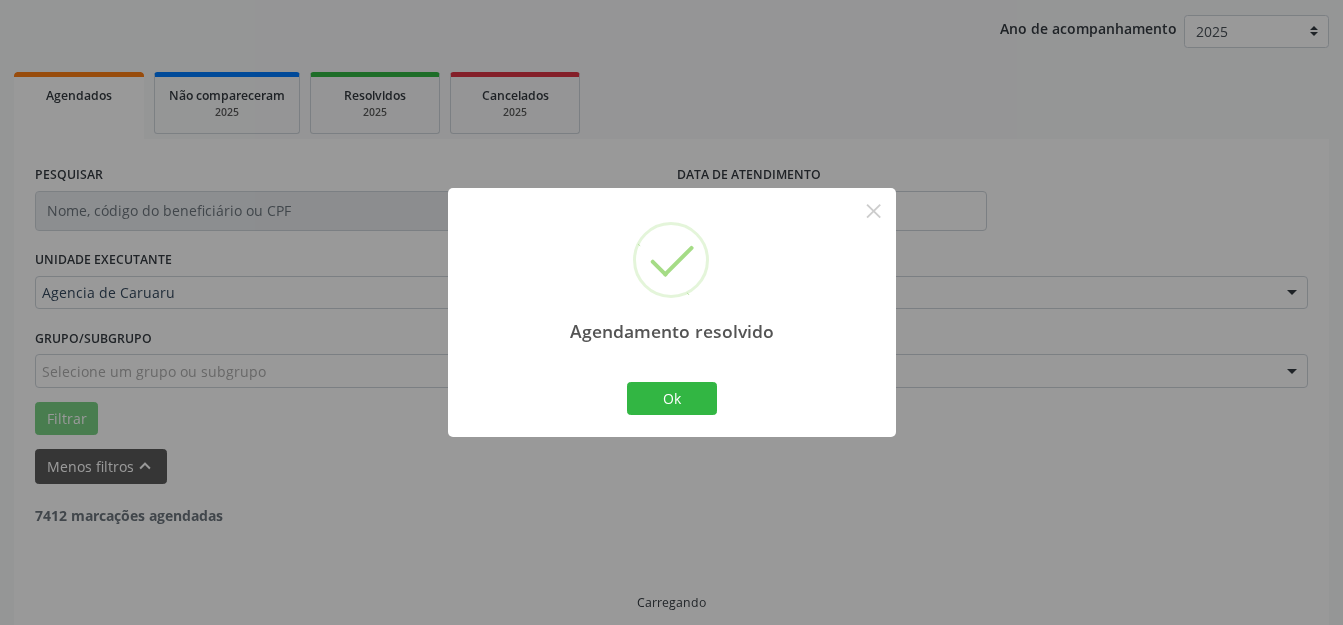 scroll, scrollTop: 184, scrollLeft: 0, axis: vertical 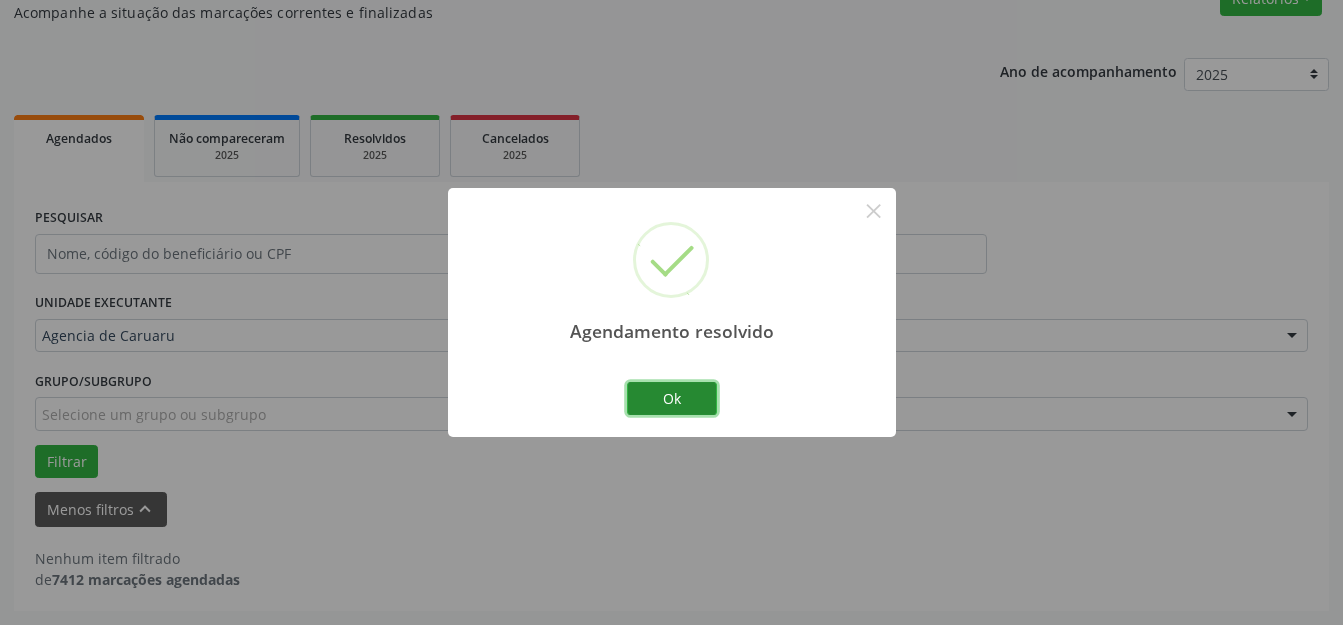 click on "Ok" at bounding box center (672, 399) 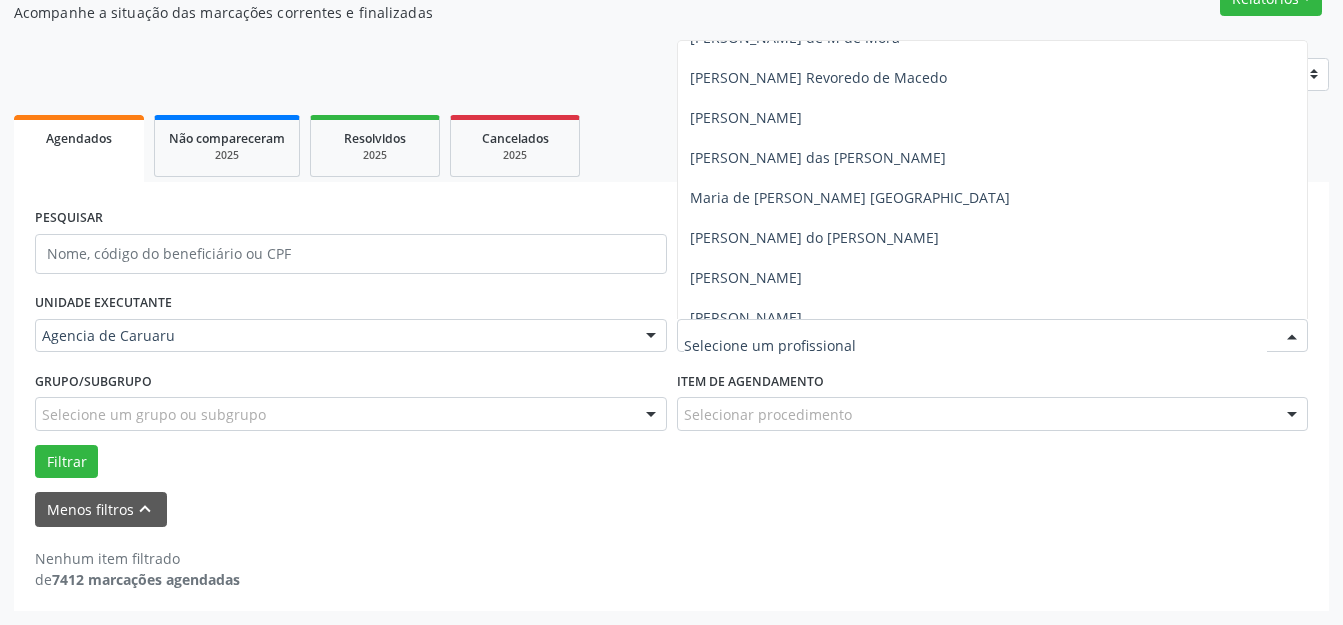 scroll, scrollTop: 1181, scrollLeft: 0, axis: vertical 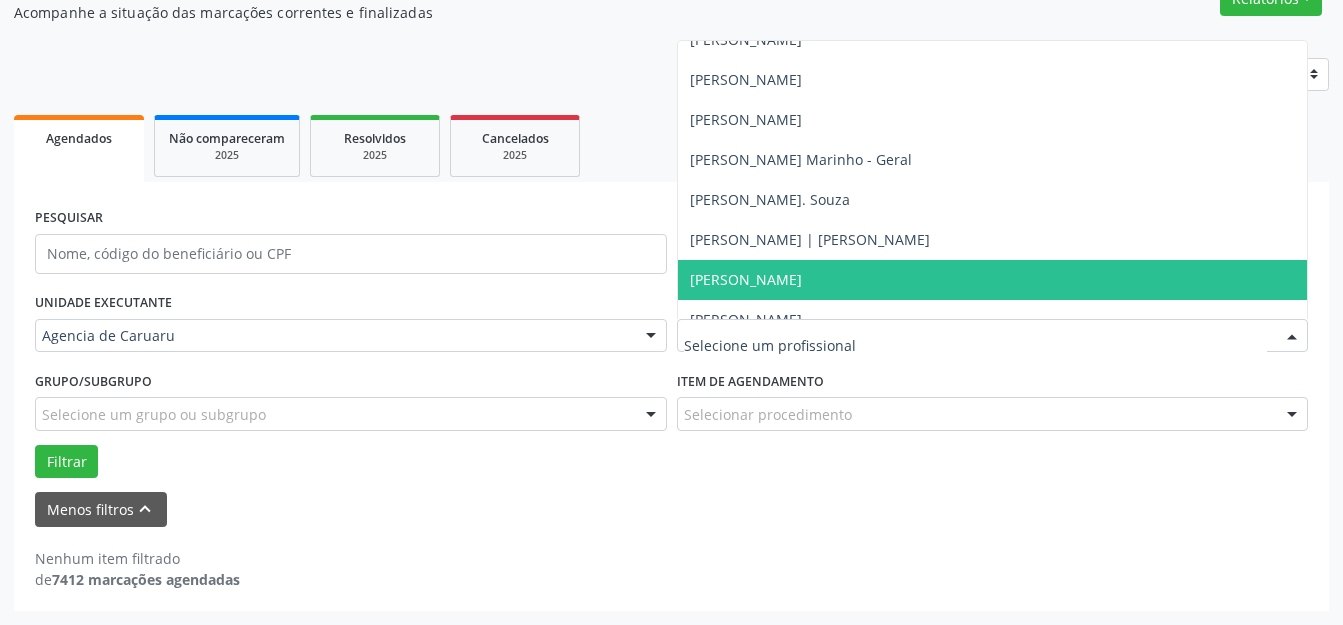 click on "[PERSON_NAME]" at bounding box center [993, 280] 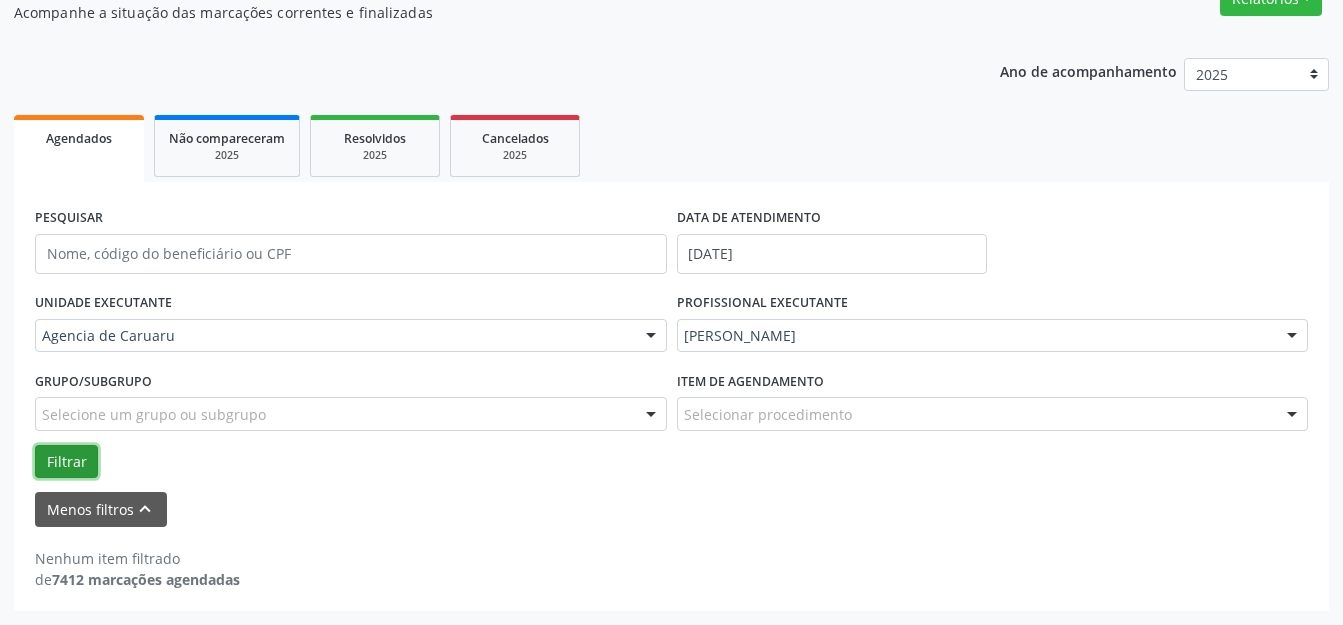click on "Filtrar" at bounding box center (66, 462) 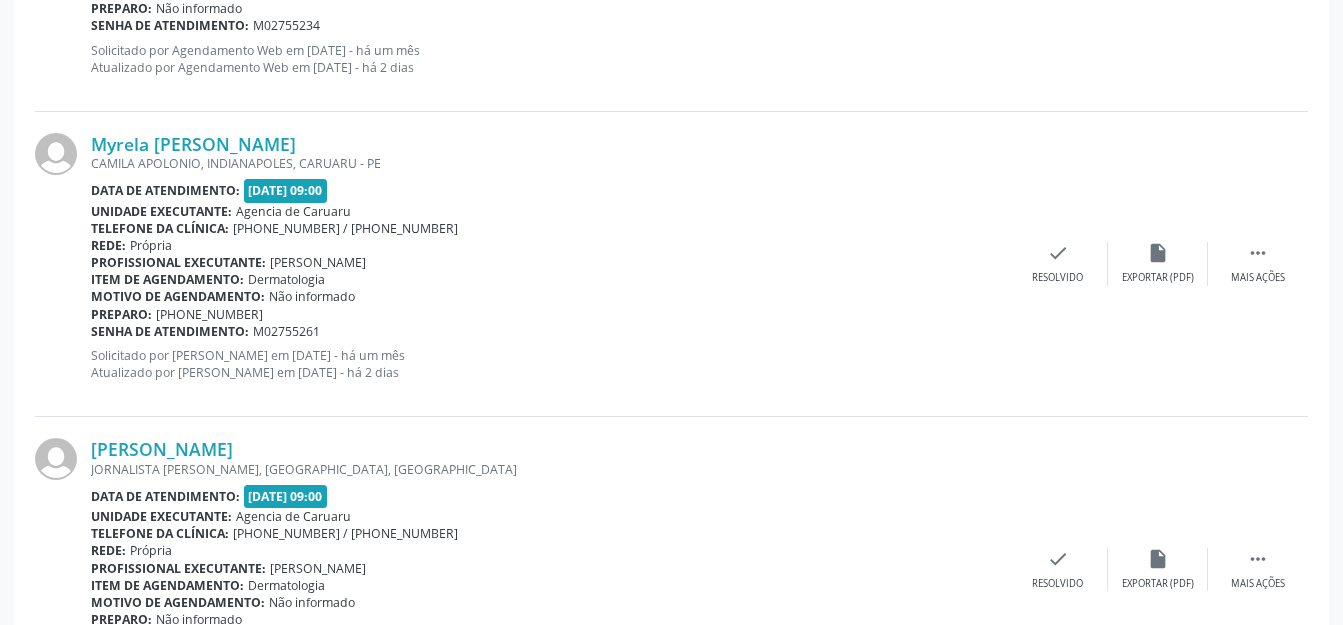 scroll, scrollTop: 584, scrollLeft: 0, axis: vertical 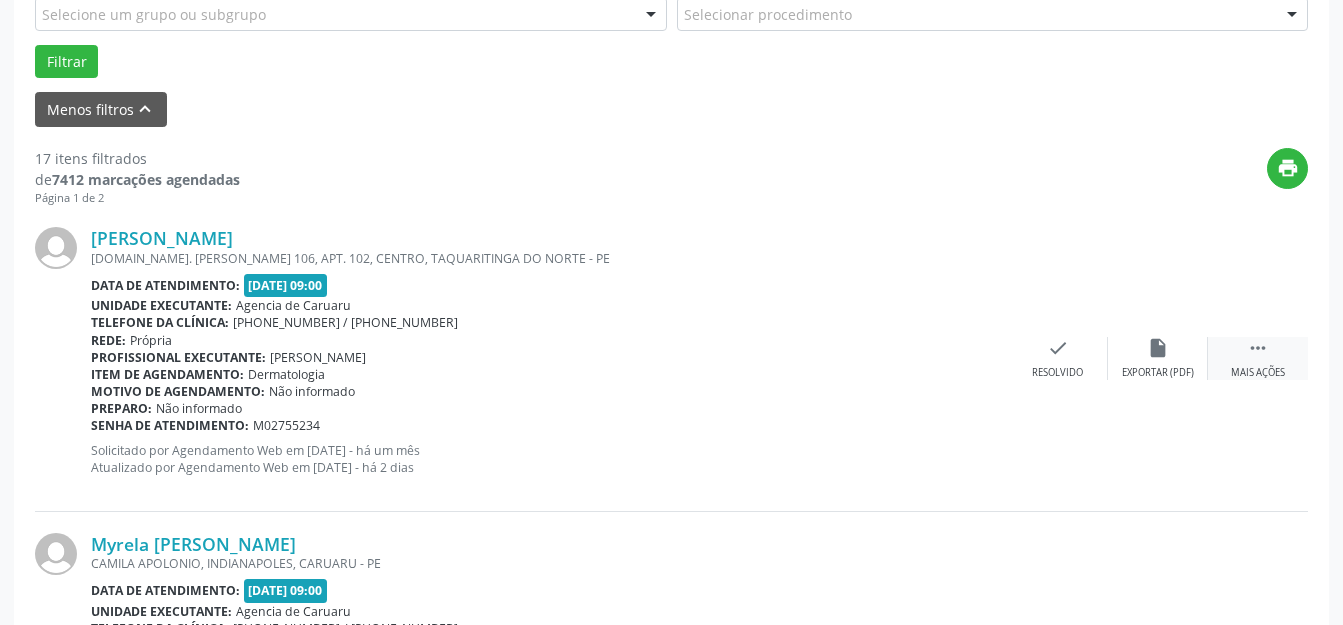 click on "
Mais ações" at bounding box center [1258, 358] 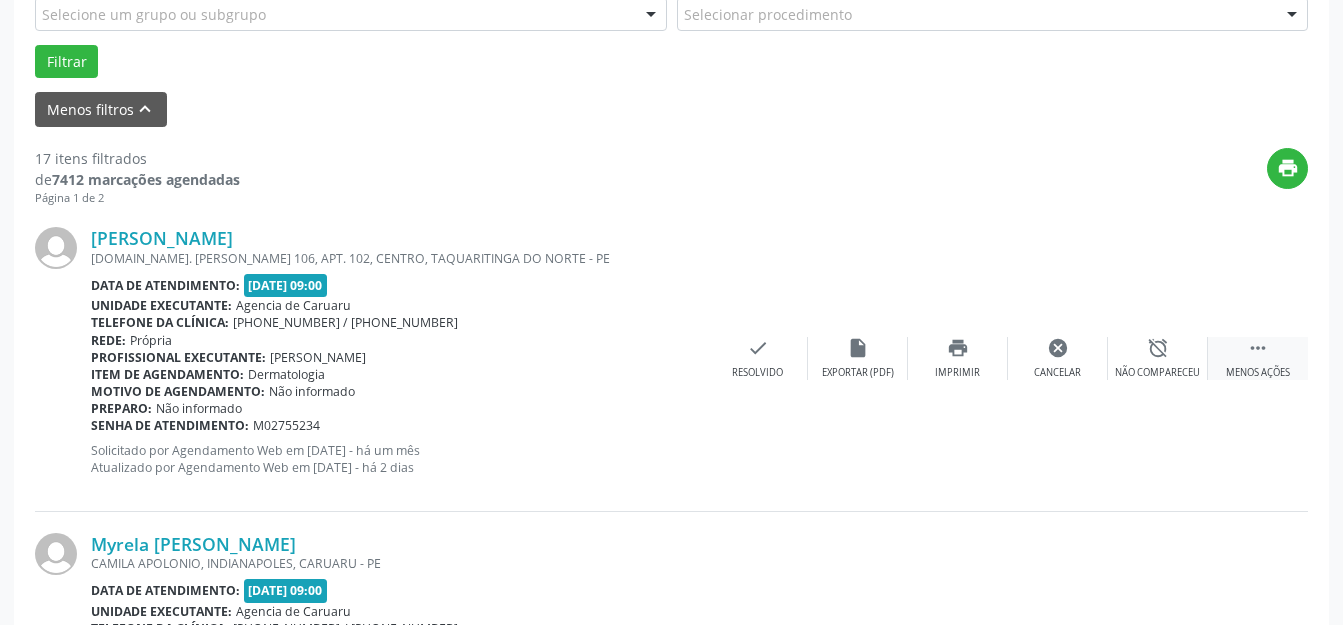 click on "alarm_off
Não compareceu" at bounding box center [1158, 358] 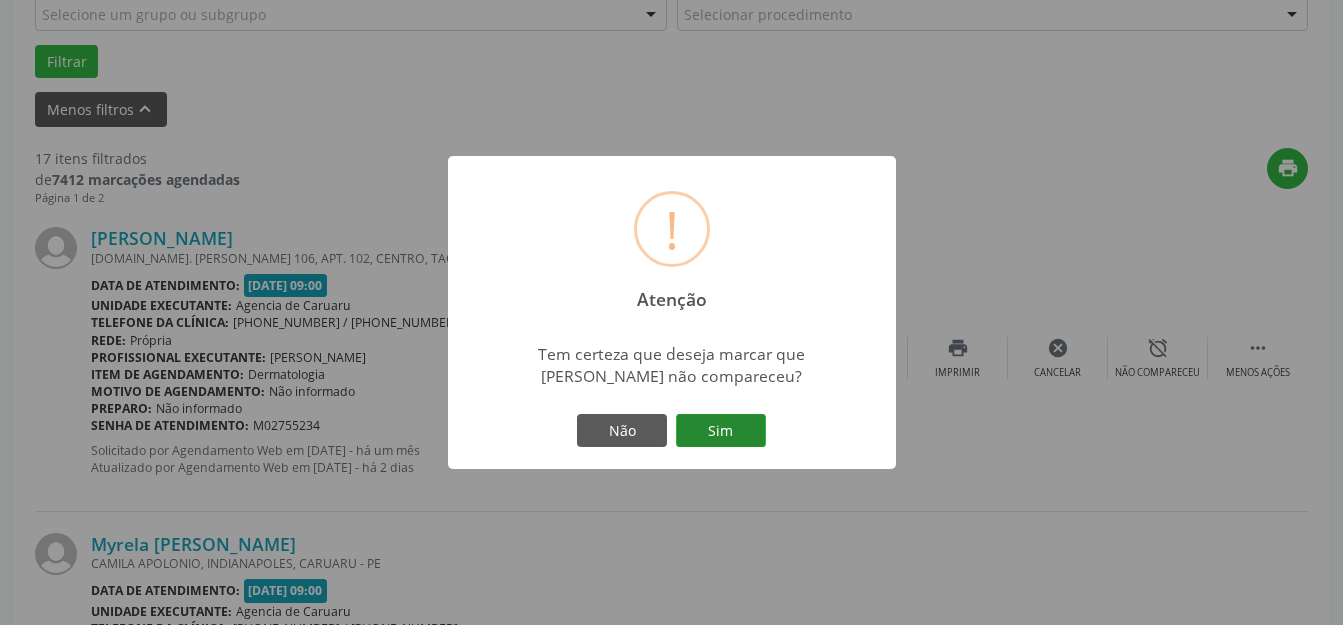 click on "Sim" at bounding box center [721, 431] 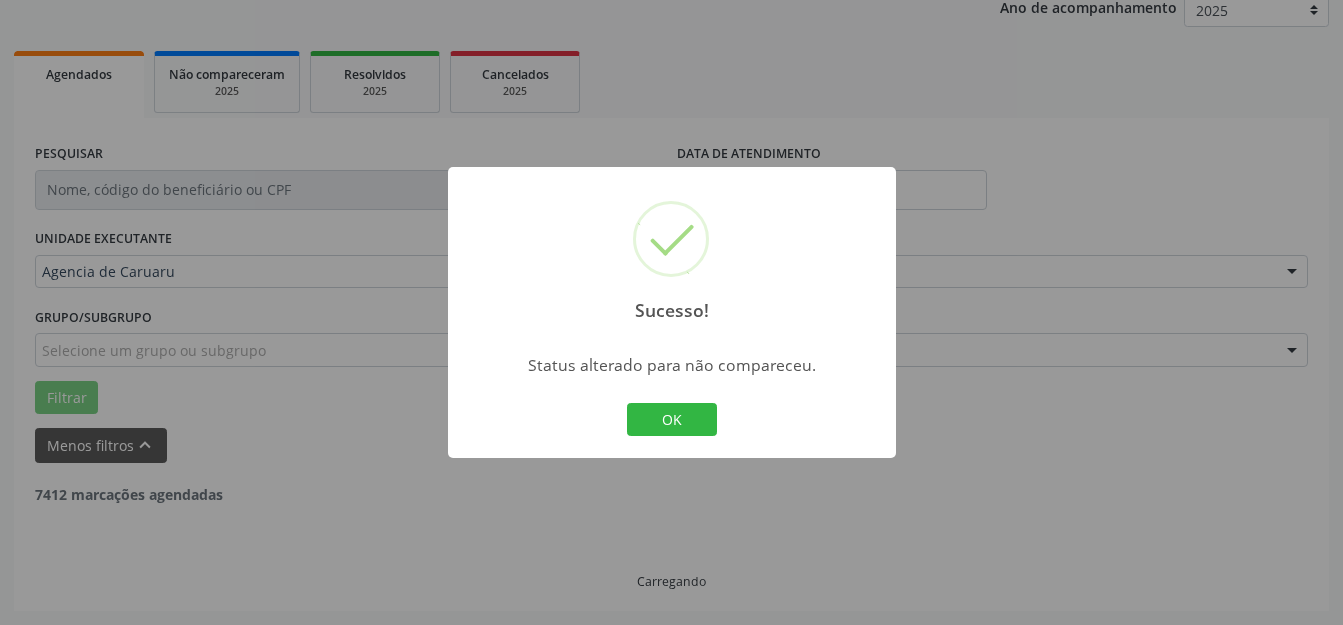 scroll, scrollTop: 248, scrollLeft: 0, axis: vertical 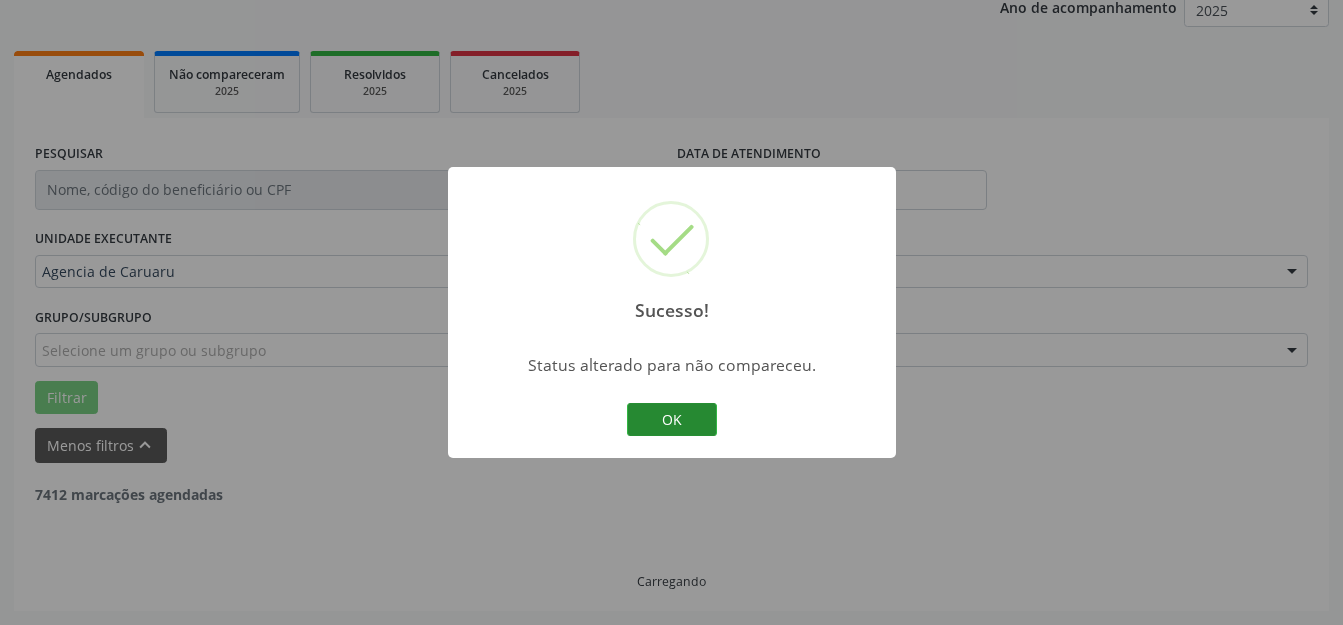 click on "OK" at bounding box center [672, 420] 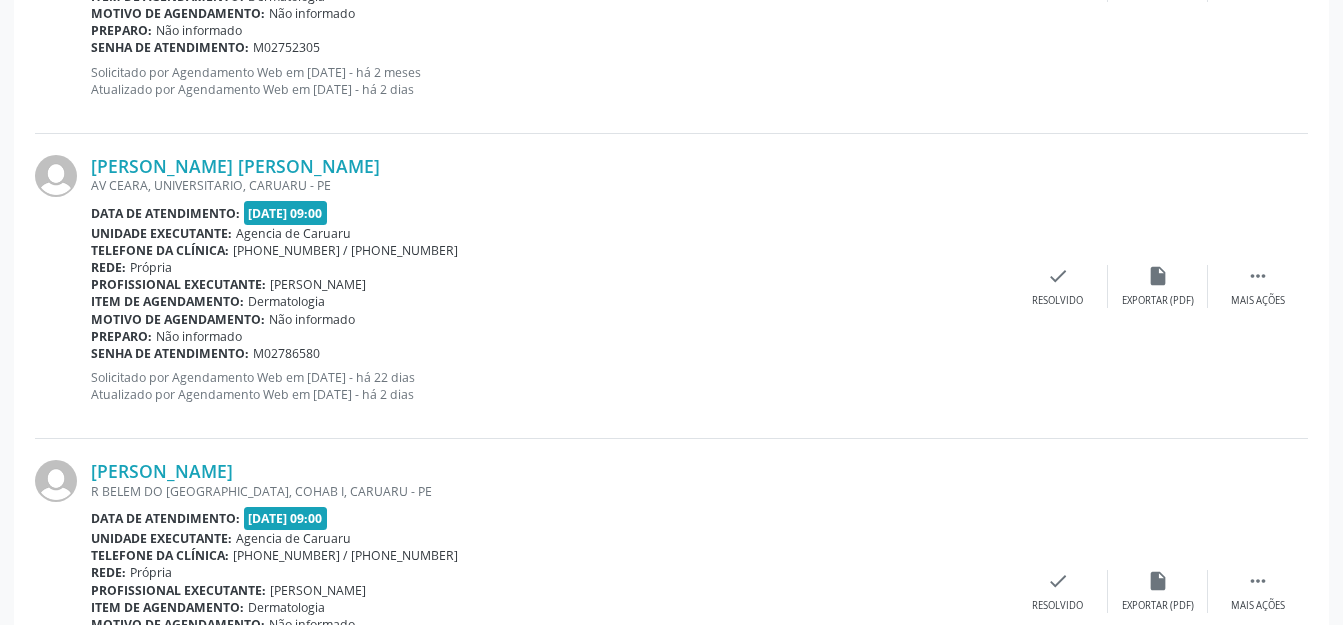 scroll, scrollTop: 4135, scrollLeft: 0, axis: vertical 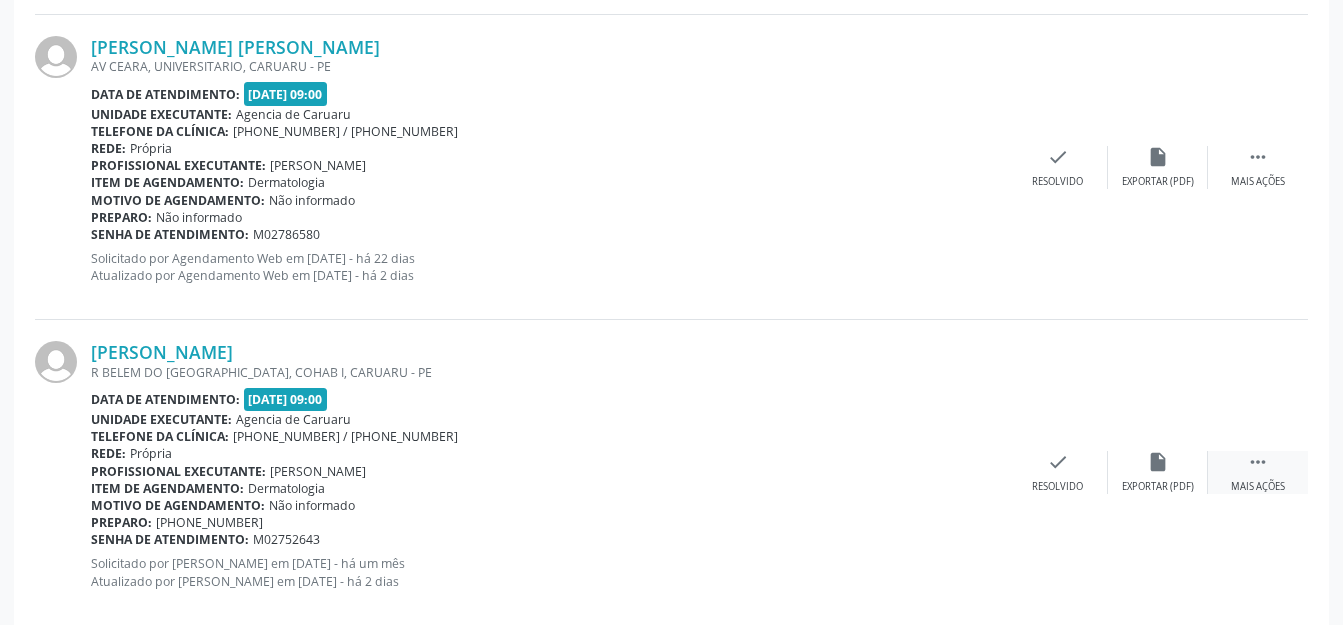 click on "
Mais ações" at bounding box center [1258, 472] 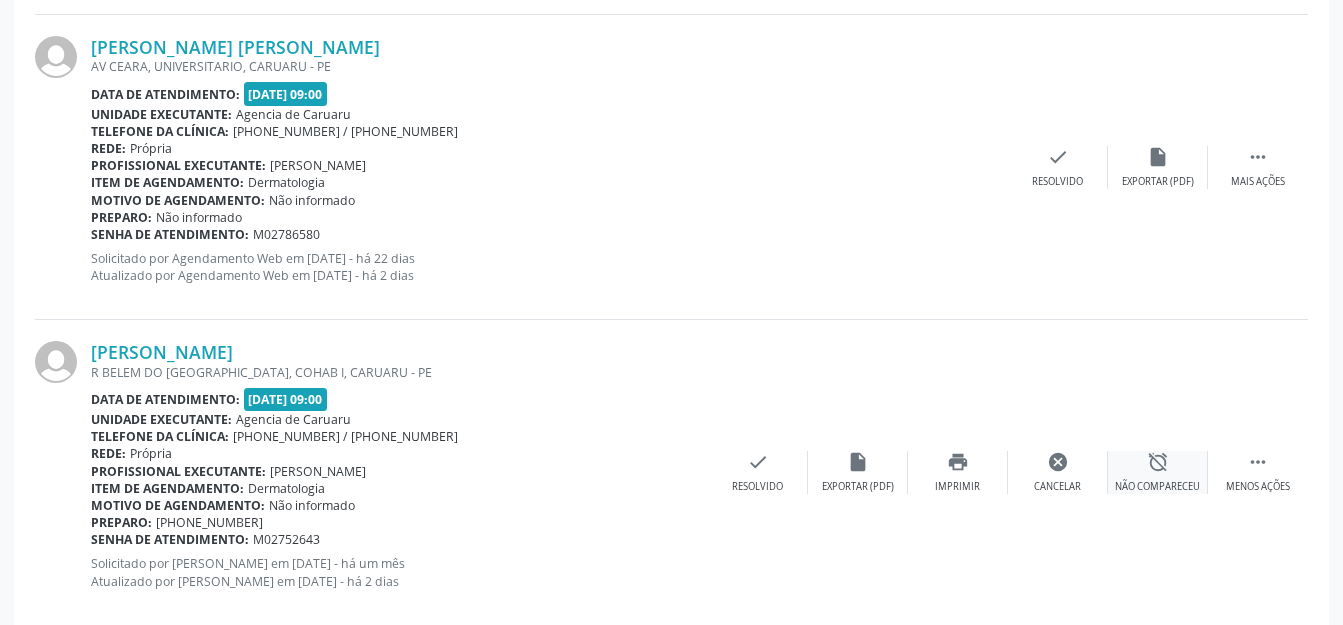 click on "alarm_off
Não compareceu" at bounding box center [1158, 472] 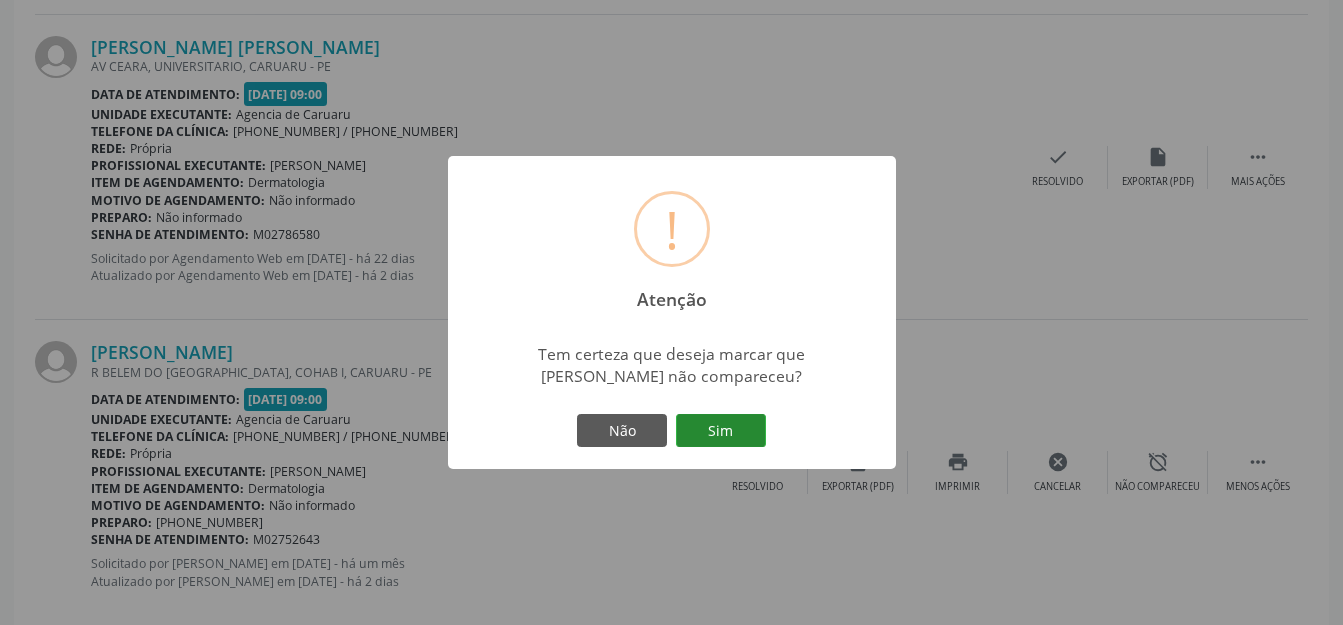 click on "Sim" at bounding box center [721, 431] 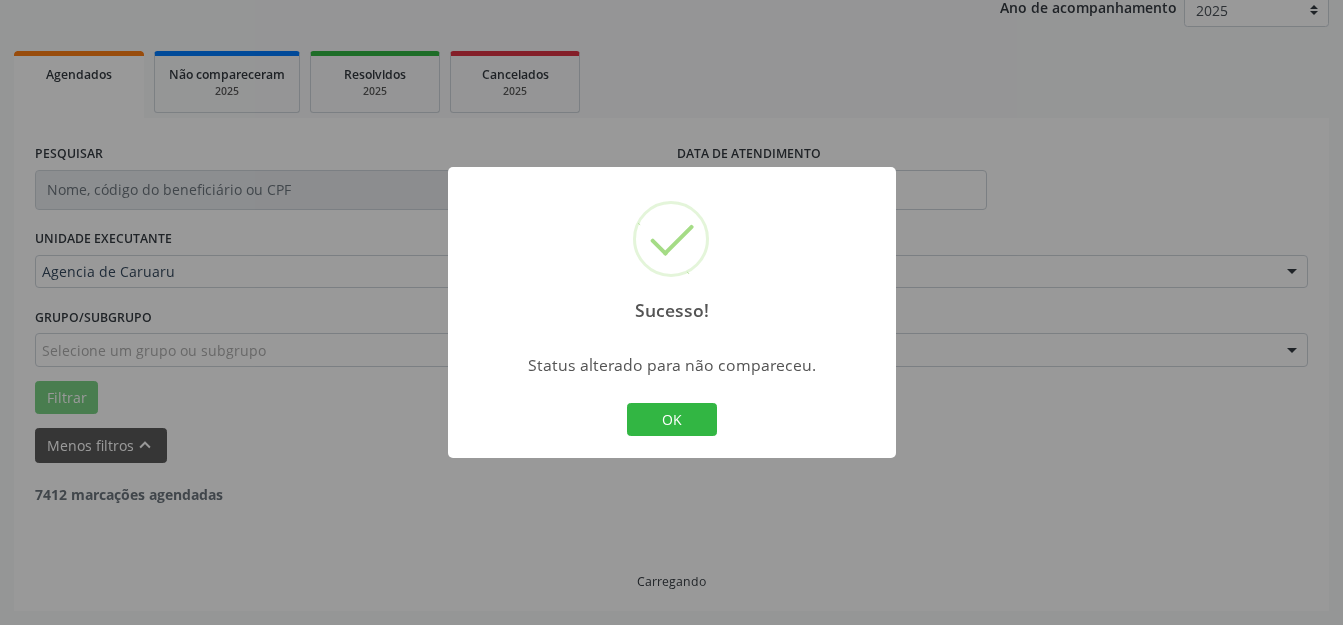 scroll, scrollTop: 248, scrollLeft: 0, axis: vertical 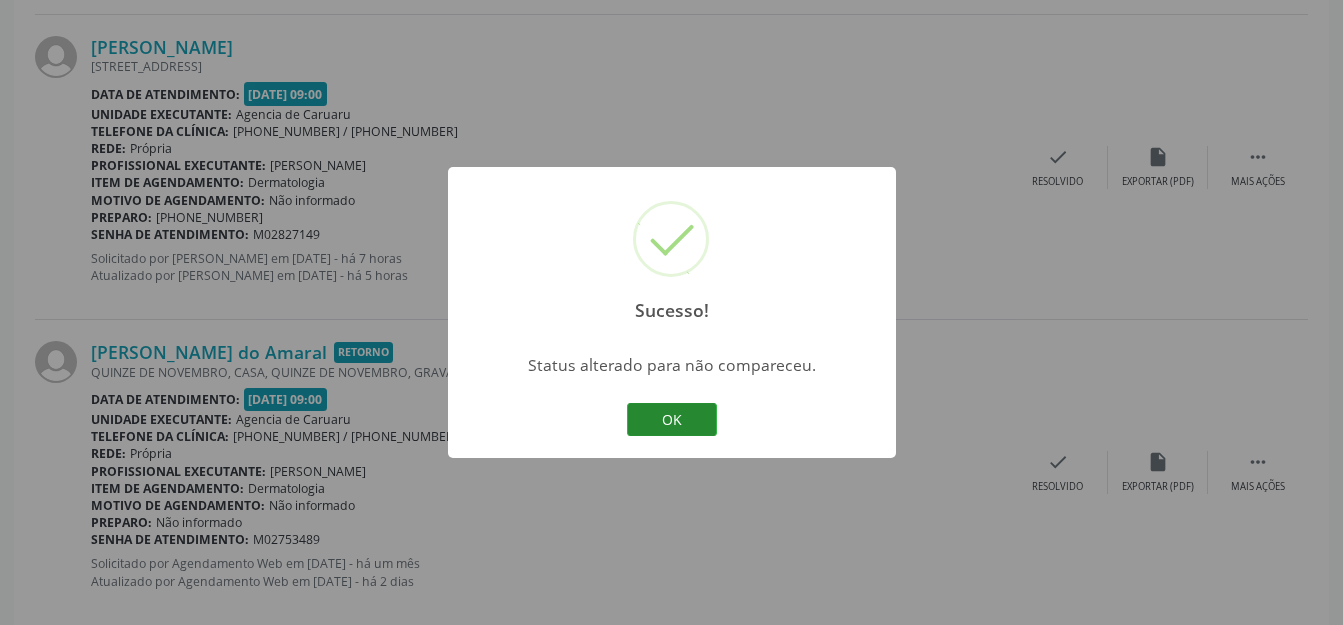 click on "OK" at bounding box center (672, 420) 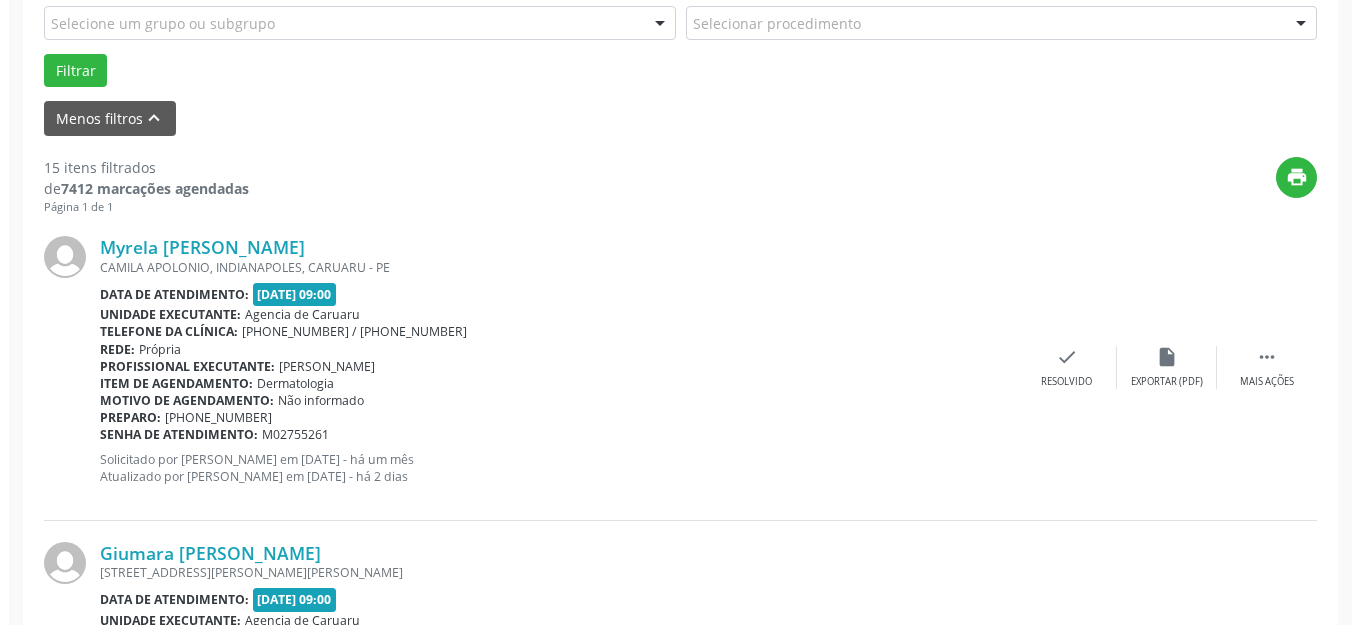 scroll, scrollTop: 435, scrollLeft: 0, axis: vertical 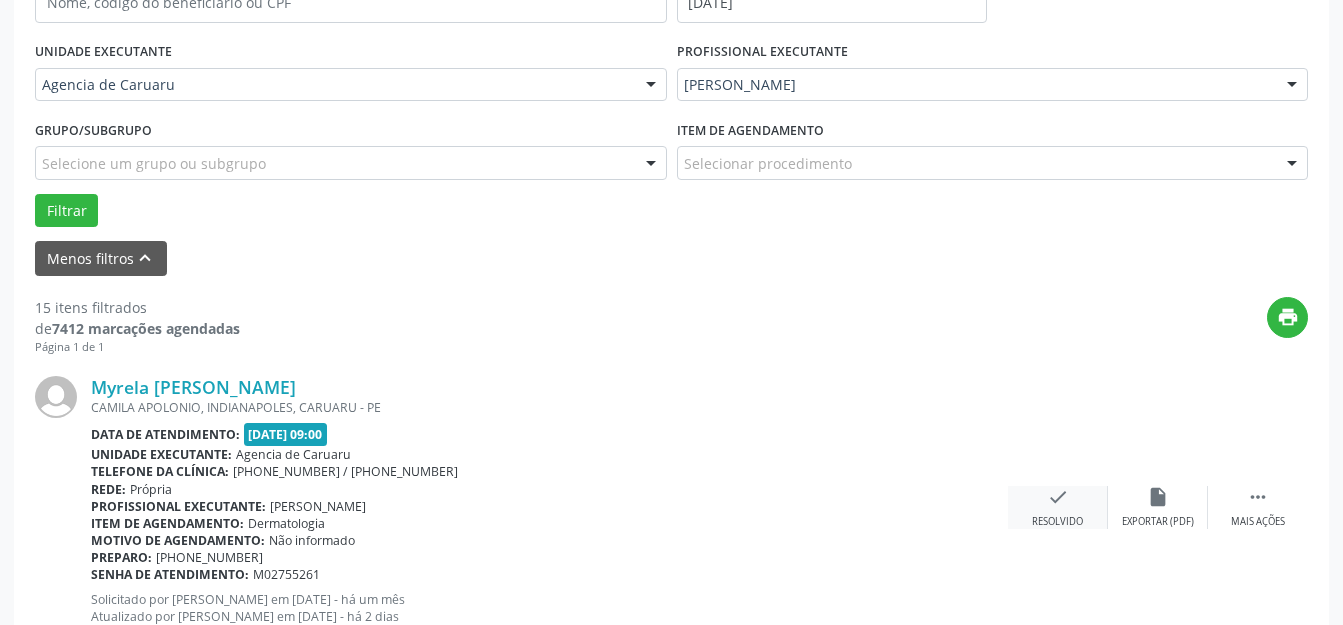click on "Resolvido" at bounding box center [1057, 522] 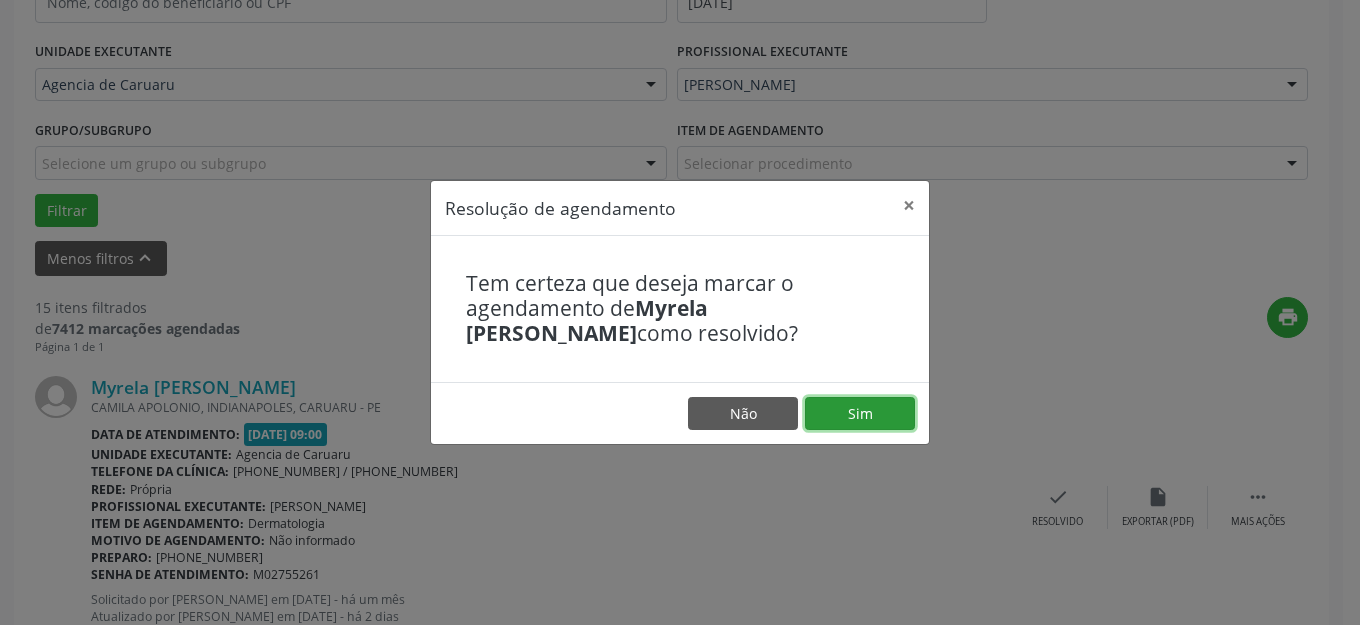 click on "Sim" at bounding box center [860, 414] 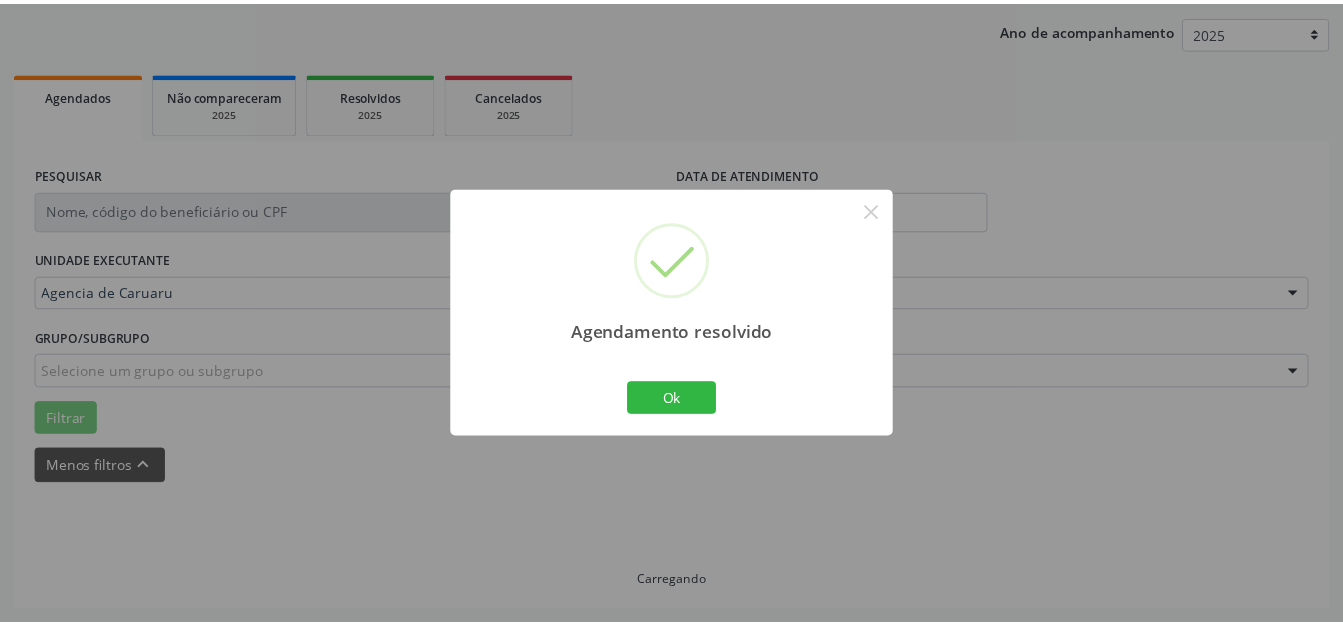 scroll, scrollTop: 227, scrollLeft: 0, axis: vertical 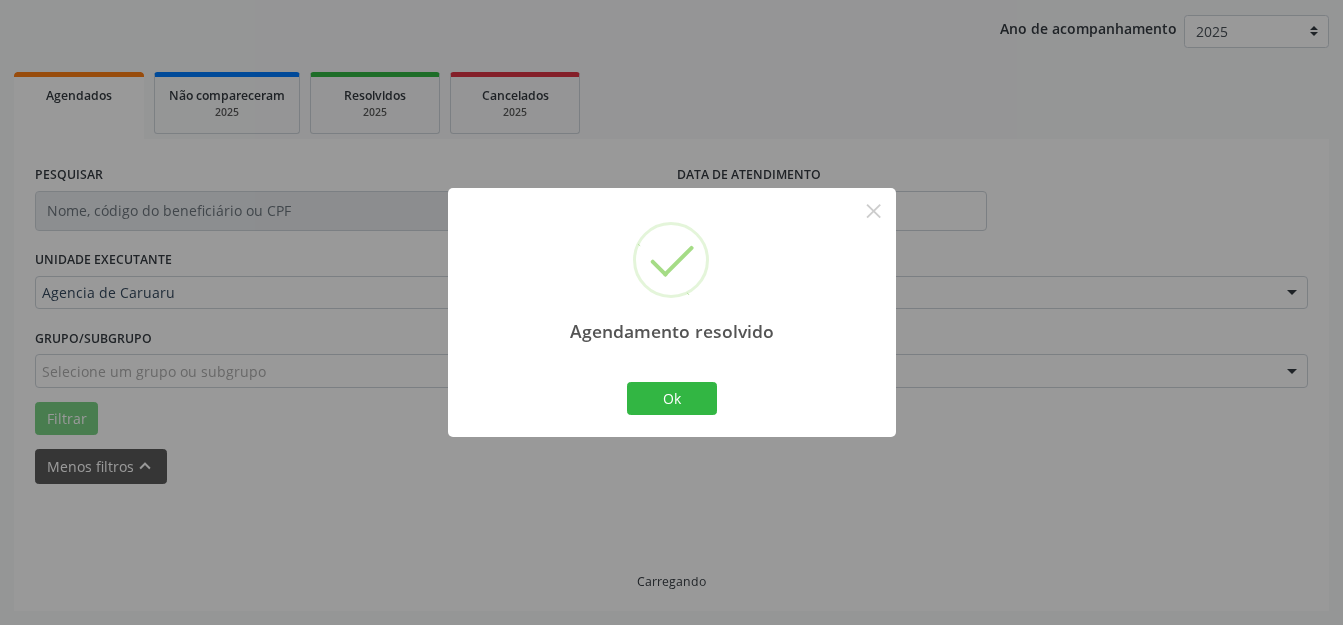 click on "Agendamento resolvido × Ok Cancel" at bounding box center [672, 312] 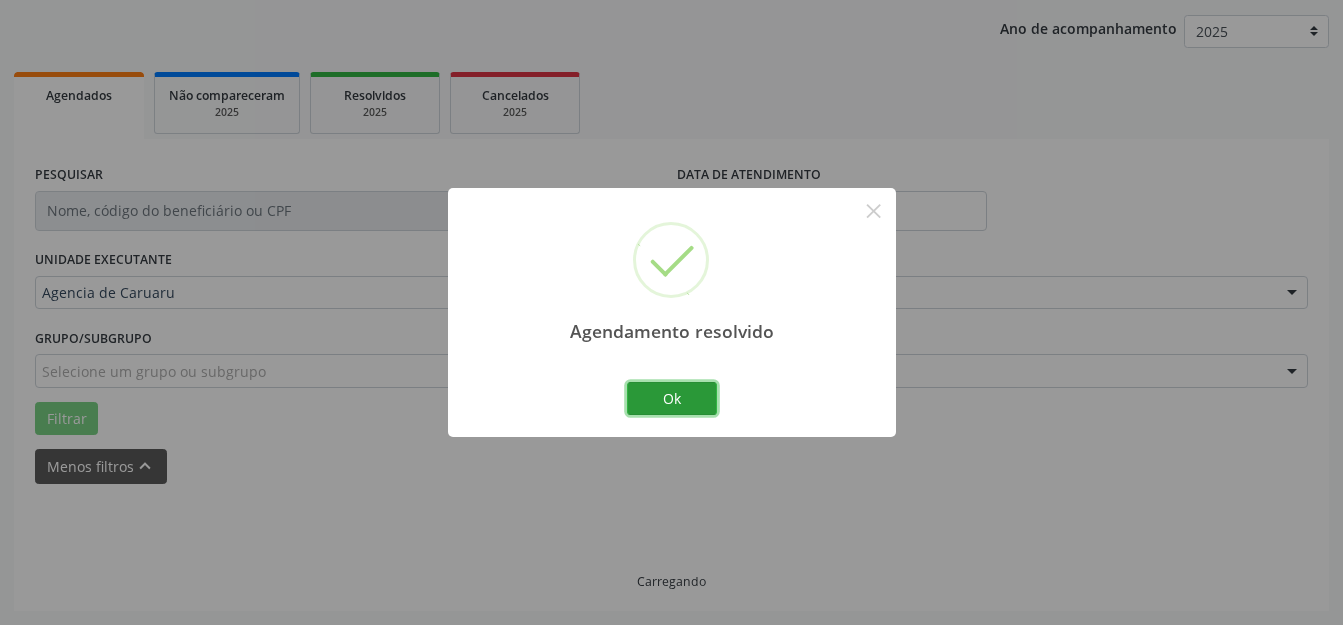 click on "Ok" at bounding box center [672, 399] 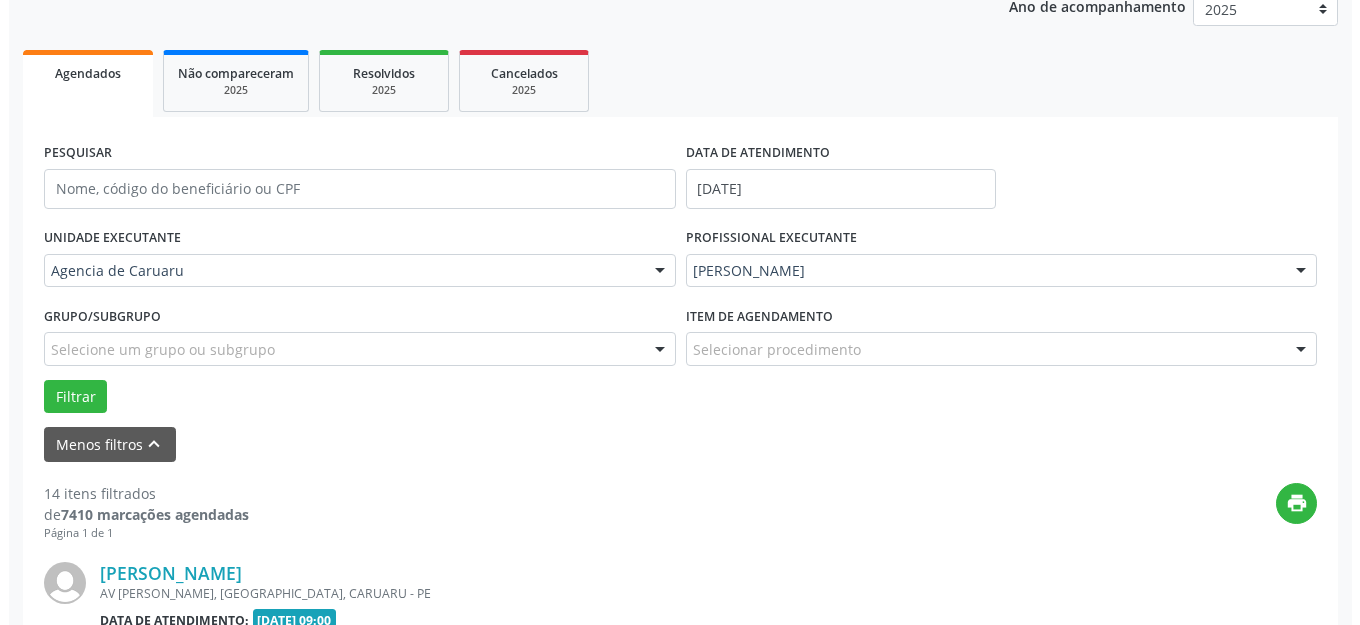 scroll, scrollTop: 548, scrollLeft: 0, axis: vertical 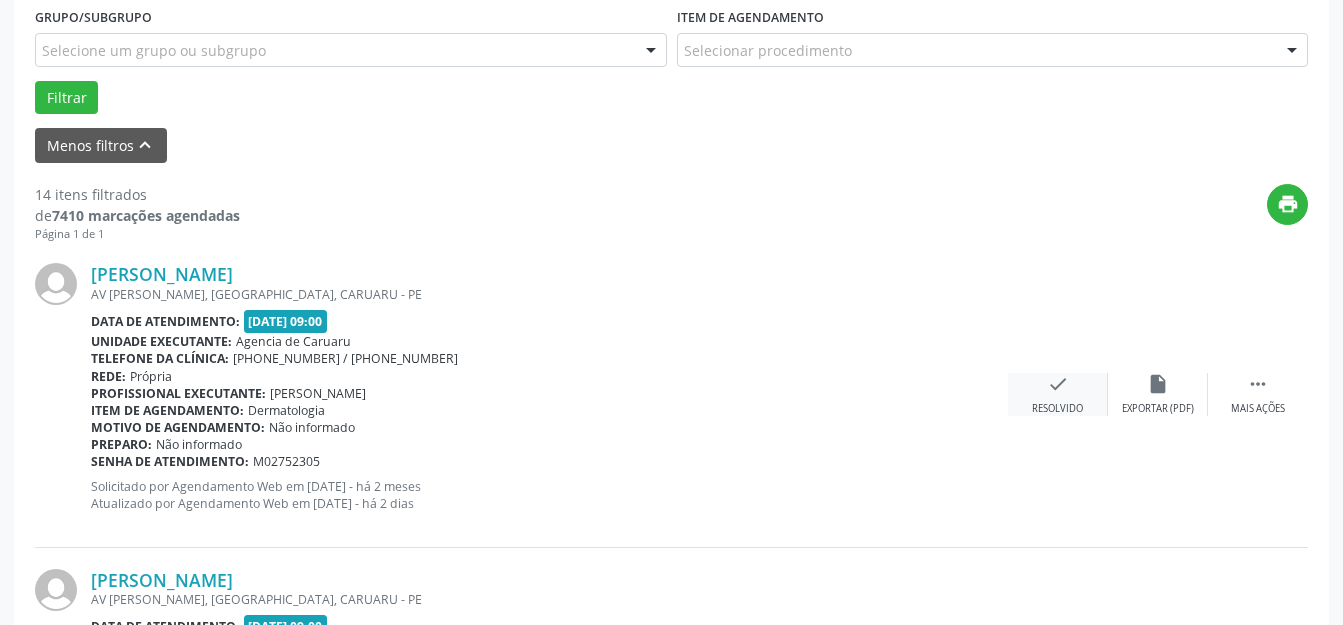 click on "check
Resolvido" at bounding box center (1058, 394) 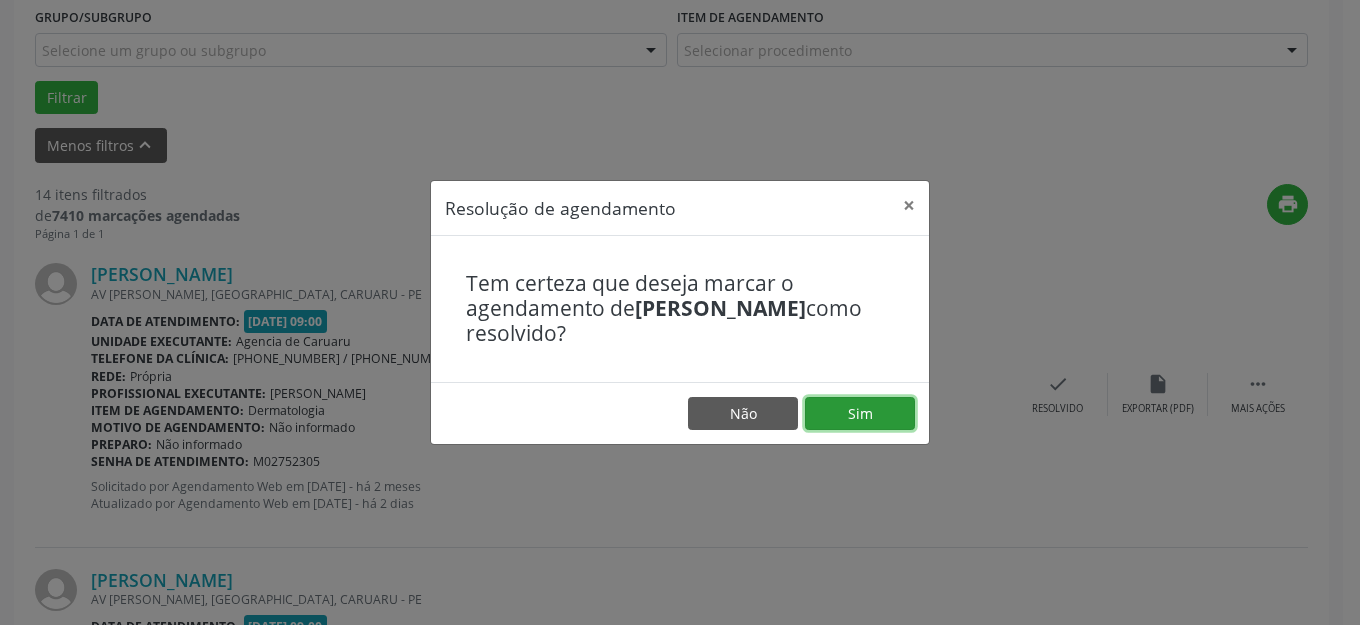 click on "Sim" at bounding box center [860, 414] 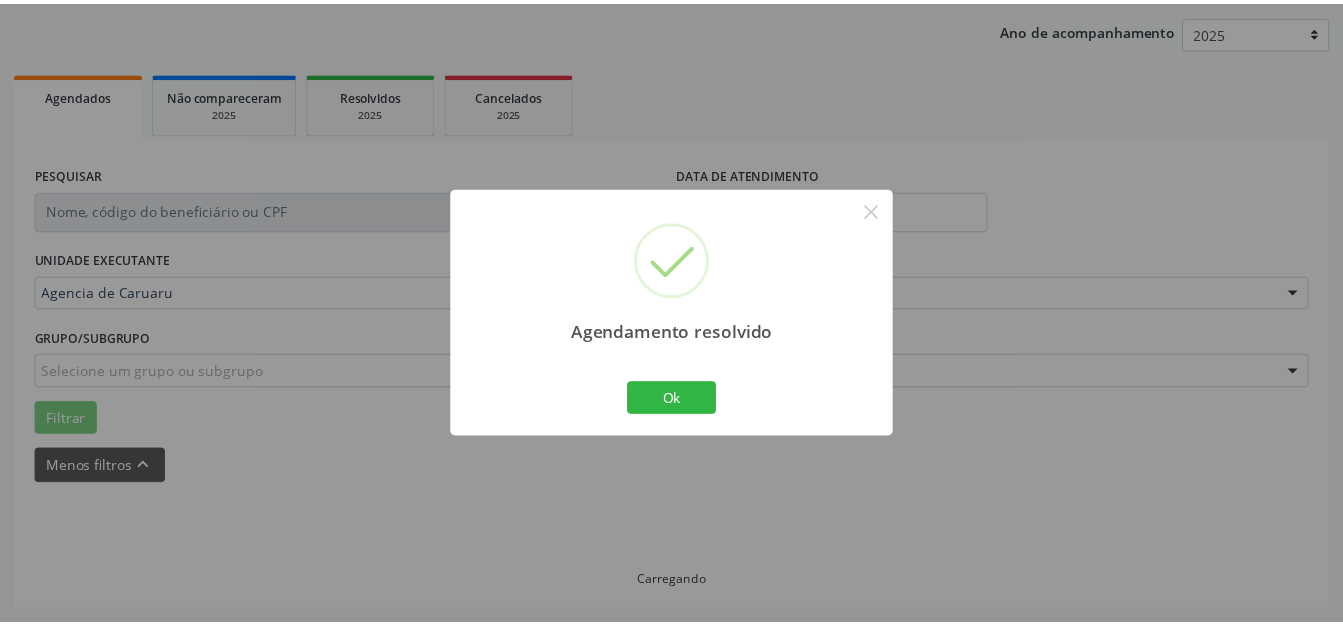 scroll, scrollTop: 248, scrollLeft: 0, axis: vertical 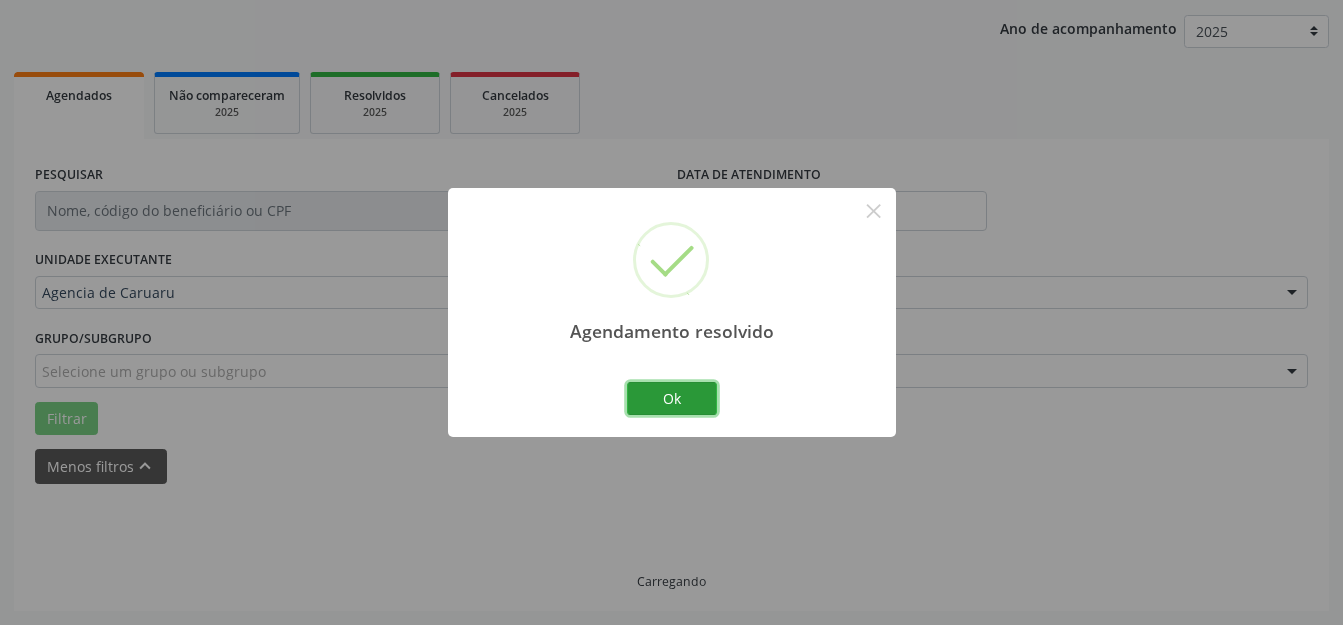 click on "Ok" at bounding box center (672, 399) 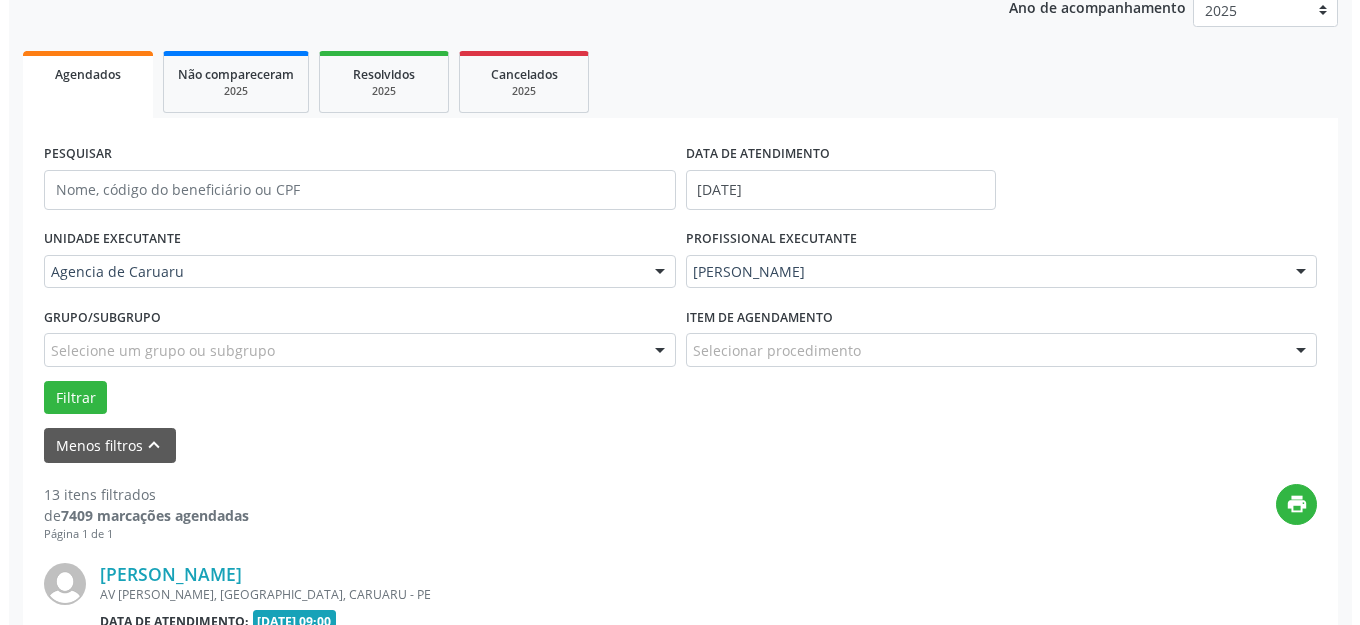 scroll, scrollTop: 648, scrollLeft: 0, axis: vertical 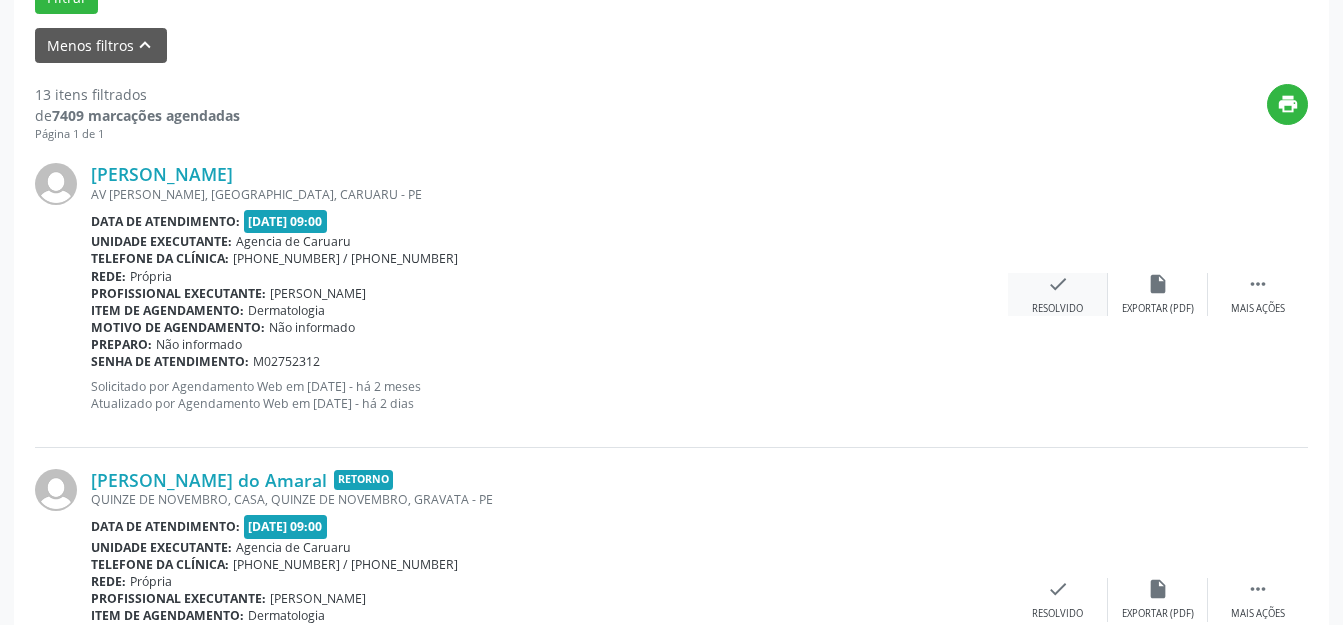 click on "Resolvido" at bounding box center [1057, 309] 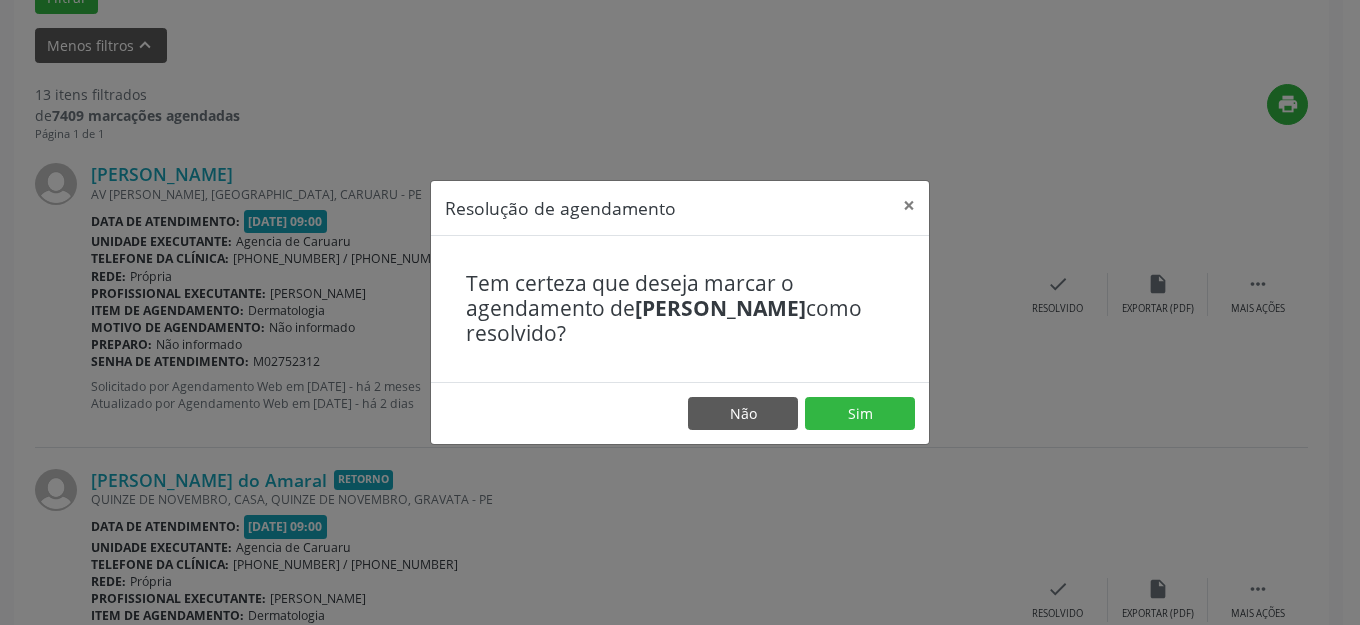 click on "Não Sim" at bounding box center [680, 413] 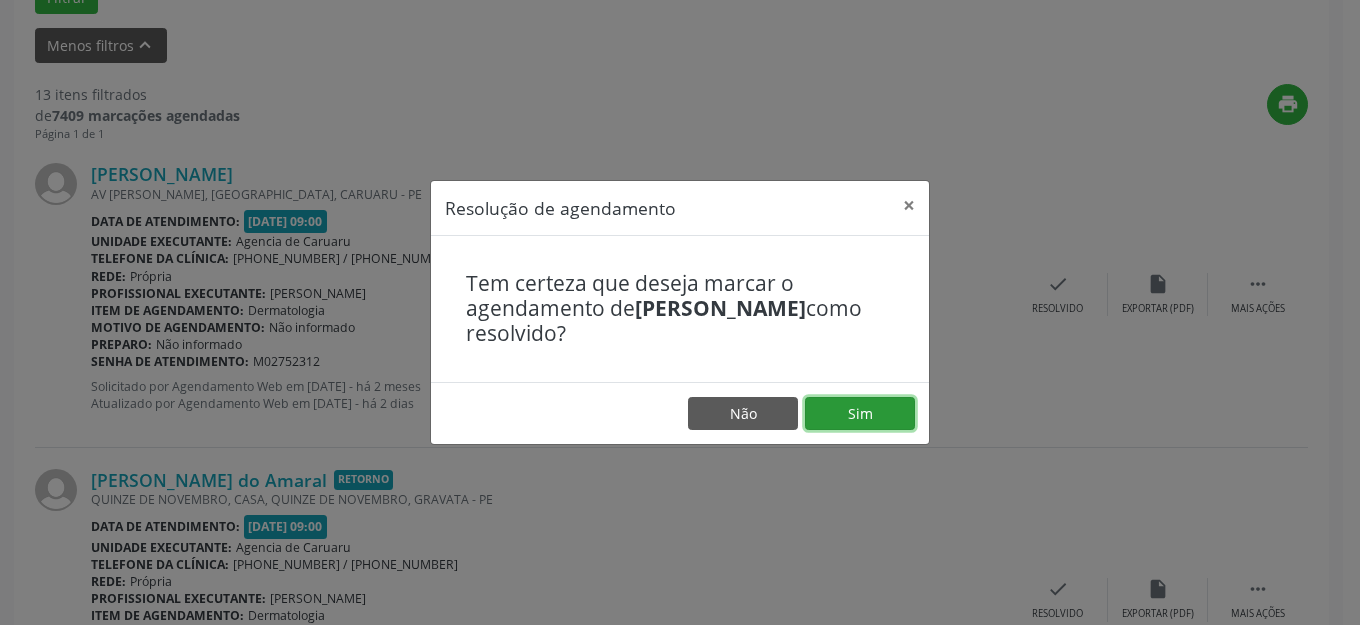 click on "Sim" at bounding box center (860, 414) 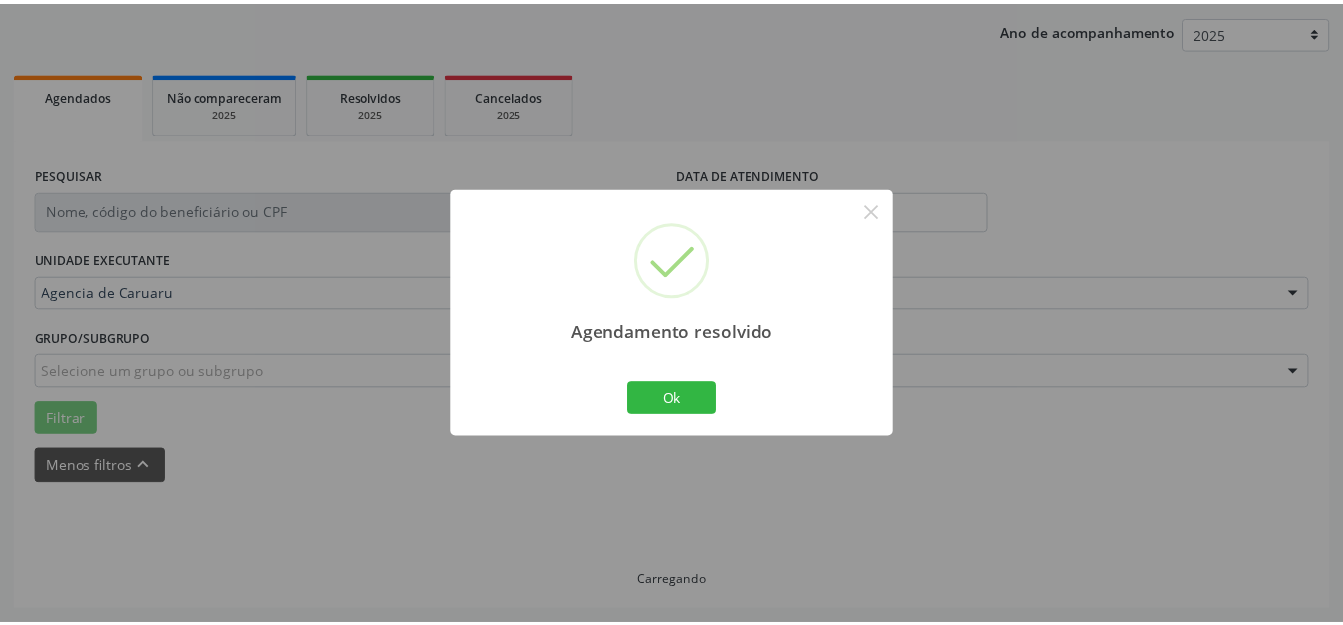 scroll, scrollTop: 248, scrollLeft: 0, axis: vertical 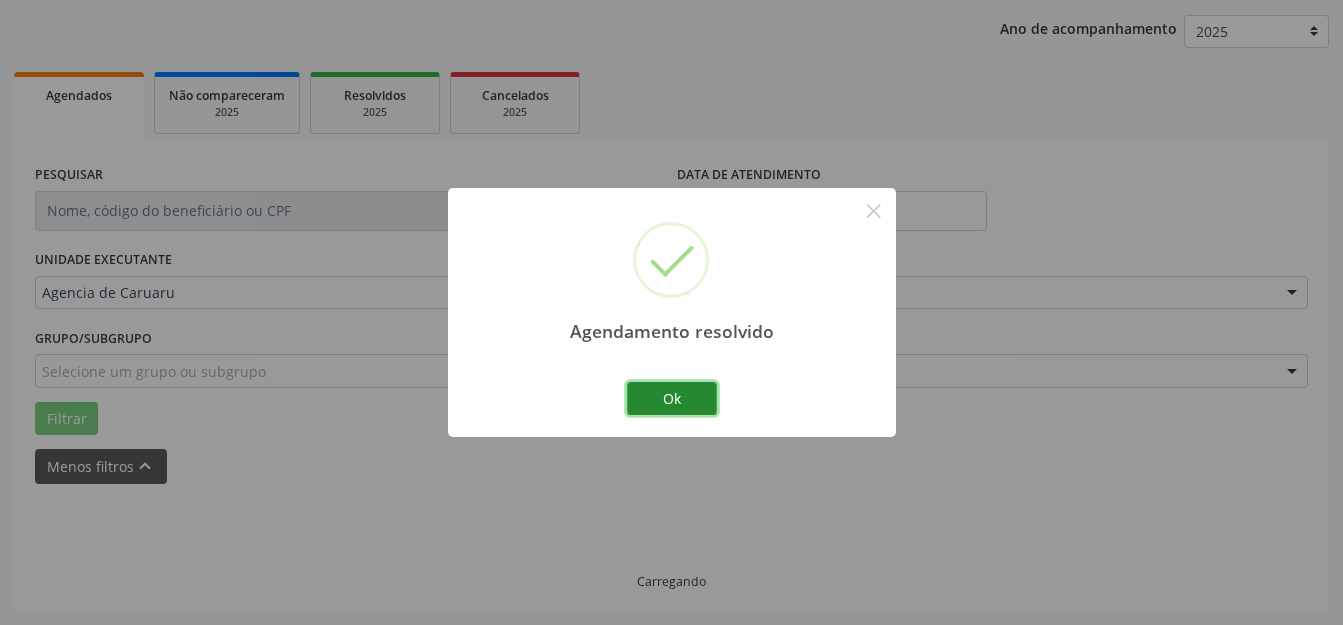 click on "Ok" at bounding box center (672, 399) 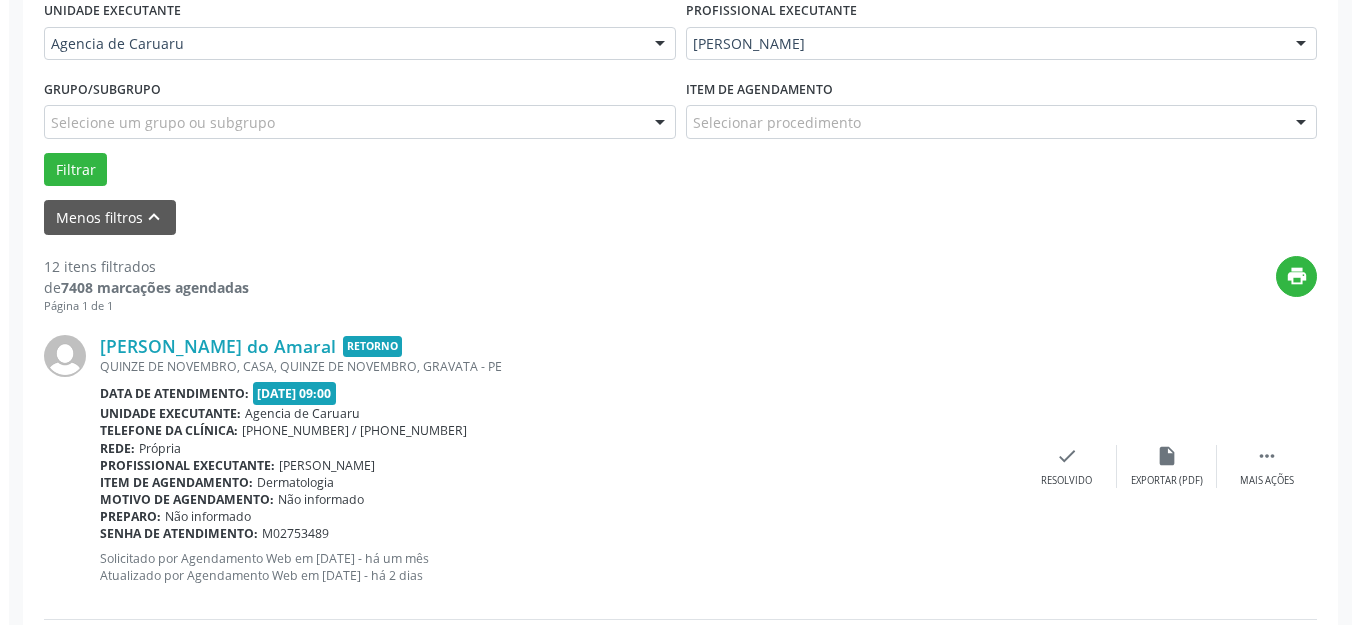 scroll, scrollTop: 548, scrollLeft: 0, axis: vertical 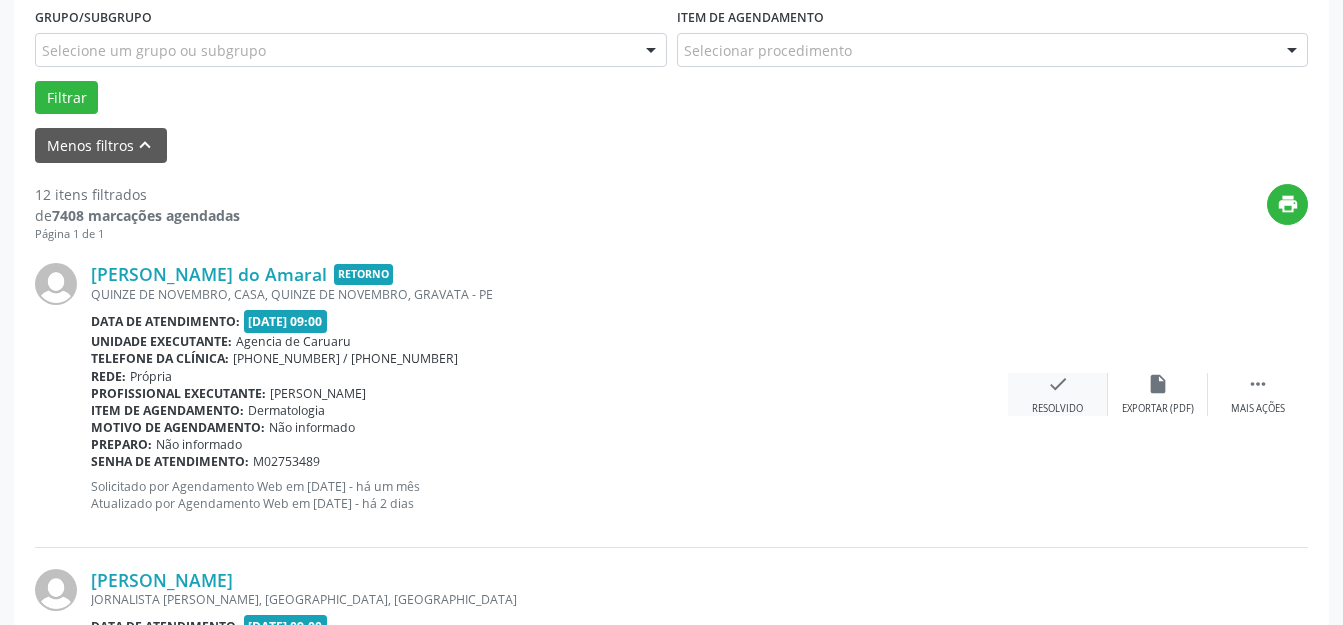 click on "check" at bounding box center (1058, 384) 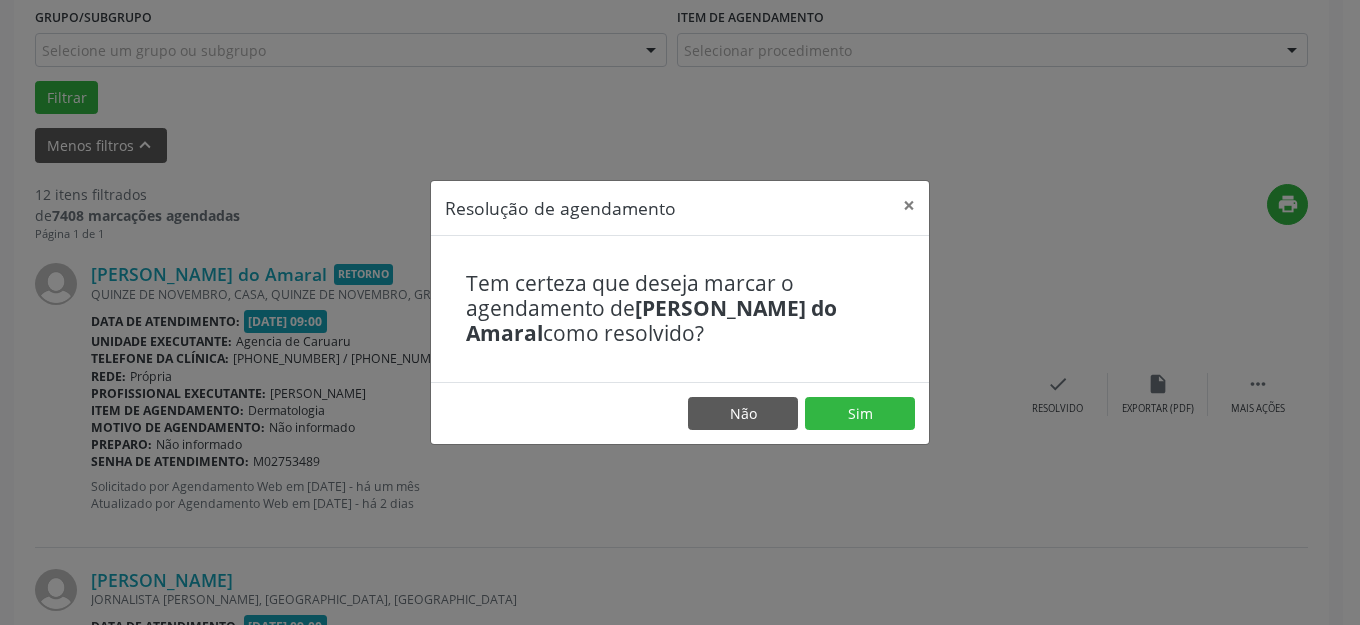 click on "Não Sim" at bounding box center (680, 413) 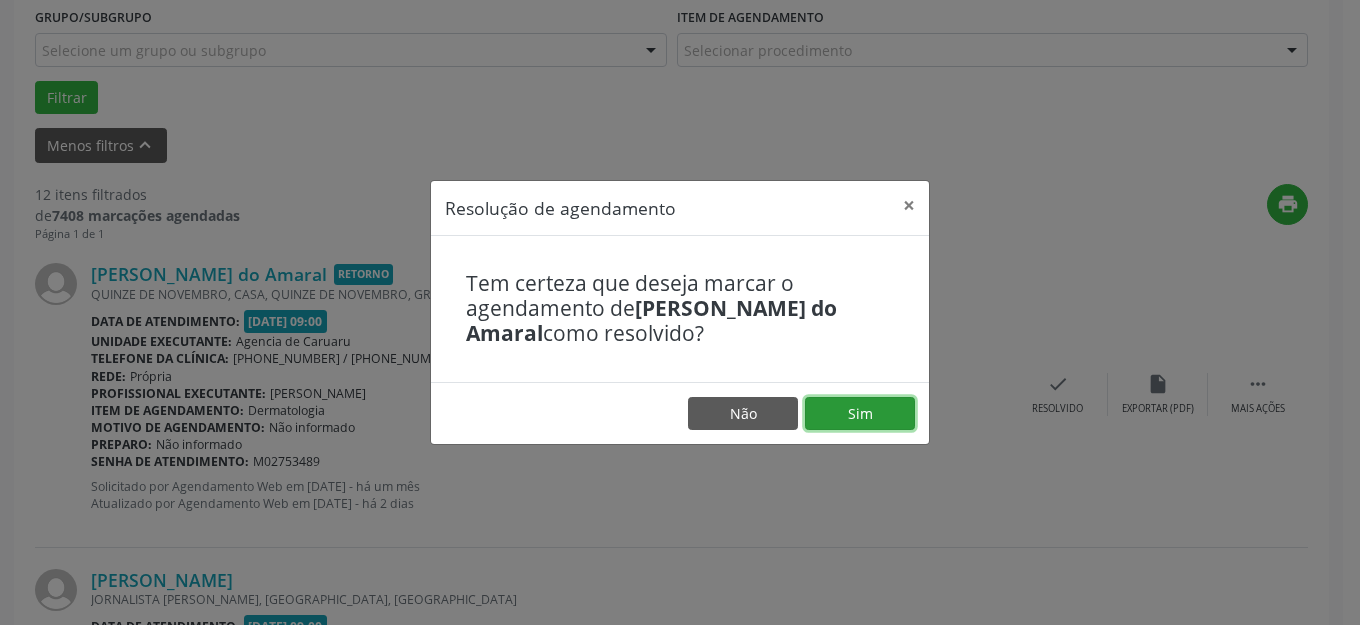 click on "Sim" at bounding box center (860, 414) 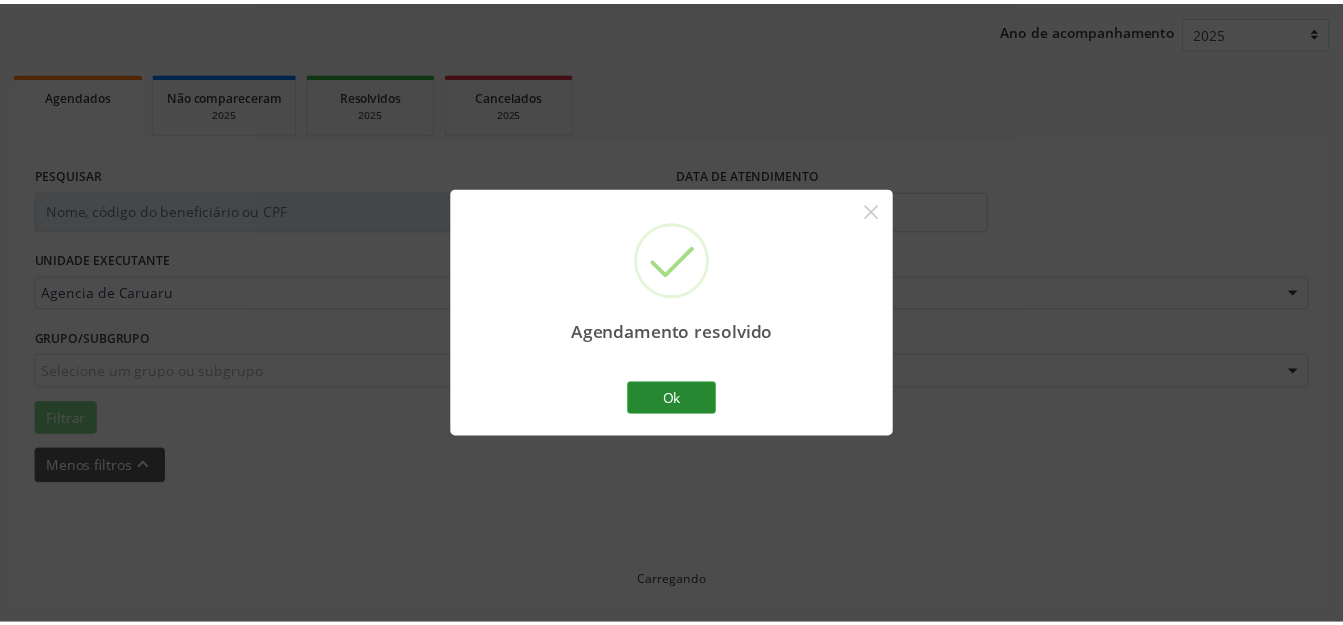 scroll, scrollTop: 248, scrollLeft: 0, axis: vertical 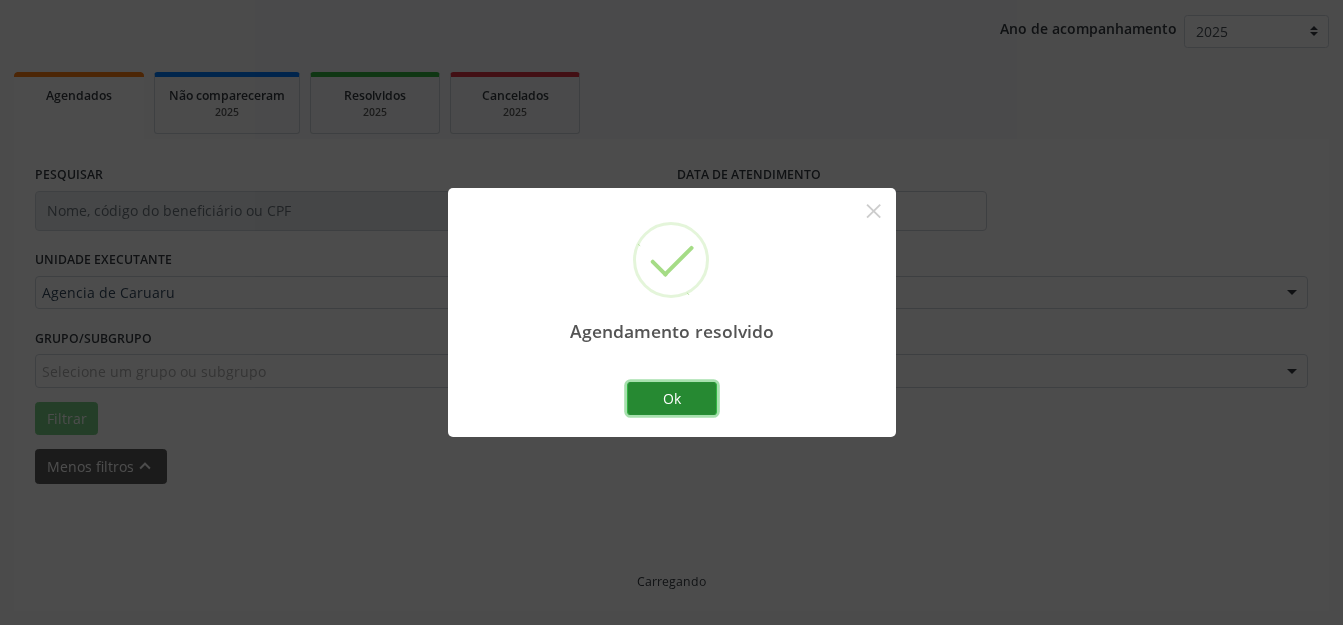 click on "Ok" at bounding box center (672, 399) 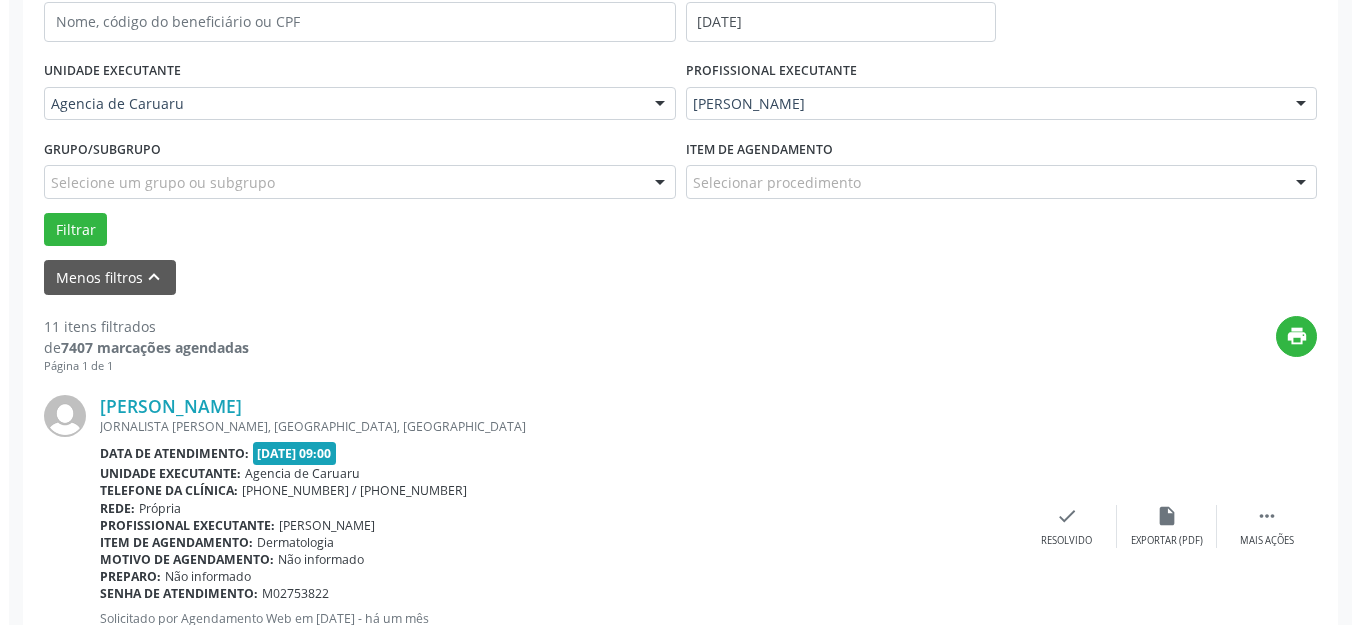 scroll, scrollTop: 548, scrollLeft: 0, axis: vertical 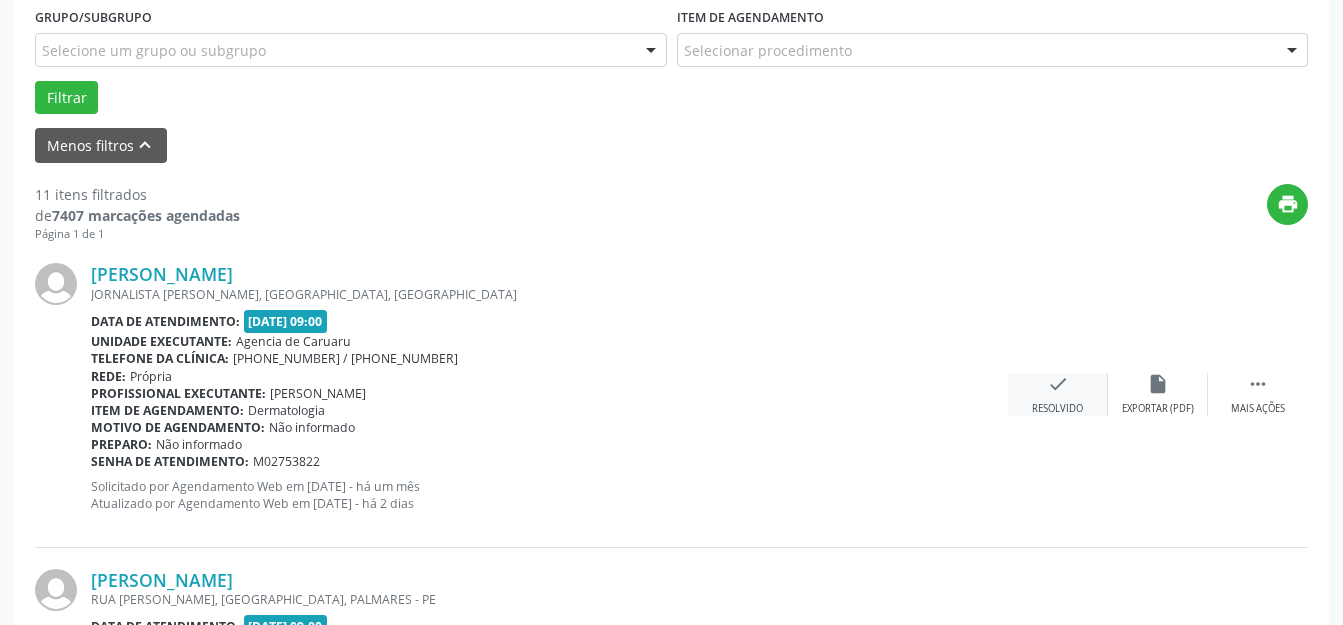 click on "check
Resolvido" at bounding box center [1058, 394] 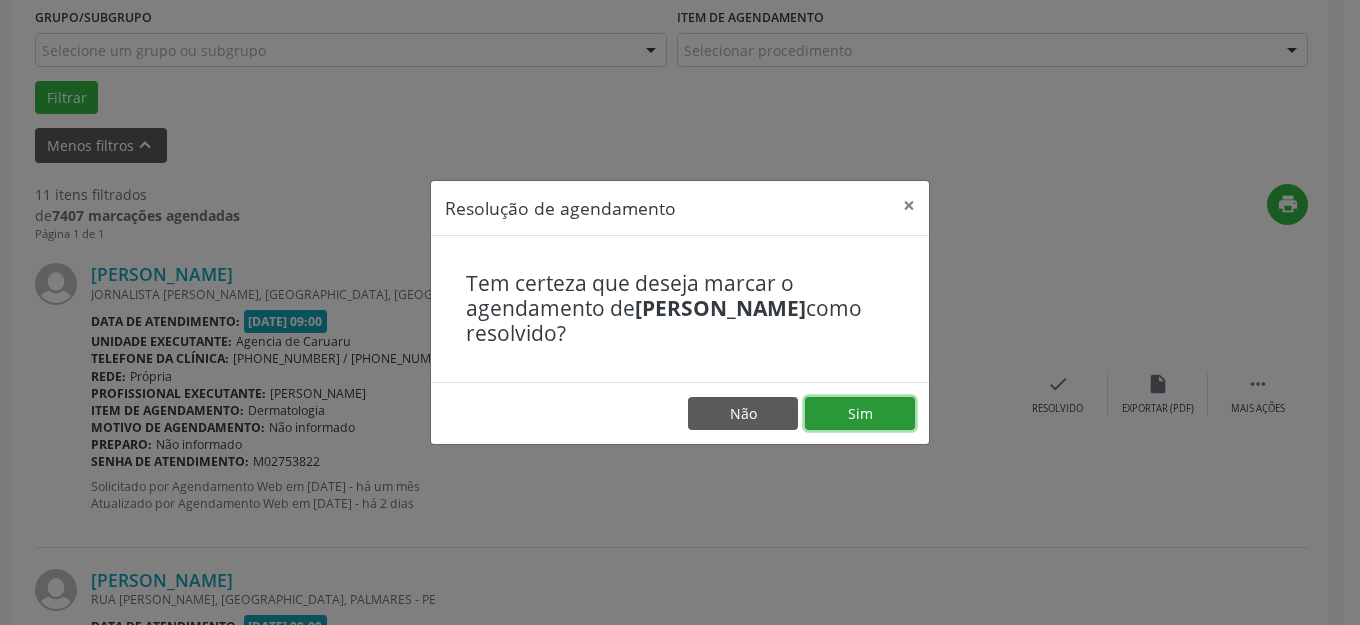 click on "Sim" at bounding box center [860, 414] 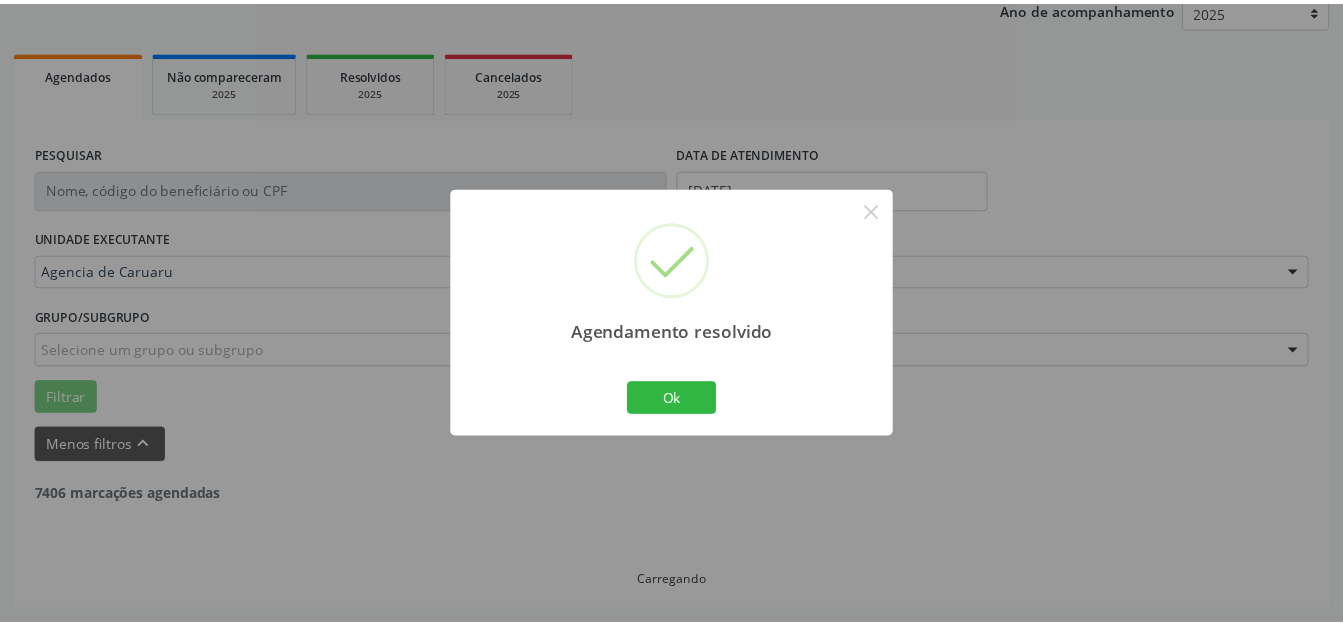 scroll, scrollTop: 248, scrollLeft: 0, axis: vertical 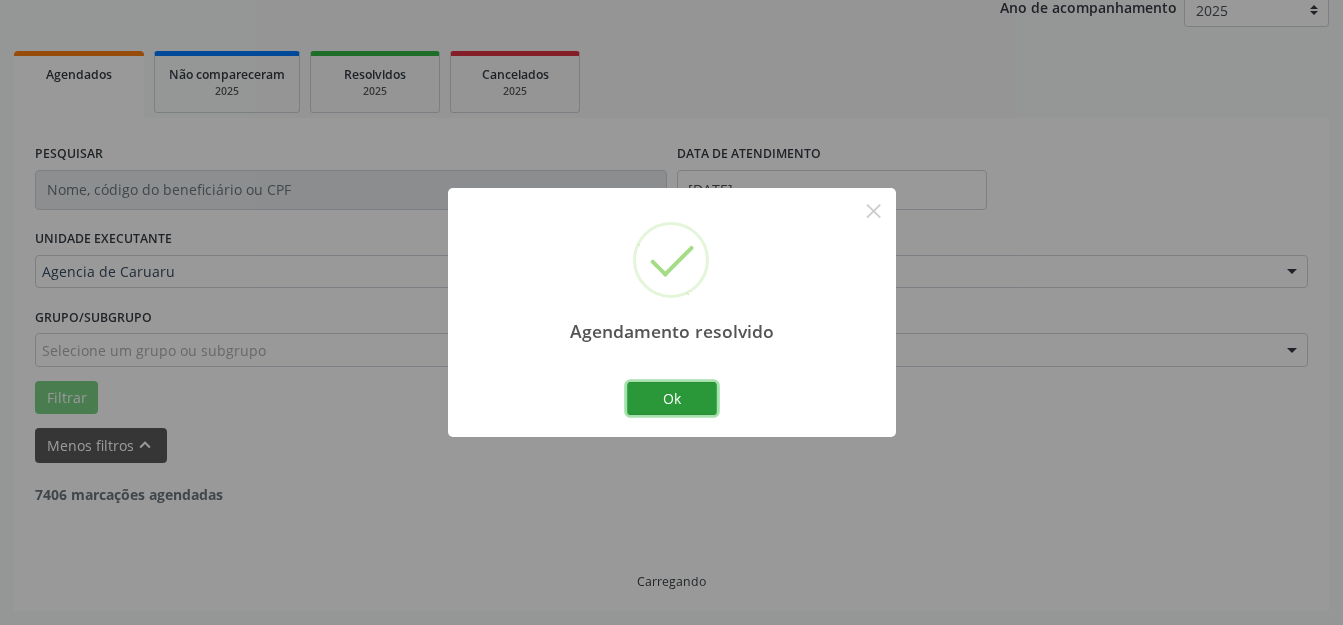 click on "Ok" at bounding box center [672, 399] 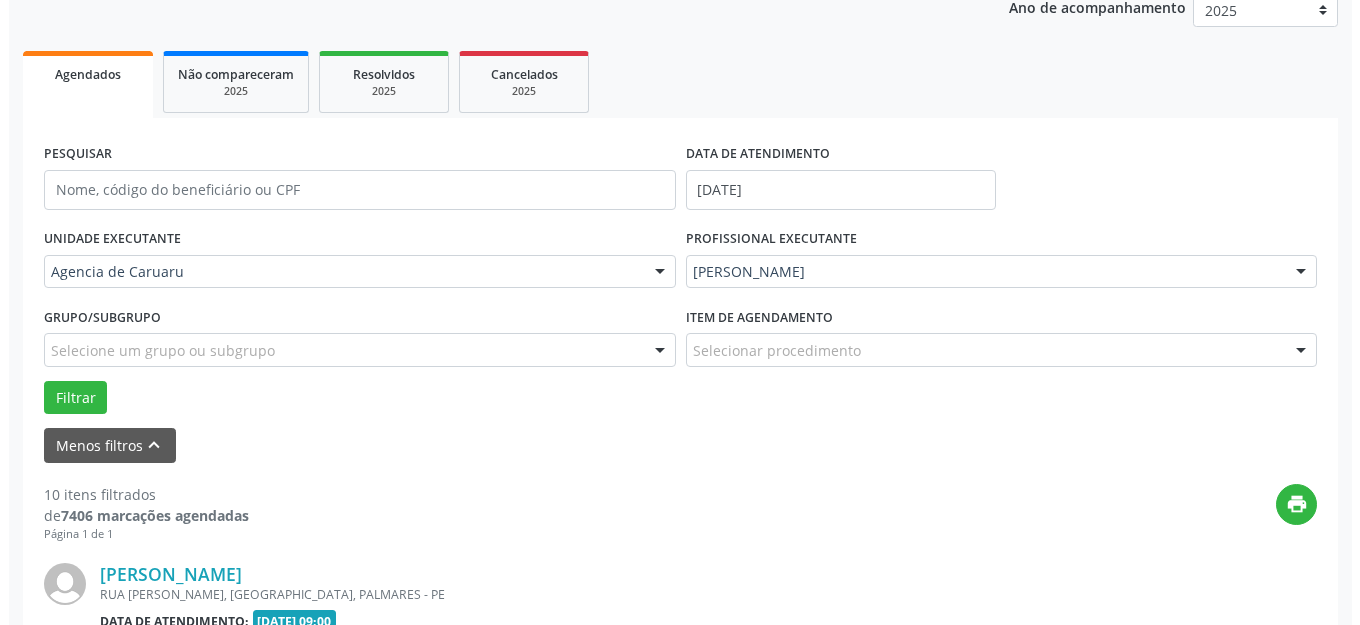 scroll, scrollTop: 548, scrollLeft: 0, axis: vertical 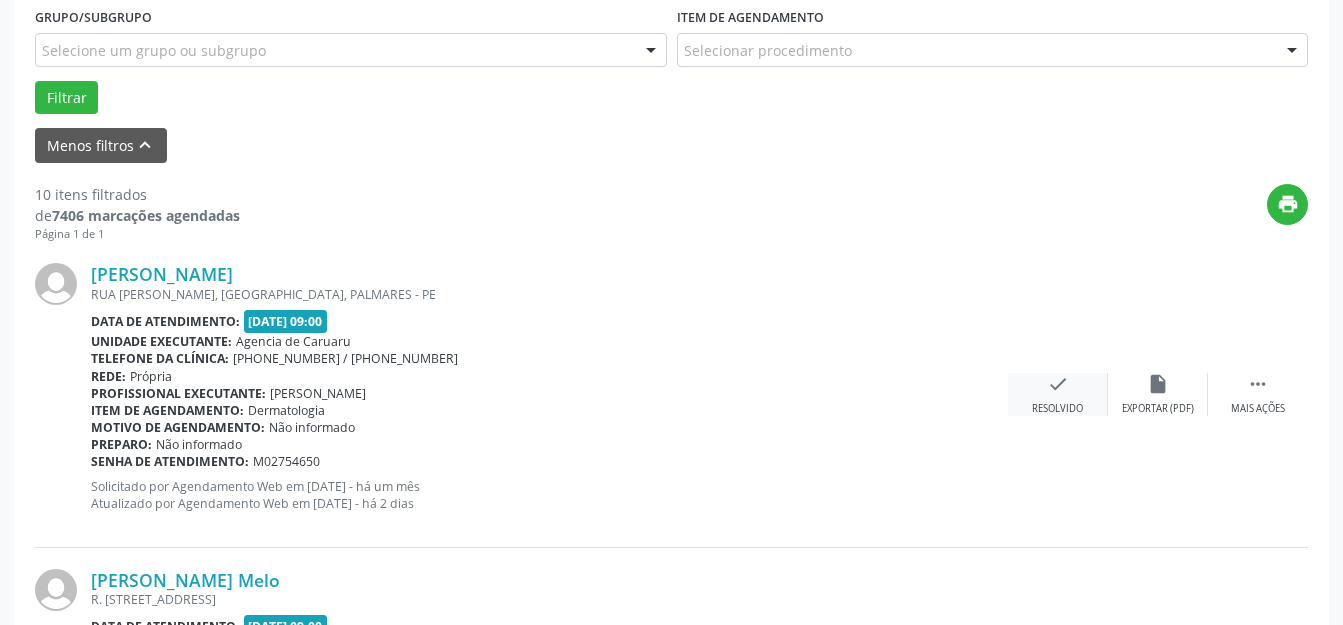 click on "check
Resolvido" at bounding box center [1058, 394] 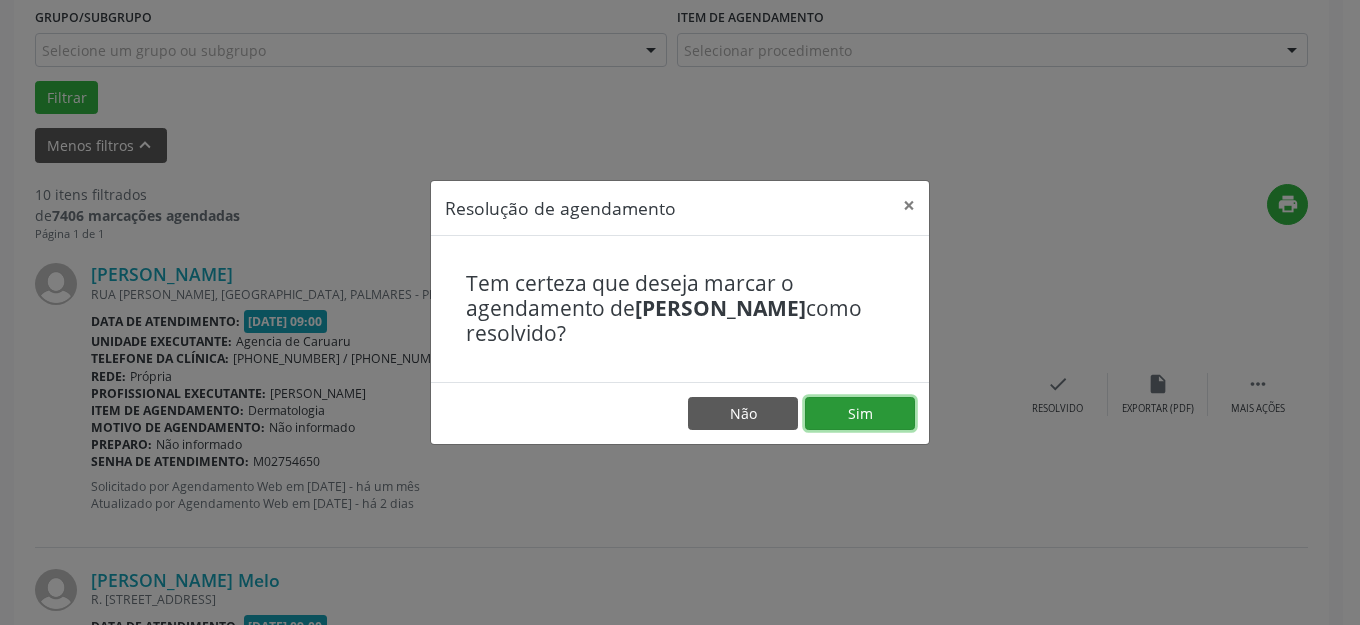 click on "Sim" at bounding box center [860, 414] 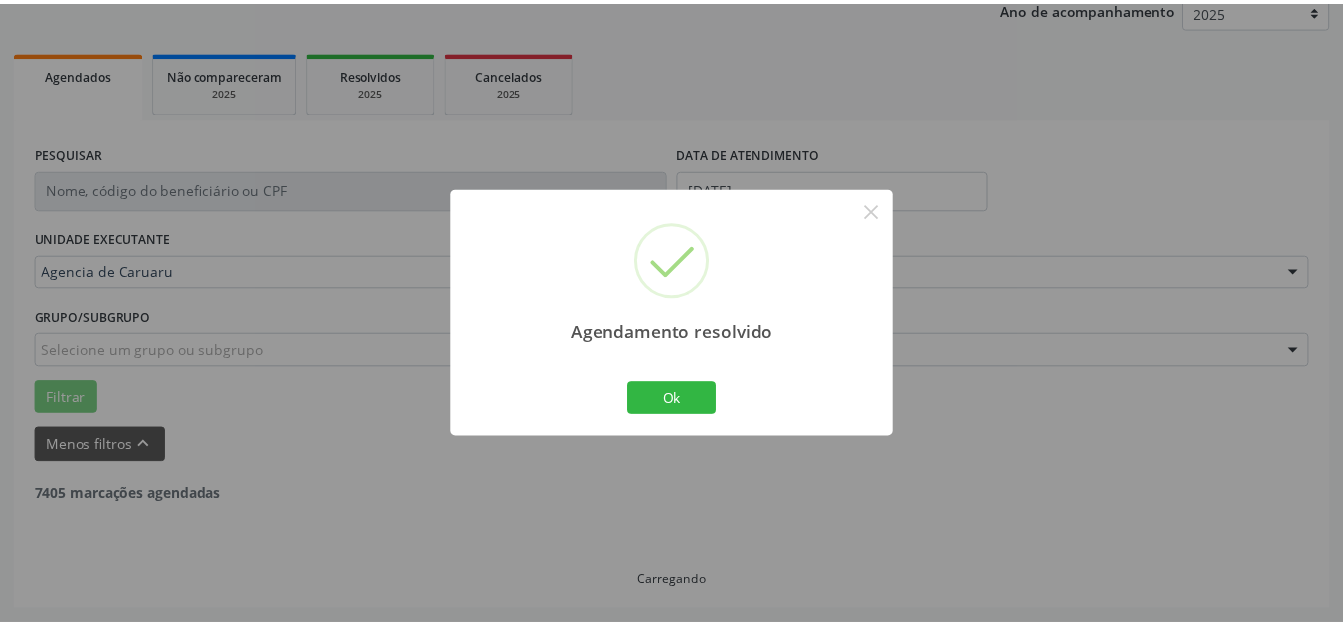 scroll, scrollTop: 248, scrollLeft: 0, axis: vertical 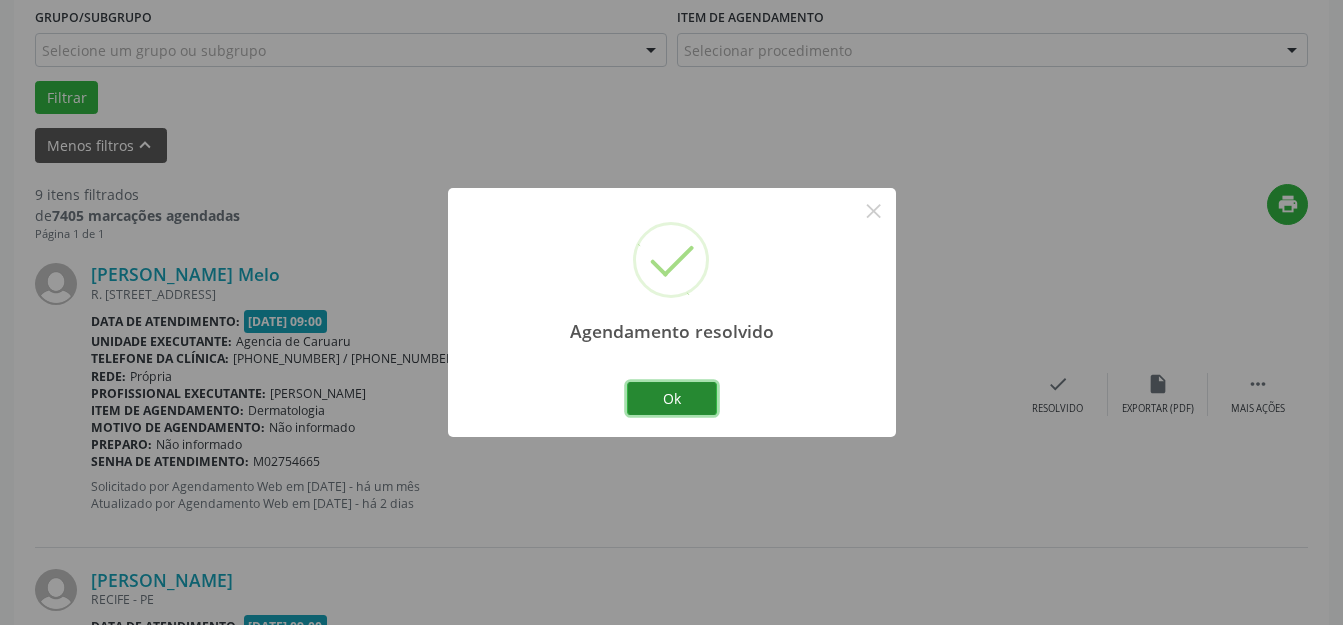 click on "Ok" at bounding box center [672, 399] 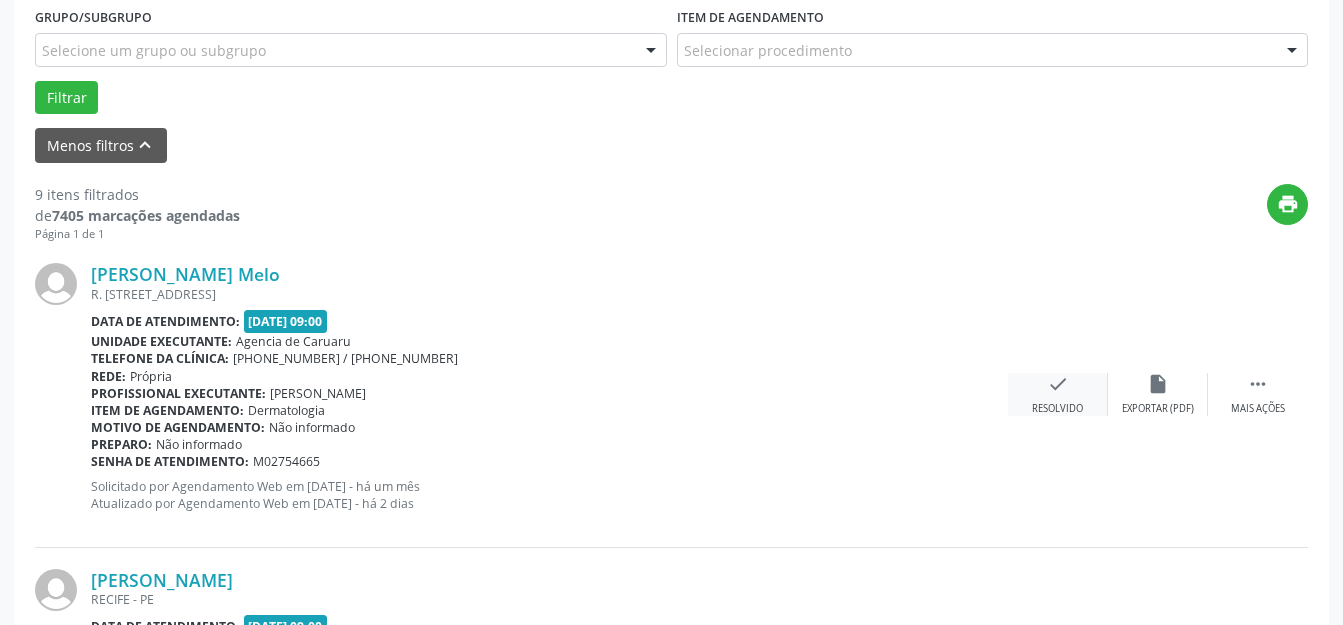 click on "check
Resolvido" at bounding box center (1058, 394) 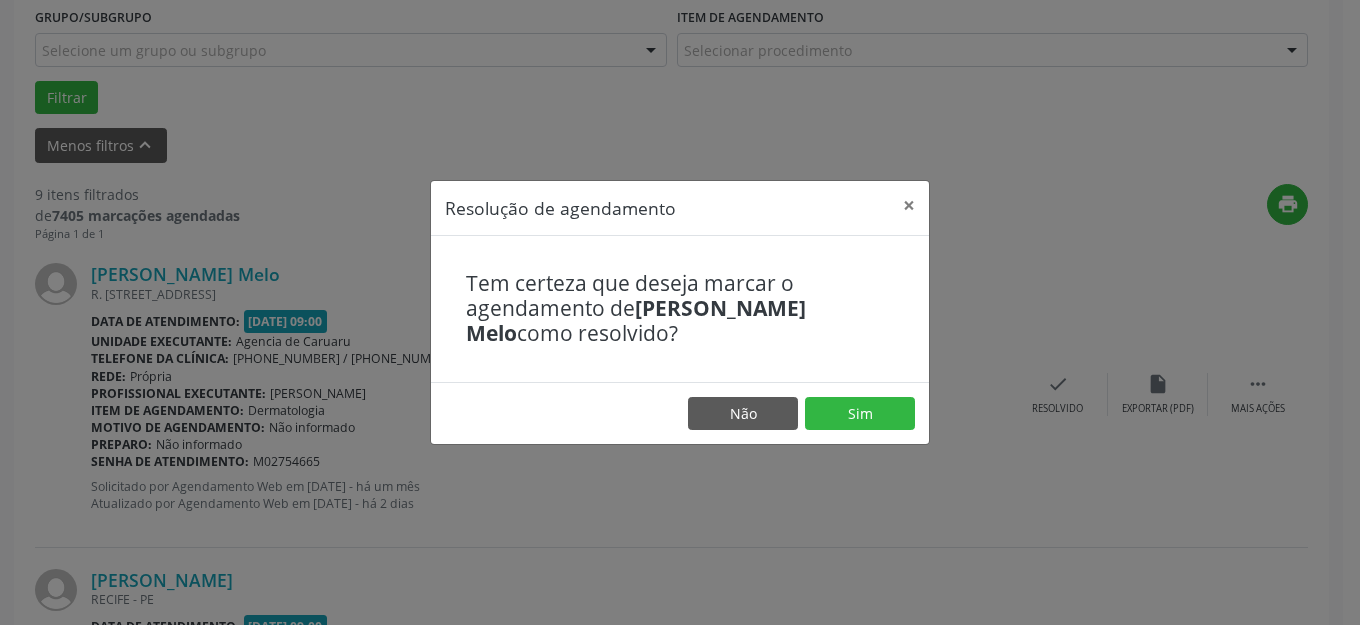 click on "Não Sim" at bounding box center [680, 413] 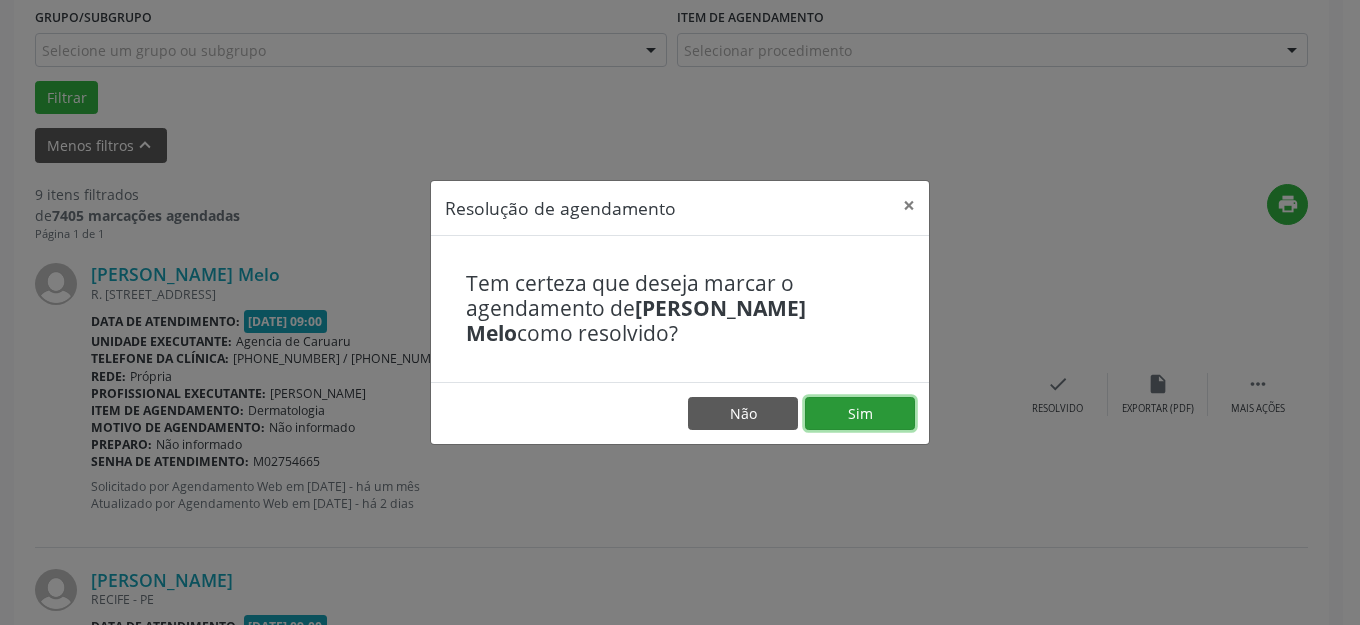 click on "Sim" at bounding box center (860, 414) 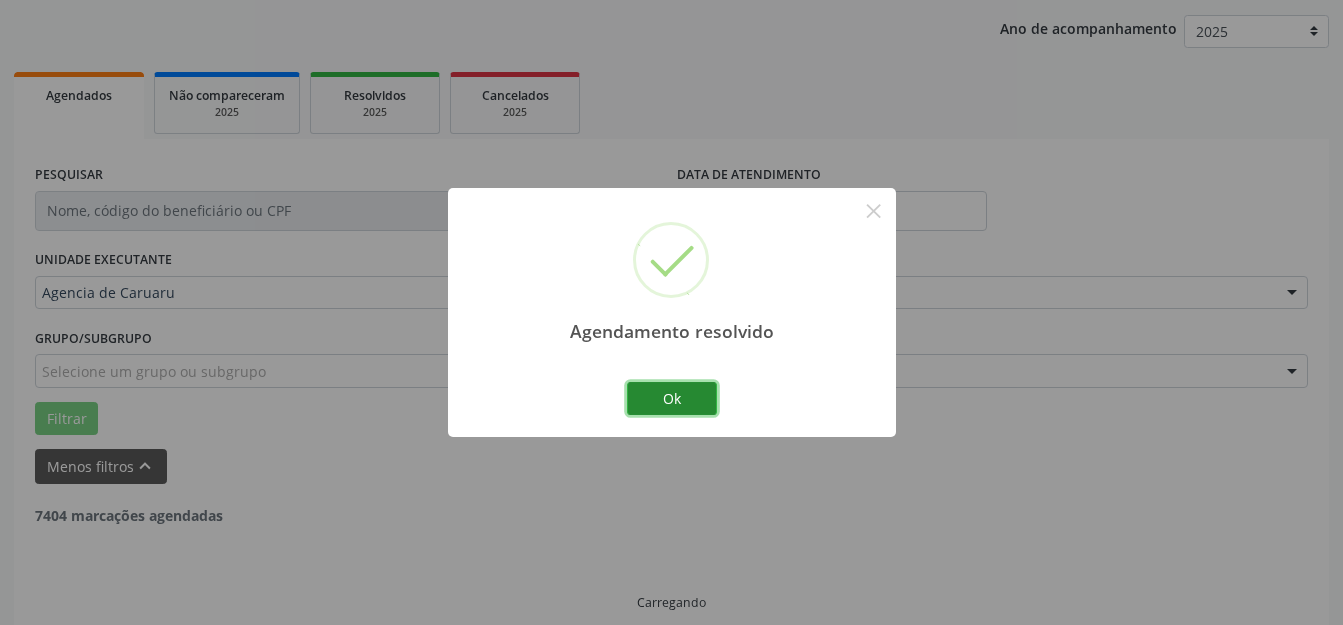 scroll, scrollTop: 248, scrollLeft: 0, axis: vertical 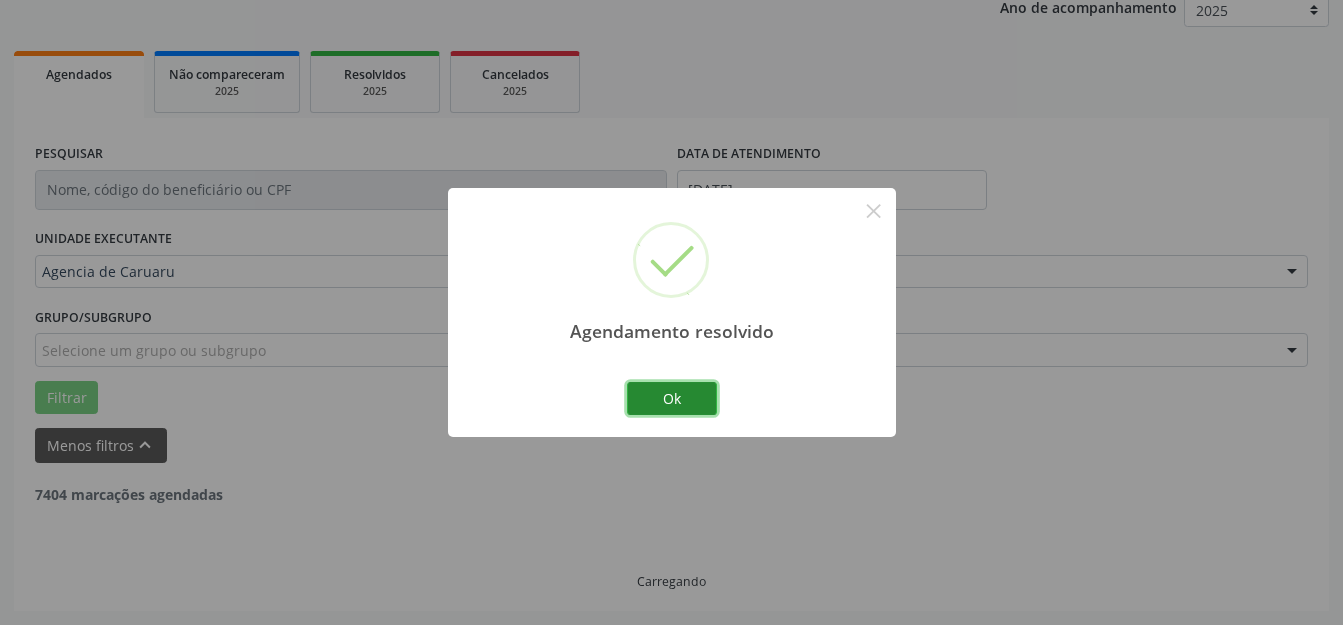 click on "Ok" at bounding box center (672, 399) 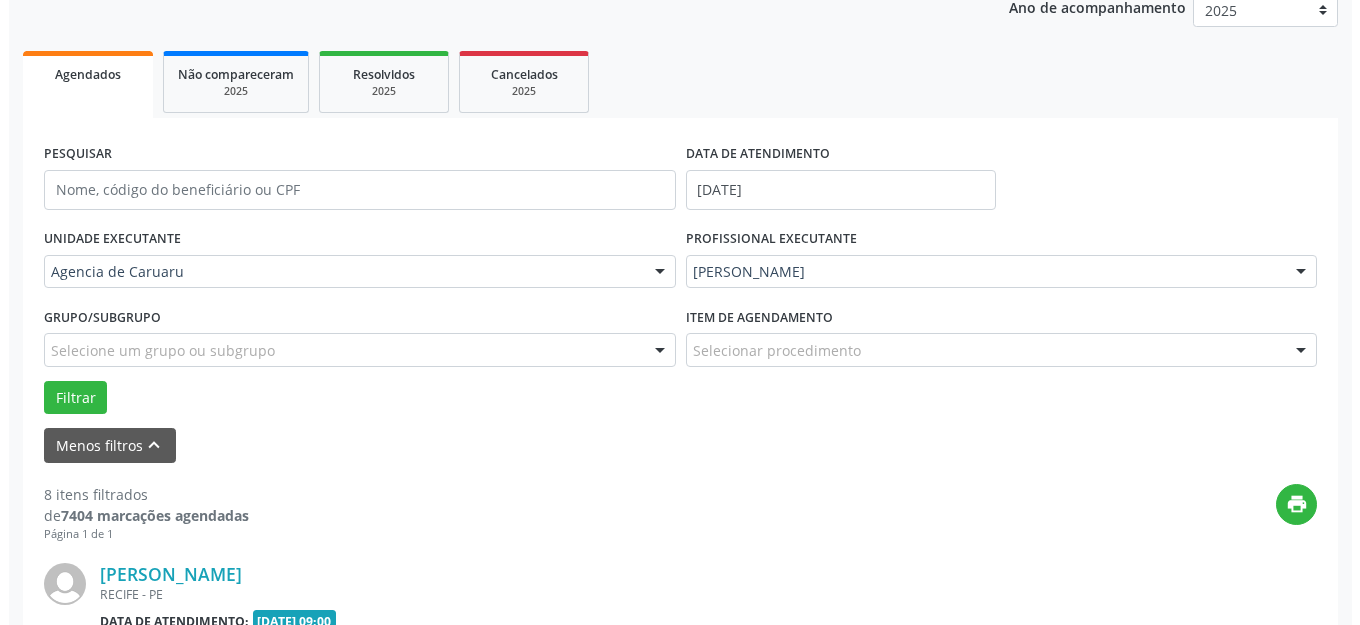 scroll, scrollTop: 448, scrollLeft: 0, axis: vertical 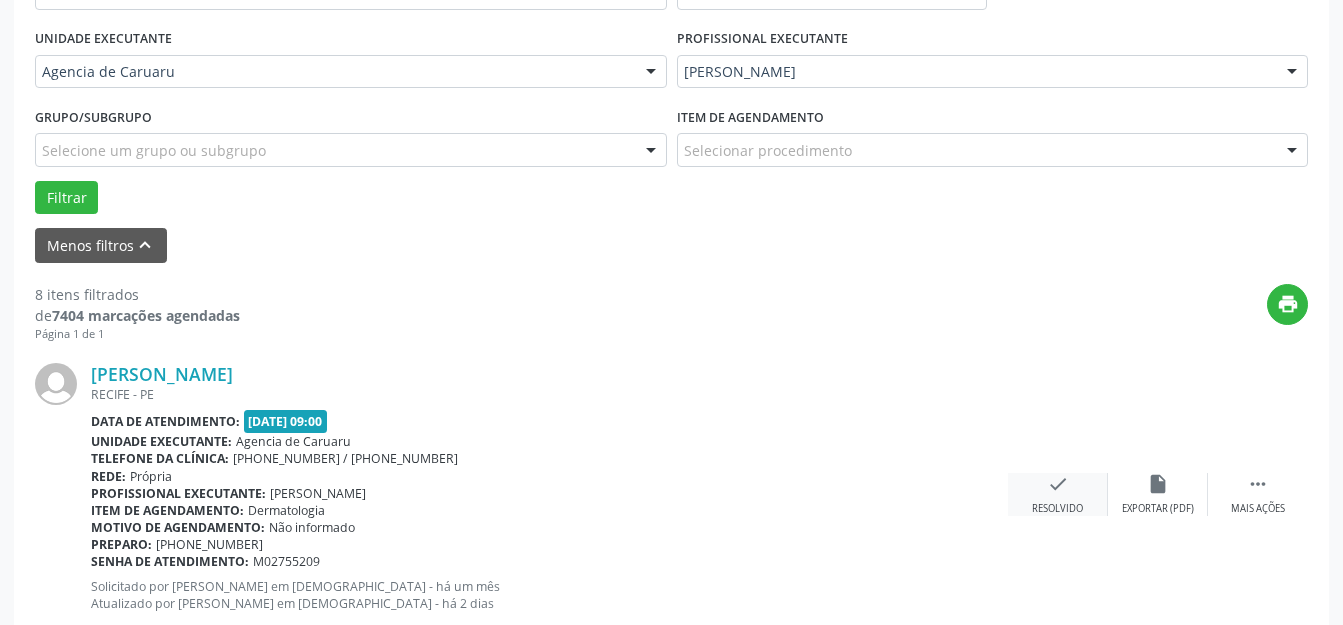 click on "Resolvido" at bounding box center (1057, 509) 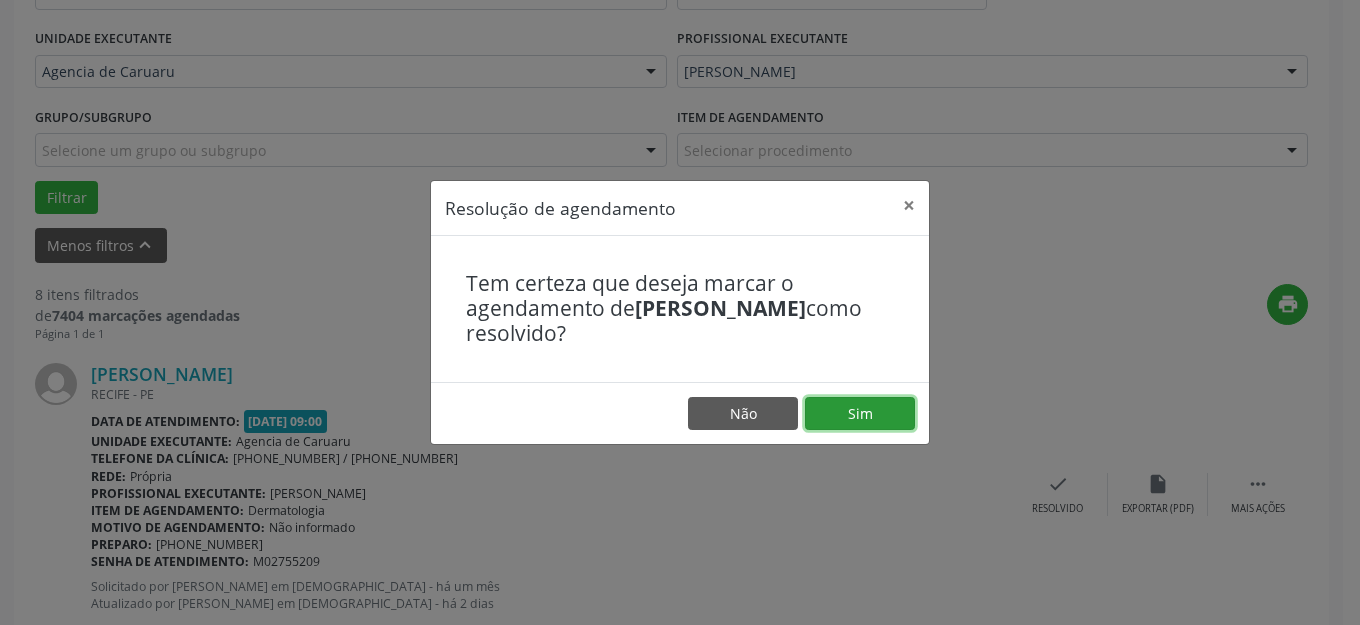 click on "Sim" at bounding box center (860, 414) 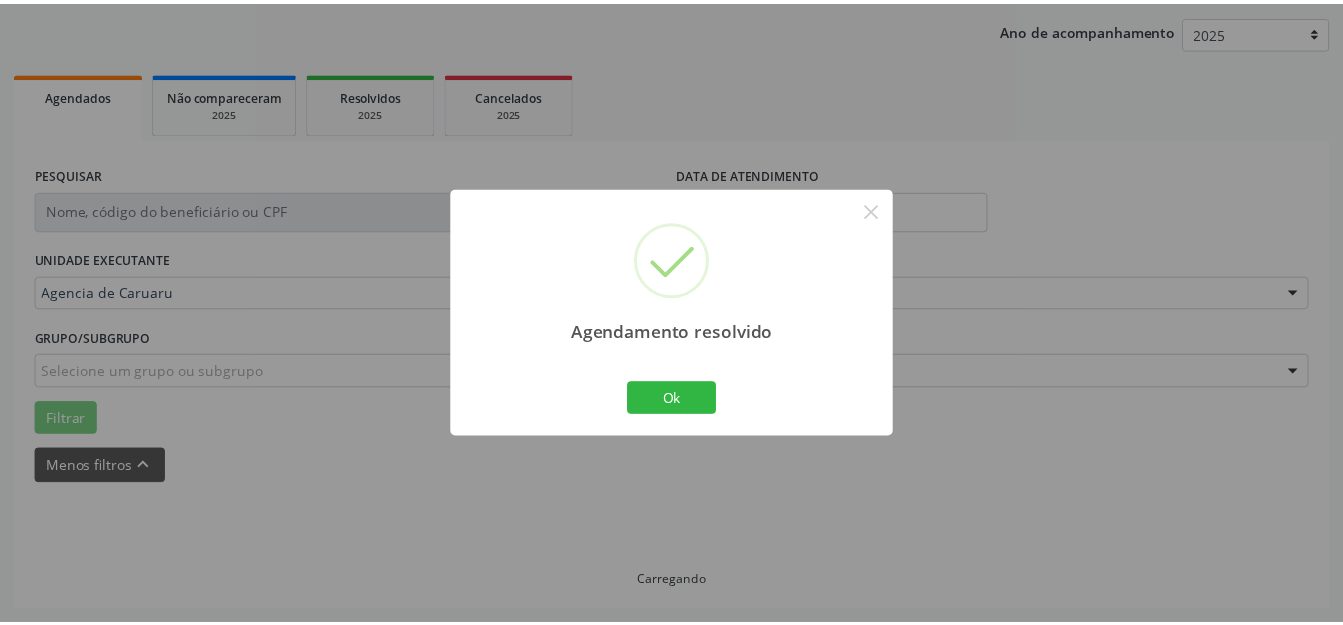 scroll, scrollTop: 248, scrollLeft: 0, axis: vertical 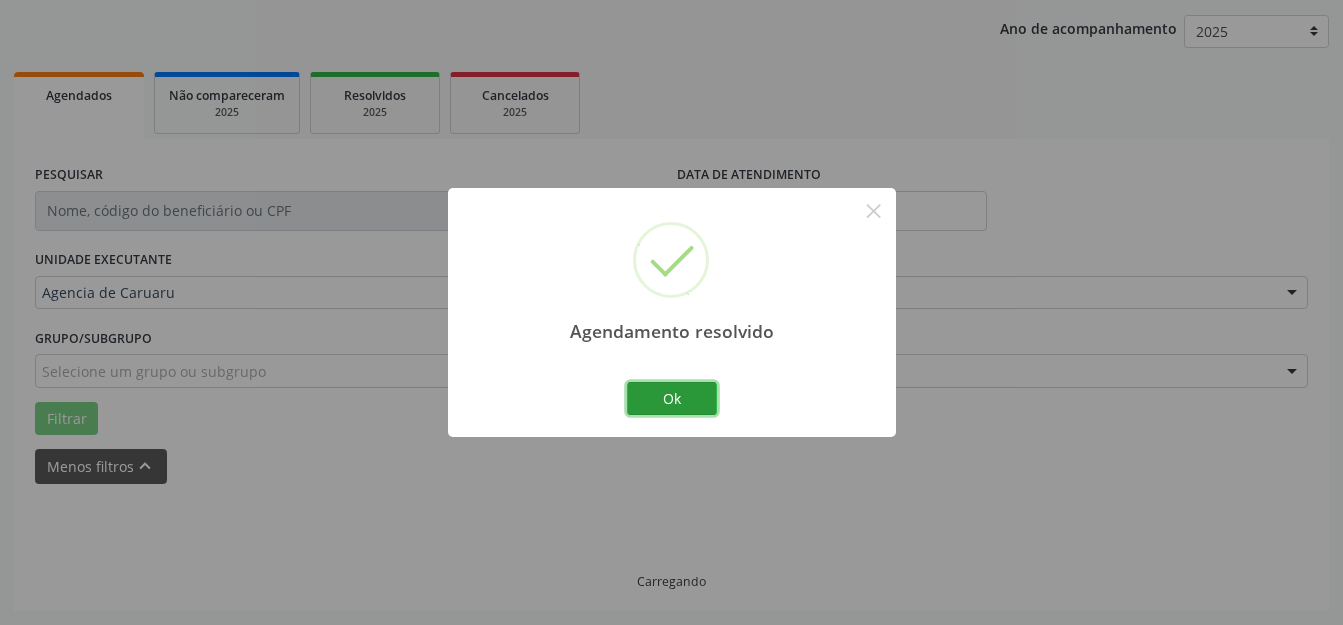 click on "Ok" at bounding box center (672, 399) 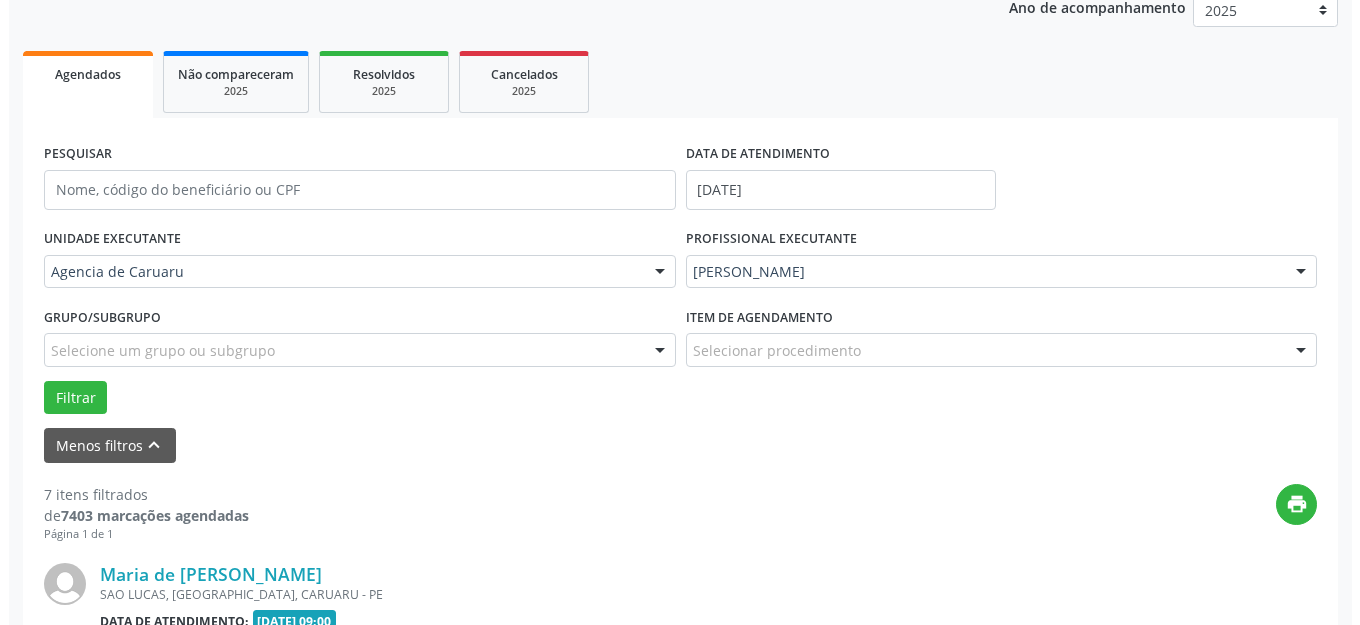 scroll, scrollTop: 548, scrollLeft: 0, axis: vertical 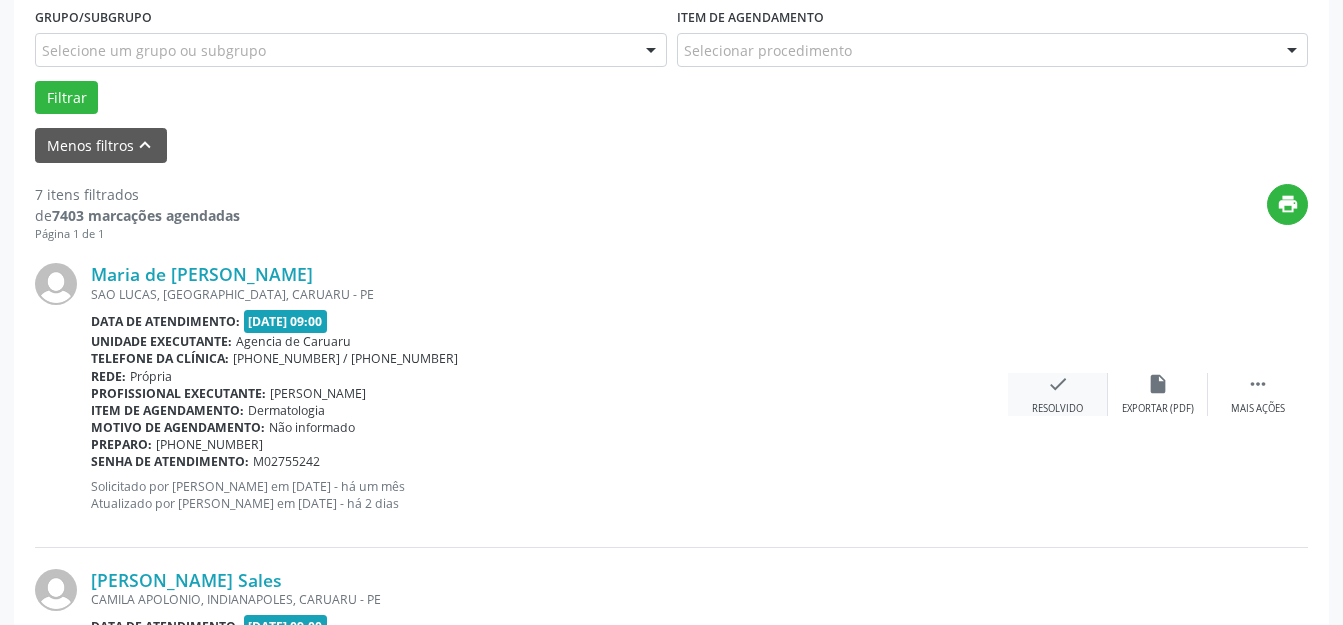 click on "check
Resolvido" at bounding box center (1058, 394) 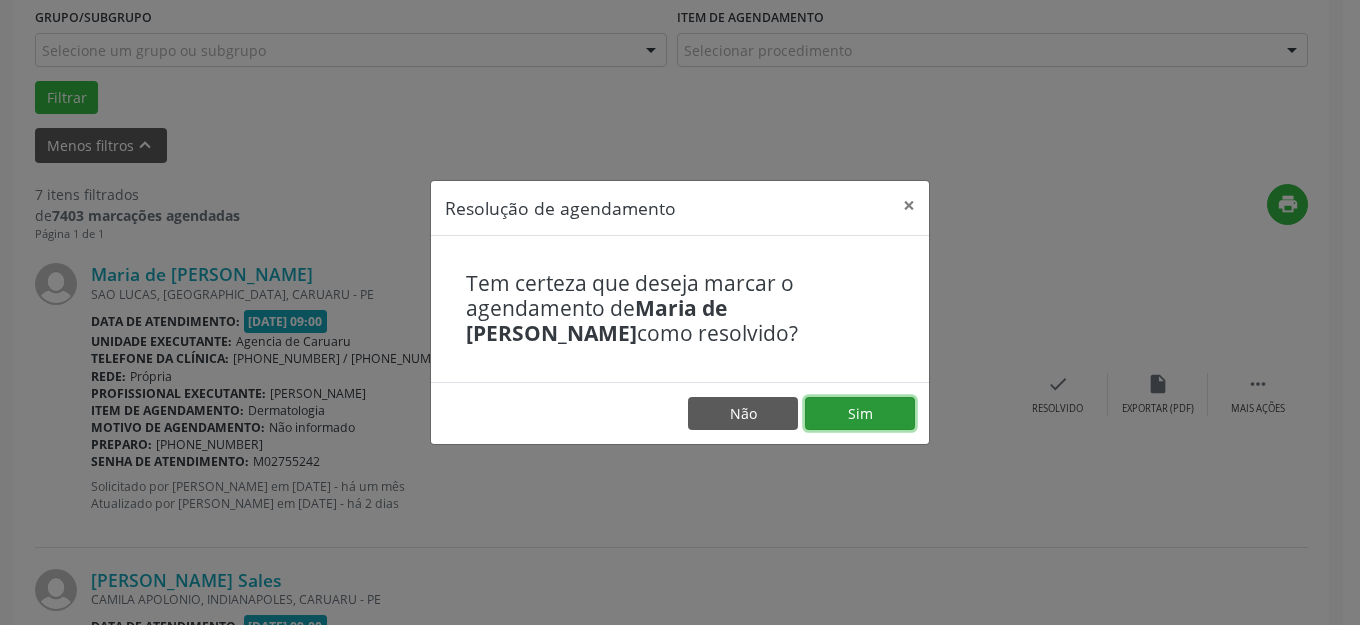 click on "Sim" at bounding box center [860, 414] 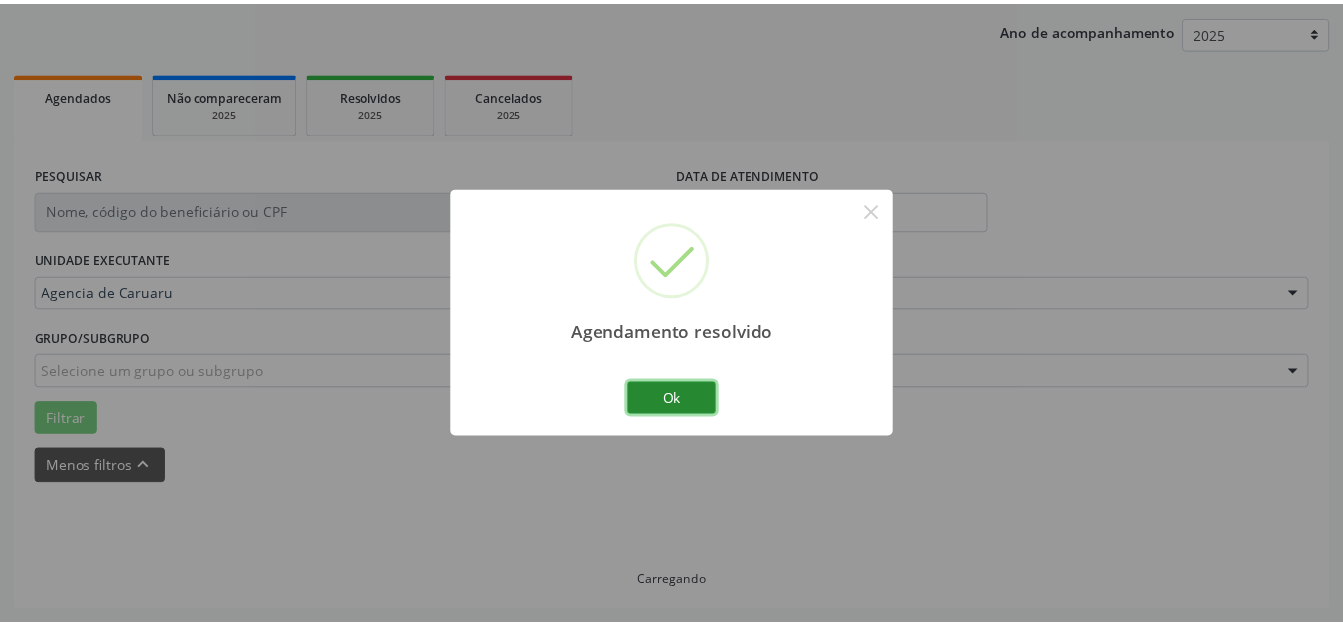 scroll, scrollTop: 227, scrollLeft: 0, axis: vertical 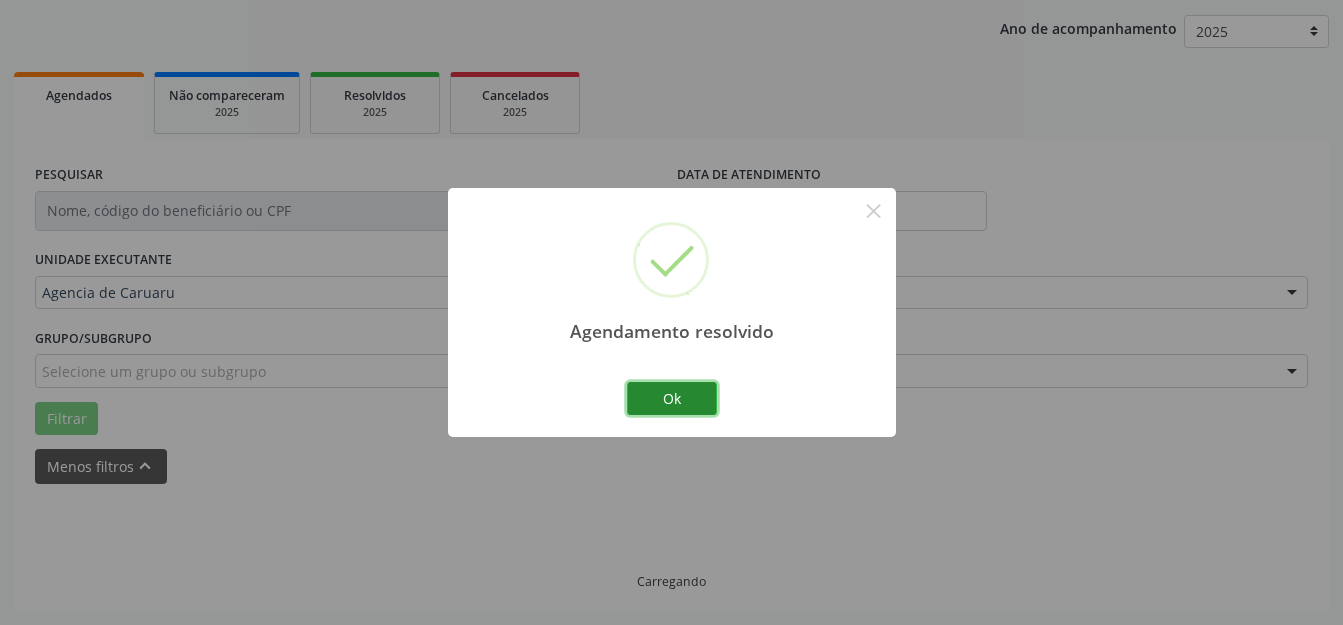 click on "Ok" at bounding box center (672, 399) 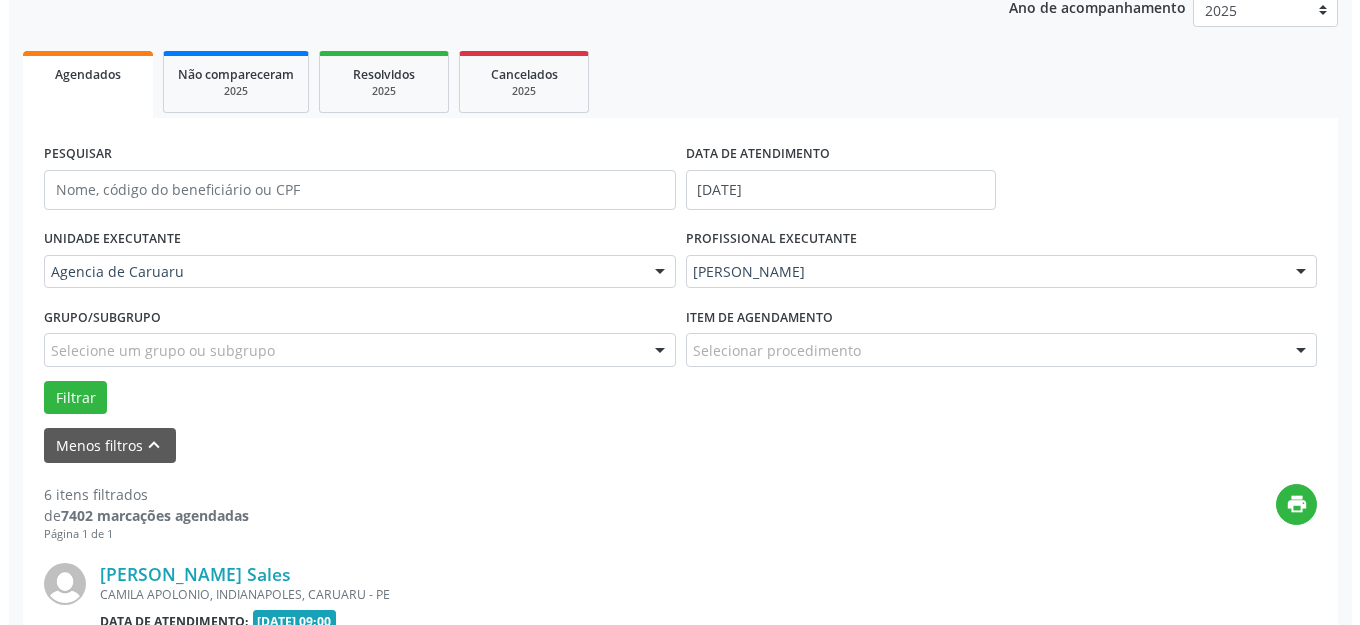 scroll, scrollTop: 448, scrollLeft: 0, axis: vertical 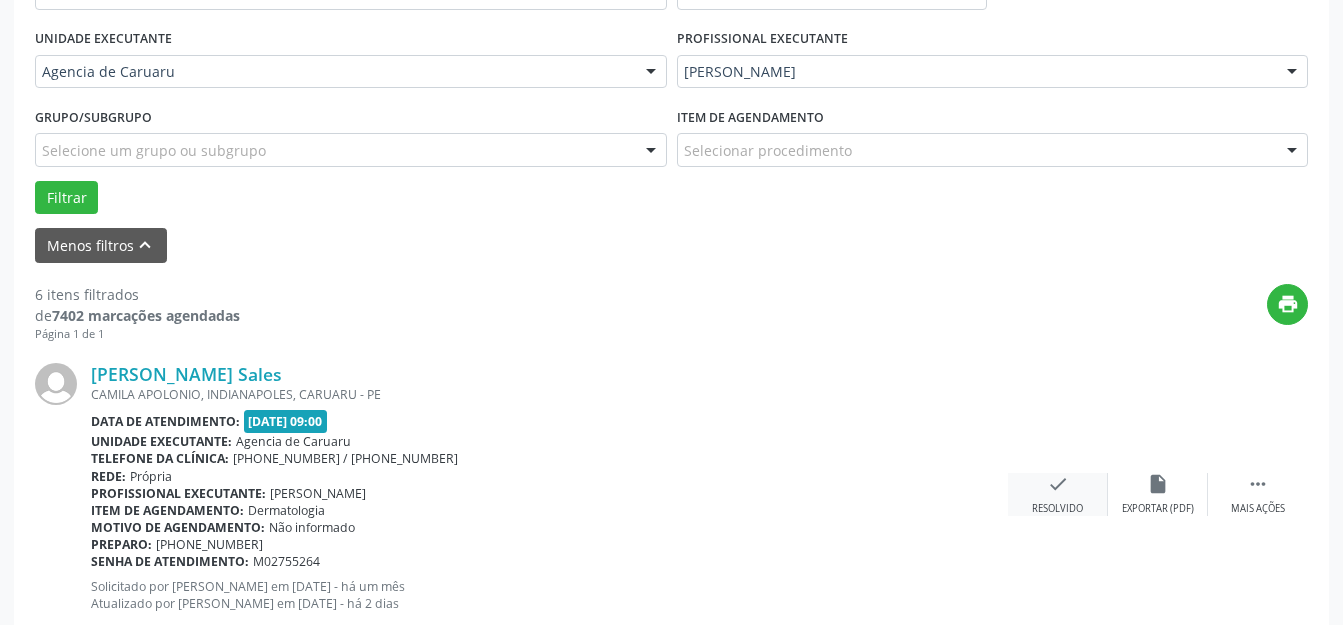 click on "Resolvido" at bounding box center [1057, 509] 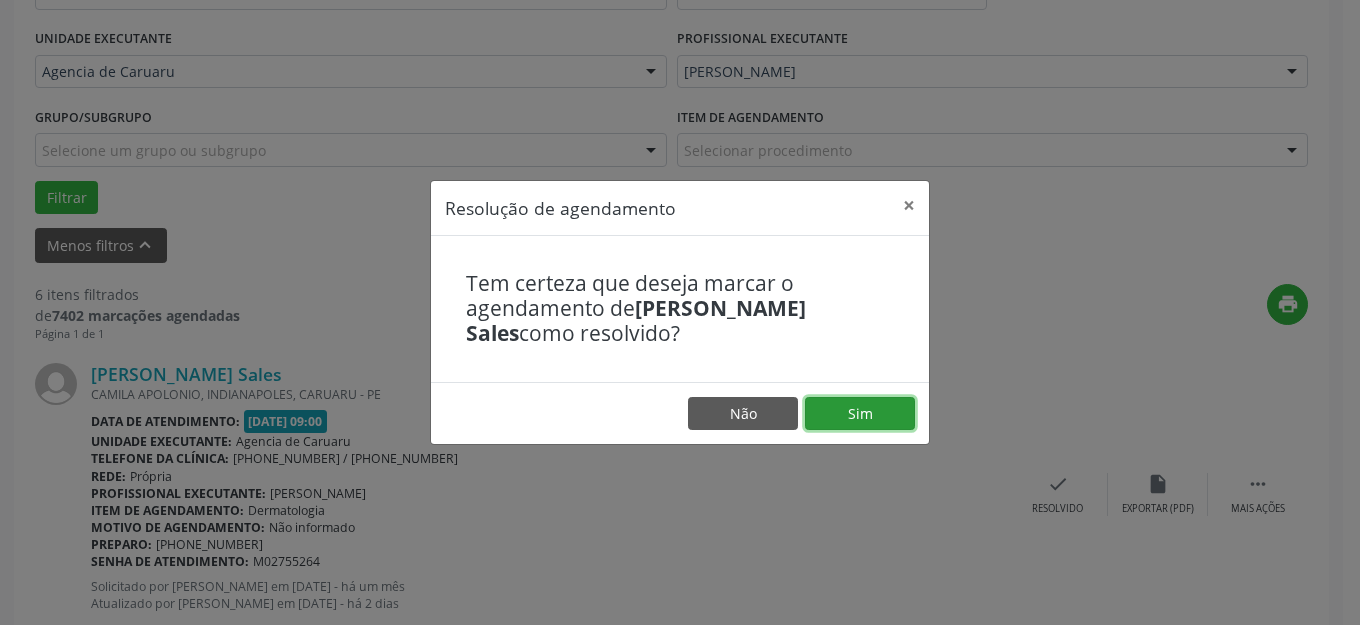 click on "Sim" at bounding box center [860, 414] 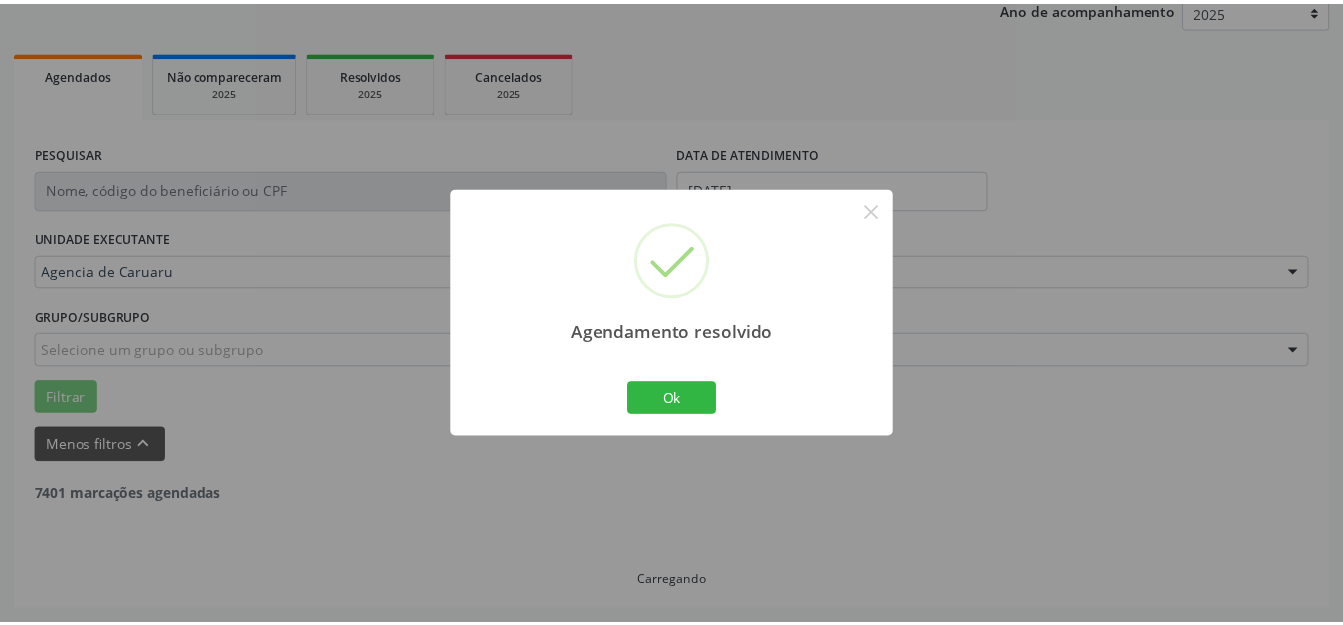 scroll, scrollTop: 248, scrollLeft: 0, axis: vertical 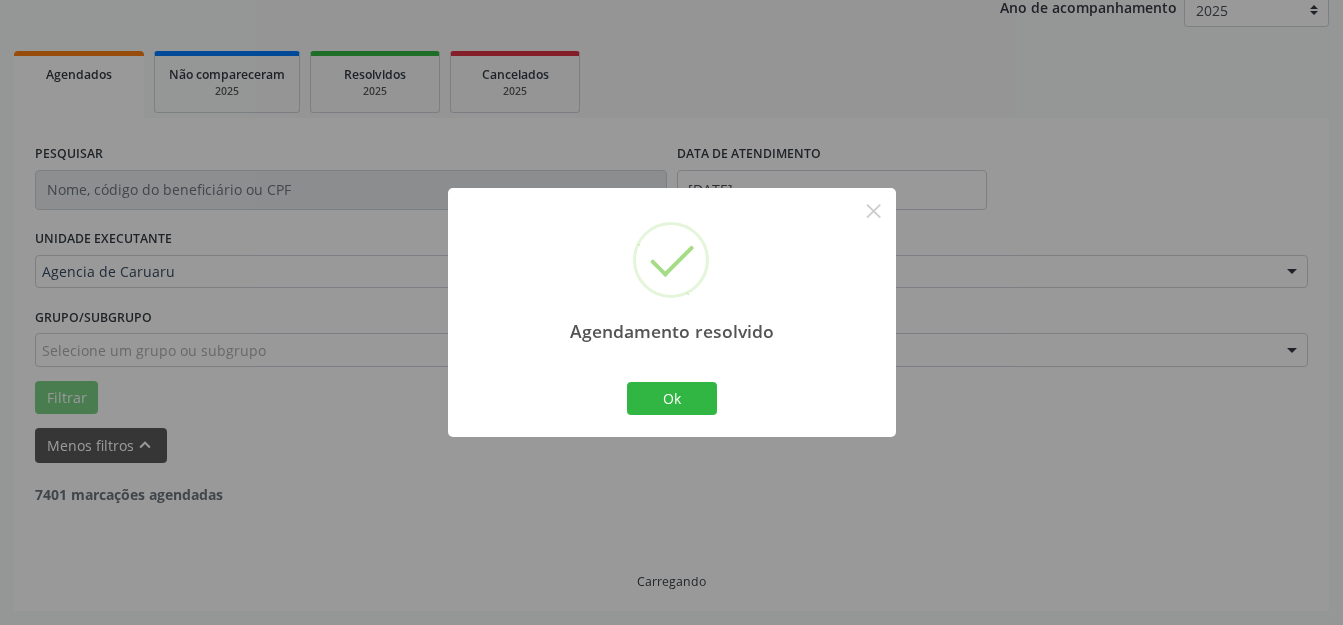 click on "Agendamento resolvido × Ok Cancel" at bounding box center (672, 312) 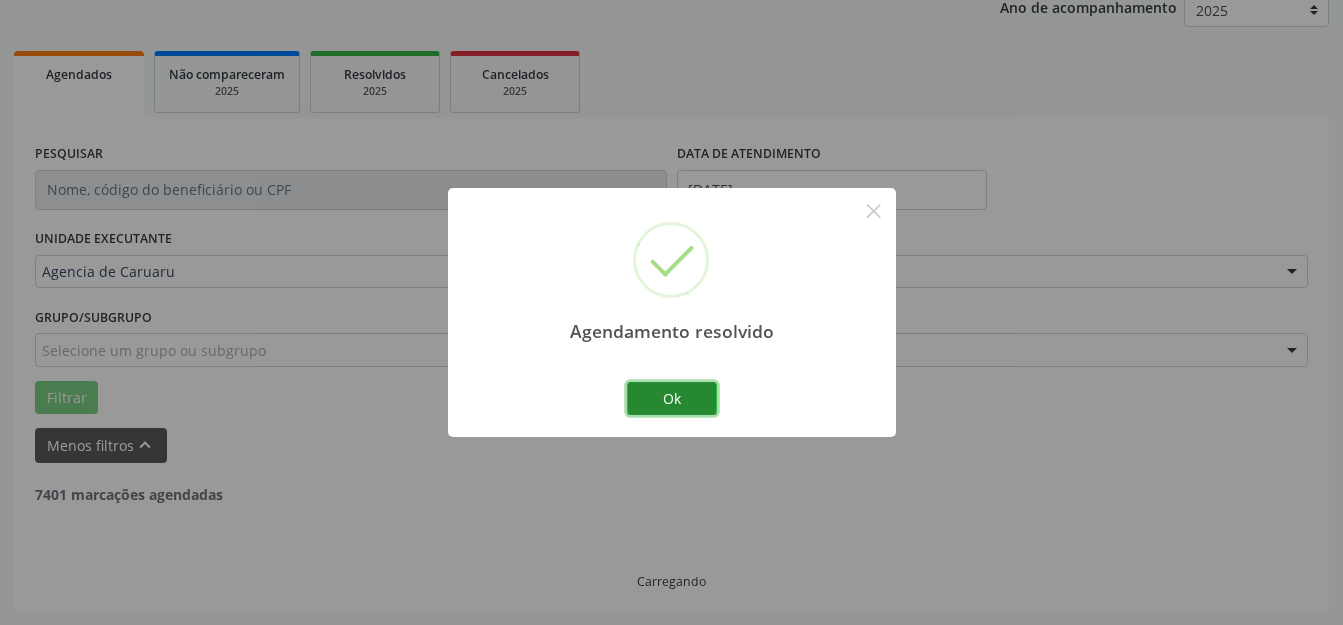 click on "Ok" at bounding box center [672, 399] 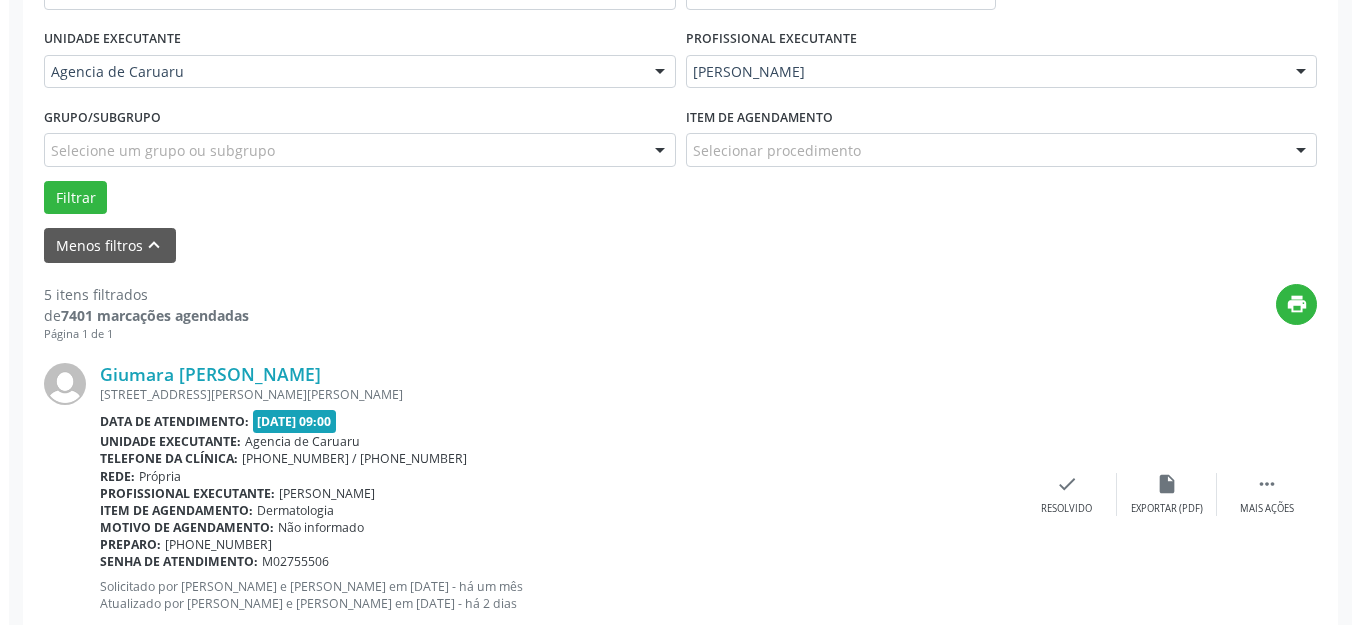 scroll, scrollTop: 648, scrollLeft: 0, axis: vertical 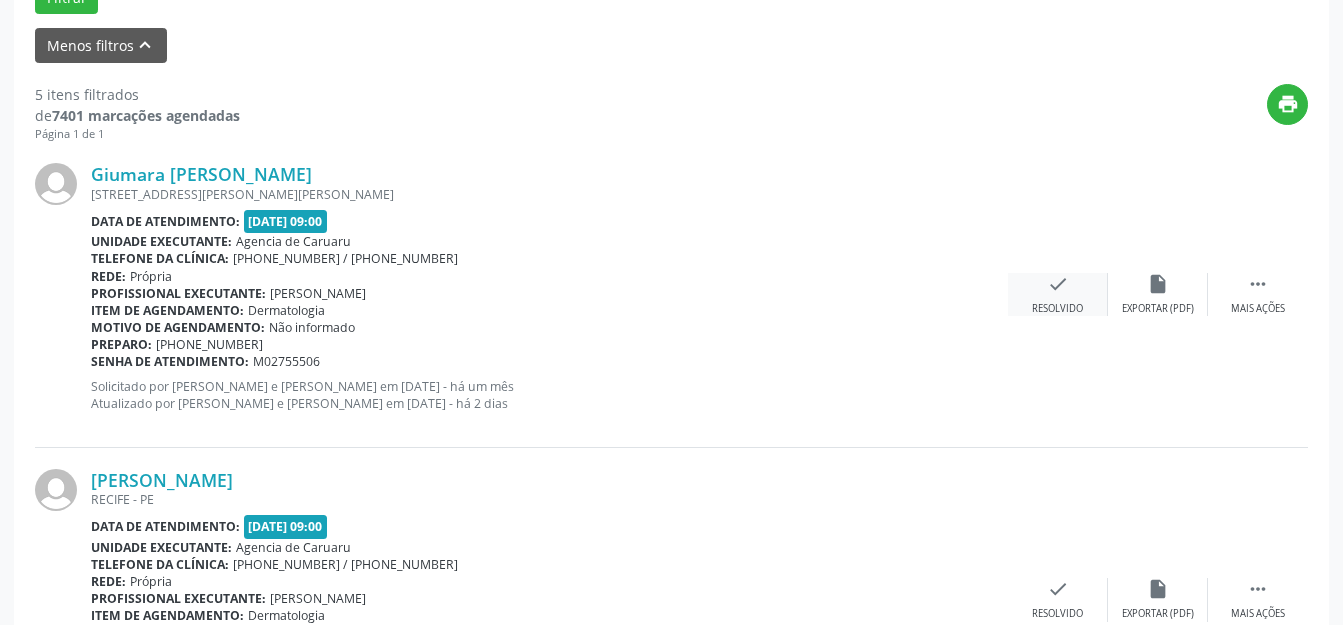 click on "Resolvido" at bounding box center (1057, 309) 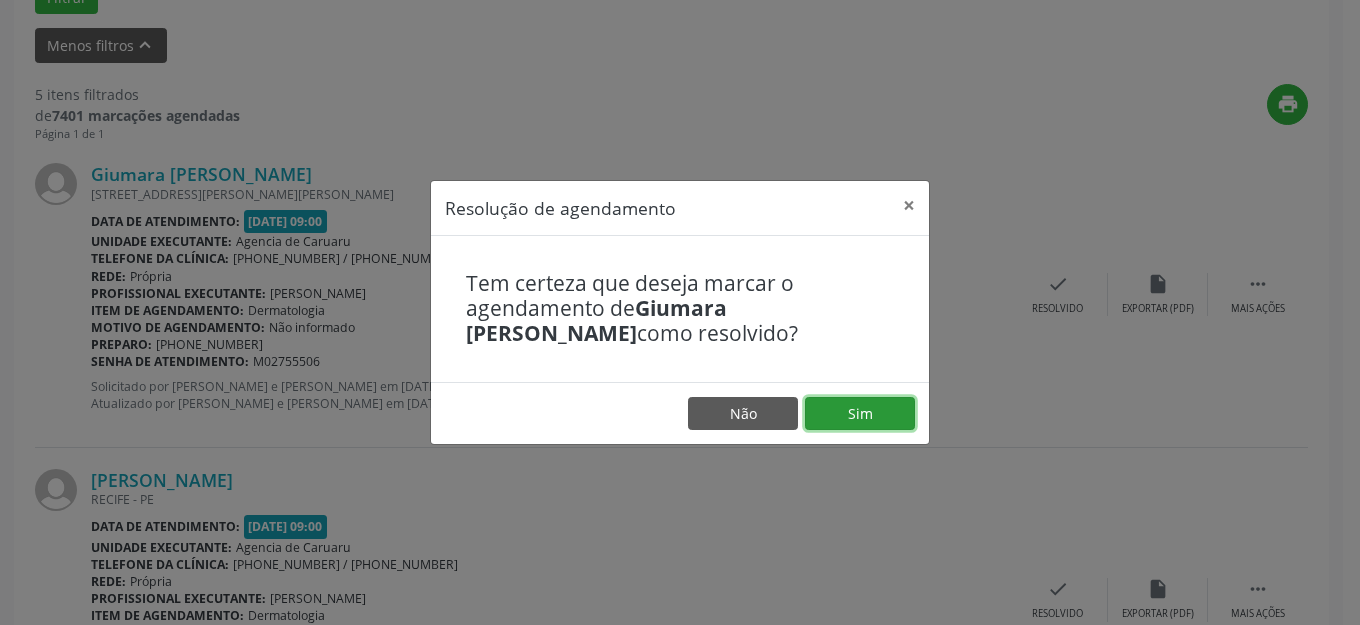 click on "Sim" at bounding box center (860, 414) 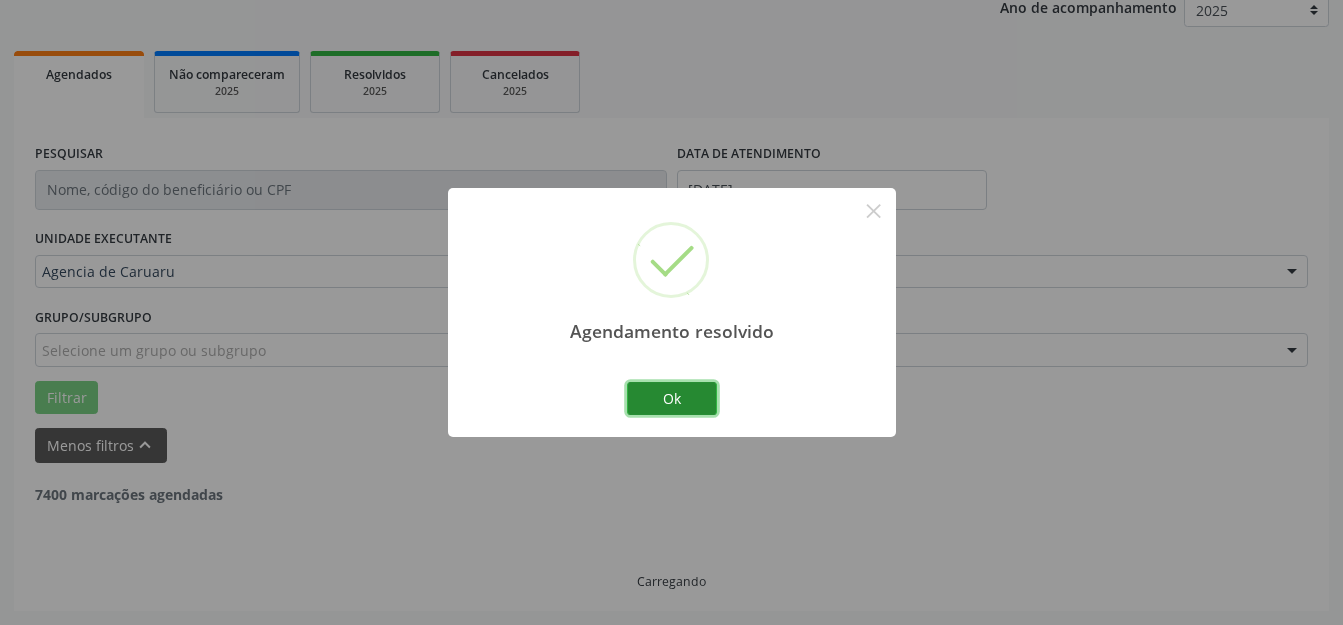 click on "Ok" at bounding box center (672, 399) 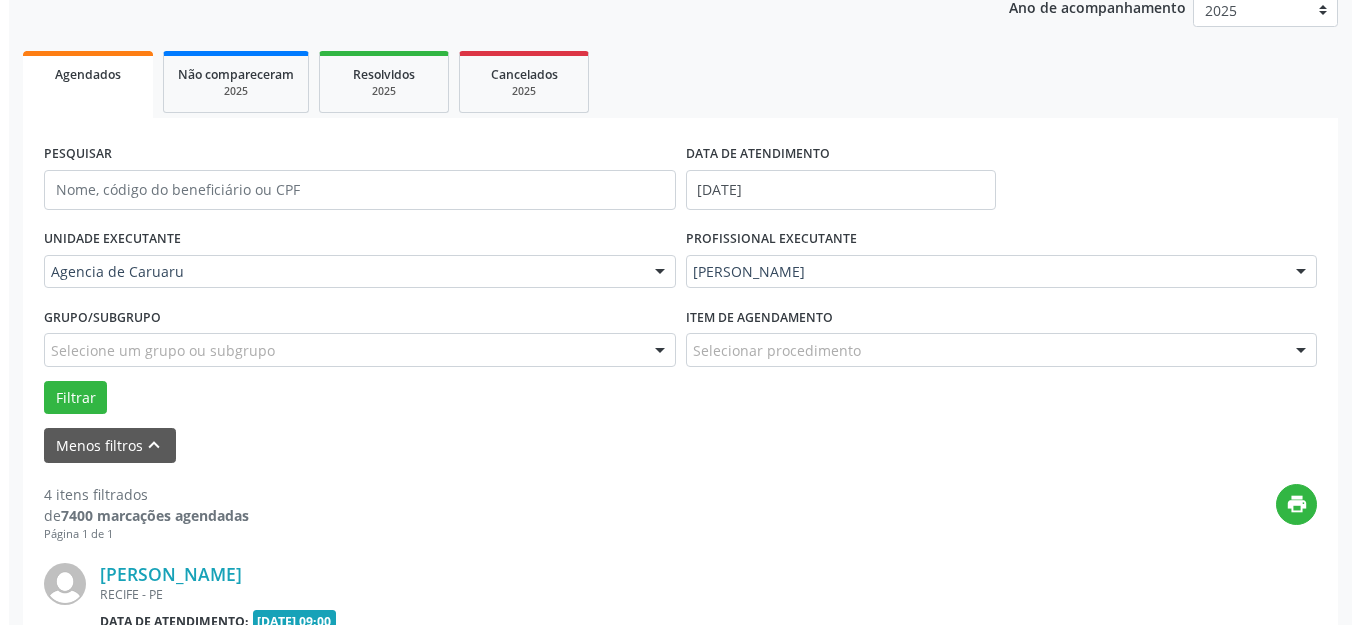 scroll, scrollTop: 648, scrollLeft: 0, axis: vertical 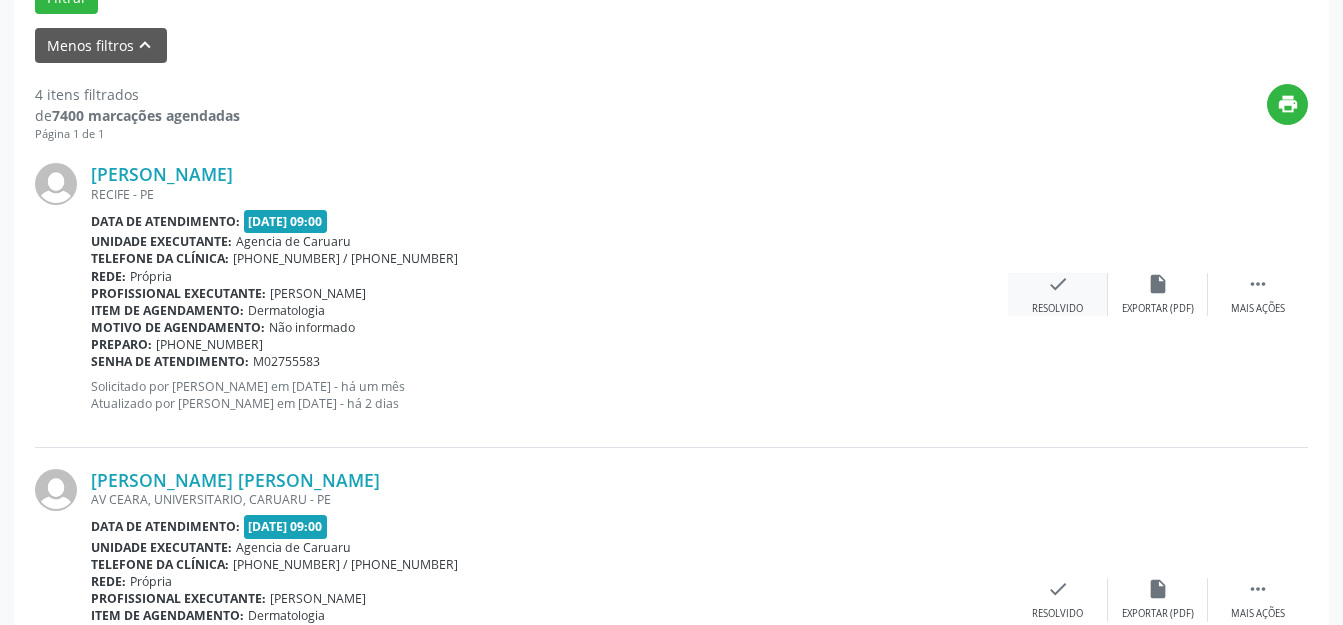 click on "check
Resolvido" at bounding box center (1058, 294) 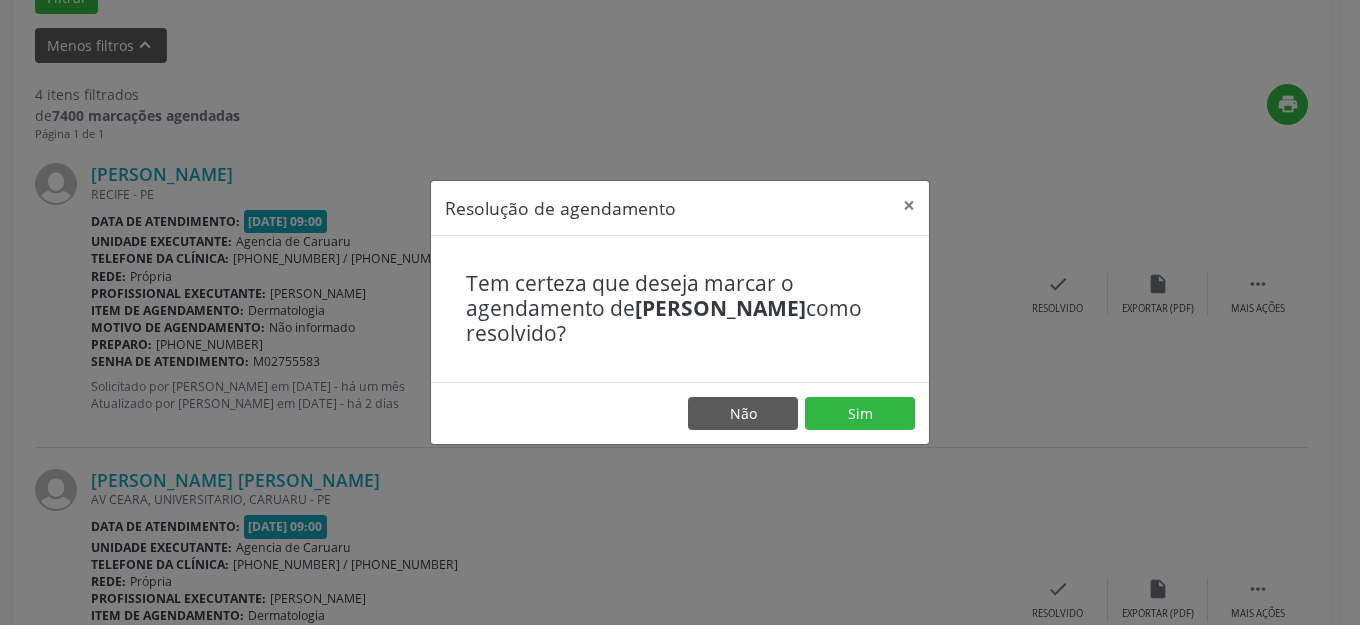 click on "Não Sim" at bounding box center (680, 413) 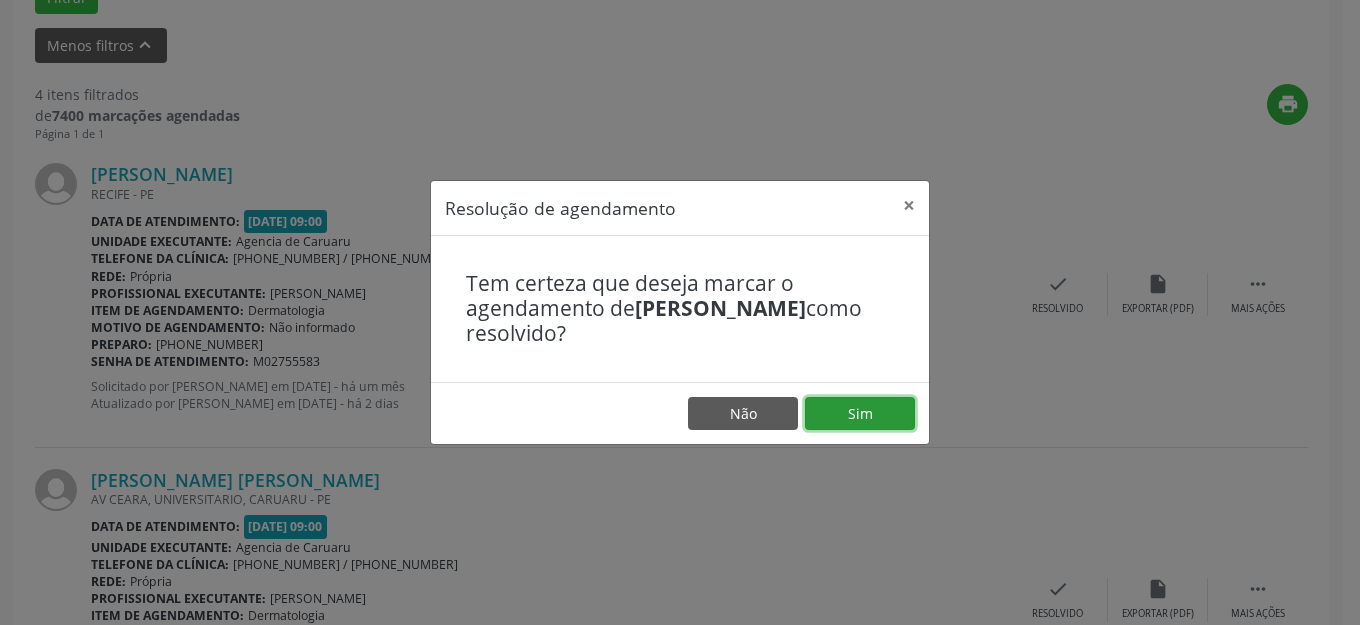 click on "Sim" at bounding box center [860, 414] 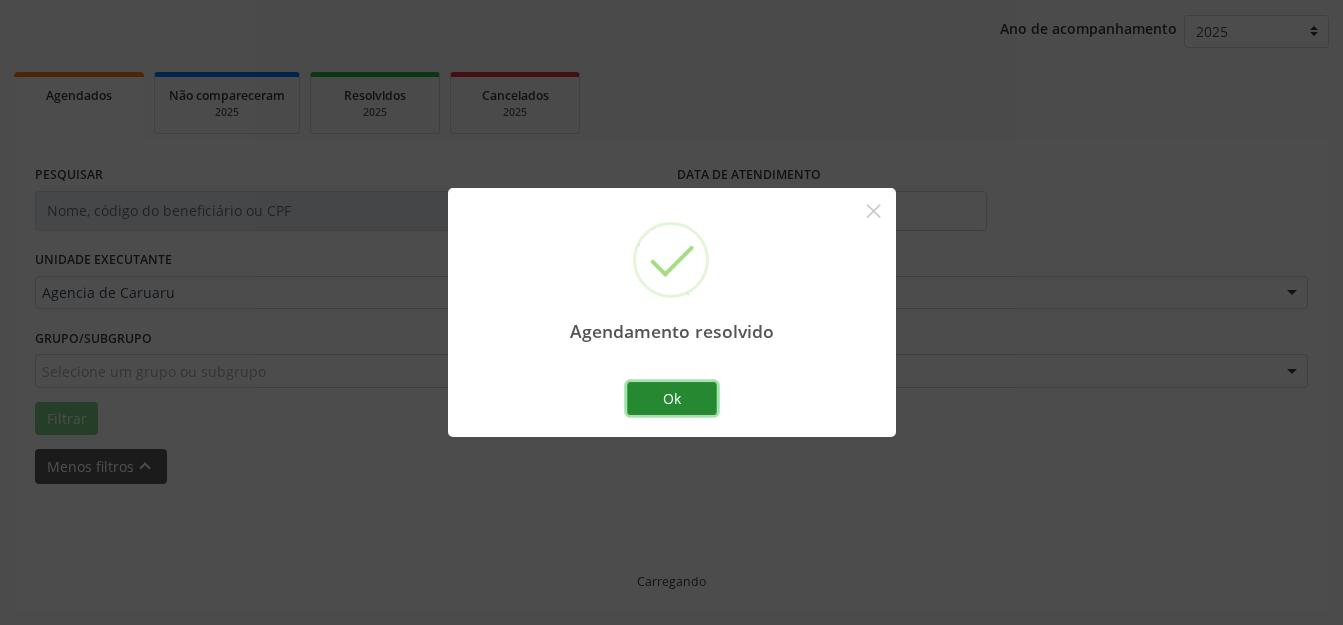 click on "Ok" at bounding box center [672, 399] 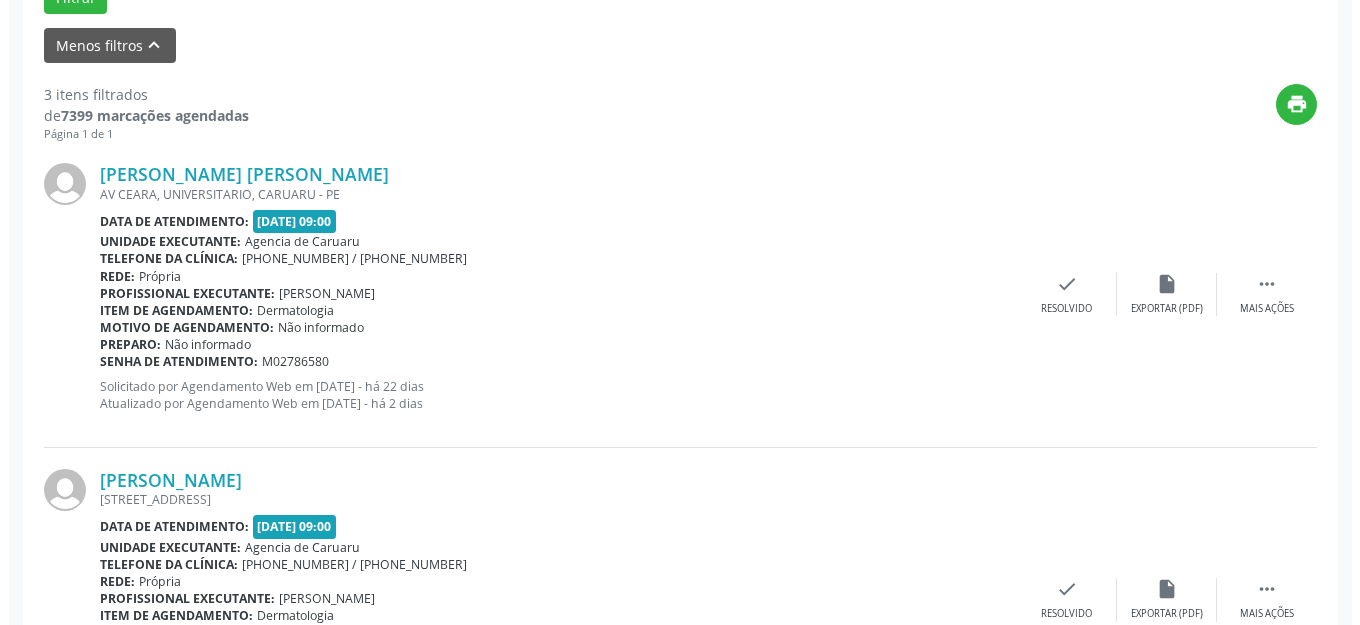 scroll, scrollTop: 948, scrollLeft: 0, axis: vertical 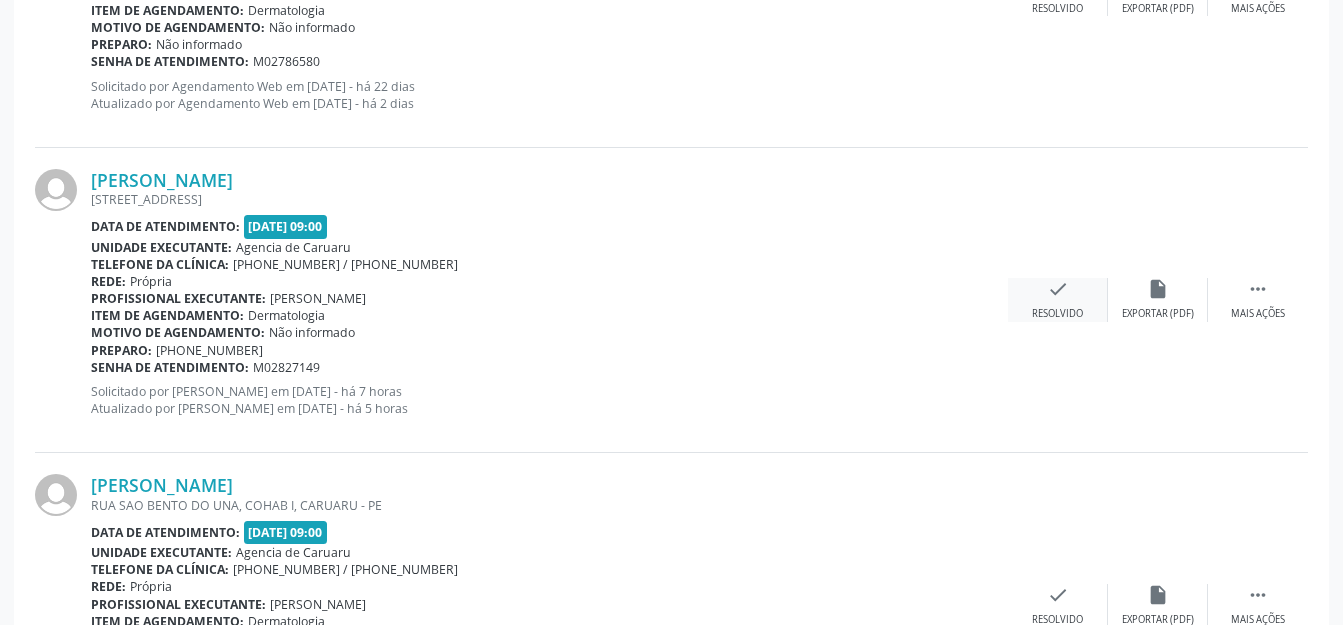 click on "check
Resolvido" at bounding box center (1058, 299) 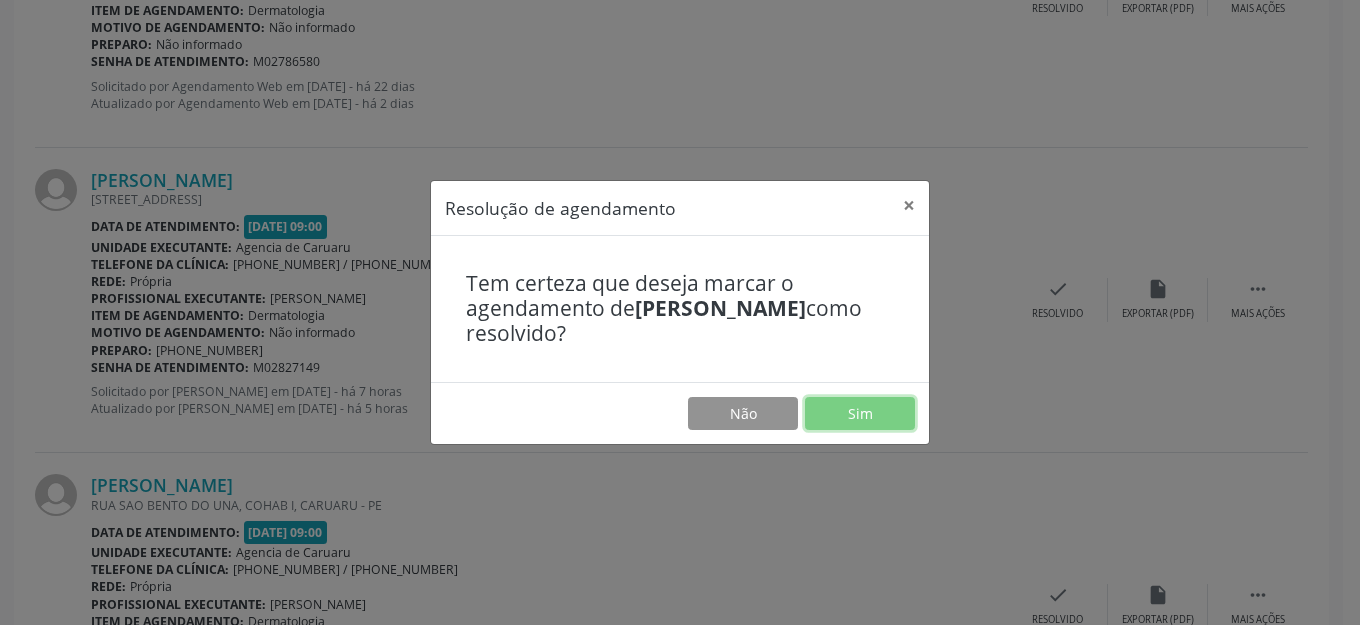 click on "Sim" at bounding box center [860, 414] 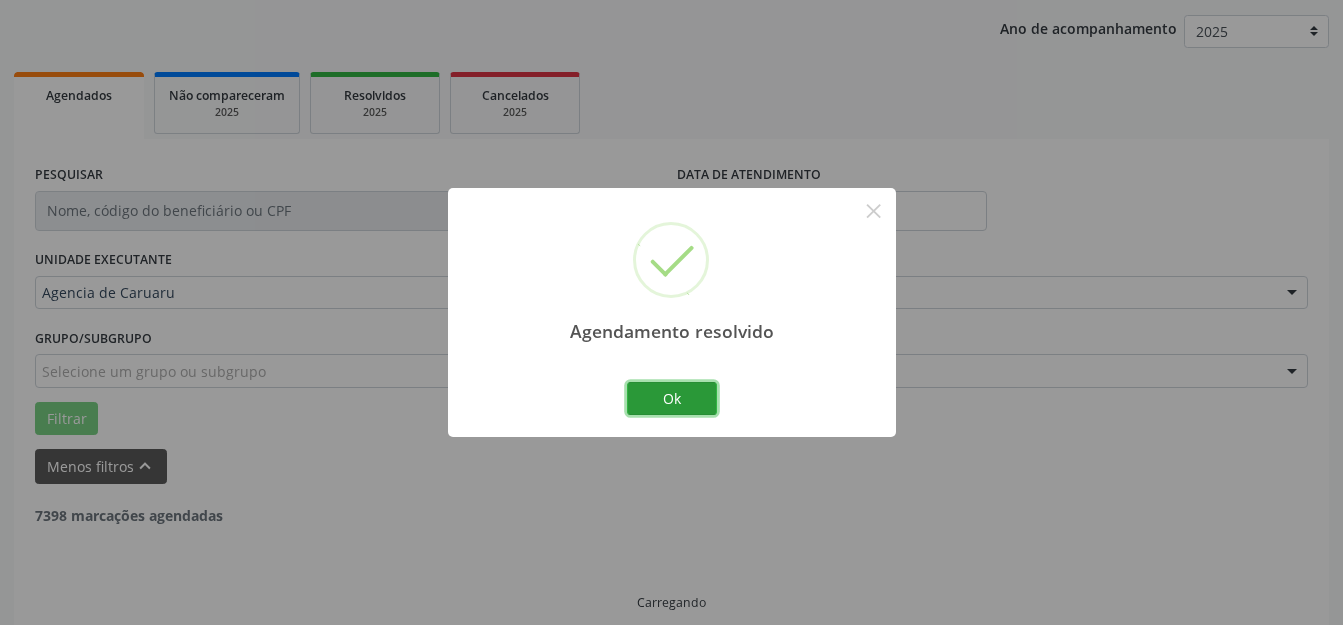 click on "Ok" at bounding box center (672, 399) 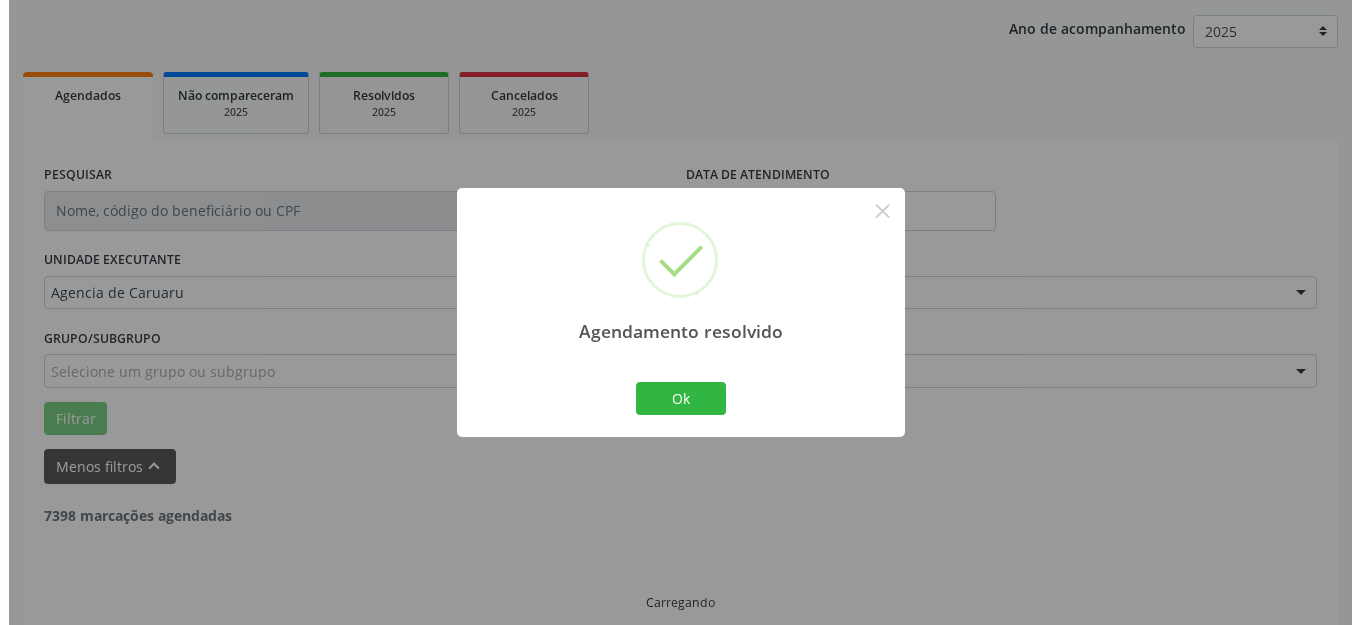 scroll, scrollTop: 810, scrollLeft: 0, axis: vertical 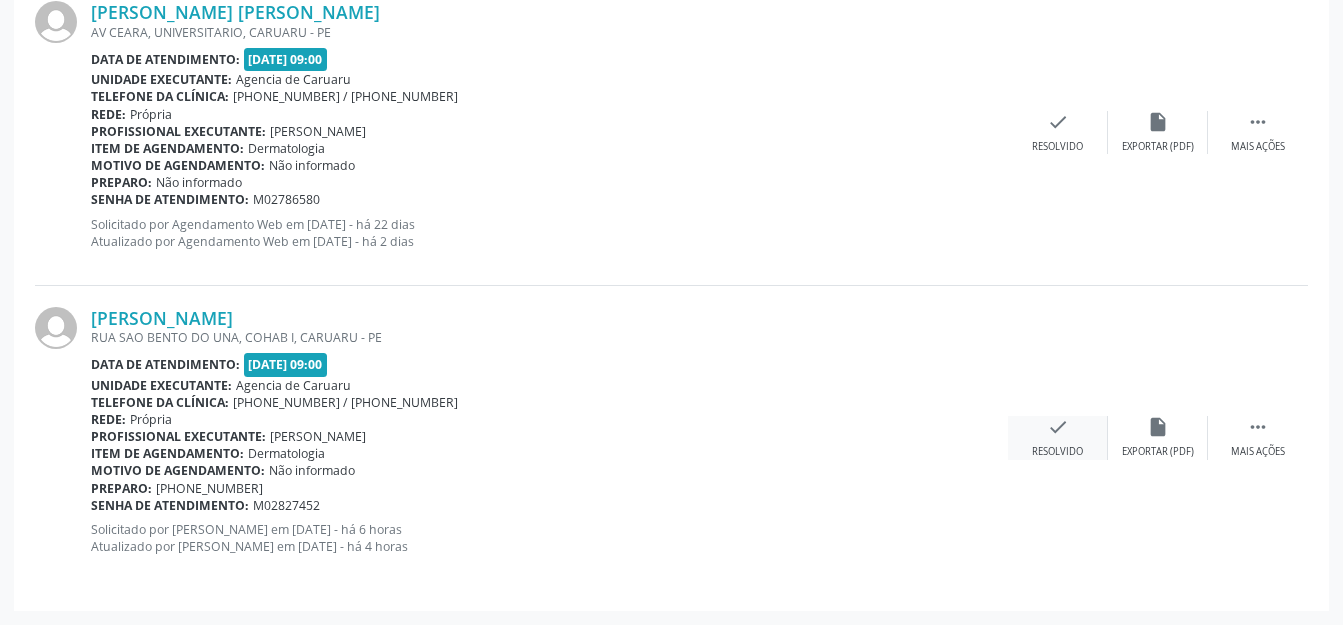 click on "Resolvido" at bounding box center (1057, 452) 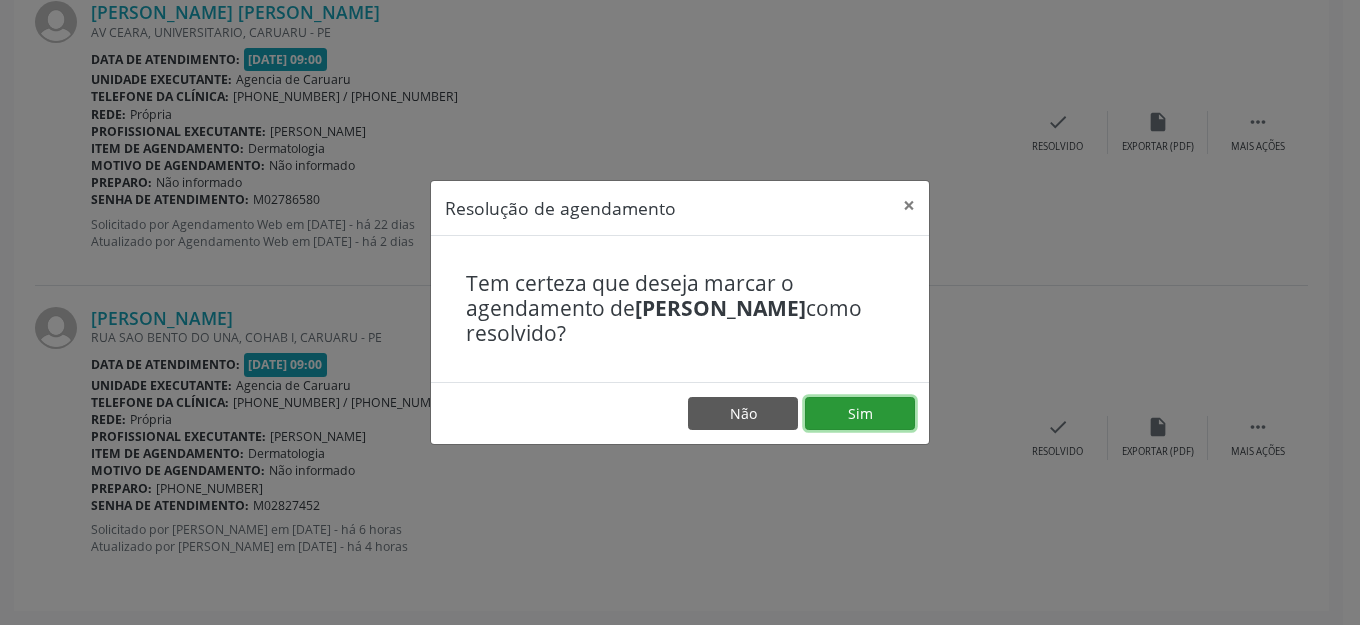 click on "Sim" at bounding box center [860, 414] 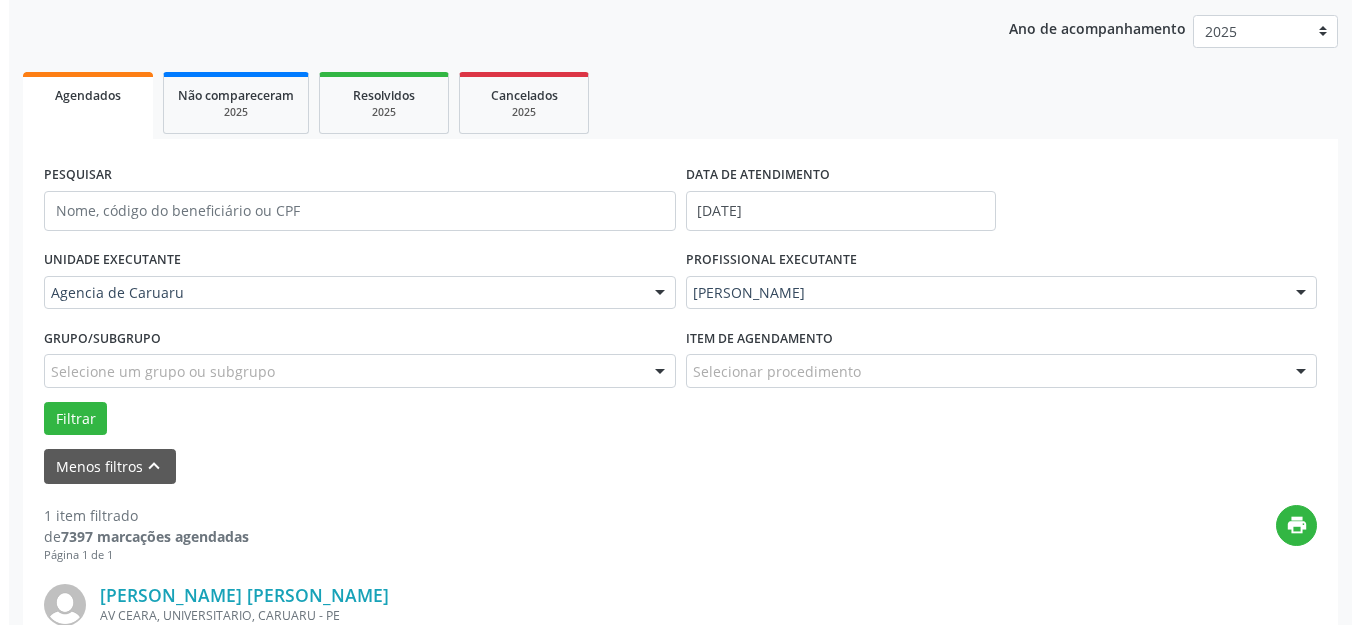 scroll, scrollTop: 505, scrollLeft: 0, axis: vertical 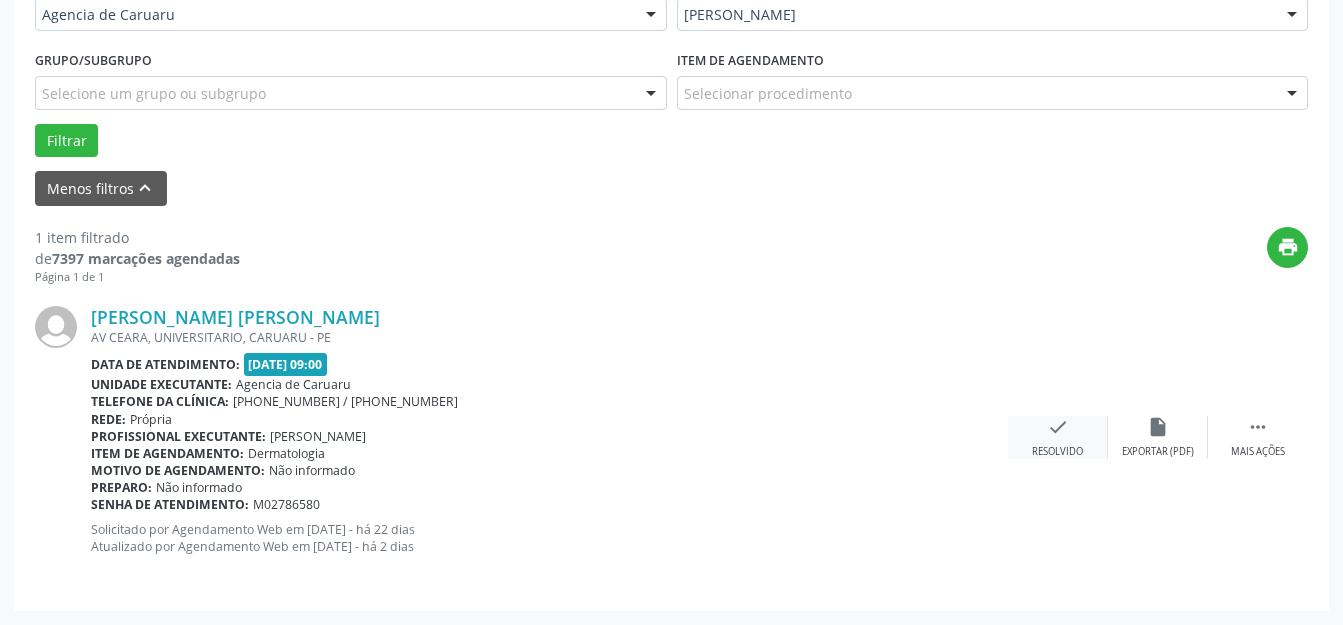 click on "Resolvido" at bounding box center [1057, 452] 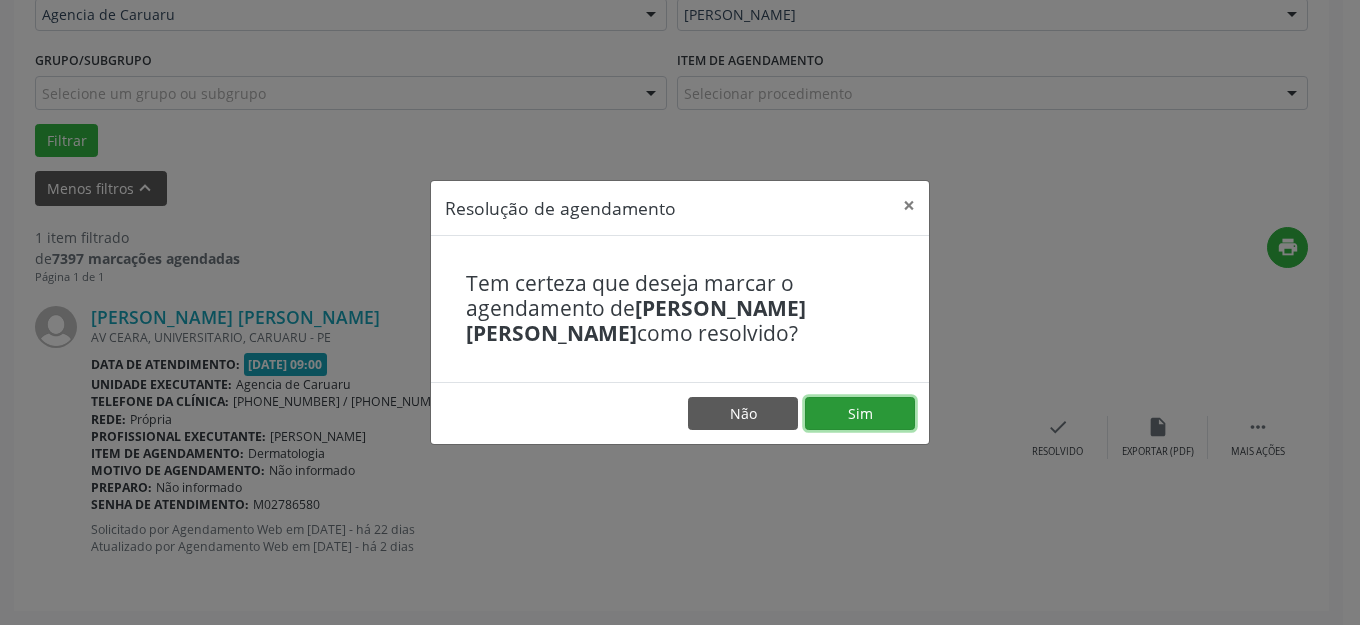 click on "Sim" at bounding box center [860, 414] 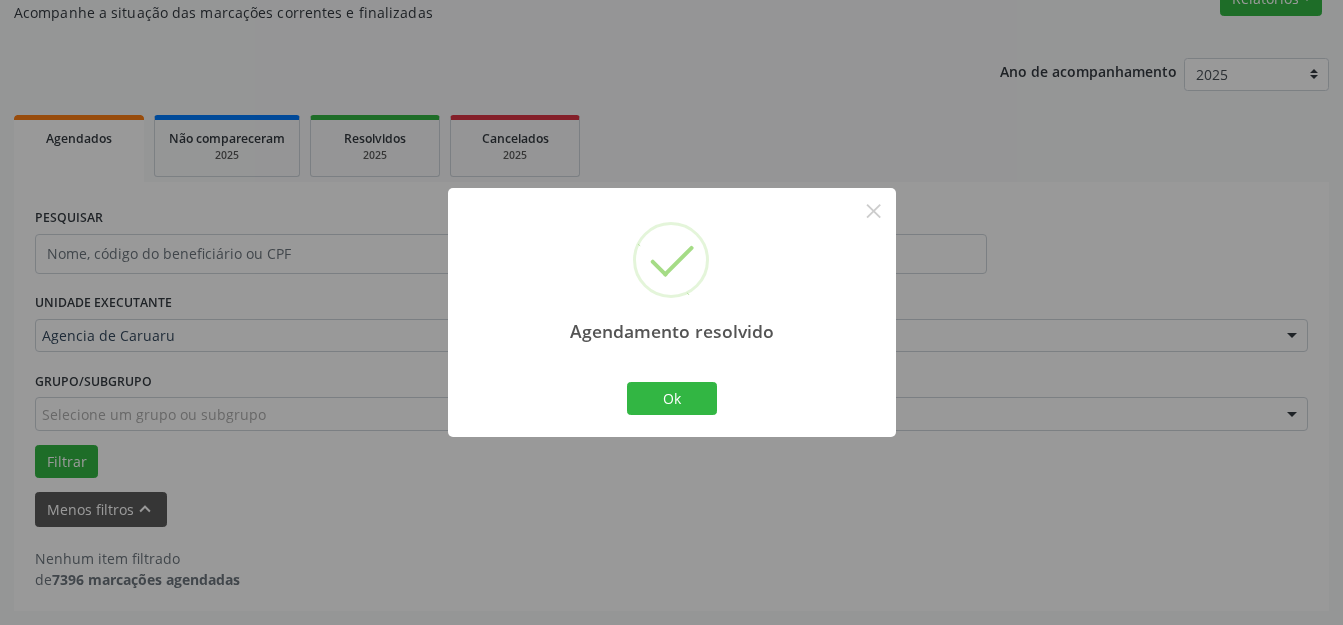 scroll, scrollTop: 184, scrollLeft: 0, axis: vertical 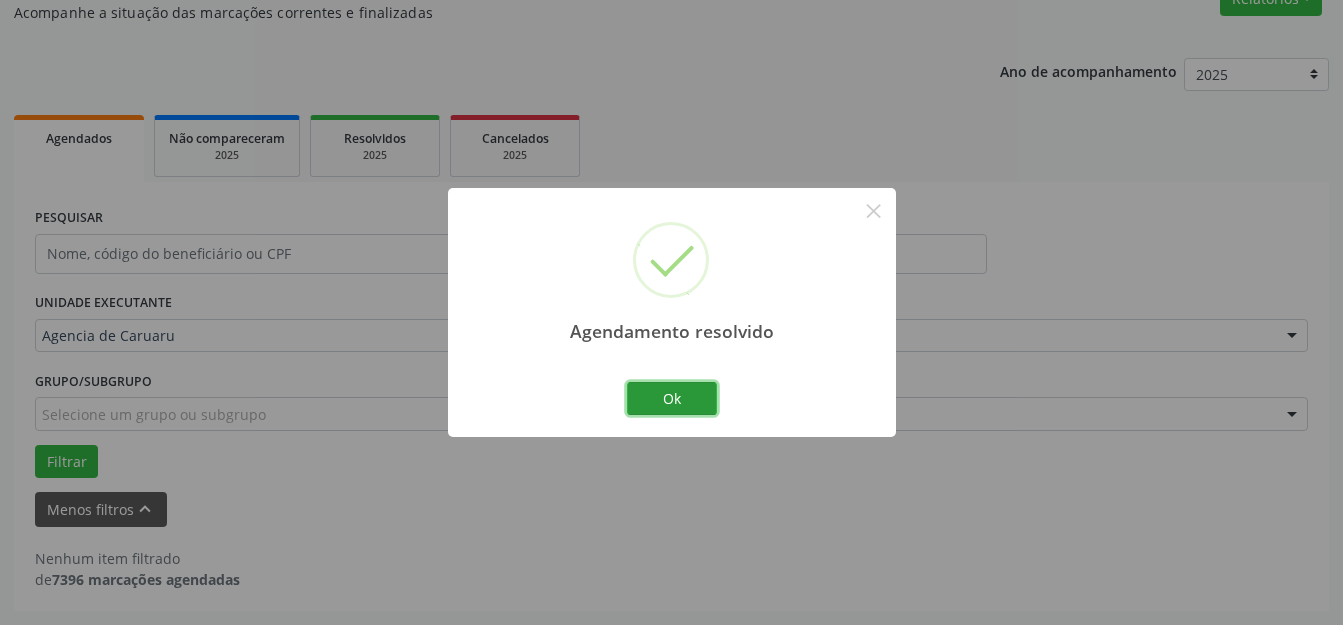 click on "Ok" at bounding box center (672, 399) 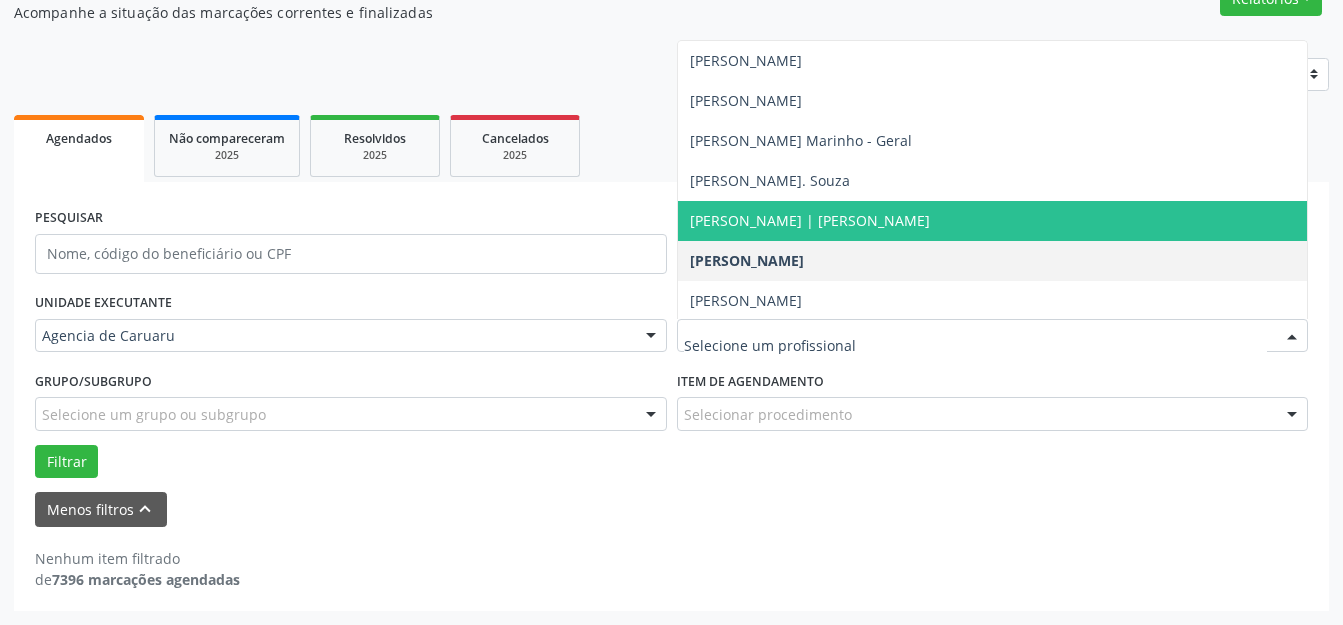 scroll, scrollTop: 1202, scrollLeft: 0, axis: vertical 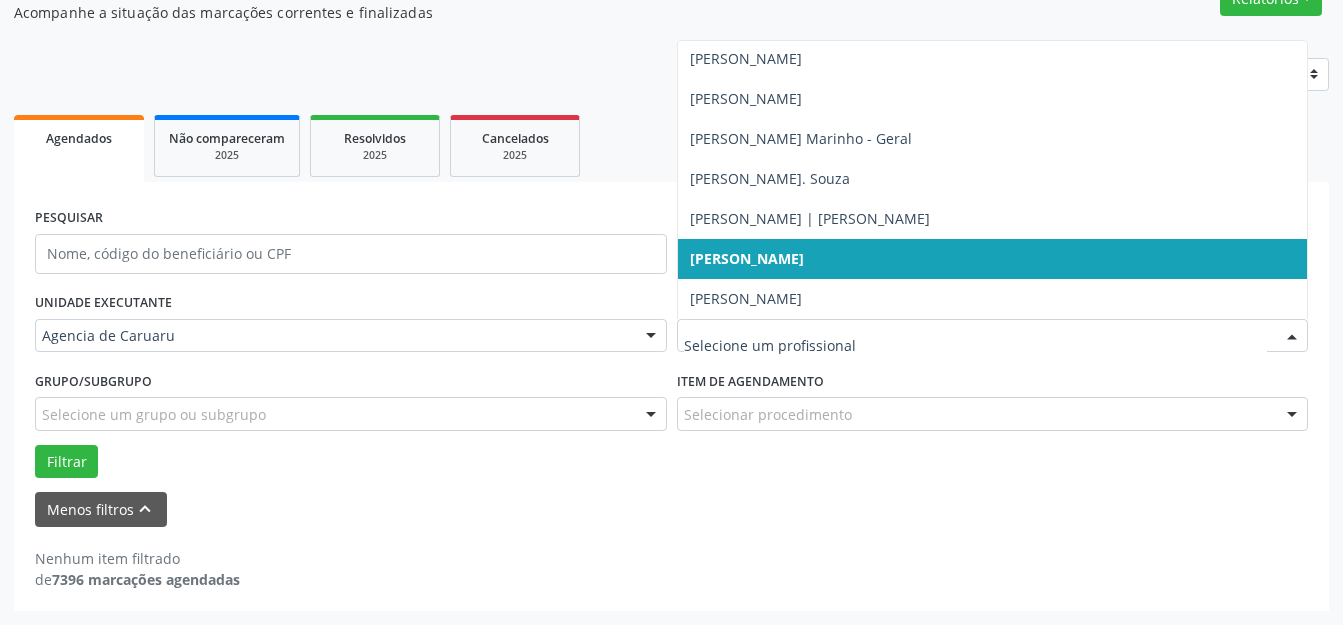 click on "[PERSON_NAME]" at bounding box center (993, 259) 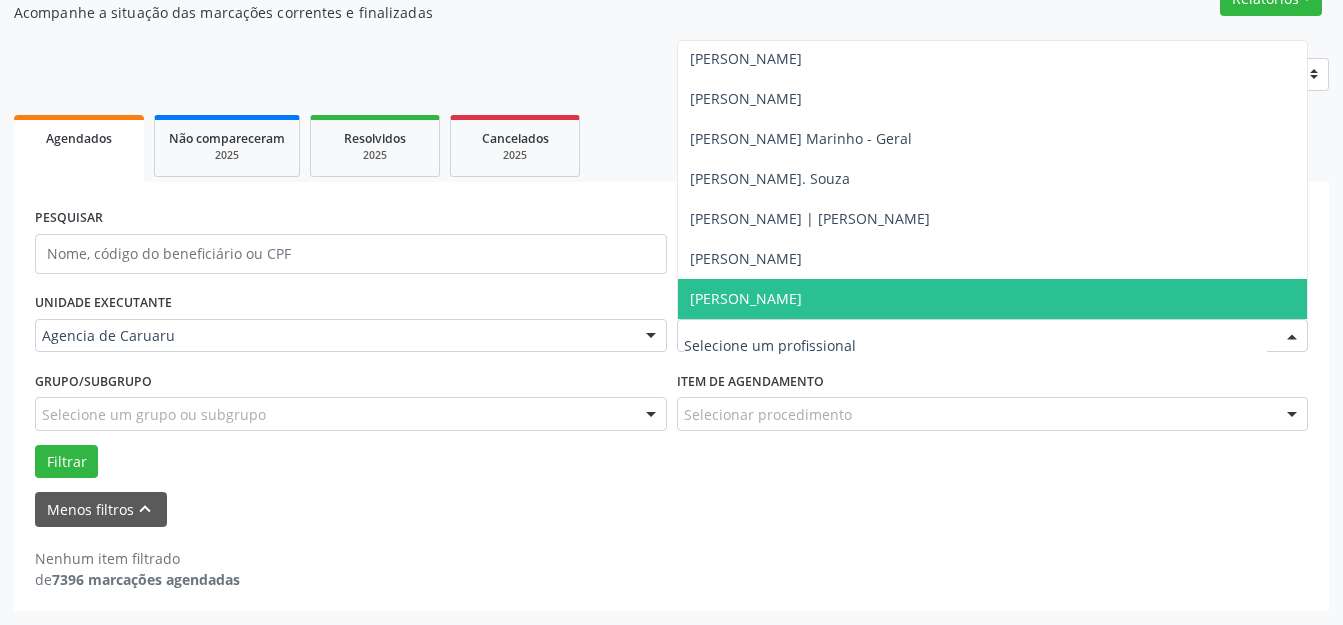 click on "[PERSON_NAME]" at bounding box center [993, 299] 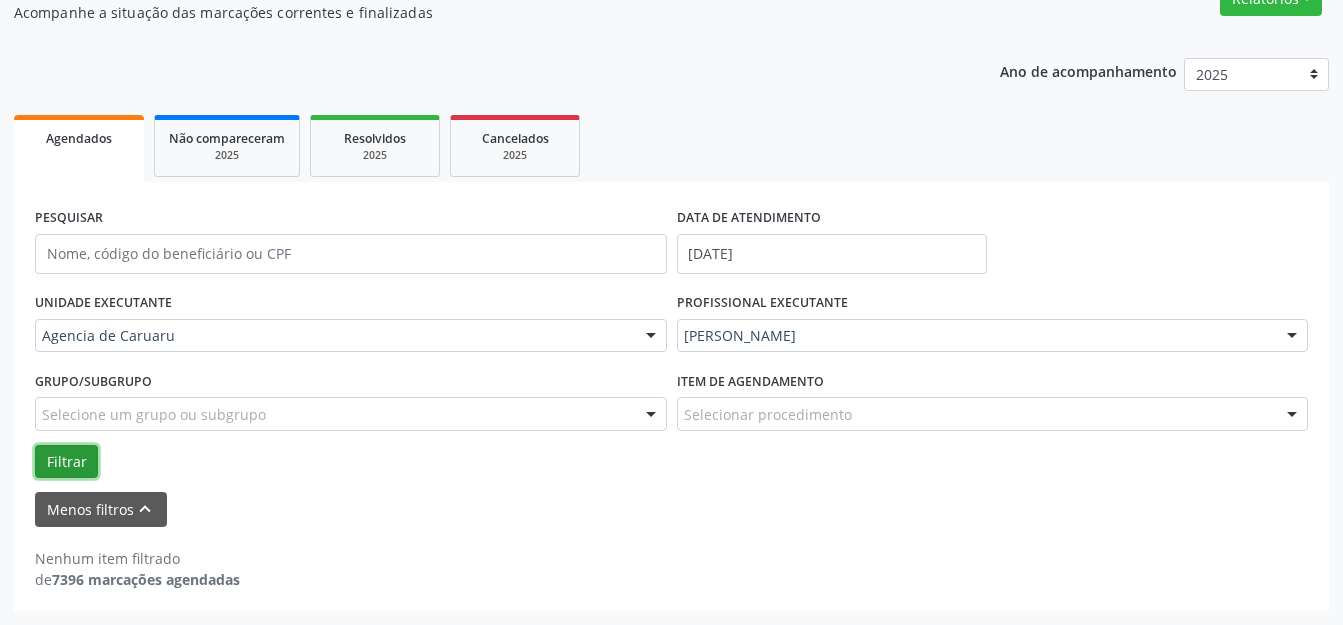 drag, startPoint x: 70, startPoint y: 446, endPoint x: 78, endPoint y: 421, distance: 26.24881 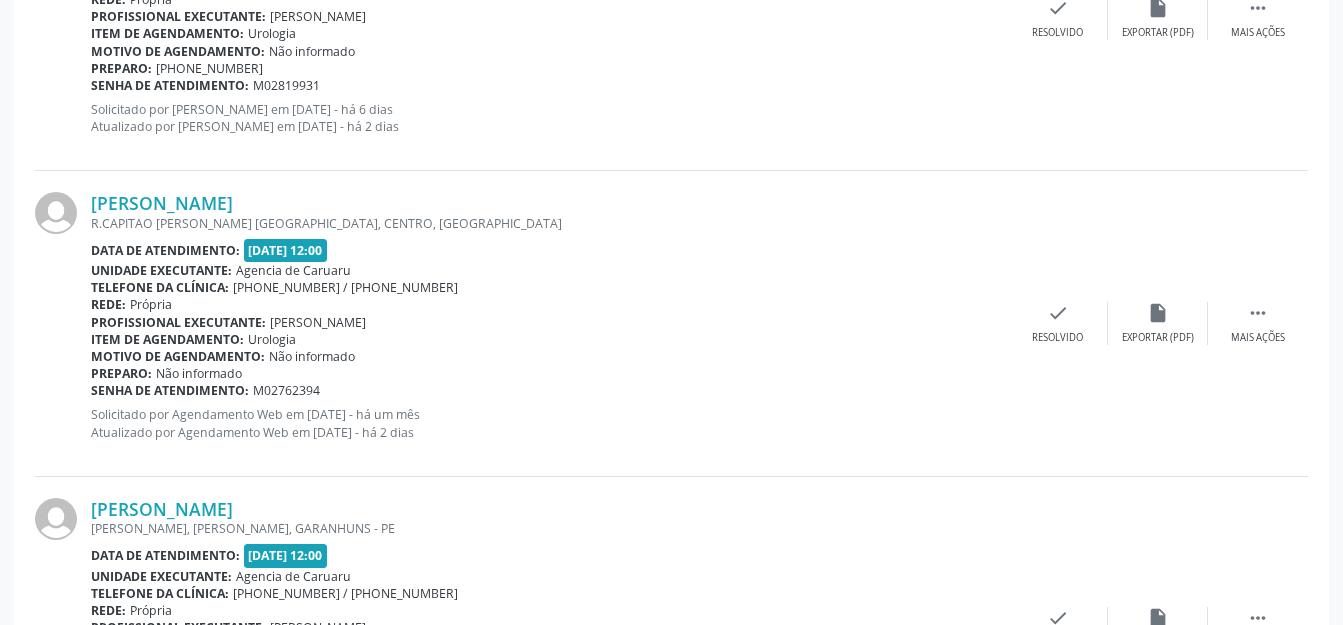 scroll, scrollTop: 3984, scrollLeft: 0, axis: vertical 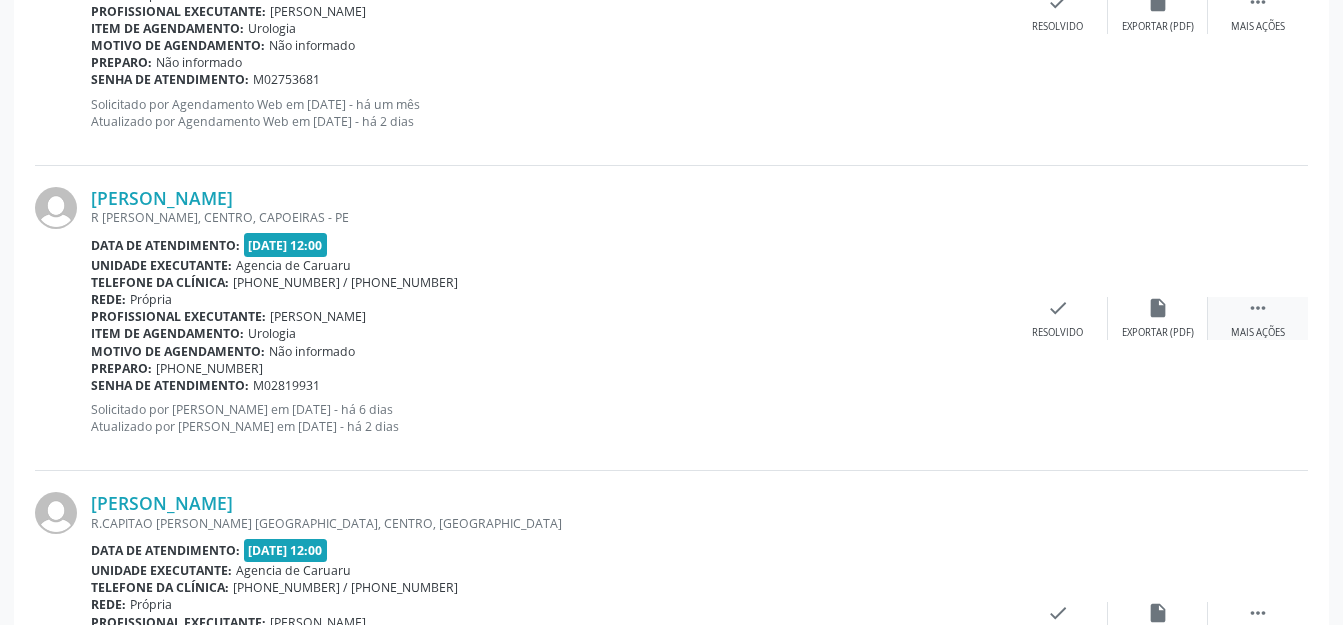click on "
Mais ações" at bounding box center [1258, 318] 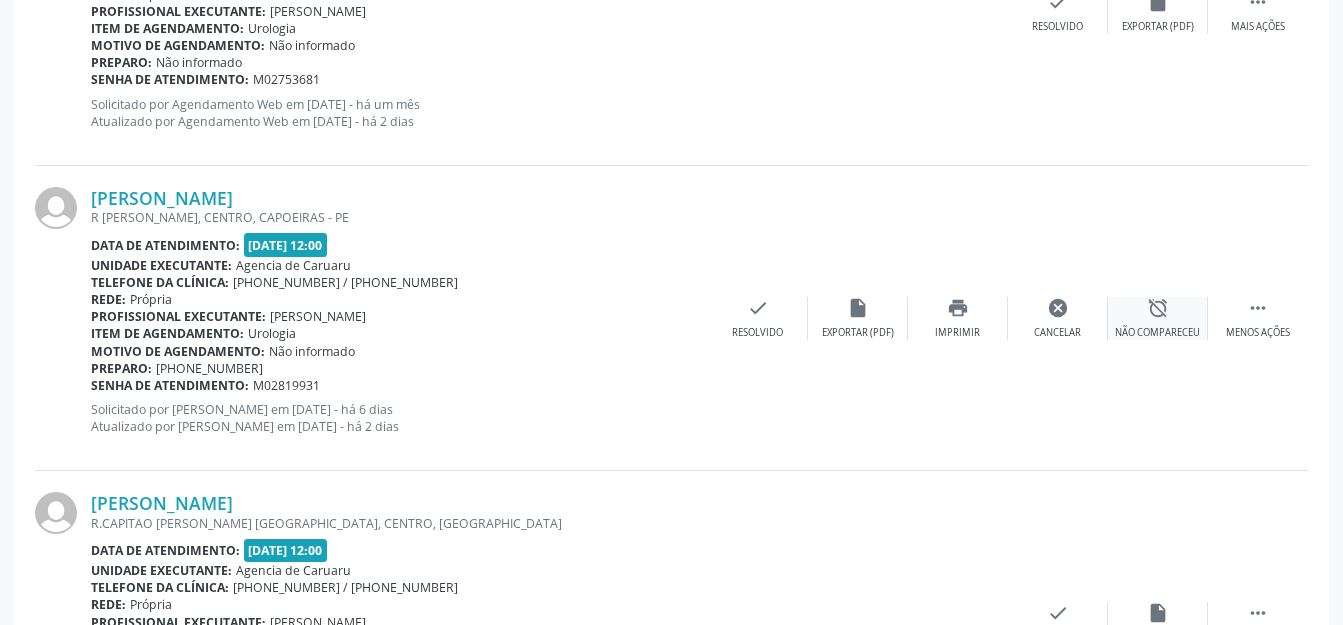 click on "alarm_off" at bounding box center (1158, 308) 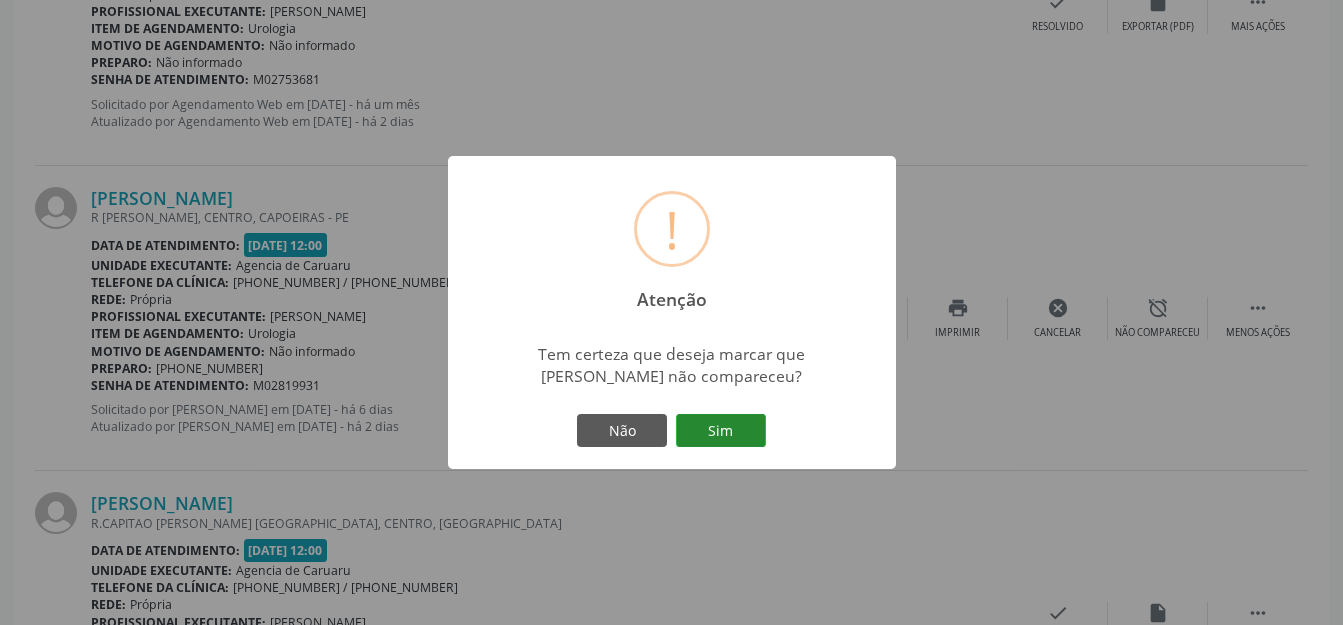 click on "Sim" at bounding box center [721, 431] 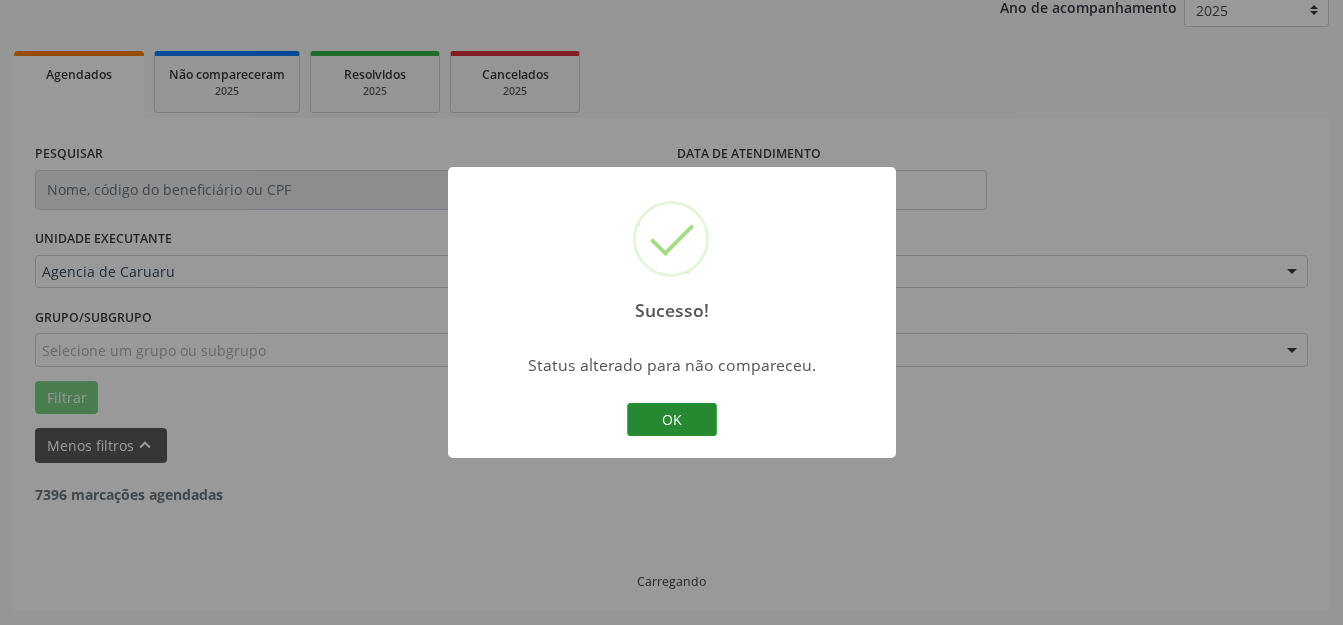 scroll, scrollTop: 248, scrollLeft: 0, axis: vertical 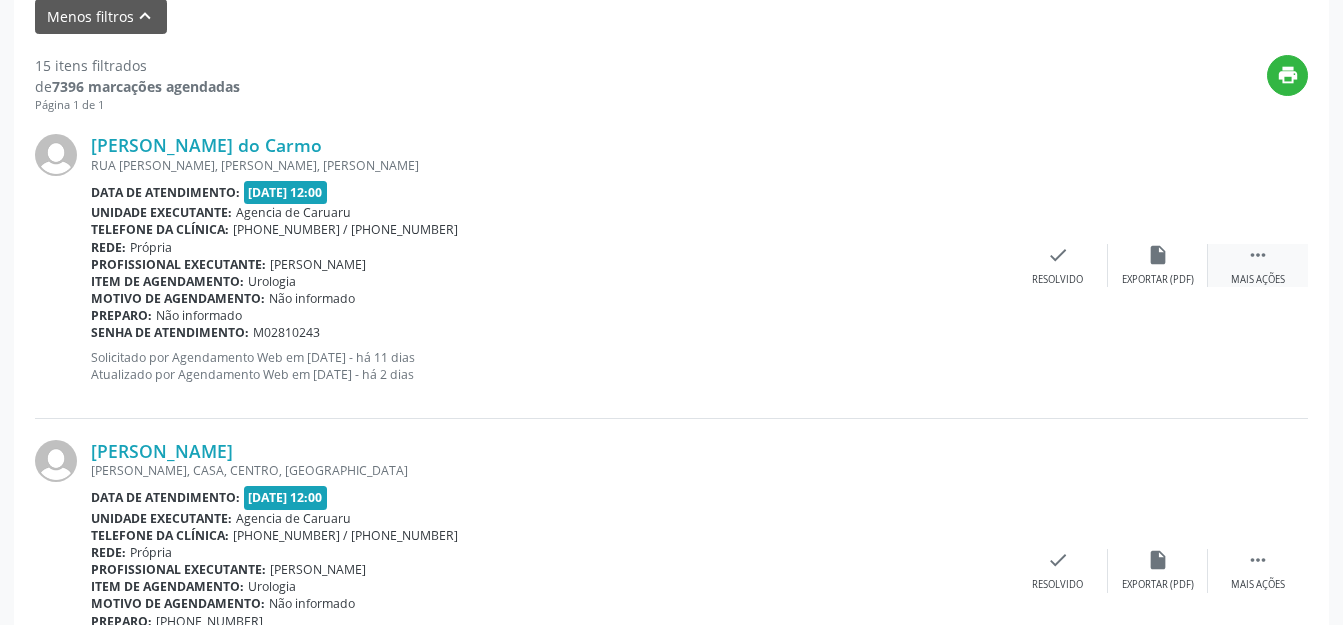 click on "
Mais ações" at bounding box center (1258, 265) 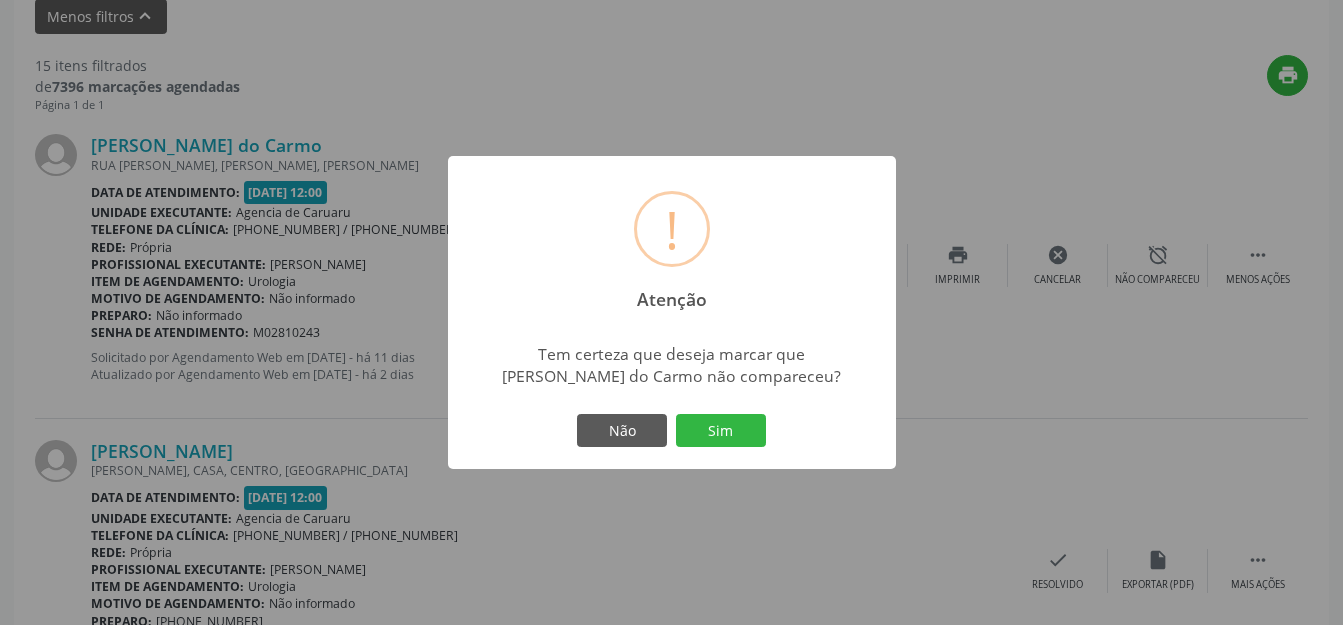 click on "! Atenção × Tem certeza que deseja marcar que [PERSON_NAME] do Carmo não compareceu? Não Sim" at bounding box center (672, 313) 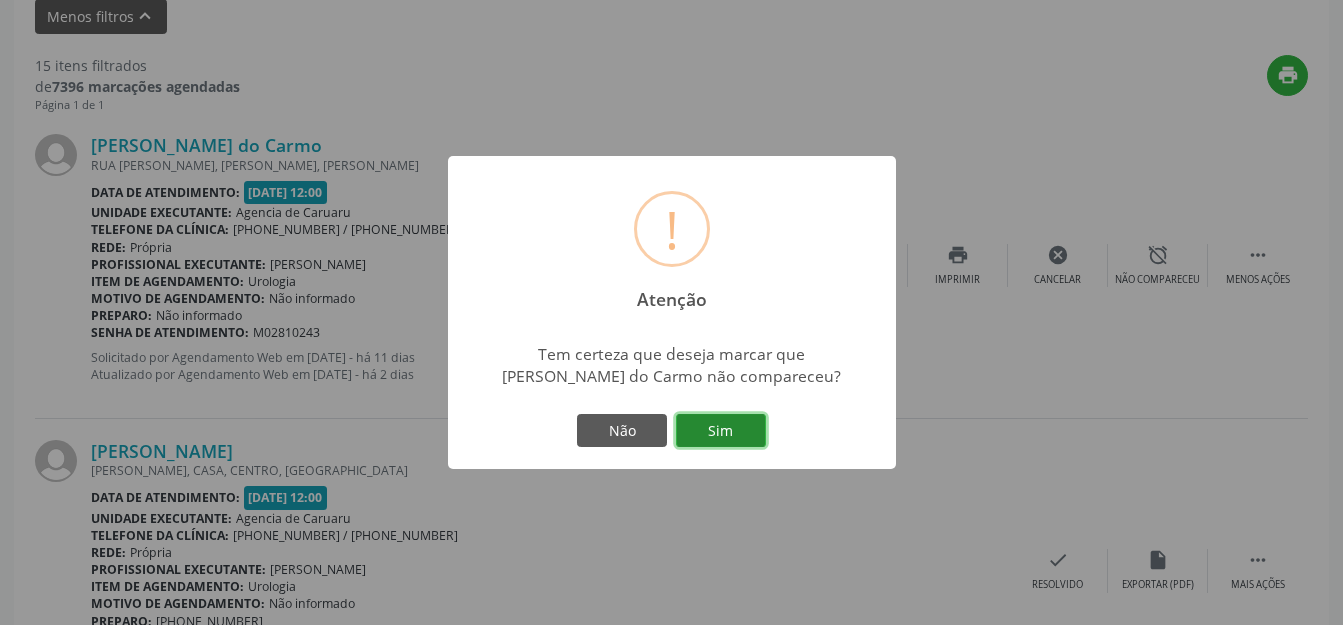 click on "Sim" at bounding box center (721, 431) 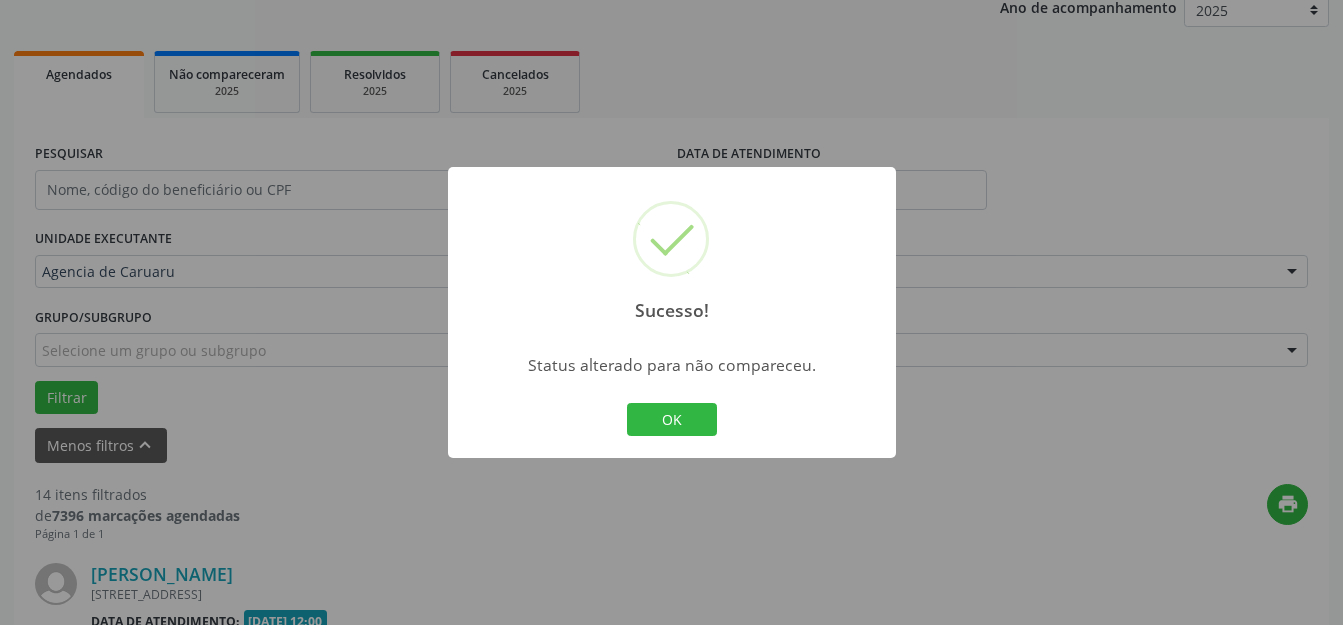 scroll, scrollTop: 677, scrollLeft: 0, axis: vertical 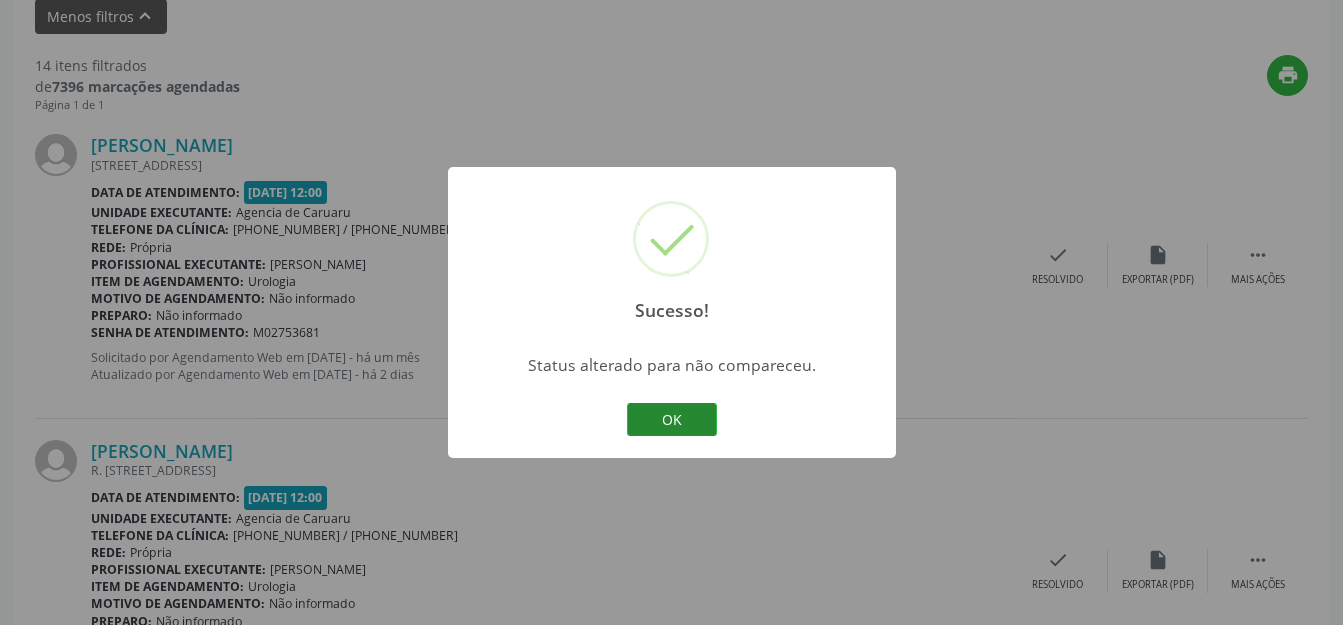 click on "OK" at bounding box center [672, 420] 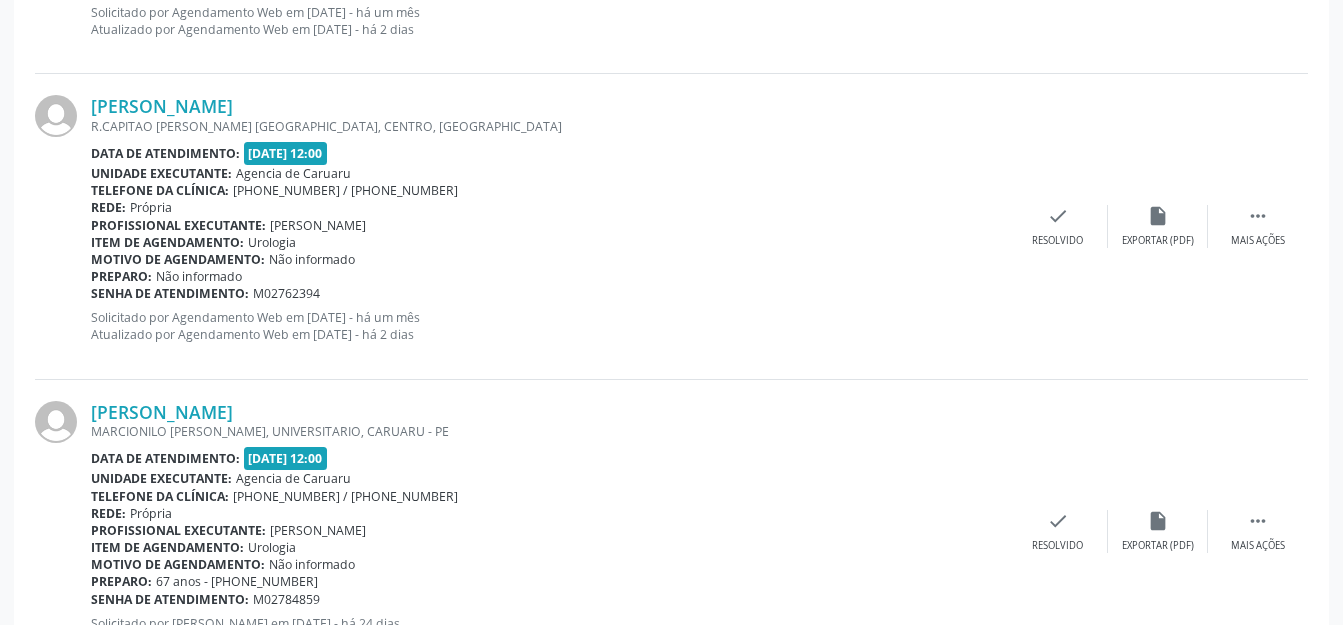scroll, scrollTop: 1172, scrollLeft: 0, axis: vertical 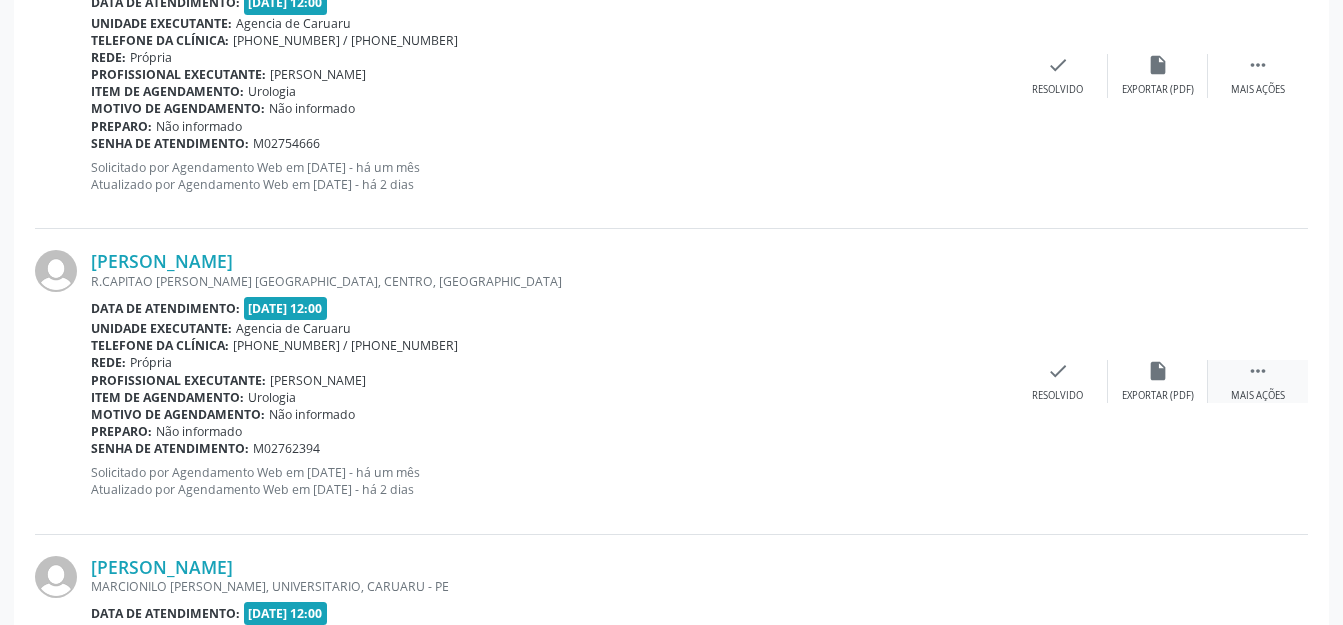 click on "" at bounding box center [1258, 371] 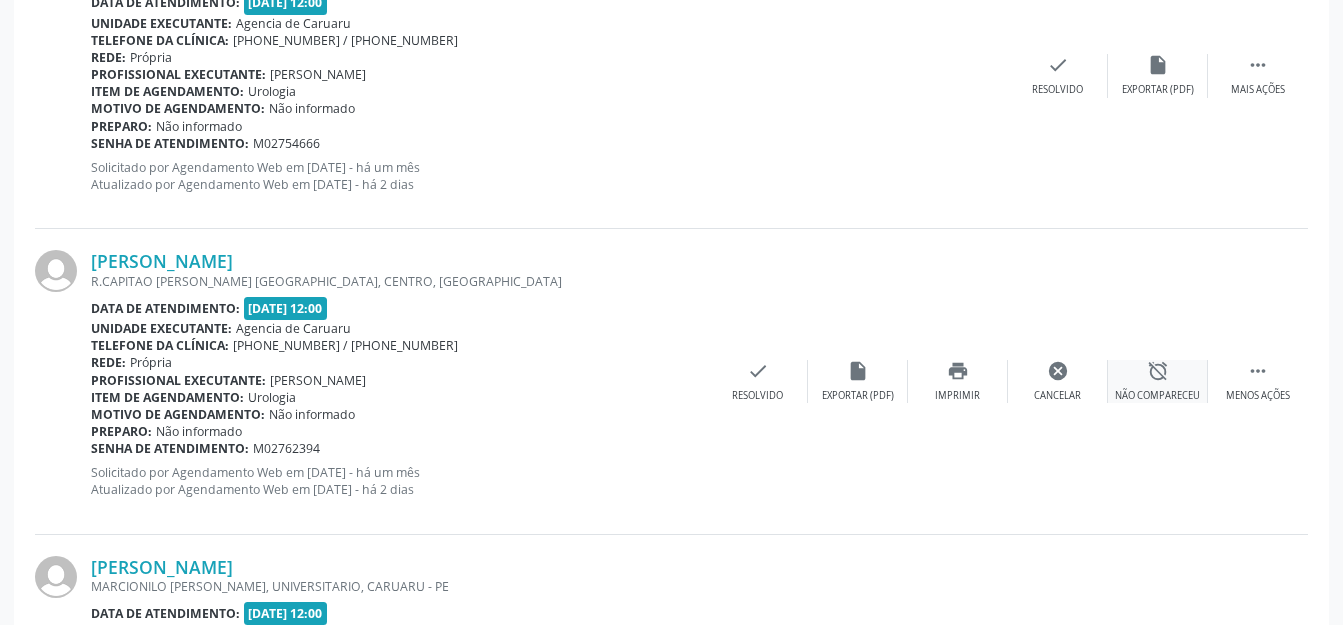 click on "alarm_off
Não compareceu" at bounding box center [1158, 381] 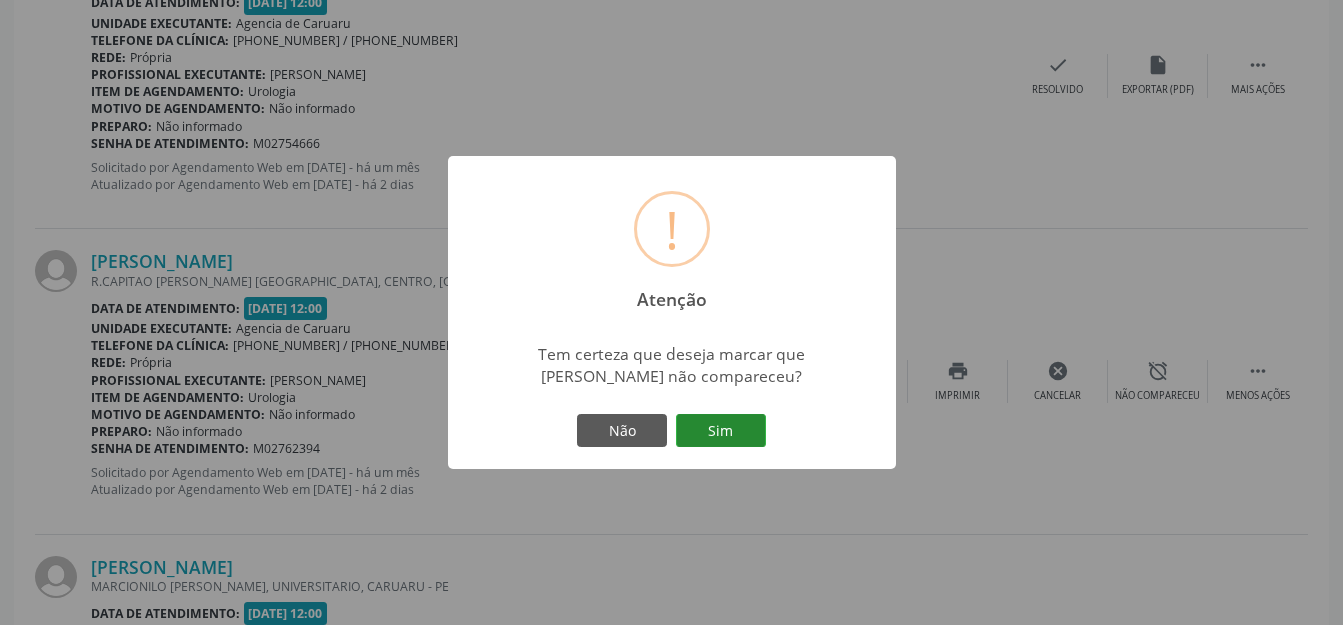 click on "Sim" at bounding box center (721, 431) 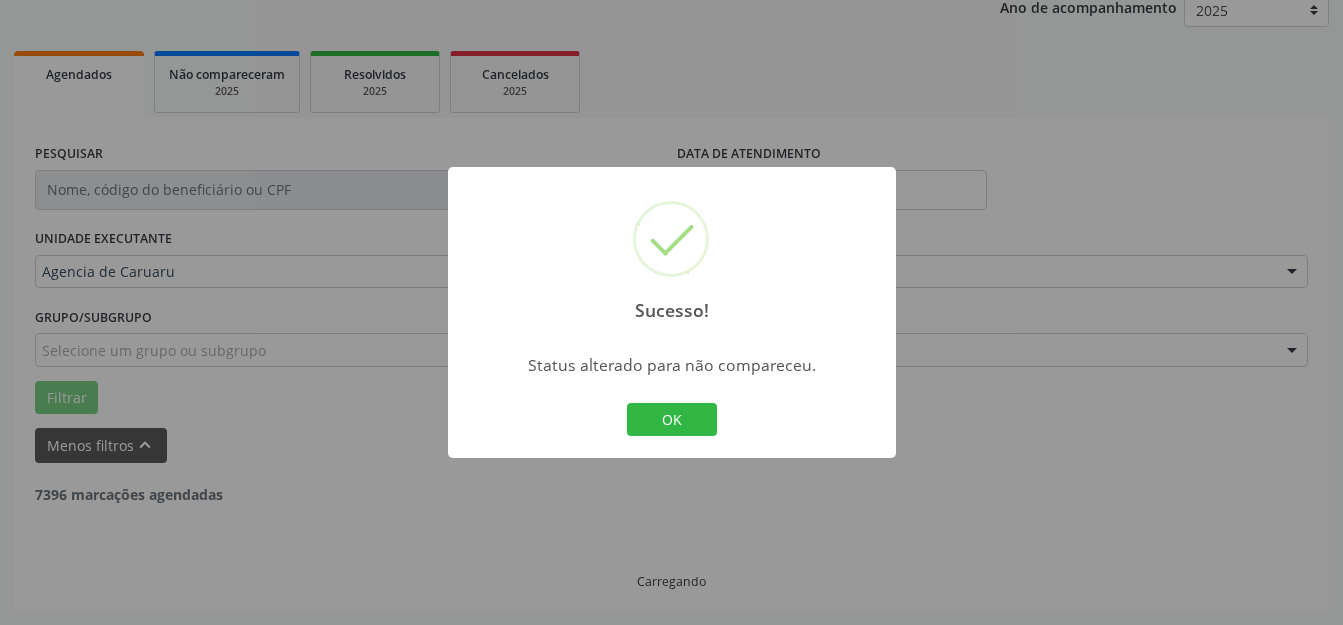 scroll, scrollTop: 248, scrollLeft: 0, axis: vertical 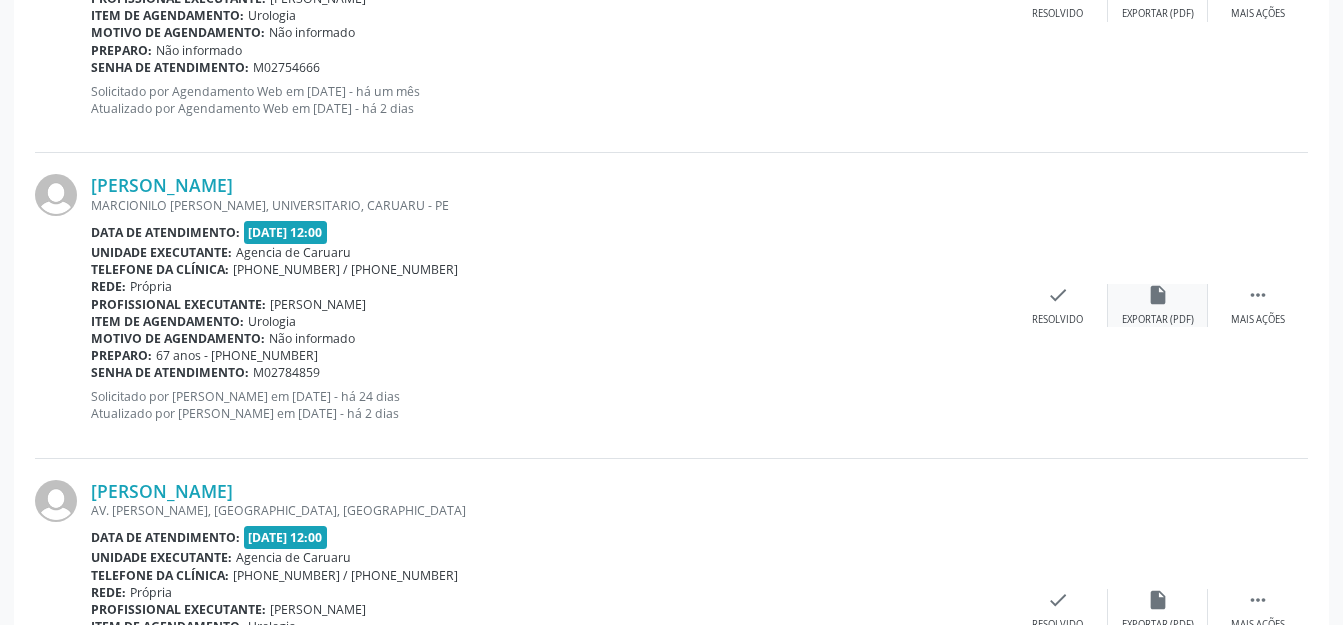 click on "insert_drive_file
Exportar (PDF)" at bounding box center (1158, 305) 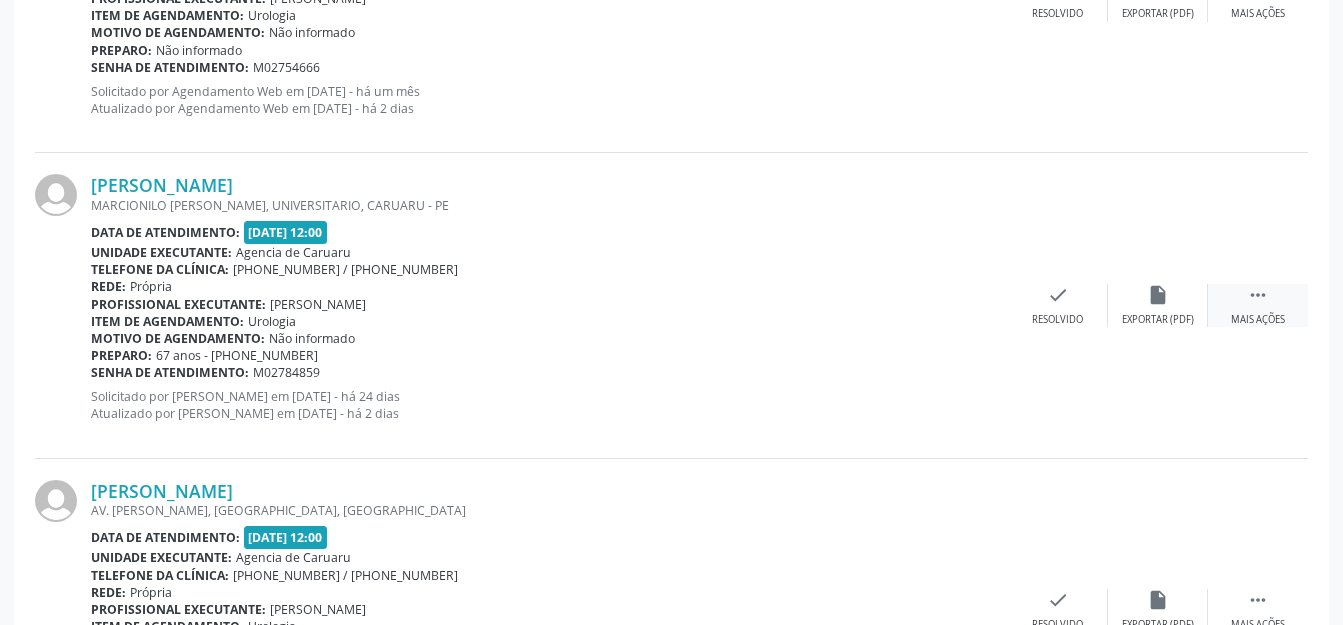 click on "Mais ações" at bounding box center [1258, 320] 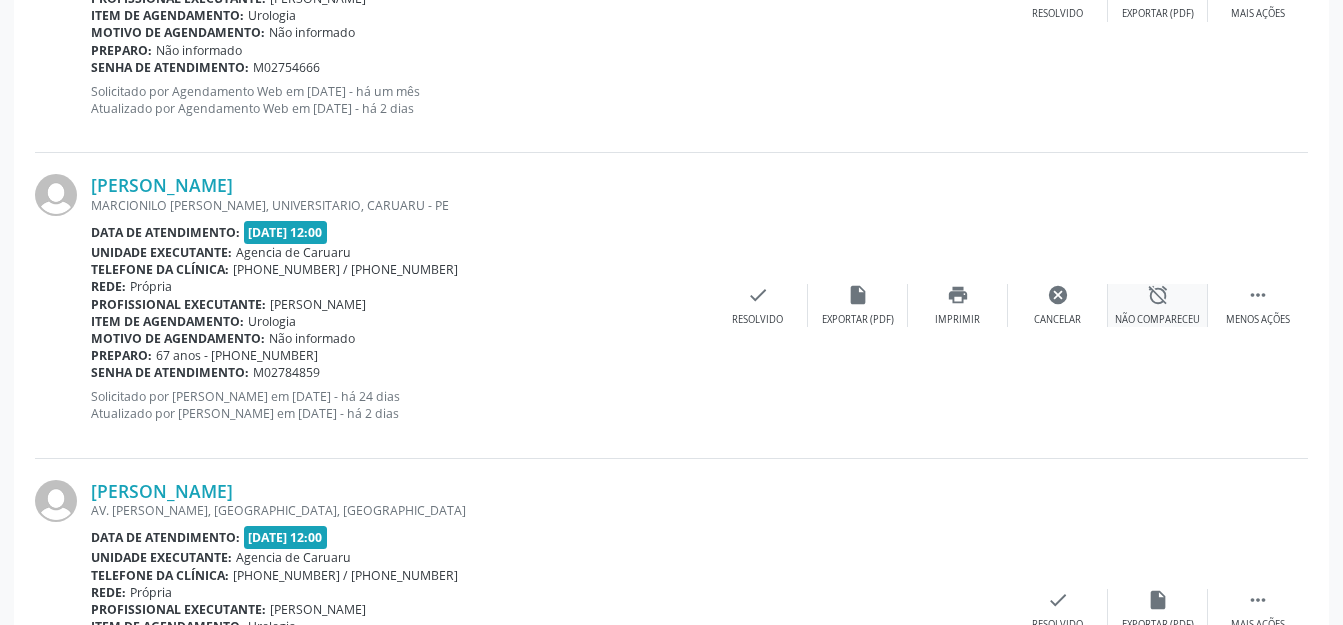 click on "Não compareceu" at bounding box center [1157, 320] 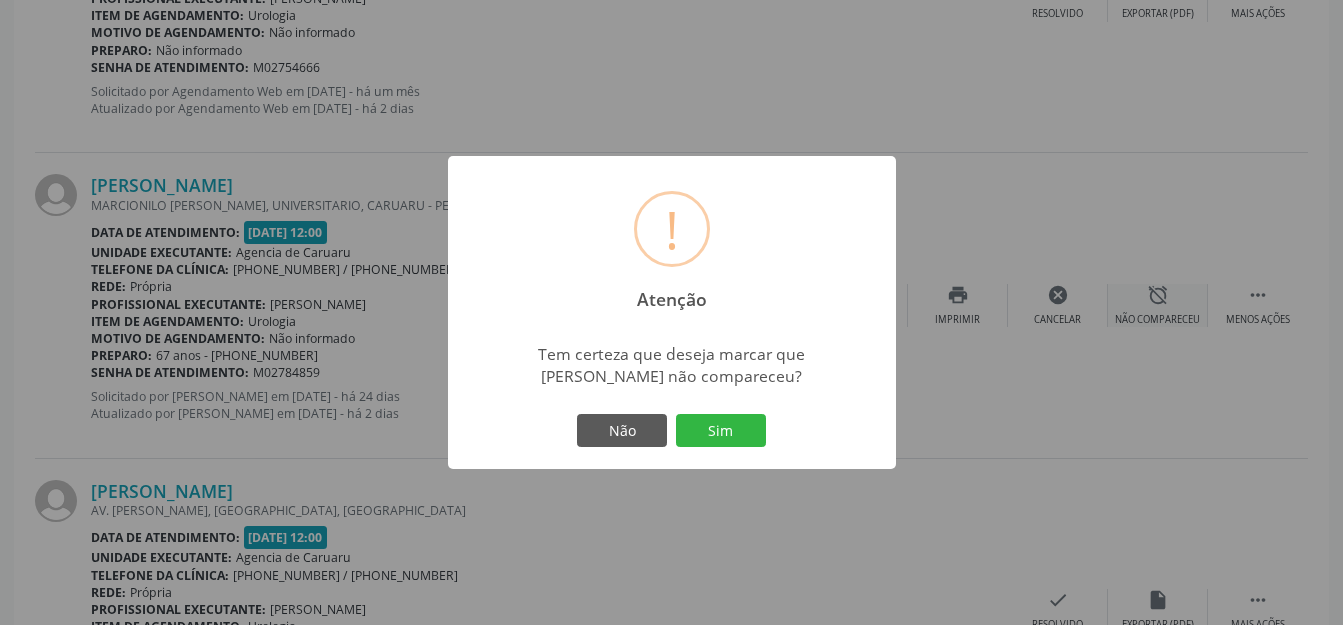 click on "Sim" at bounding box center [721, 431] 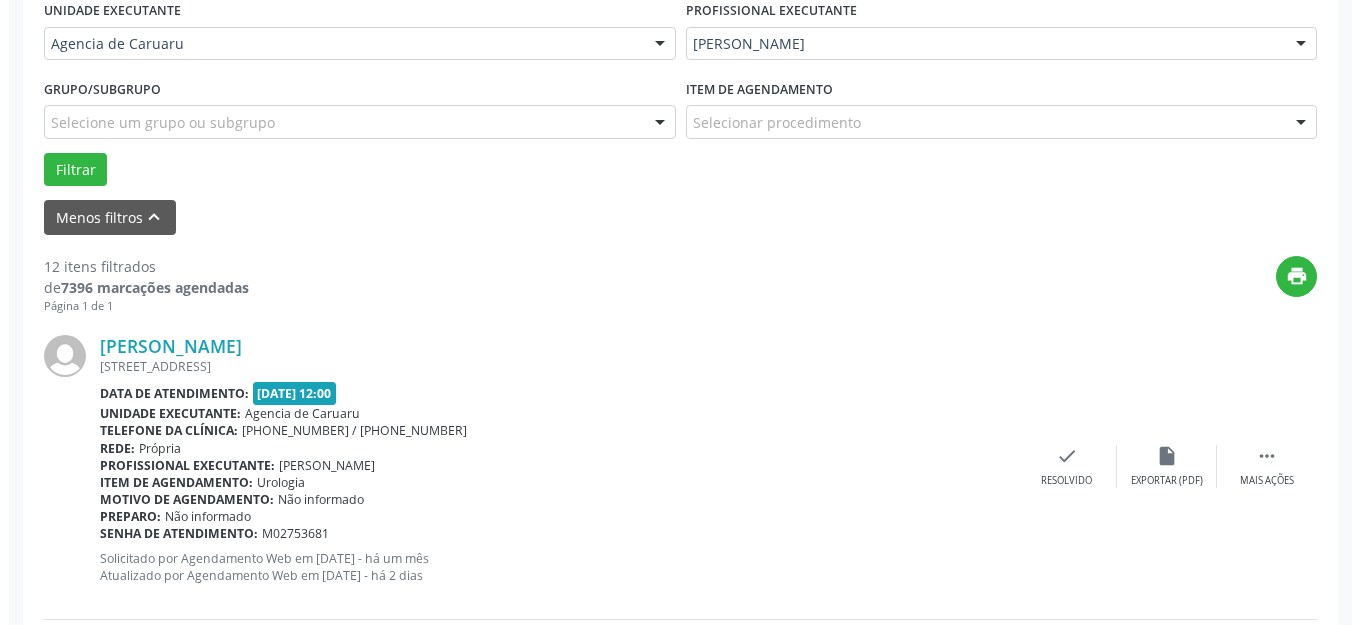 scroll, scrollTop: 562, scrollLeft: 0, axis: vertical 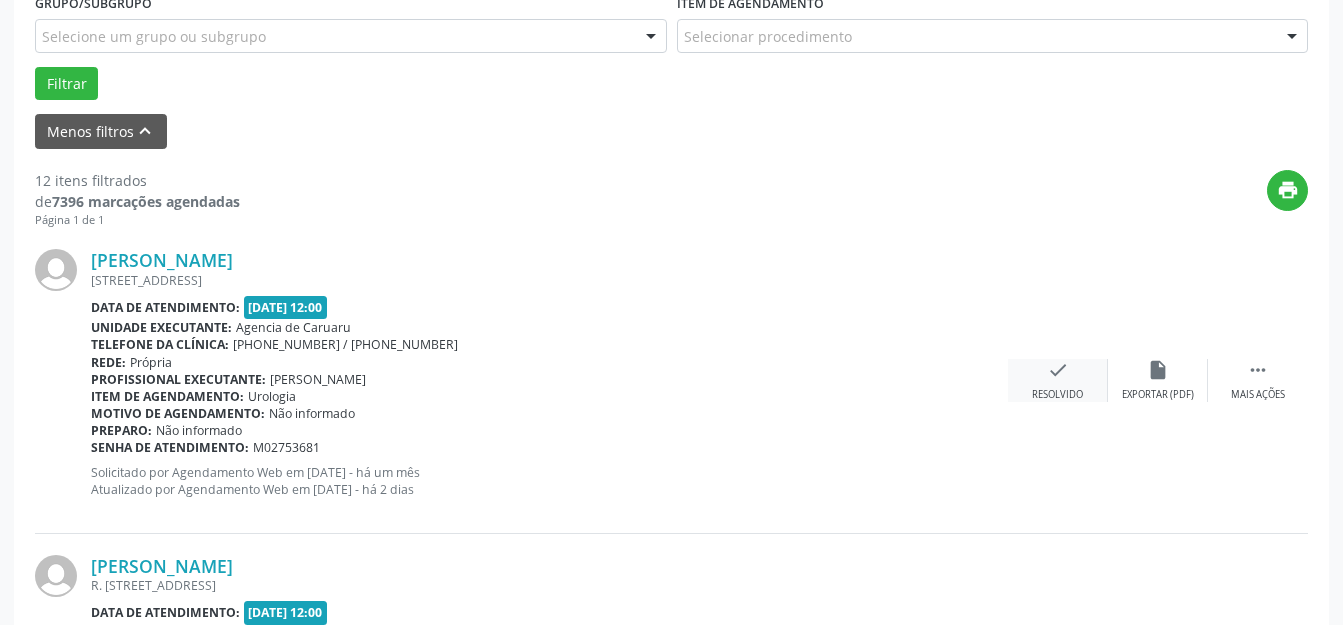 click on "check" at bounding box center (1058, 370) 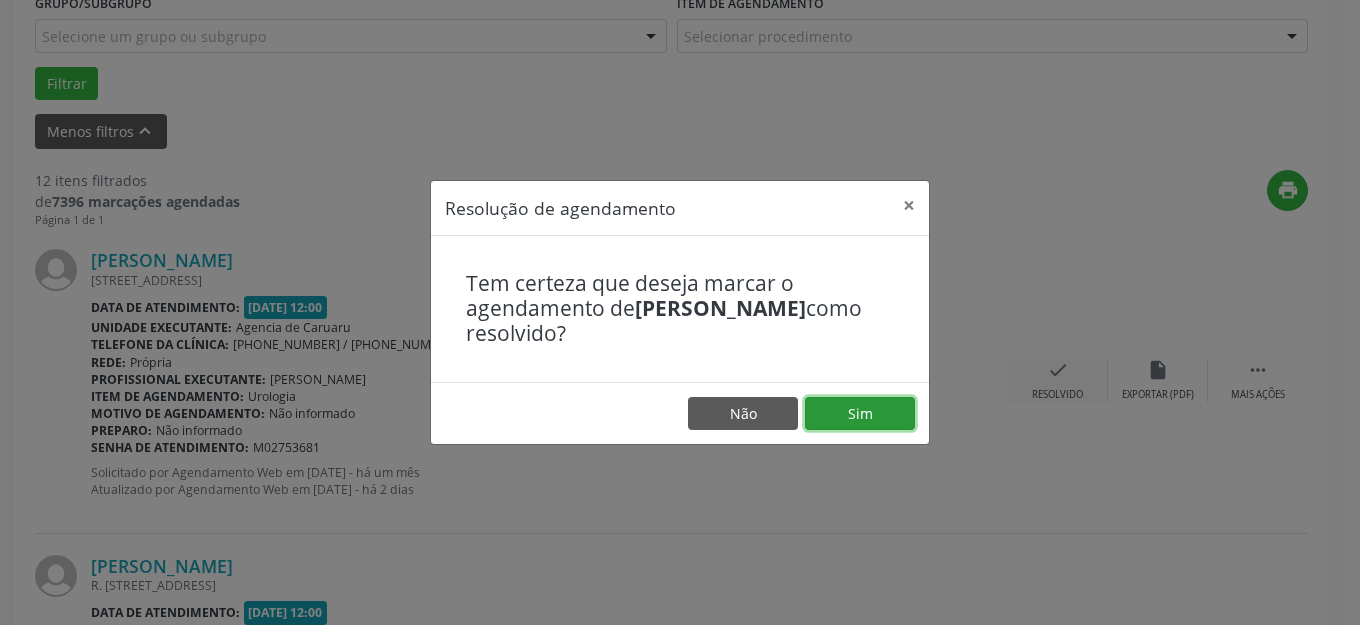 click on "Sim" at bounding box center [860, 414] 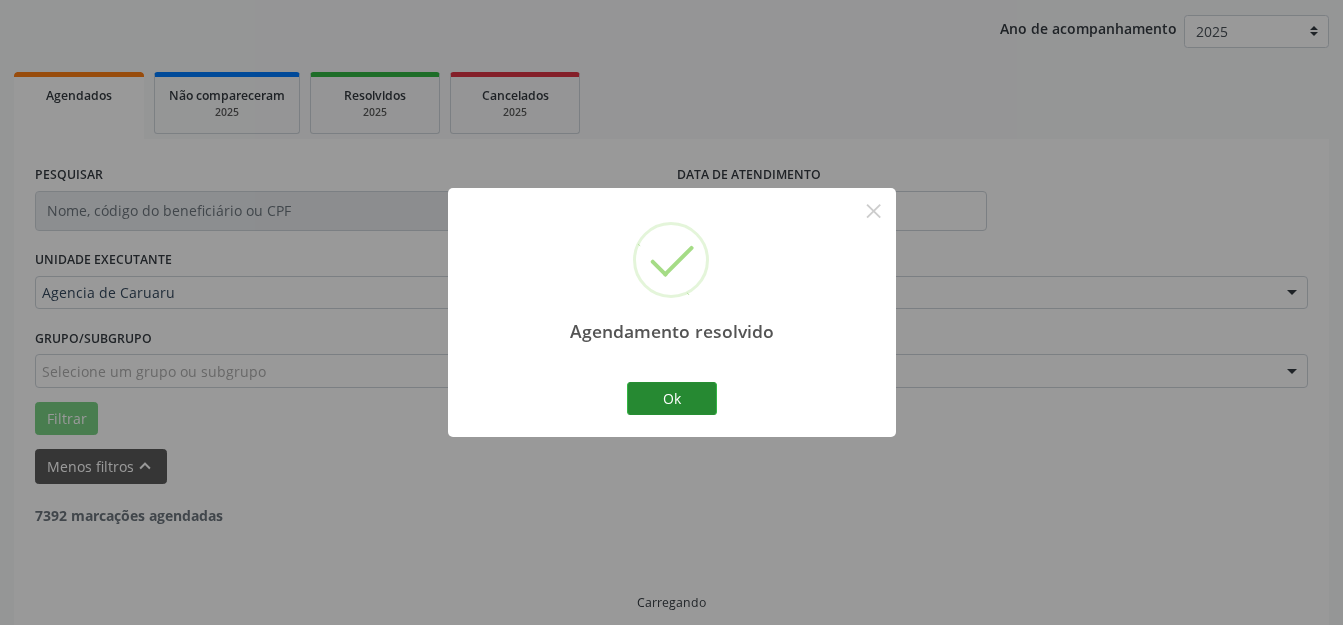 scroll, scrollTop: 248, scrollLeft: 0, axis: vertical 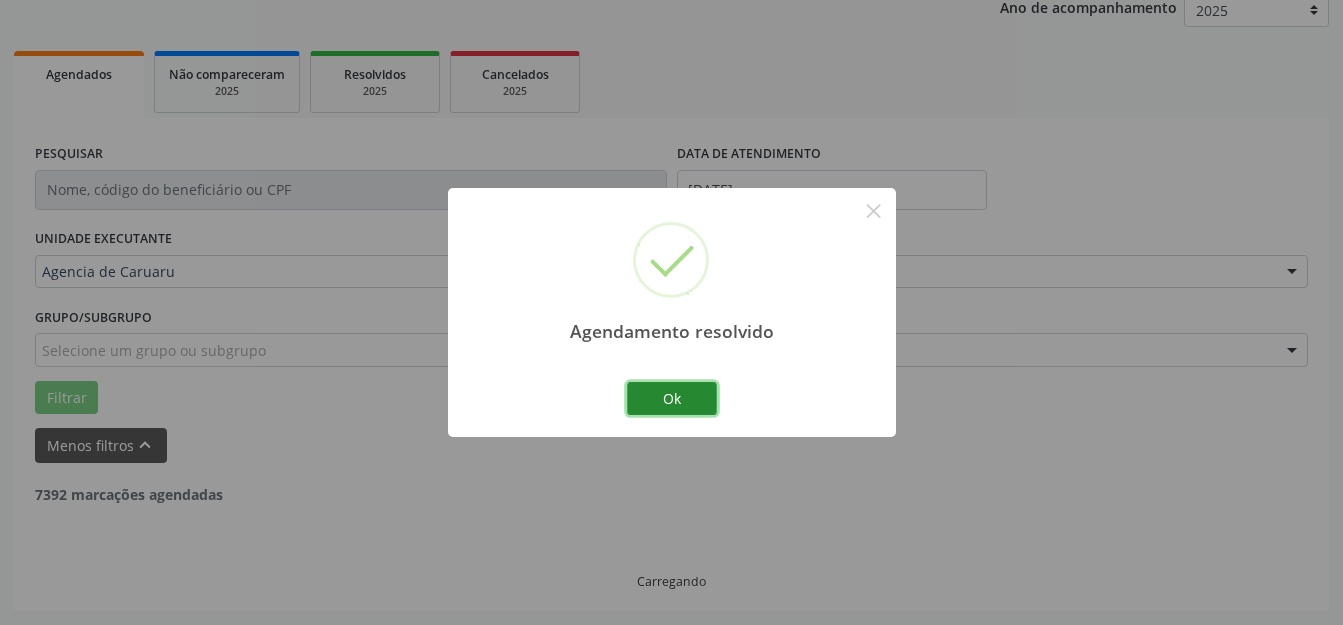 click on "Ok" at bounding box center [672, 399] 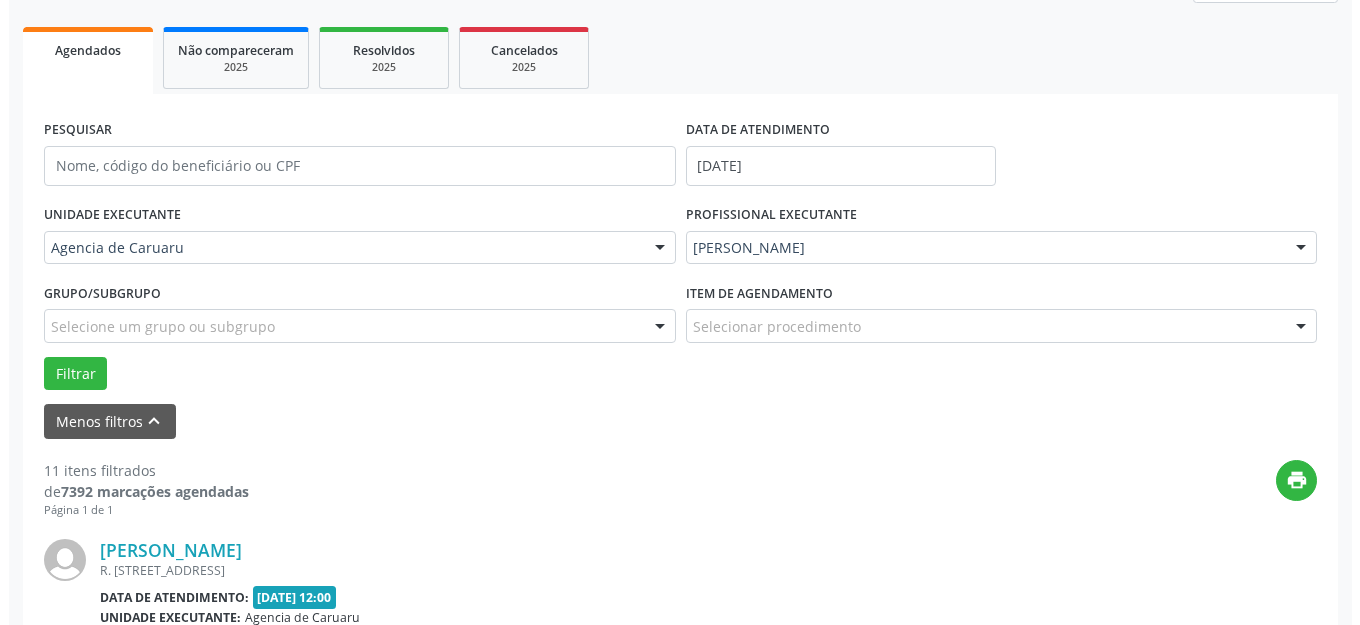 scroll, scrollTop: 548, scrollLeft: 0, axis: vertical 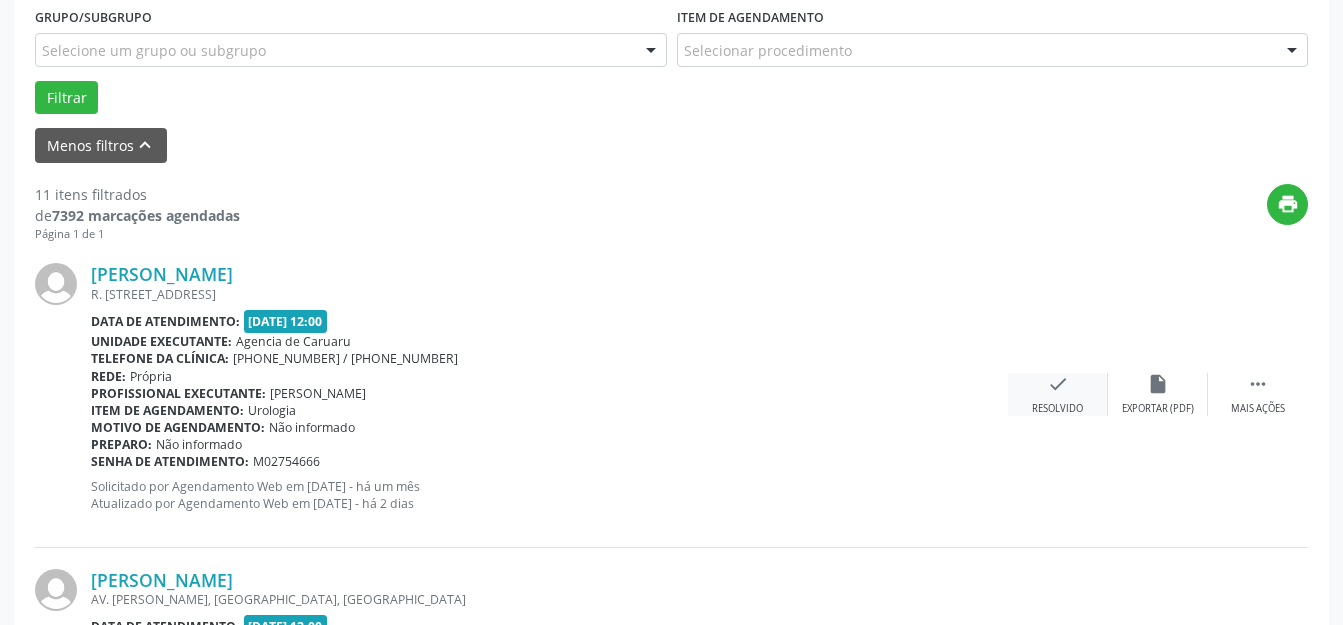 click on "check
Resolvido" at bounding box center (1058, 394) 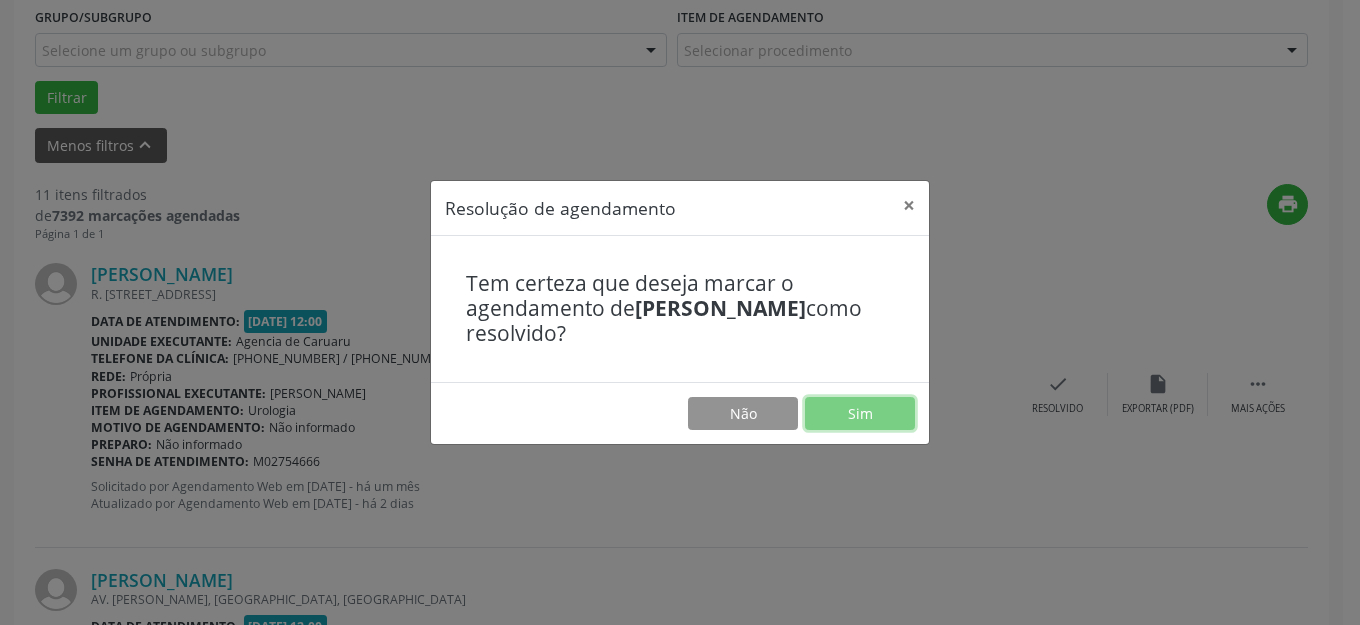 click on "Sim" at bounding box center (860, 414) 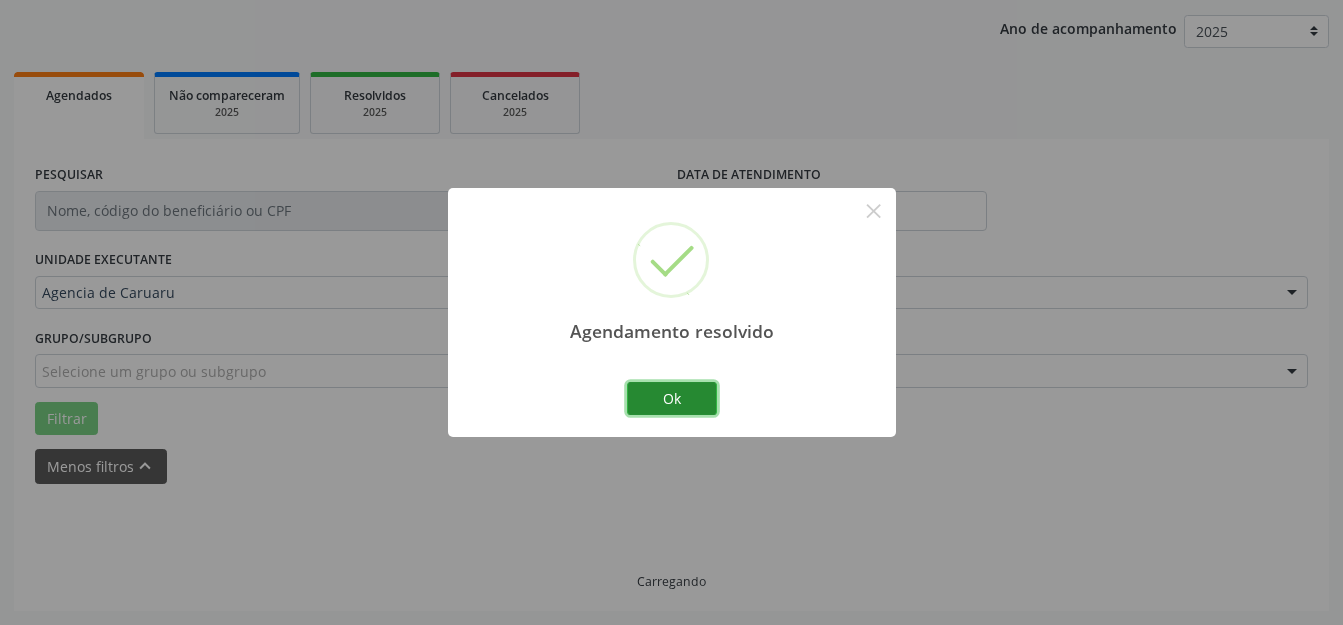 click on "Ok" at bounding box center (672, 399) 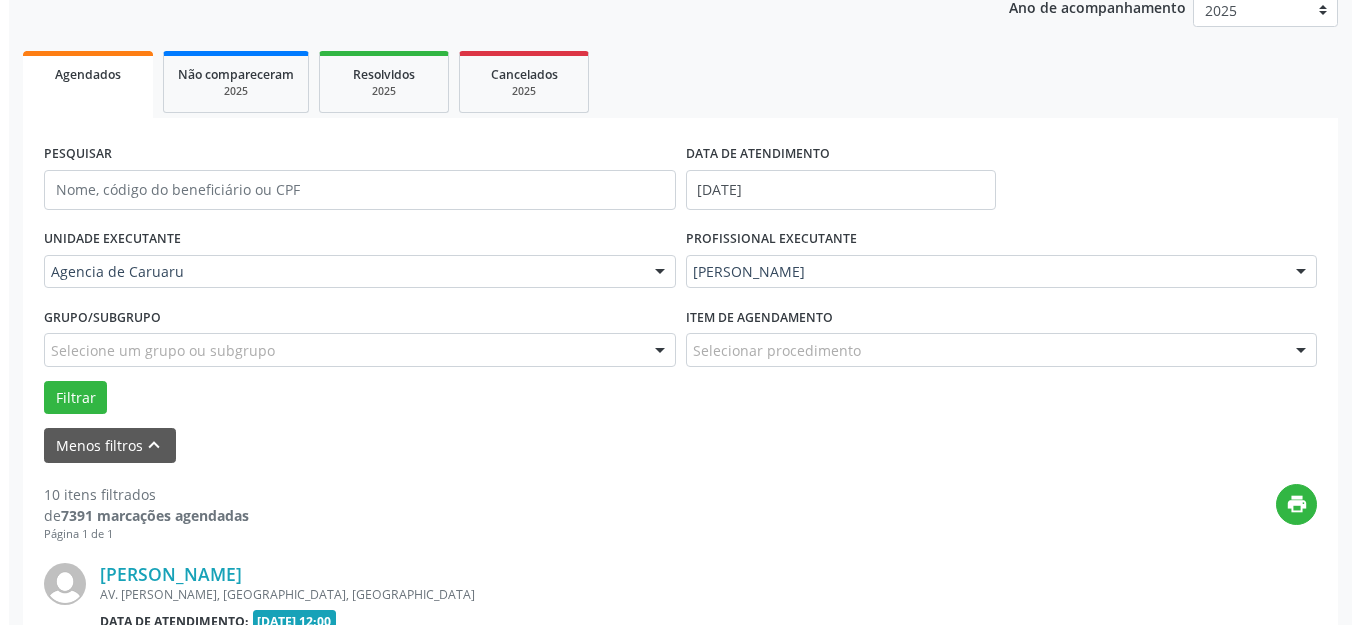 scroll, scrollTop: 448, scrollLeft: 0, axis: vertical 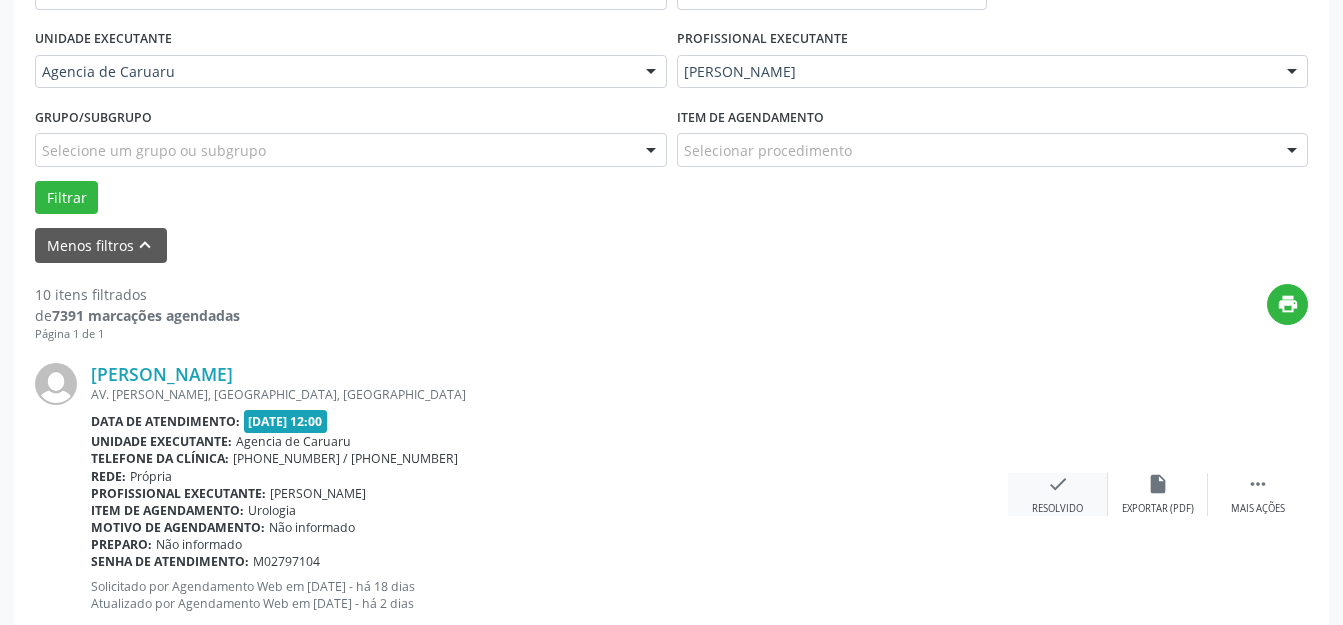 click on "check" at bounding box center [1058, 484] 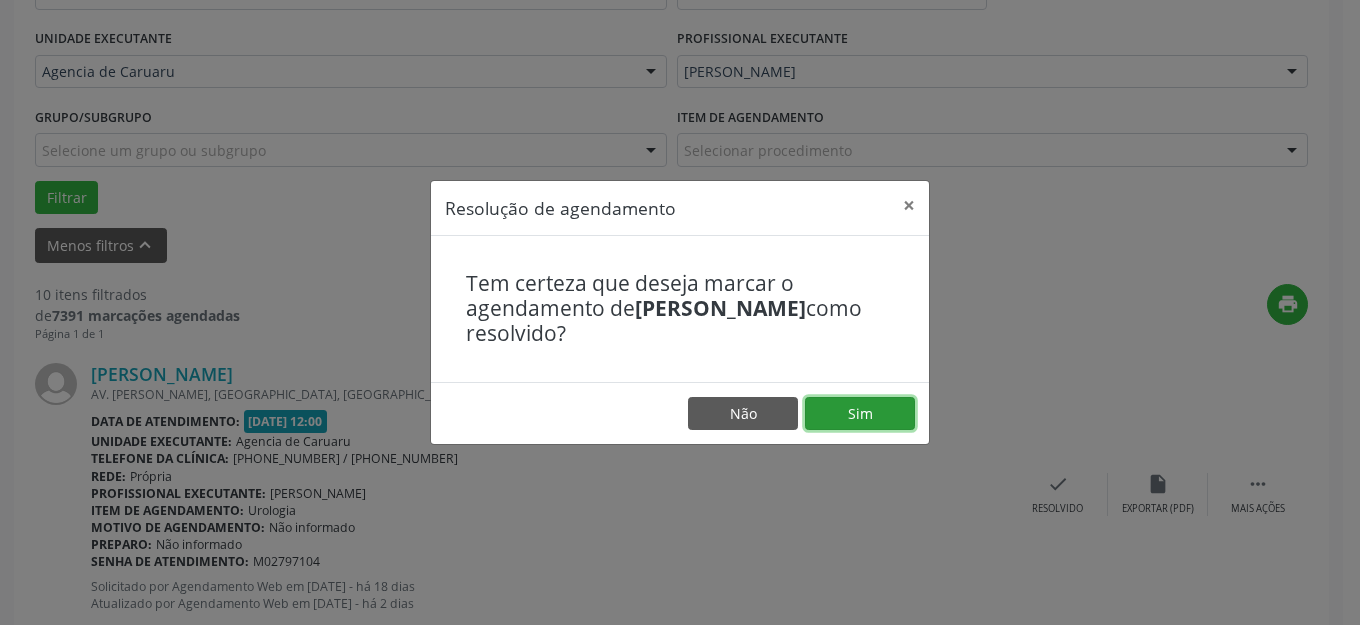 click on "Sim" at bounding box center [860, 414] 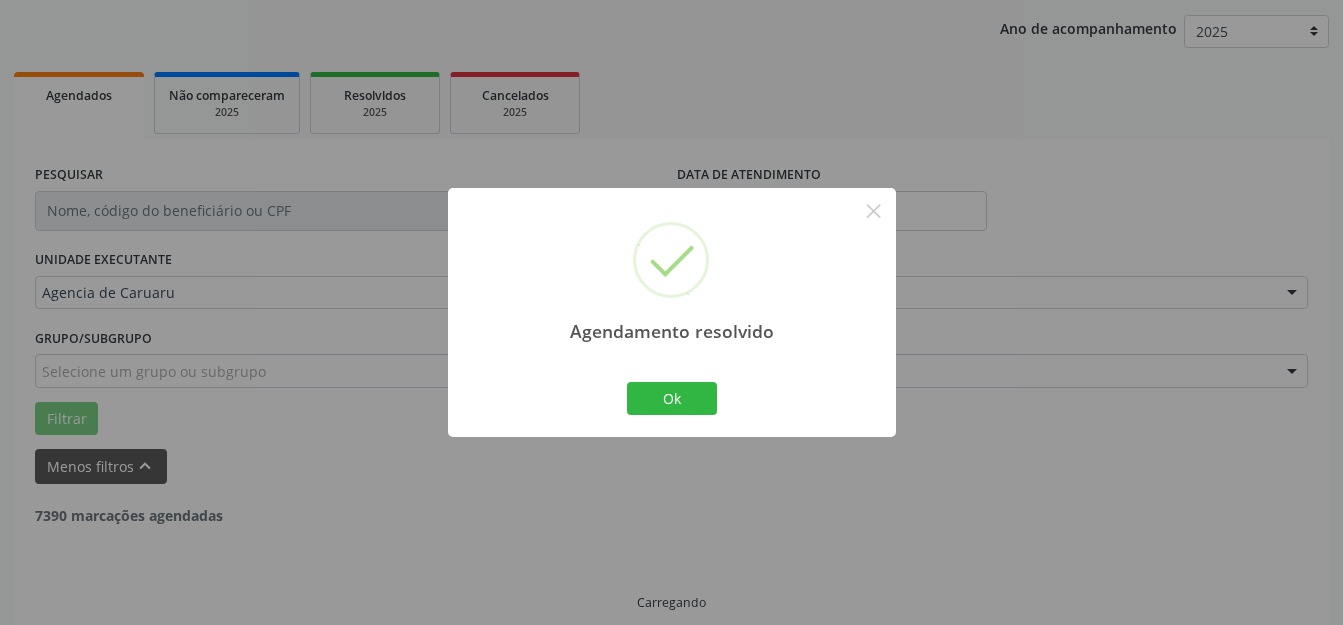 scroll, scrollTop: 248, scrollLeft: 0, axis: vertical 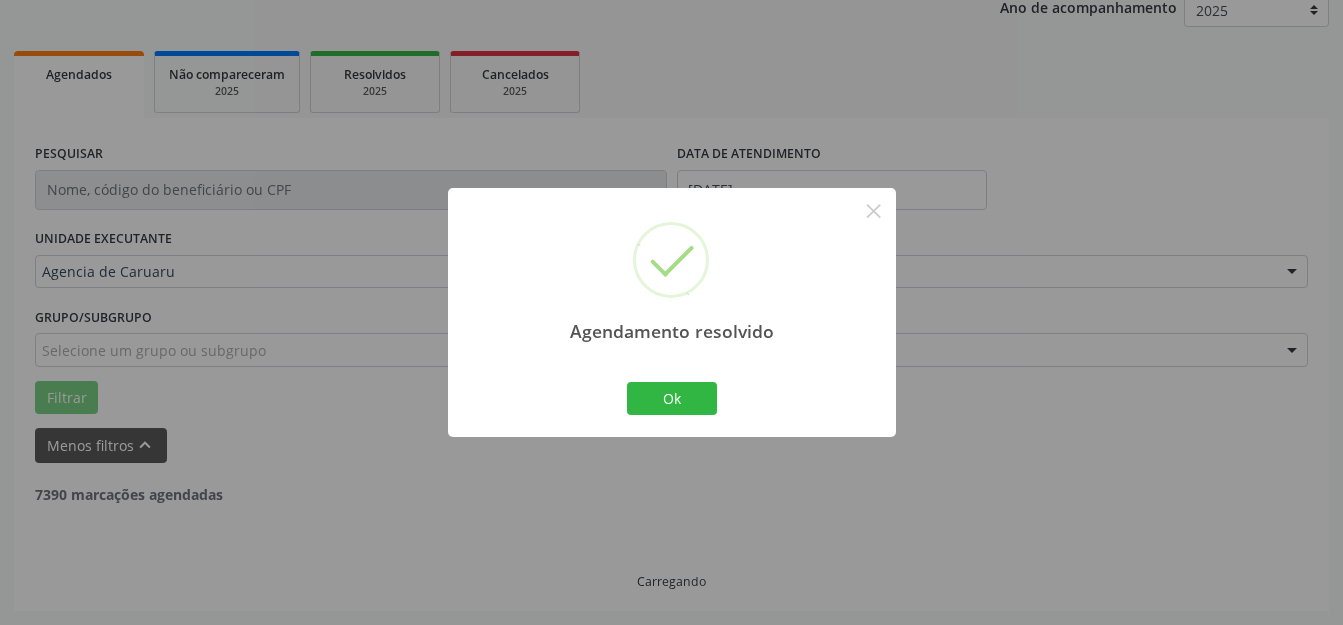 click on "Agendamento resolvido × Ok Cancel" at bounding box center [672, 312] 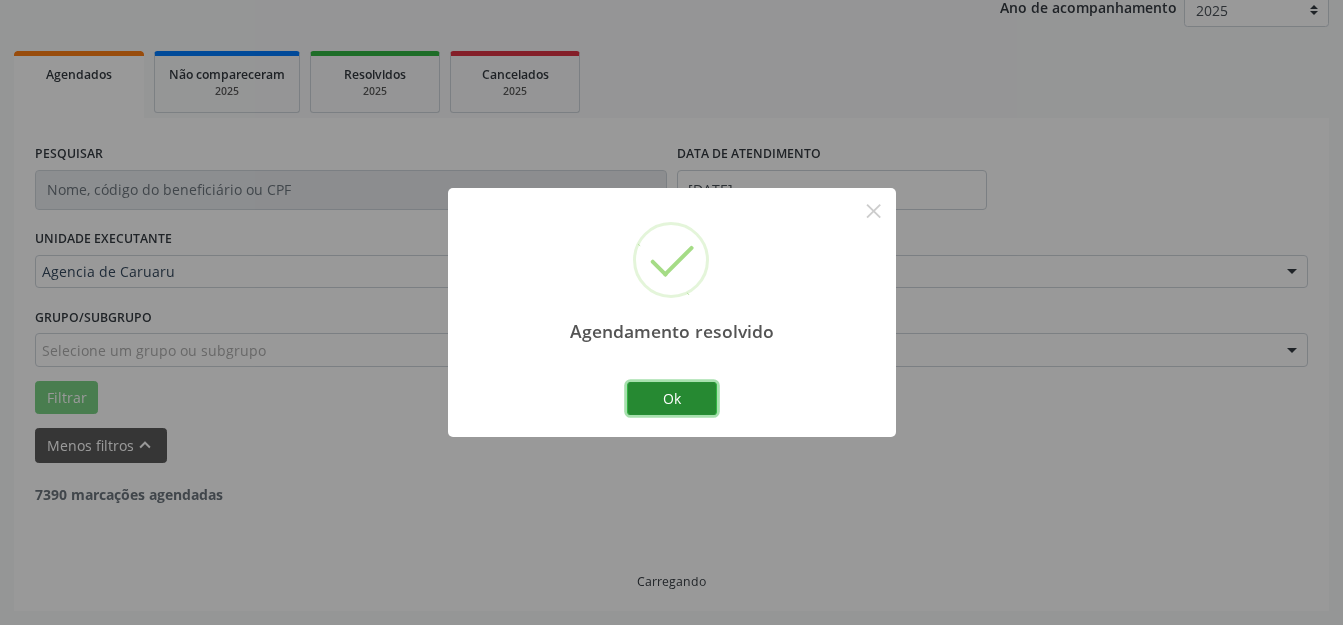 click on "Ok" at bounding box center [672, 399] 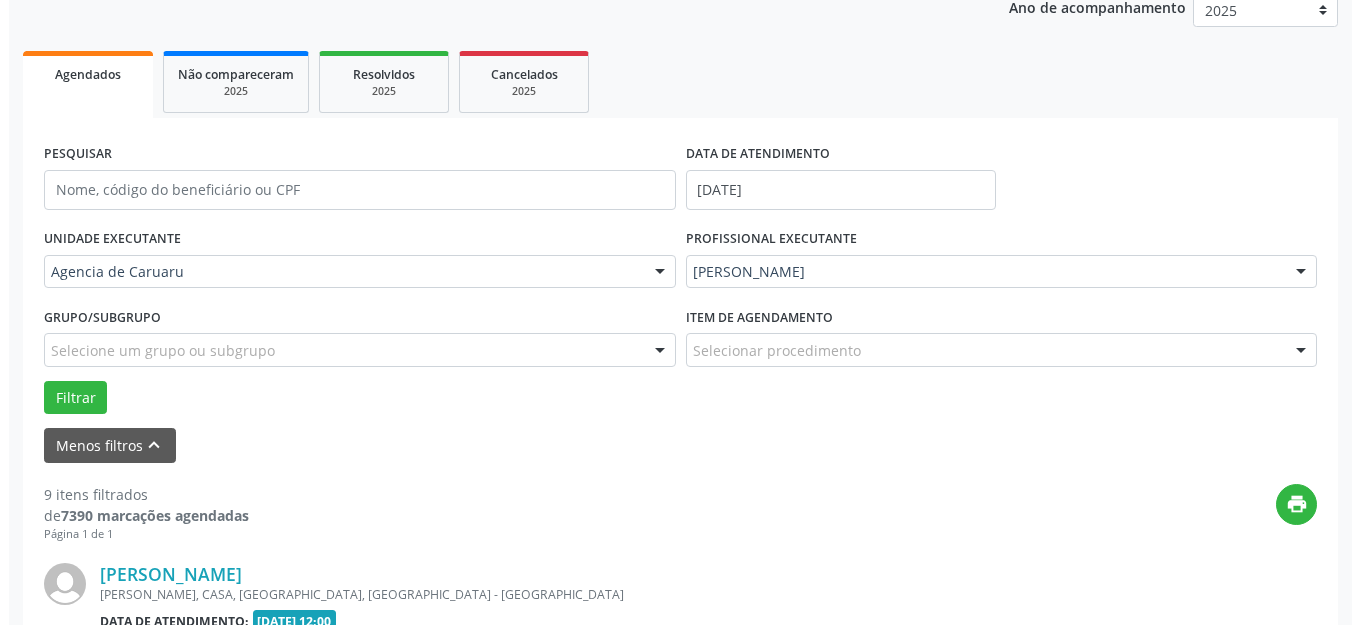 scroll, scrollTop: 648, scrollLeft: 0, axis: vertical 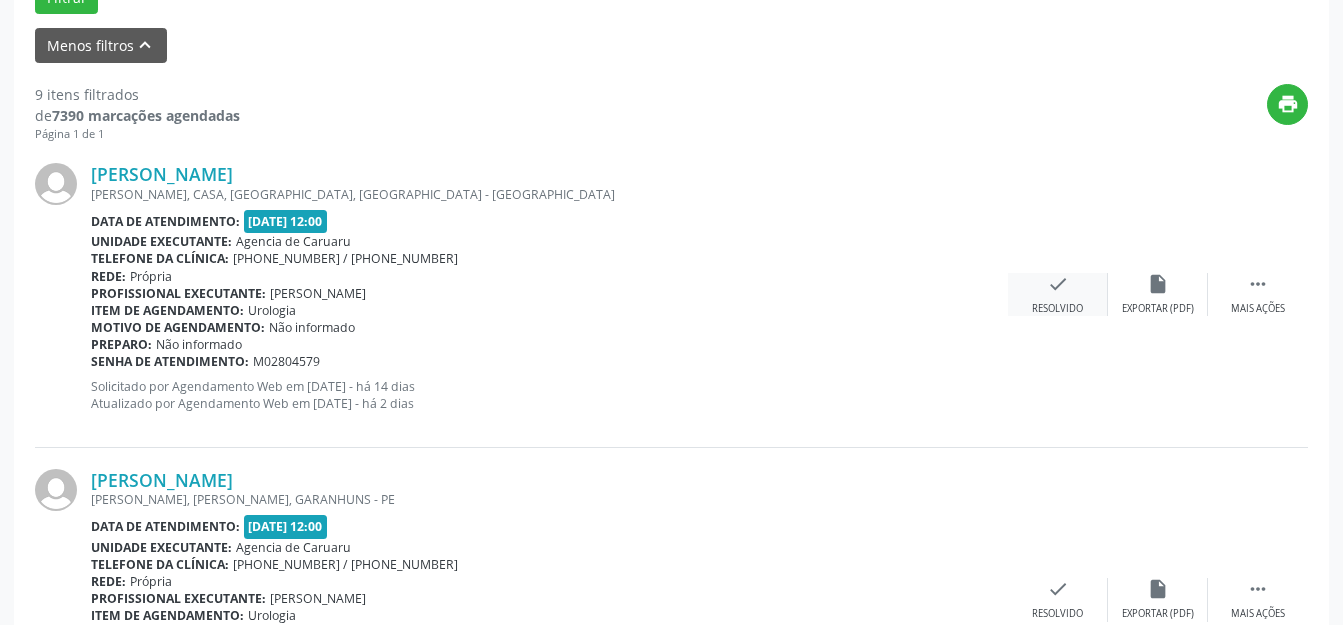 click on "check
Resolvido" at bounding box center [1058, 294] 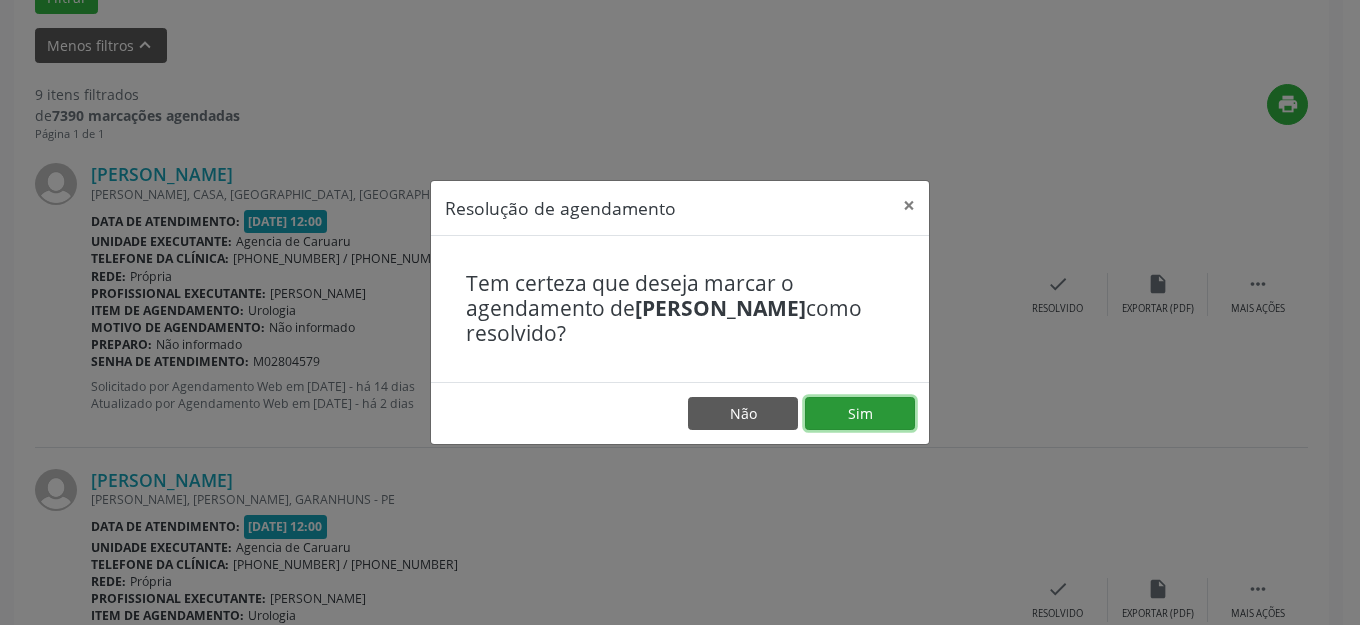click on "Sim" at bounding box center [860, 414] 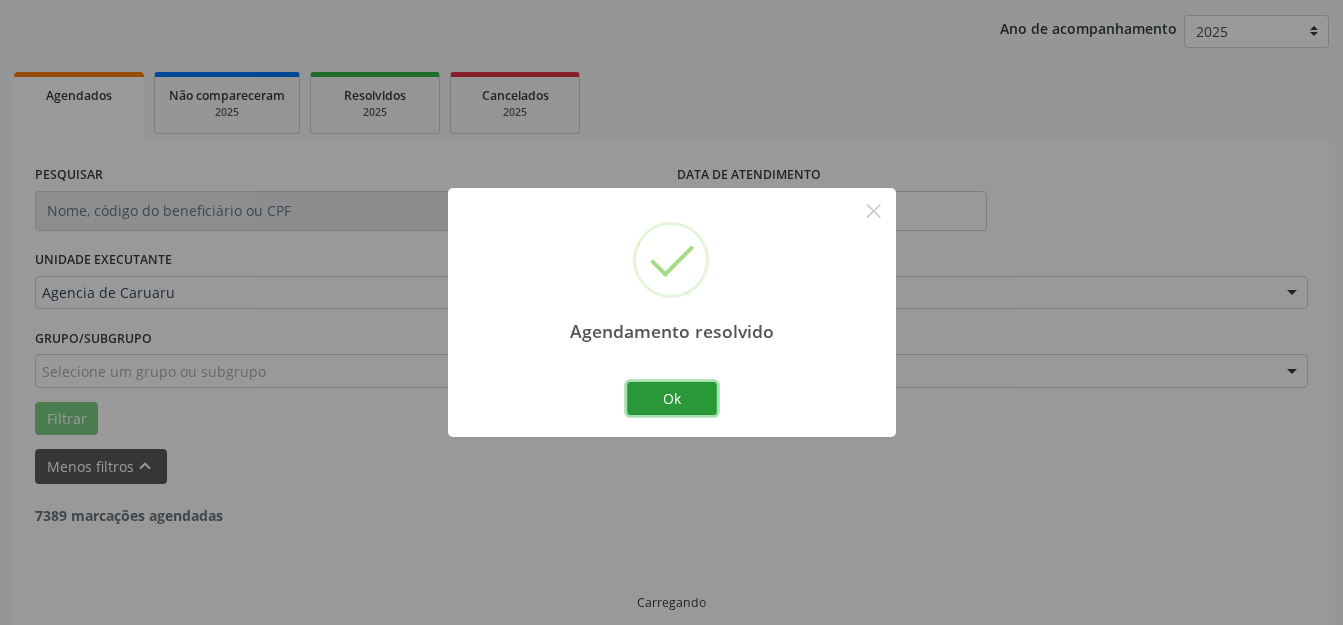scroll, scrollTop: 248, scrollLeft: 0, axis: vertical 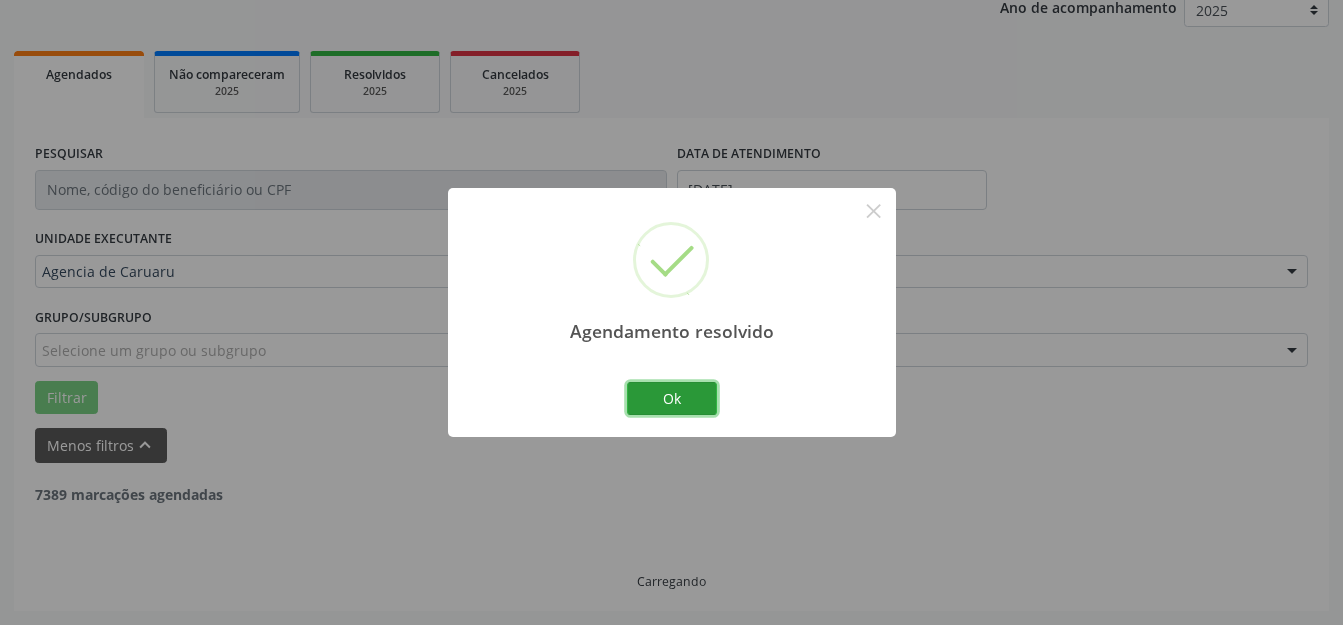 click on "Ok" at bounding box center [672, 399] 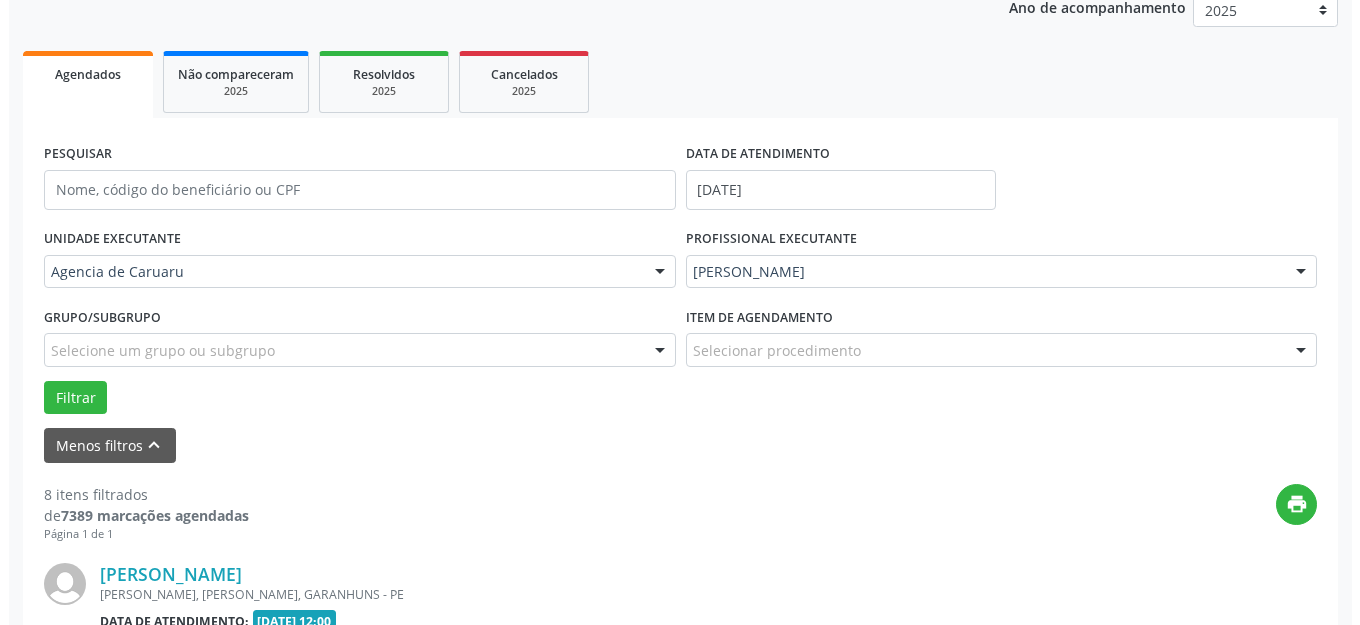 scroll, scrollTop: 448, scrollLeft: 0, axis: vertical 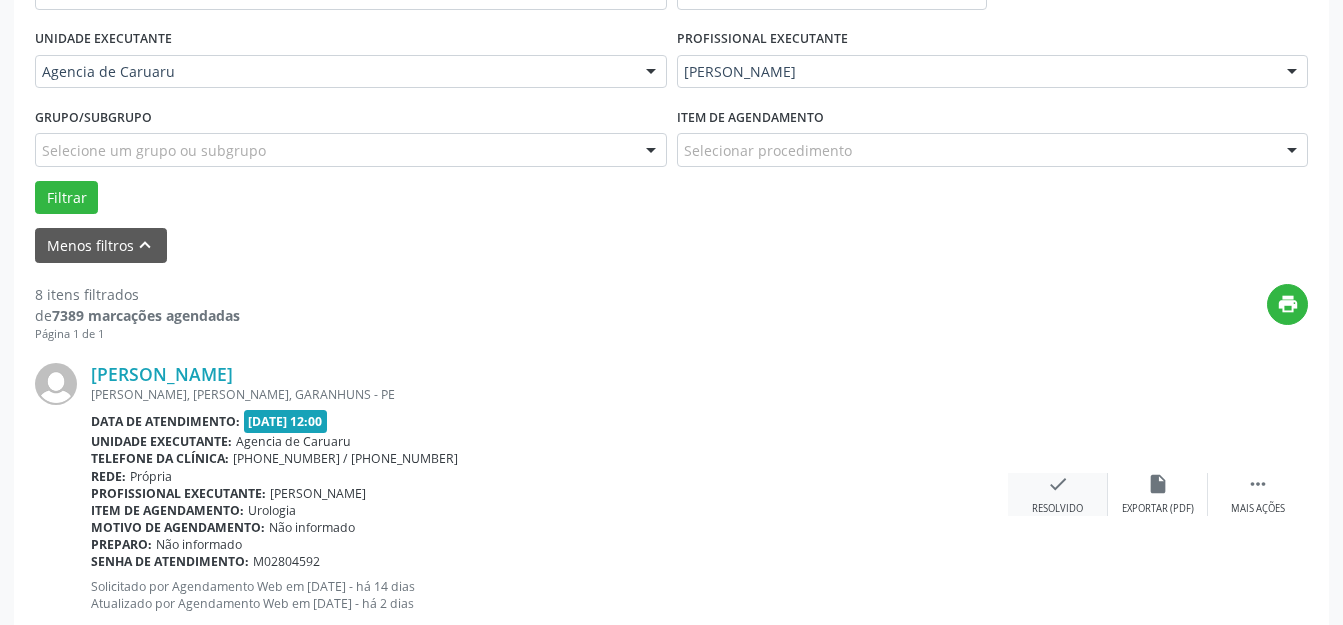 click on "check
Resolvido" at bounding box center [1058, 494] 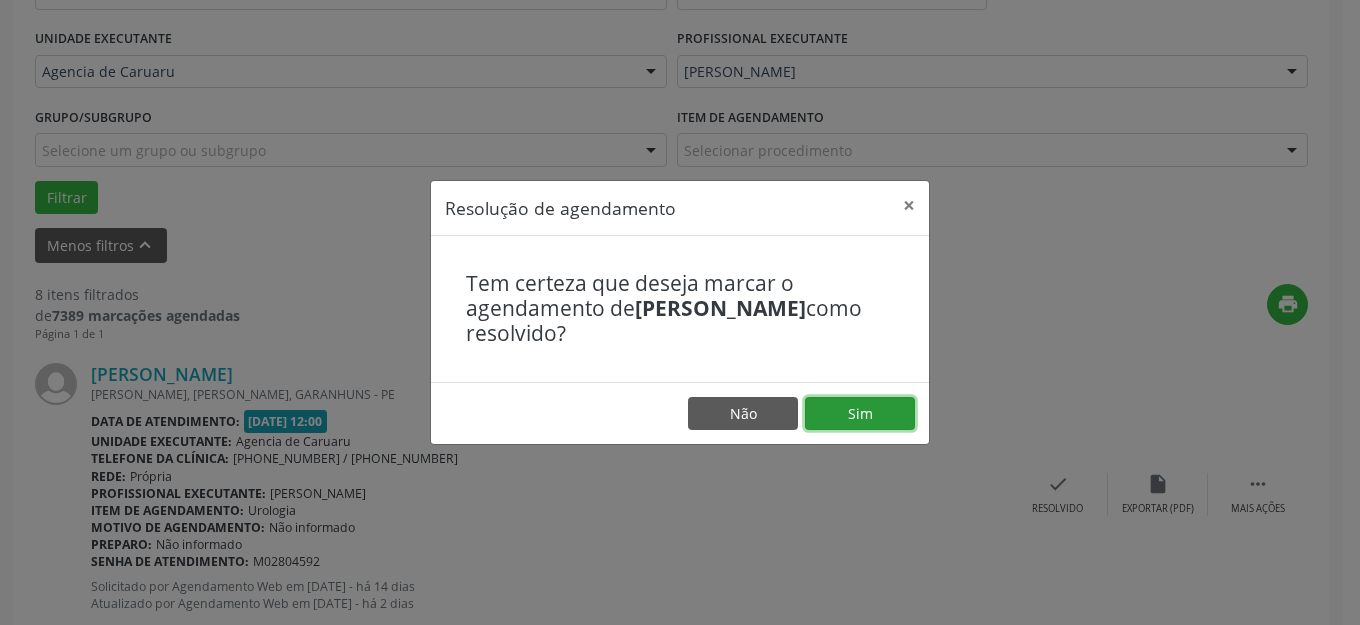 click on "Sim" at bounding box center [860, 414] 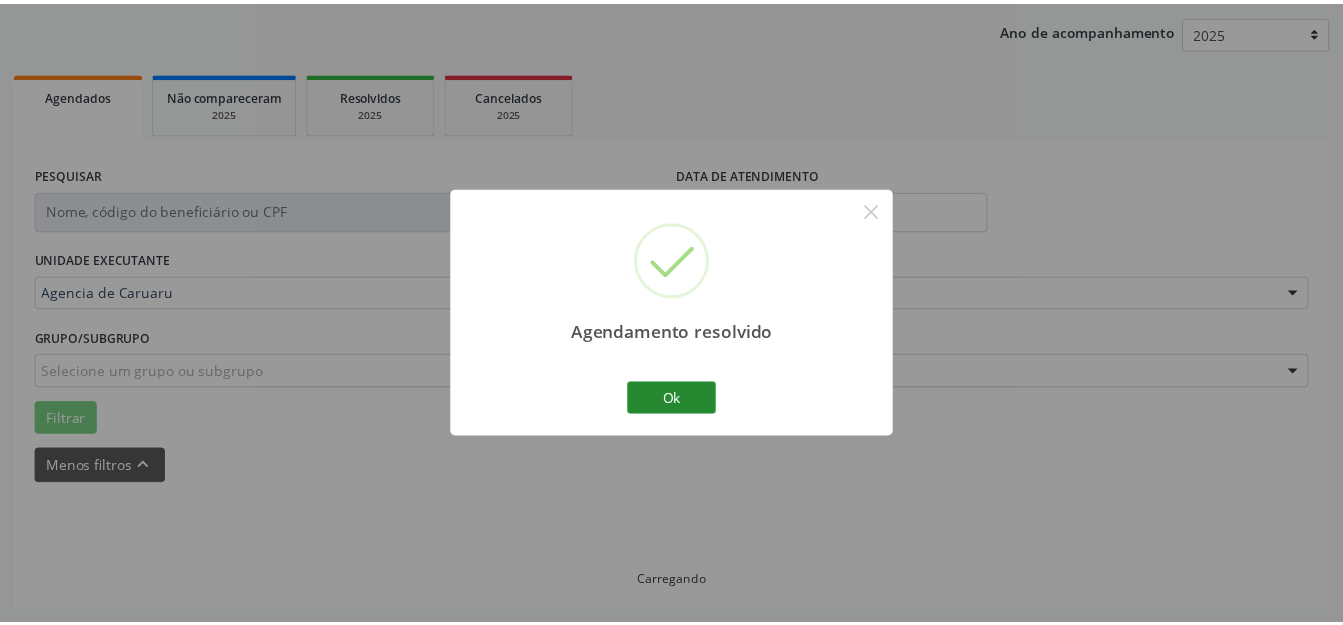 scroll, scrollTop: 227, scrollLeft: 0, axis: vertical 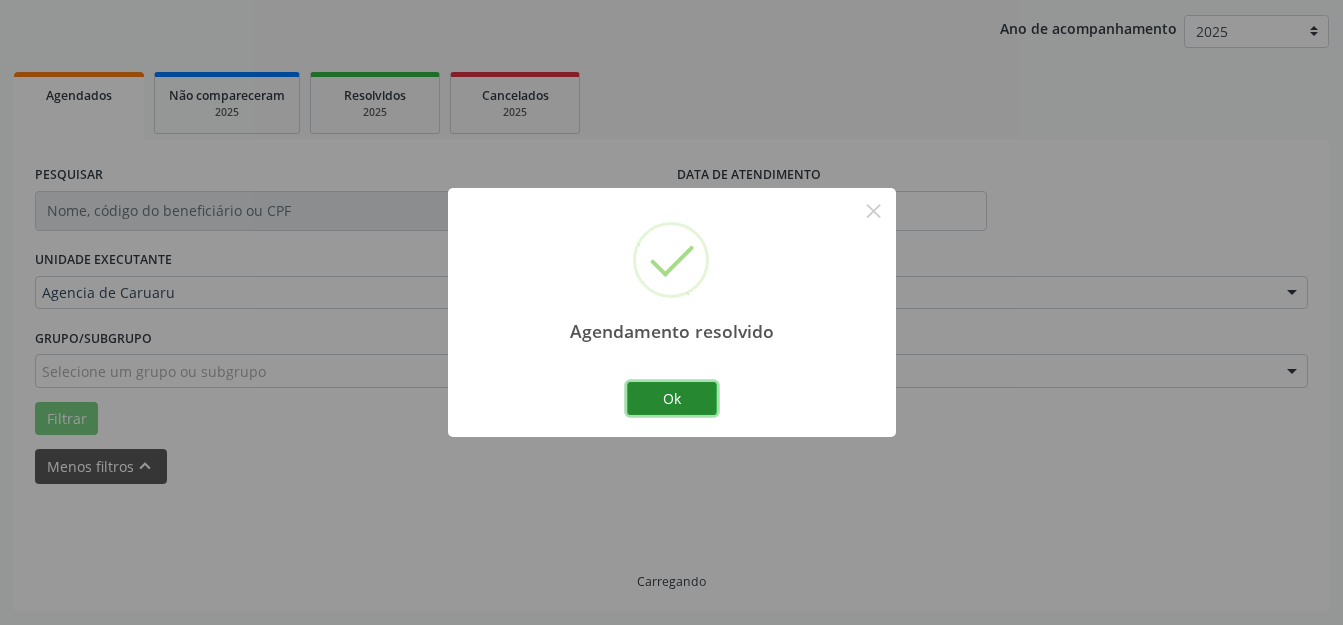 click on "Ok" at bounding box center (672, 399) 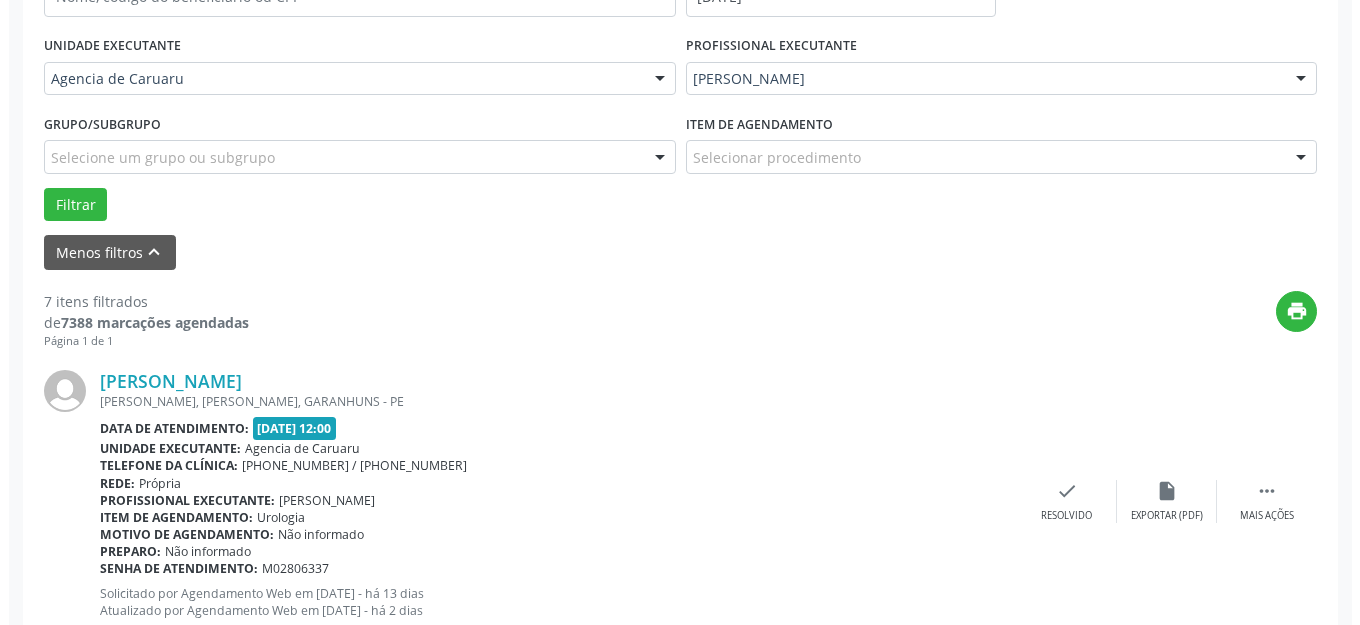 scroll, scrollTop: 448, scrollLeft: 0, axis: vertical 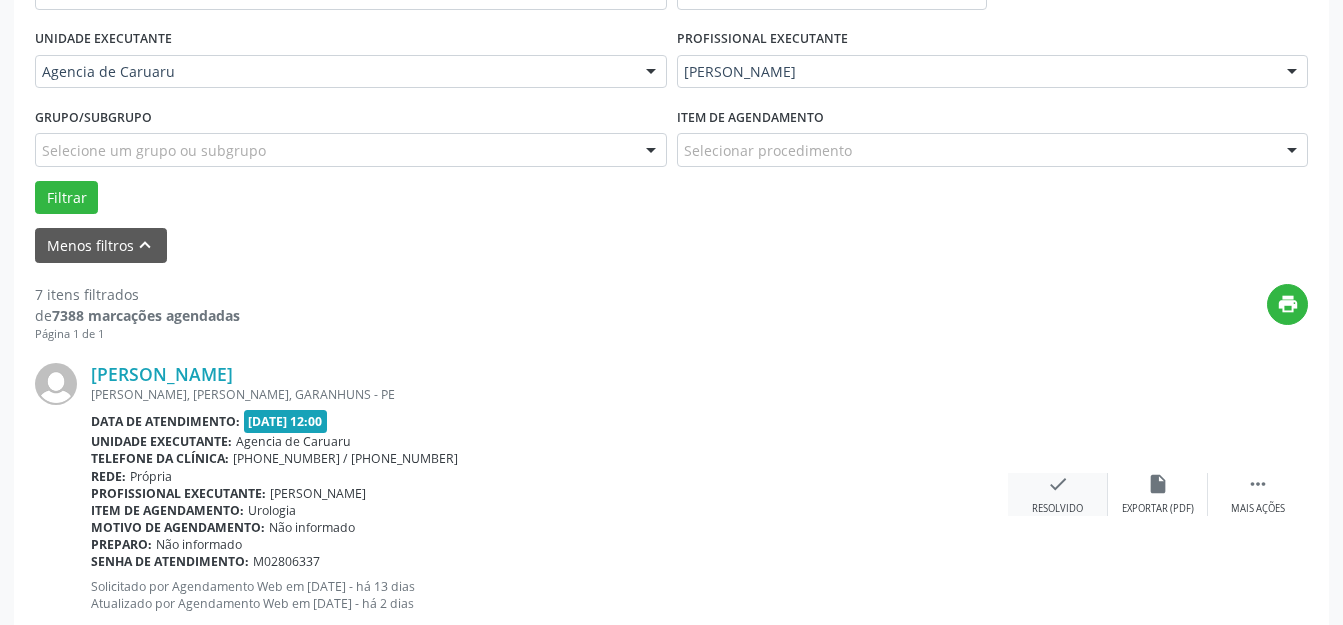 click on "check" at bounding box center [1058, 484] 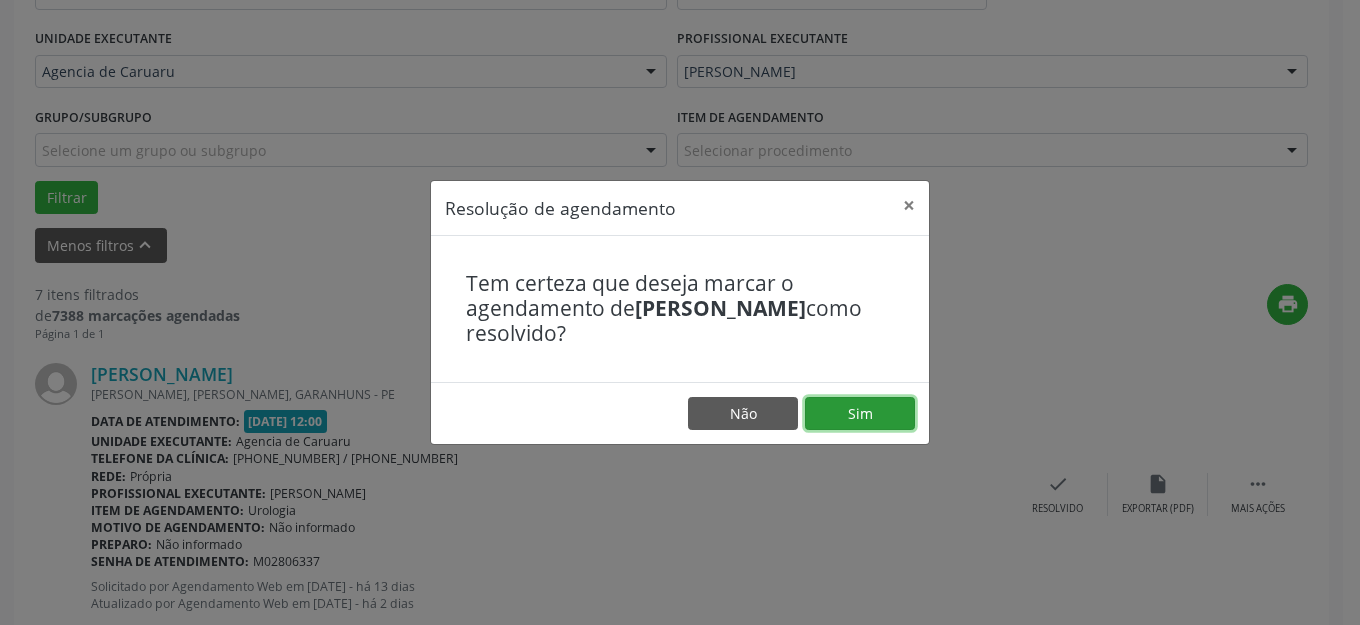 click on "Sim" at bounding box center [860, 414] 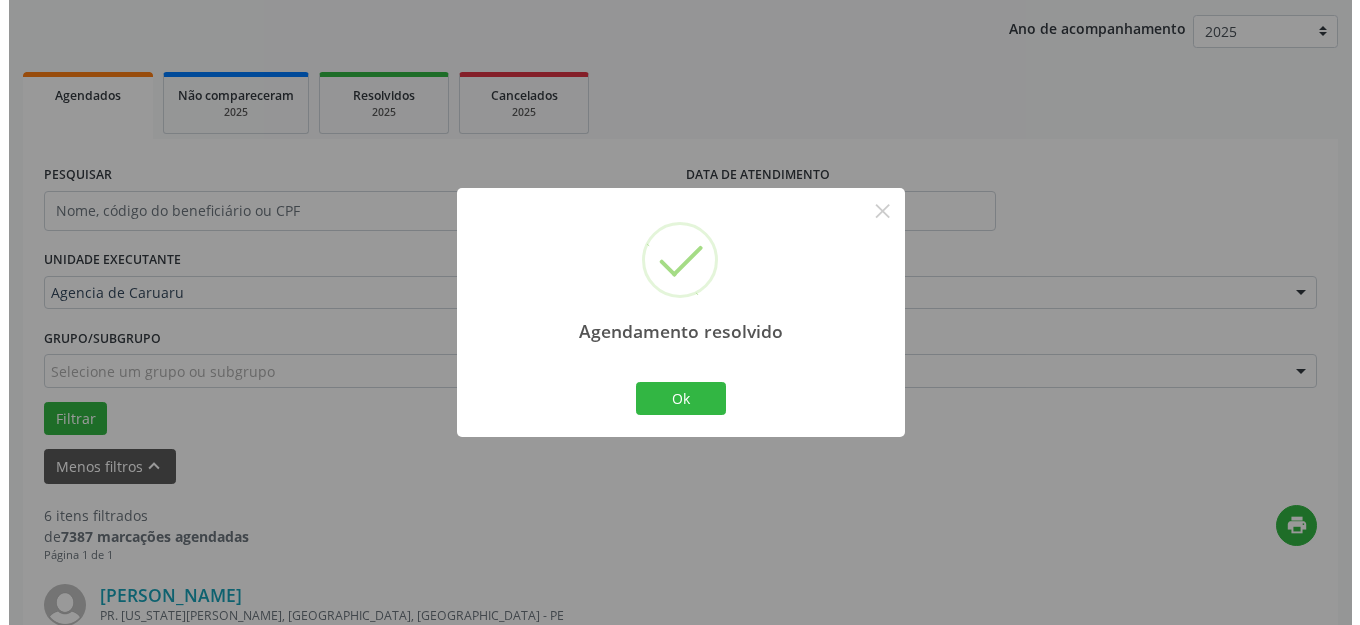 scroll, scrollTop: 448, scrollLeft: 0, axis: vertical 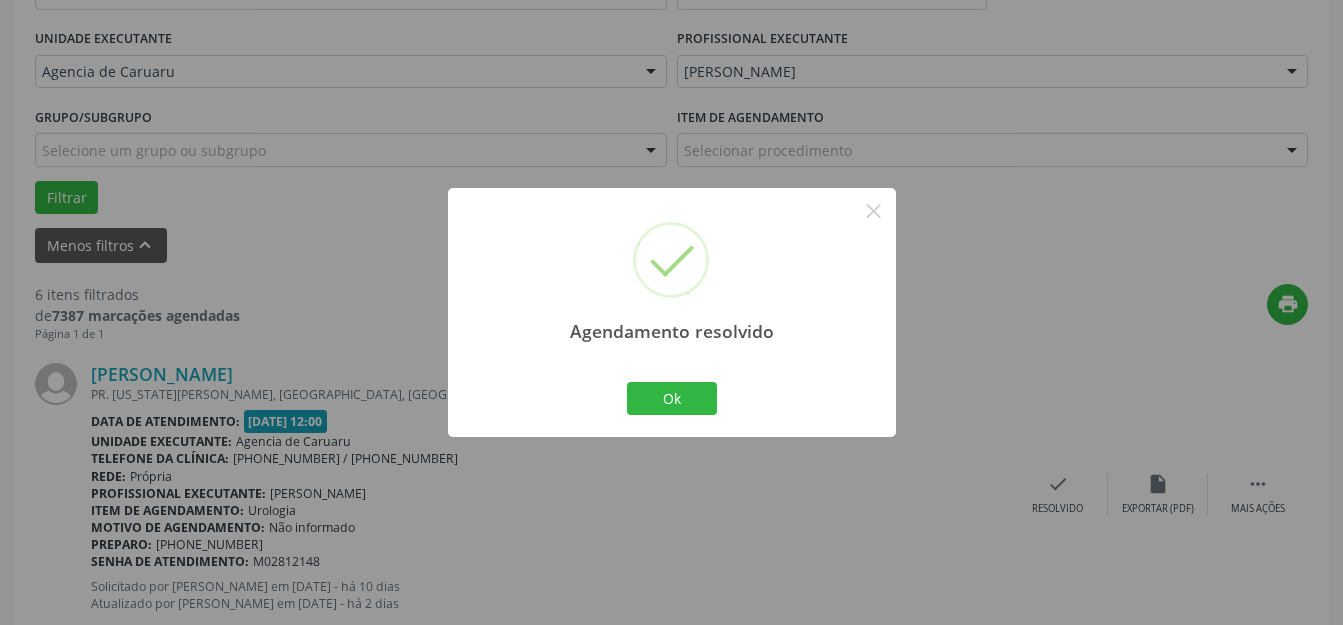 click on "Agendamento resolvido × Ok Cancel" at bounding box center (672, 312) 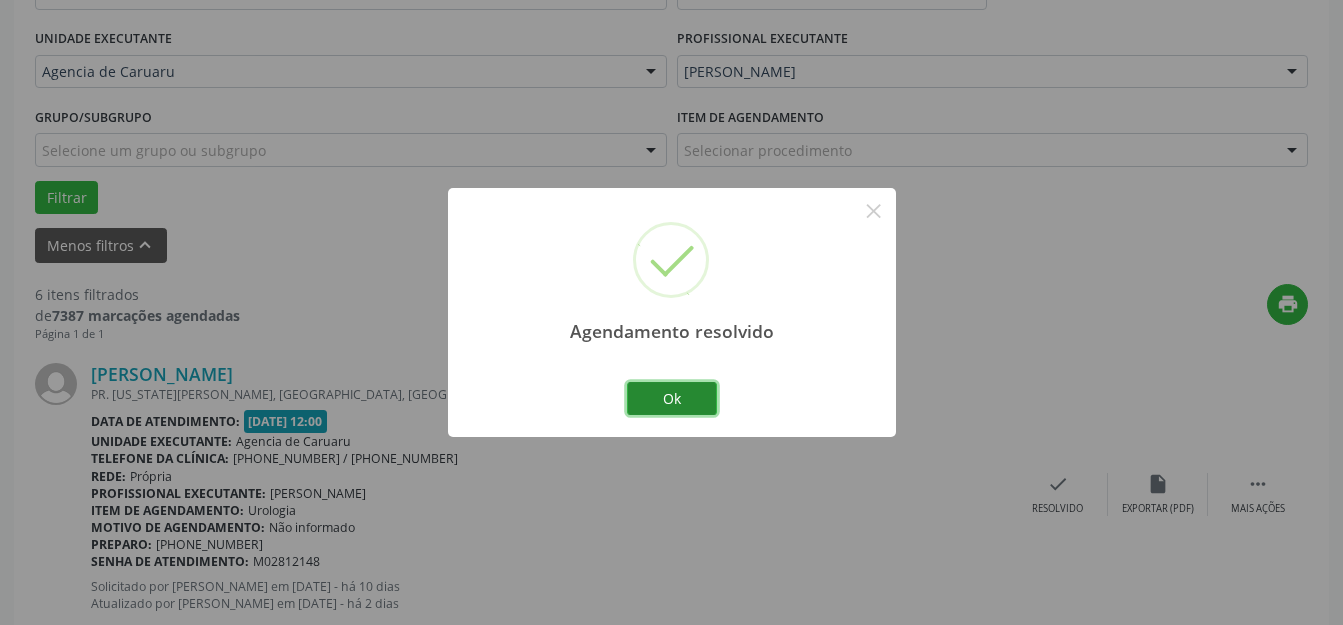 click on "Ok" at bounding box center [672, 399] 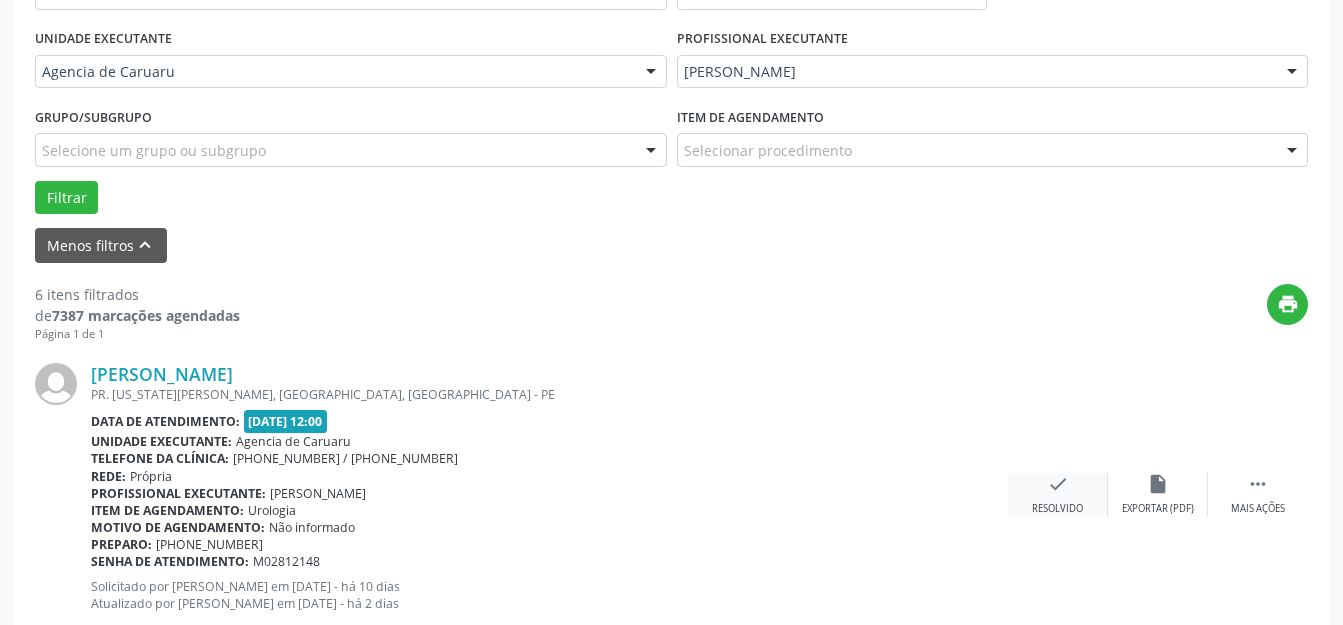 click on "Resolvido" at bounding box center [1057, 509] 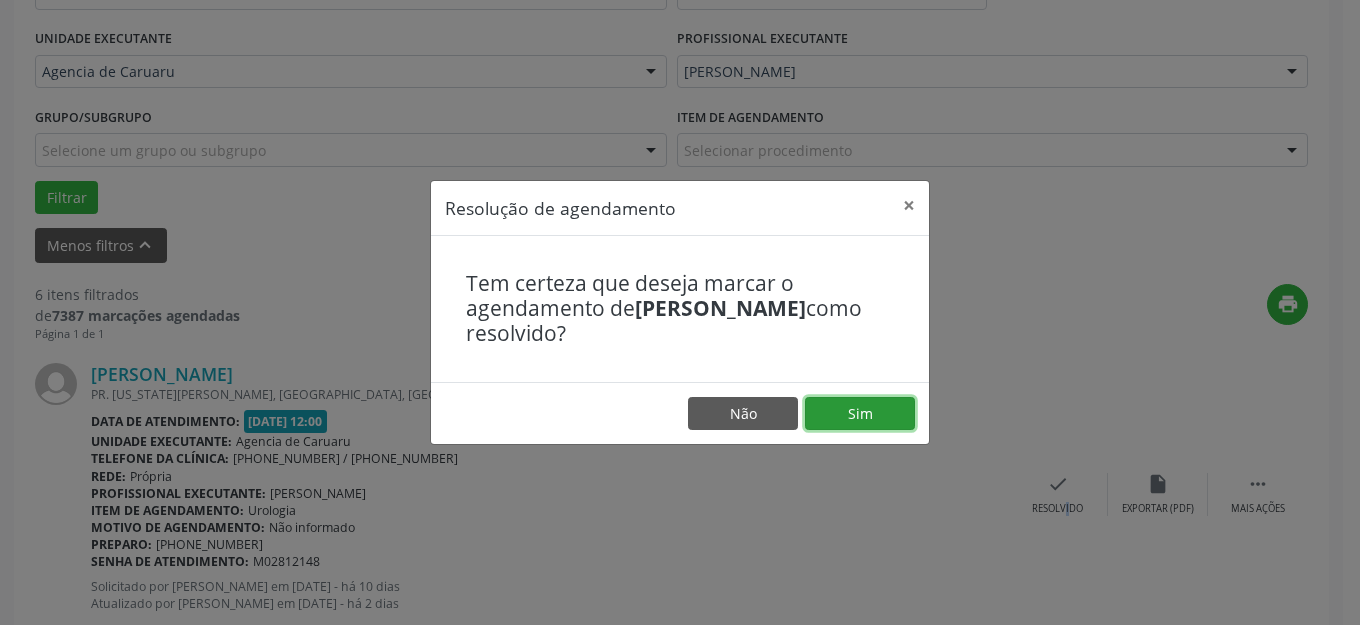 click on "Sim" at bounding box center [860, 414] 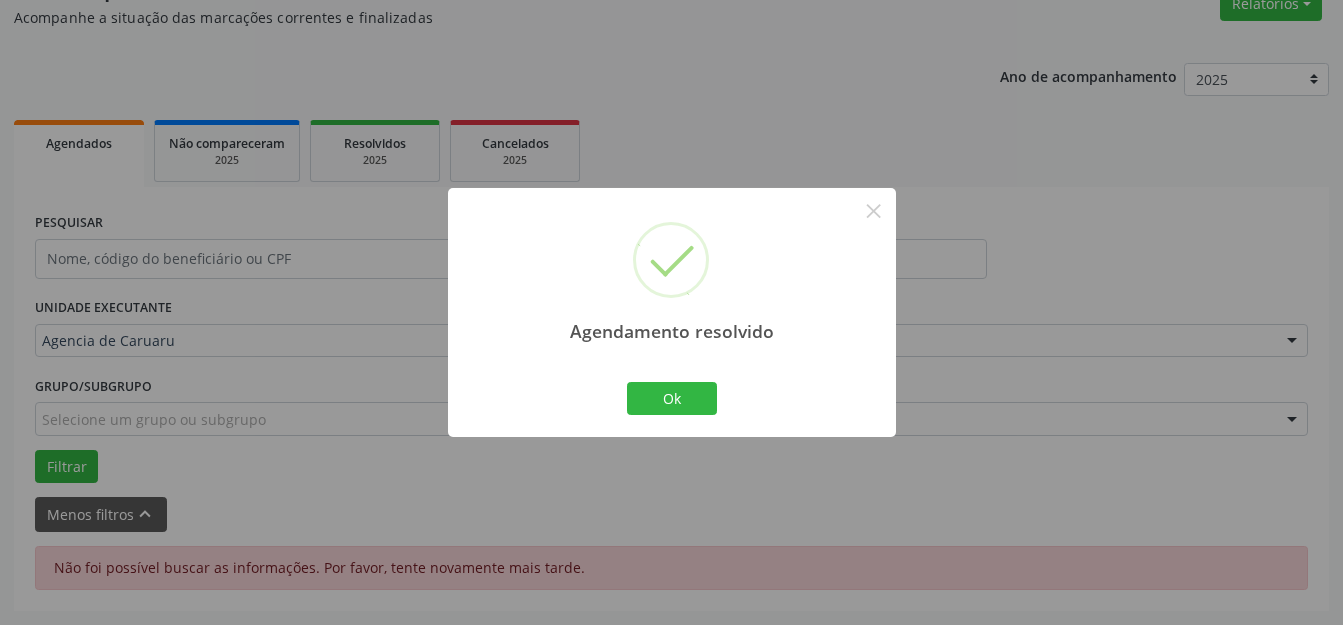 click on "Ok" at bounding box center [672, 399] 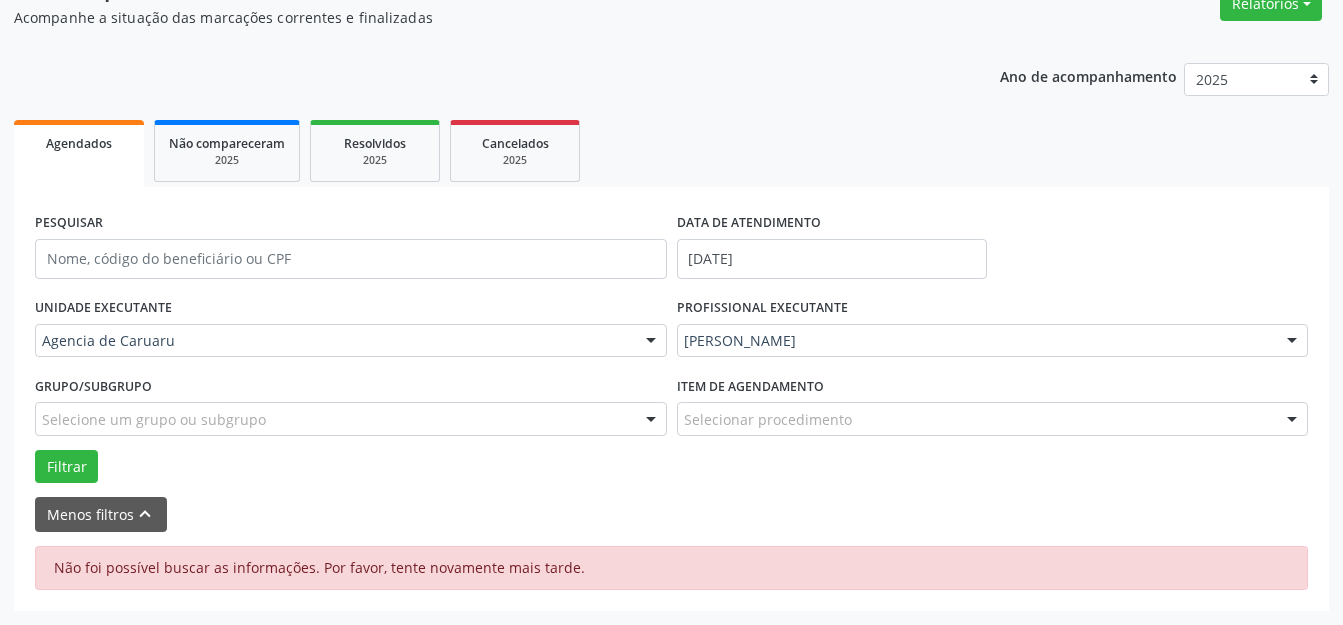 click on "Filtrar" at bounding box center [671, 467] 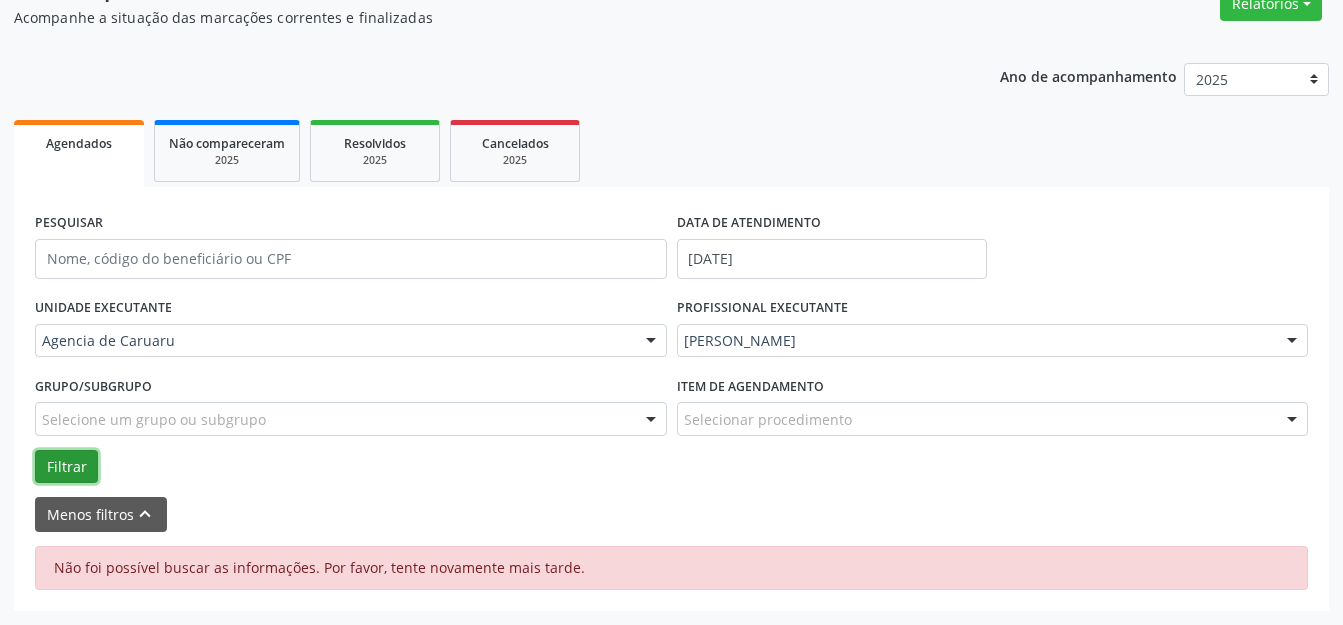click on "Filtrar" at bounding box center (66, 467) 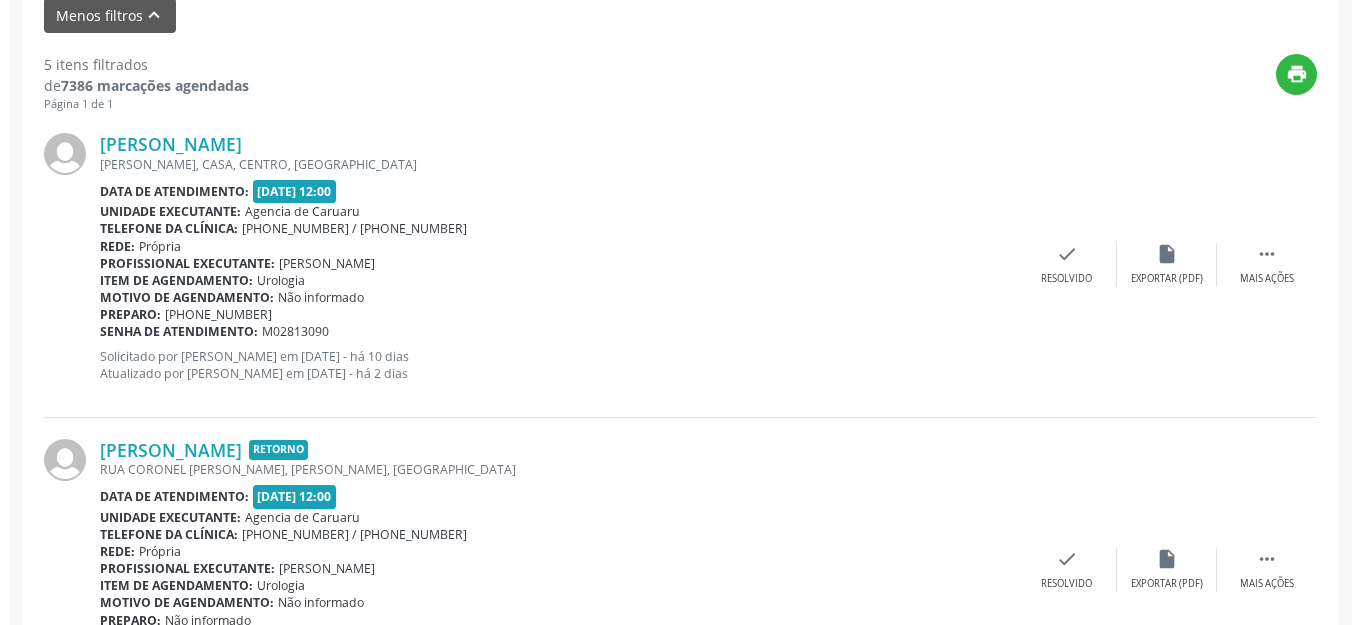 scroll, scrollTop: 679, scrollLeft: 0, axis: vertical 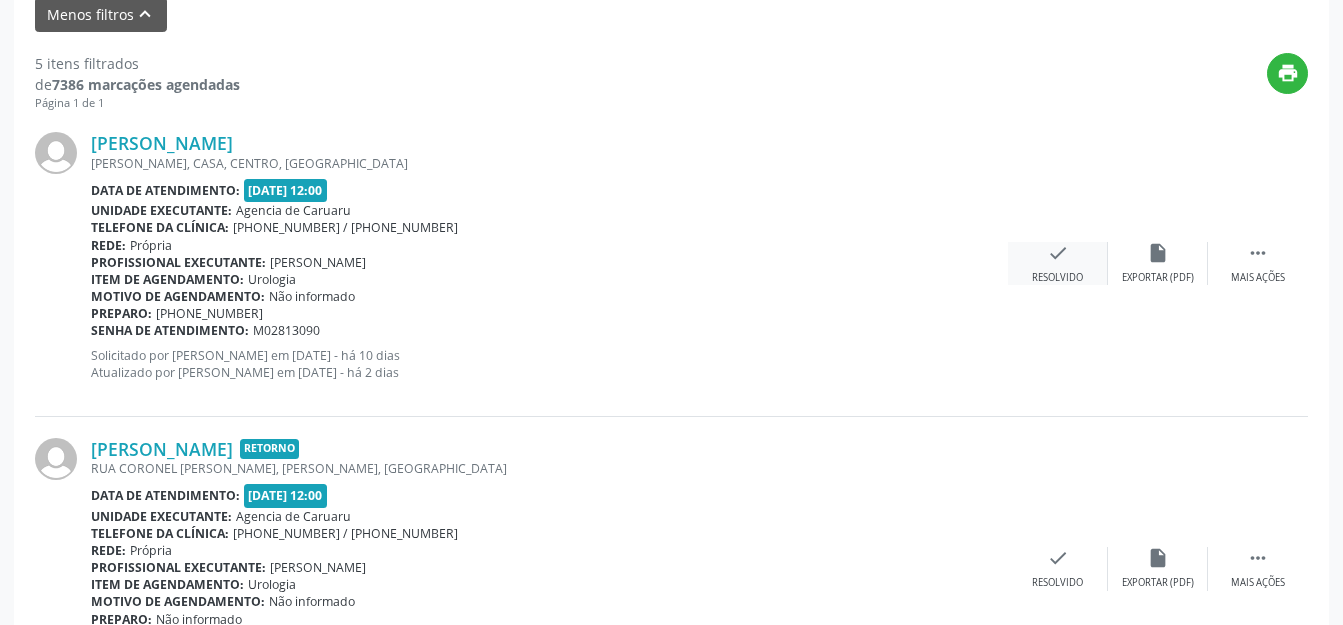 click on "check
Resolvido" at bounding box center (1058, 263) 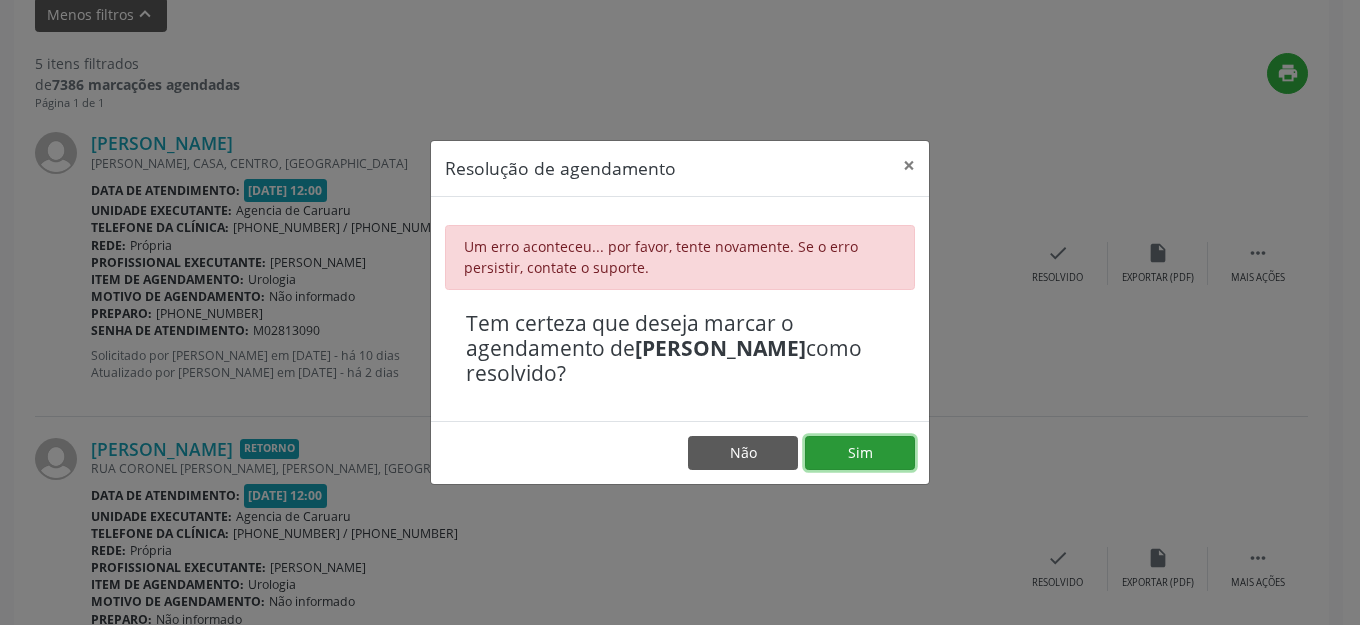 click on "Sim" at bounding box center (860, 453) 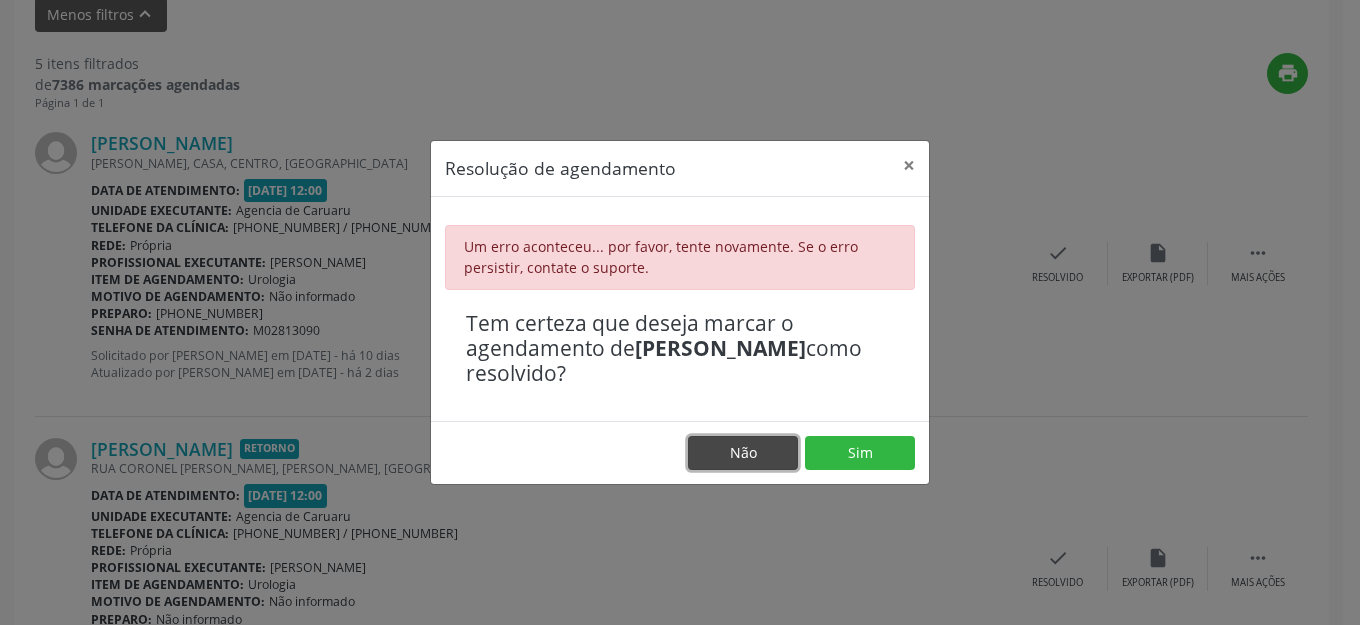 click on "Não" at bounding box center (743, 453) 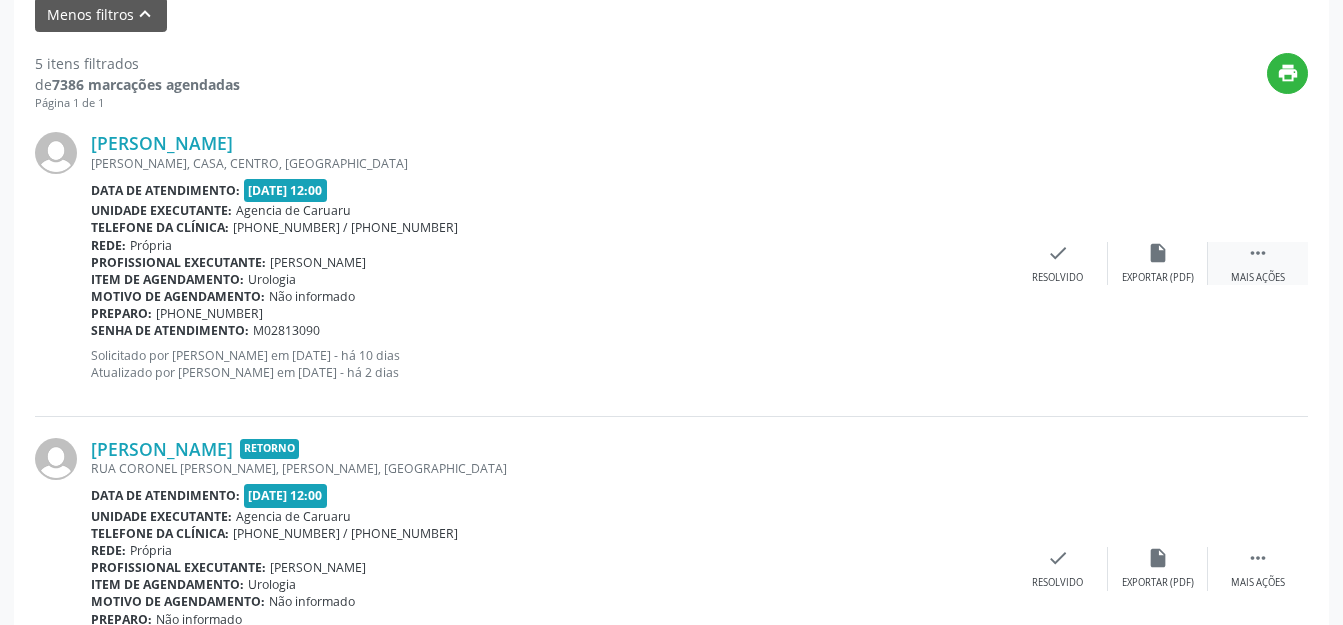 click on "
Mais ações" at bounding box center [1258, 263] 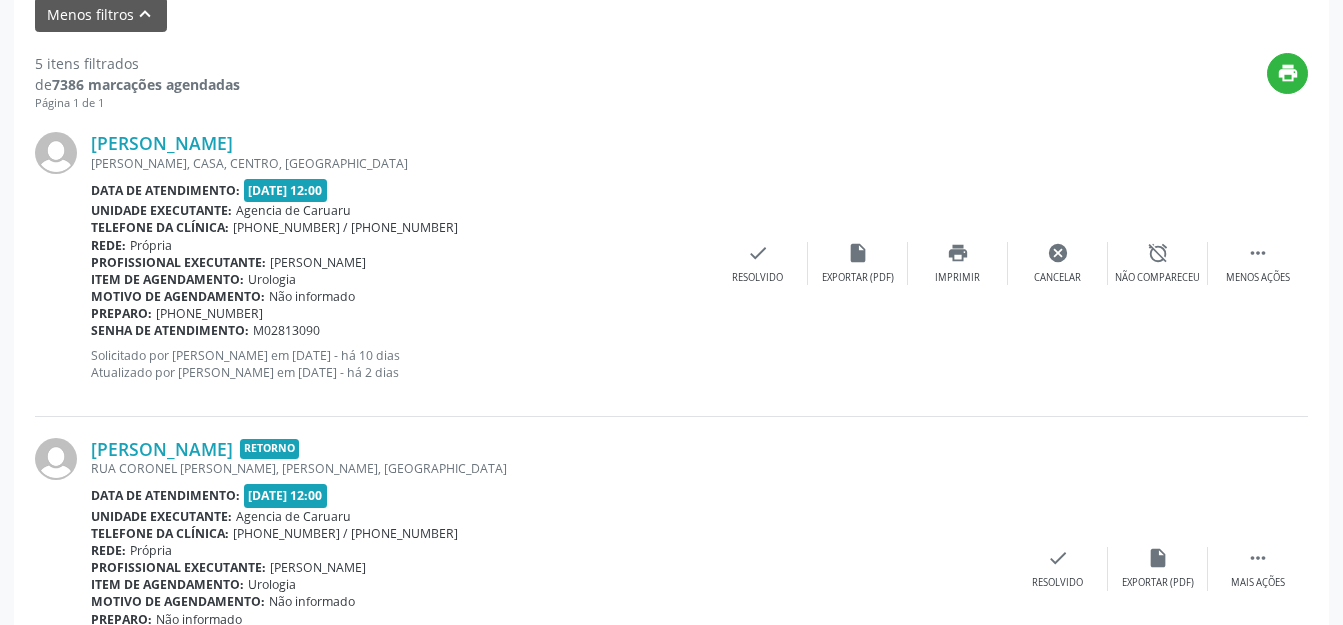 drag, startPoint x: 1160, startPoint y: 204, endPoint x: 1169, endPoint y: 217, distance: 15.811388 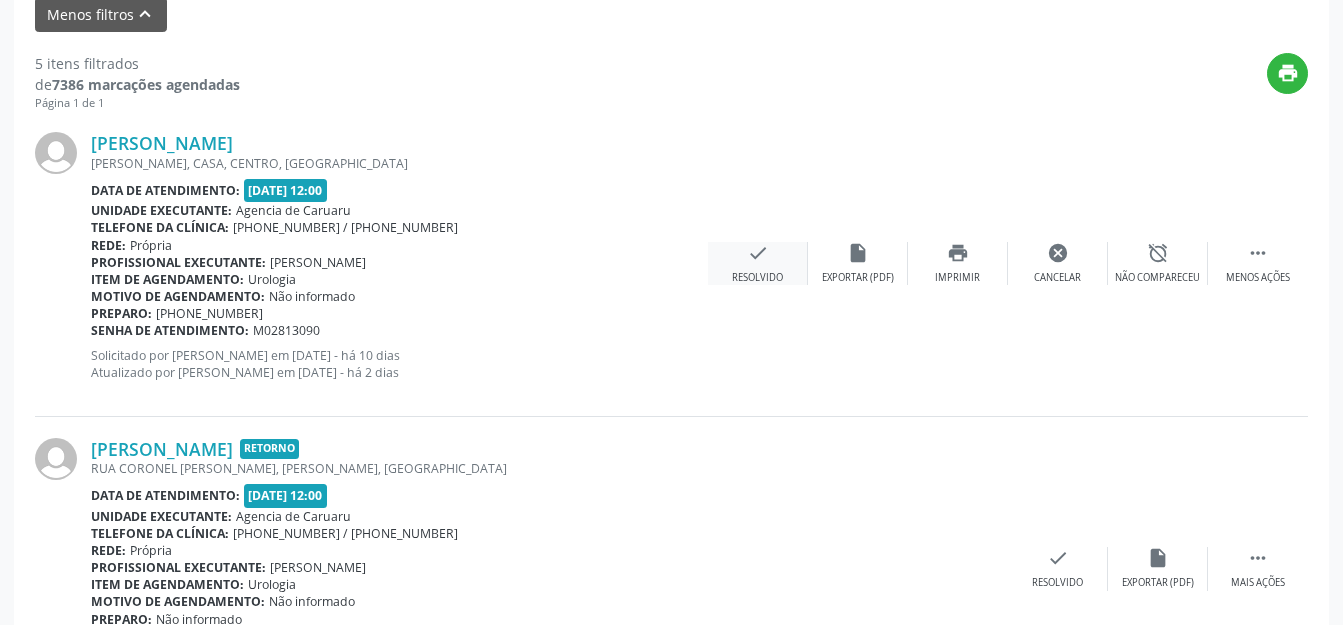 click on "check
Resolvido" at bounding box center (758, 263) 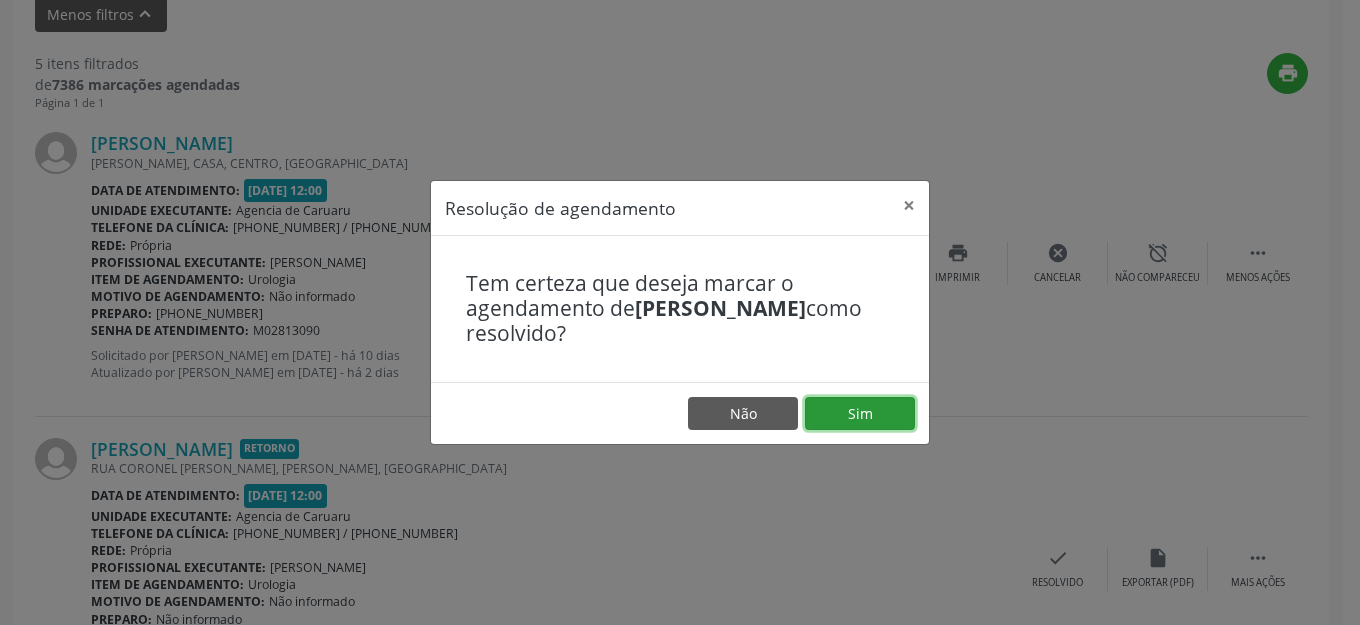 click on "Sim" at bounding box center [860, 414] 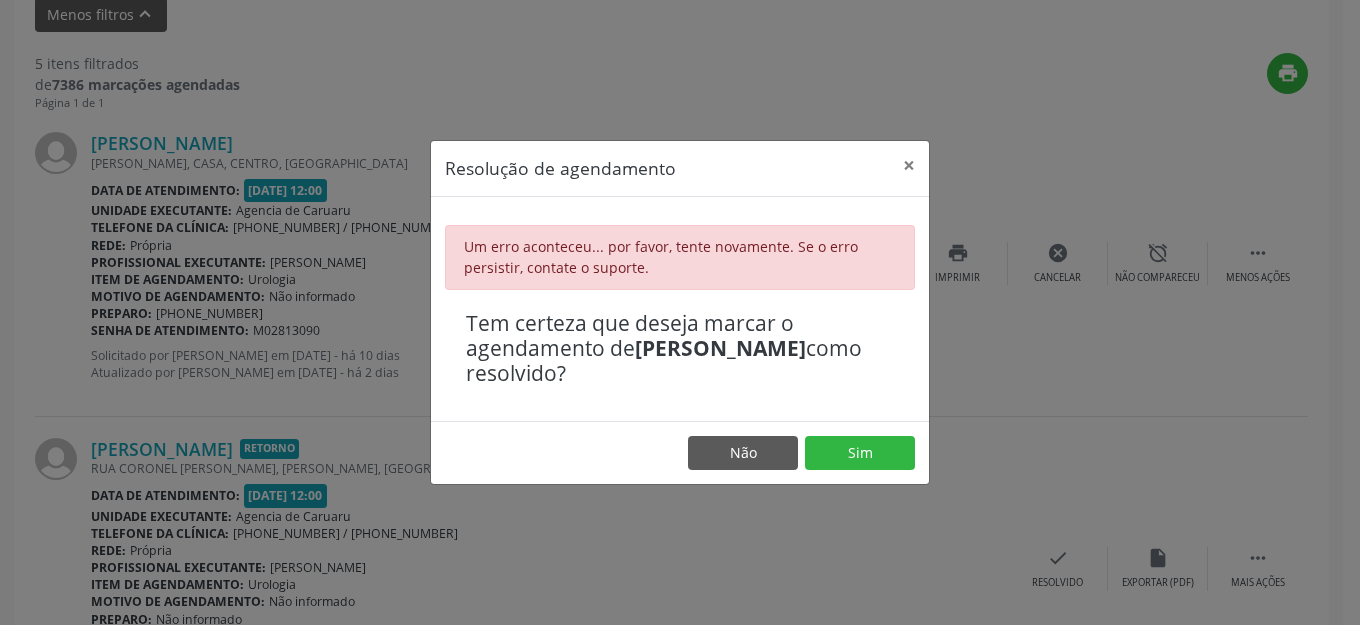 click on "Resolução de agendamento ×
Um erro aconteceu... por favor, tente novamente. Se o erro persistir, contate o suporte.
Tem certeza que deseja marcar o agendamento de  [PERSON_NAME]  como resolvido?
Não Sim" at bounding box center [680, 312] 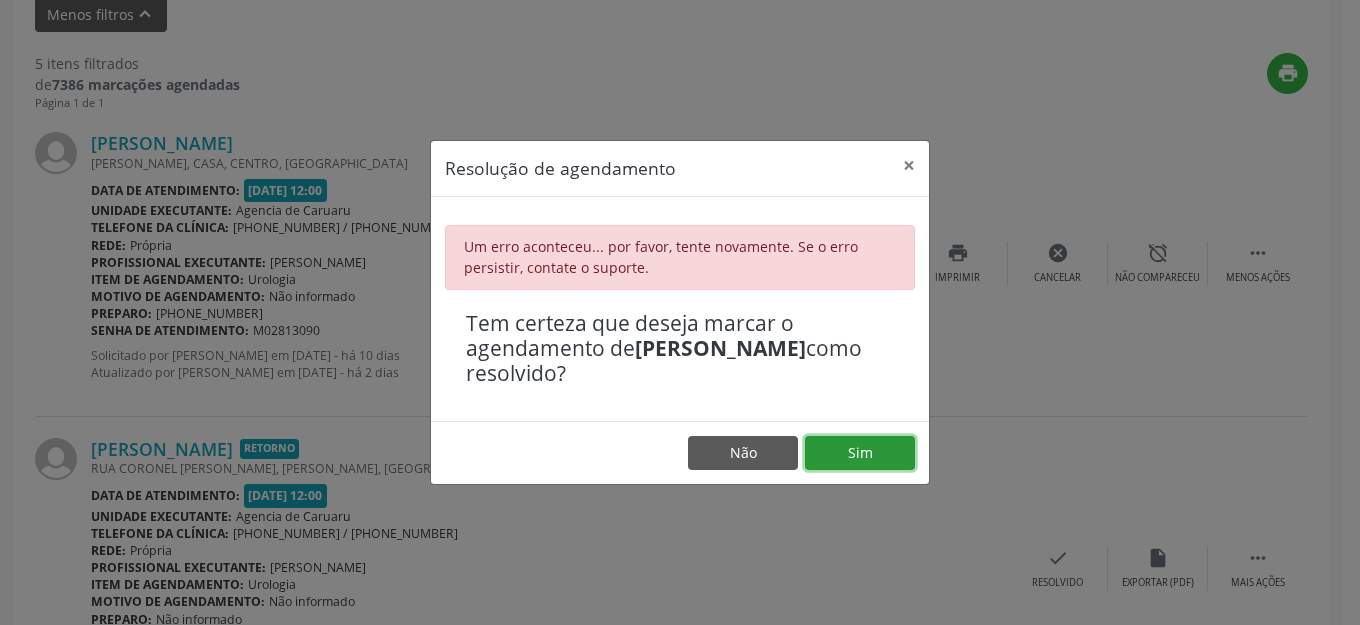 click on "Sim" at bounding box center (860, 453) 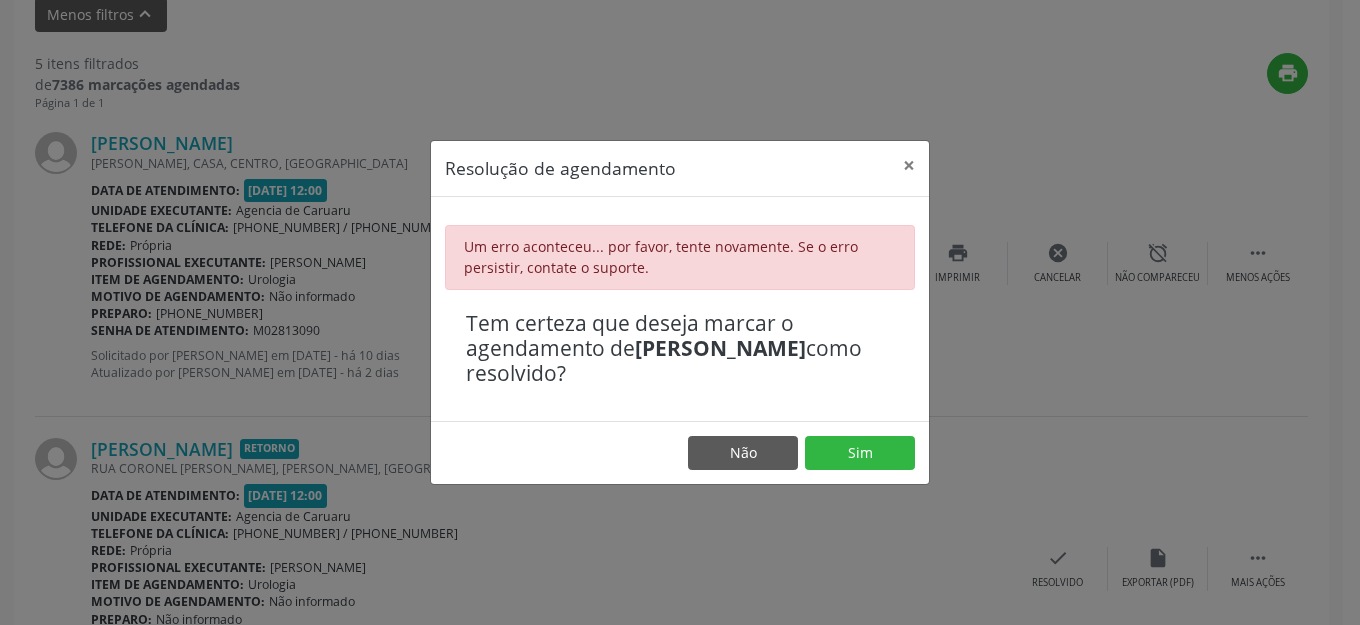 click on "Não Sim" at bounding box center [680, 452] 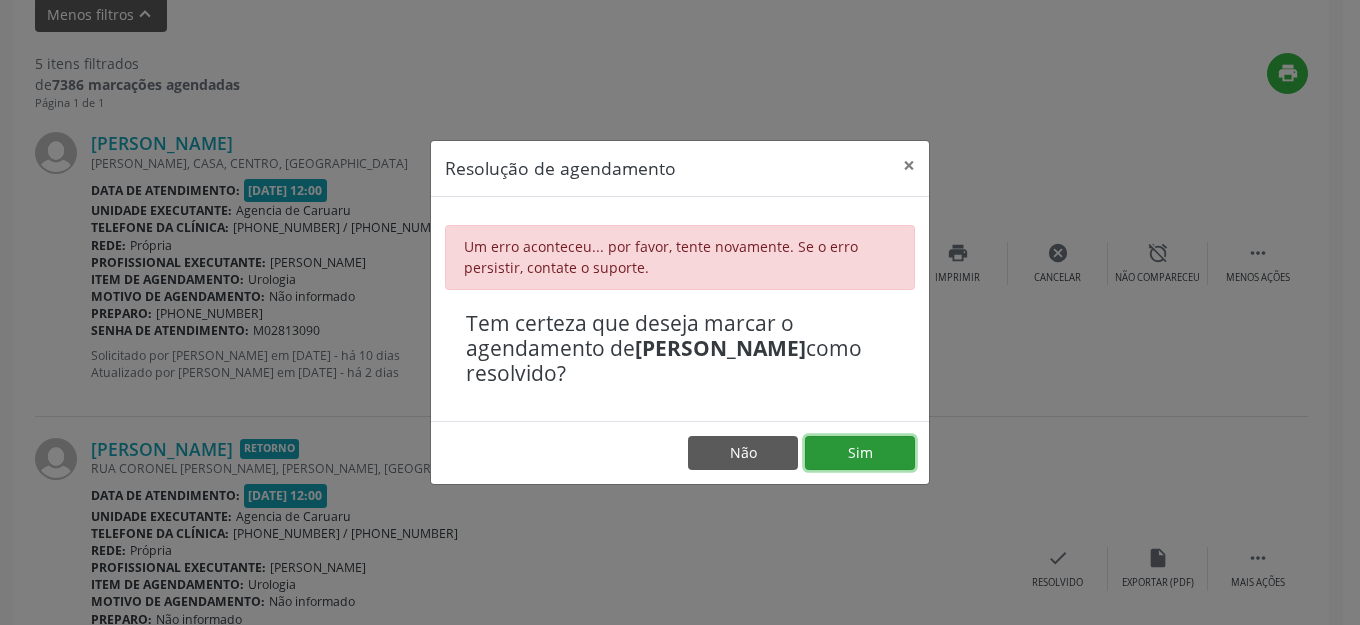 click on "Sim" at bounding box center (860, 453) 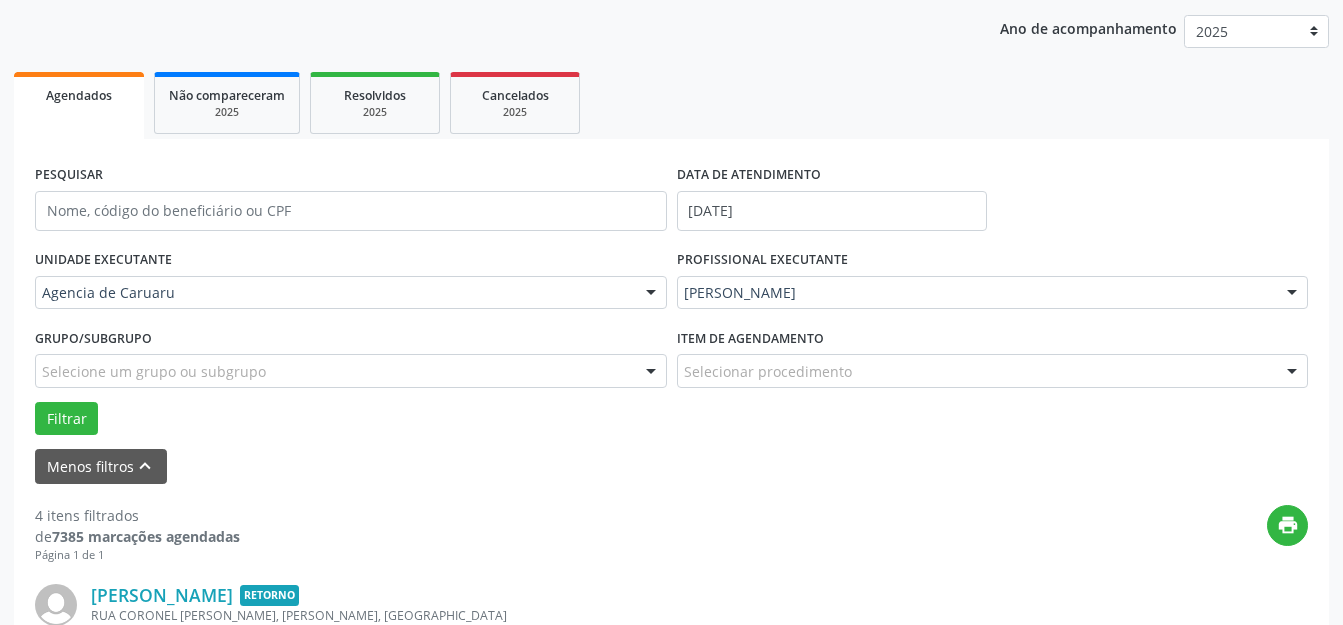 scroll, scrollTop: 679, scrollLeft: 0, axis: vertical 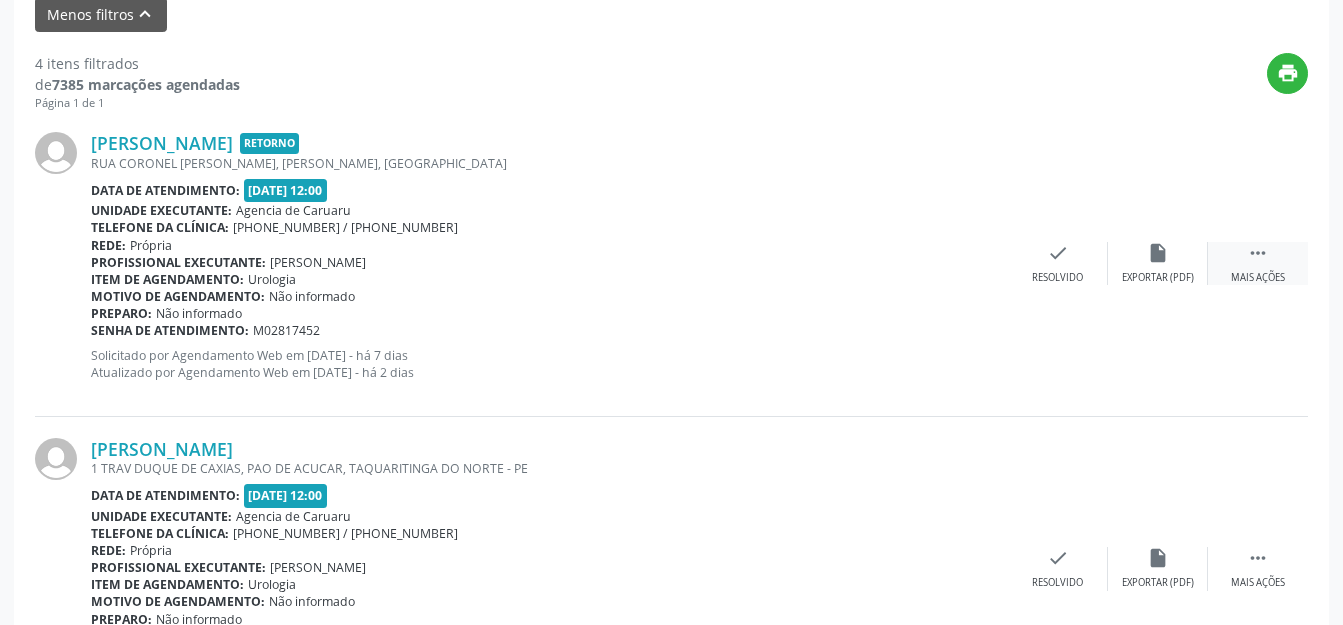click on "
Mais ações" at bounding box center [1258, 263] 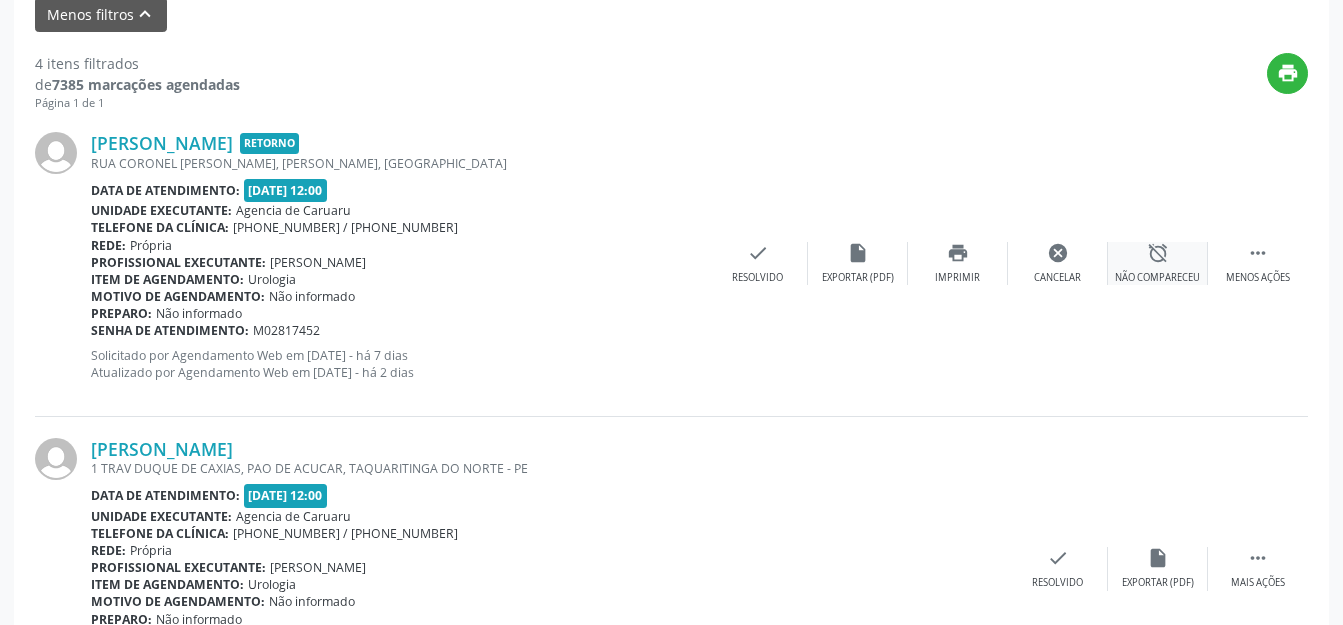 click on "Não compareceu" at bounding box center (1157, 278) 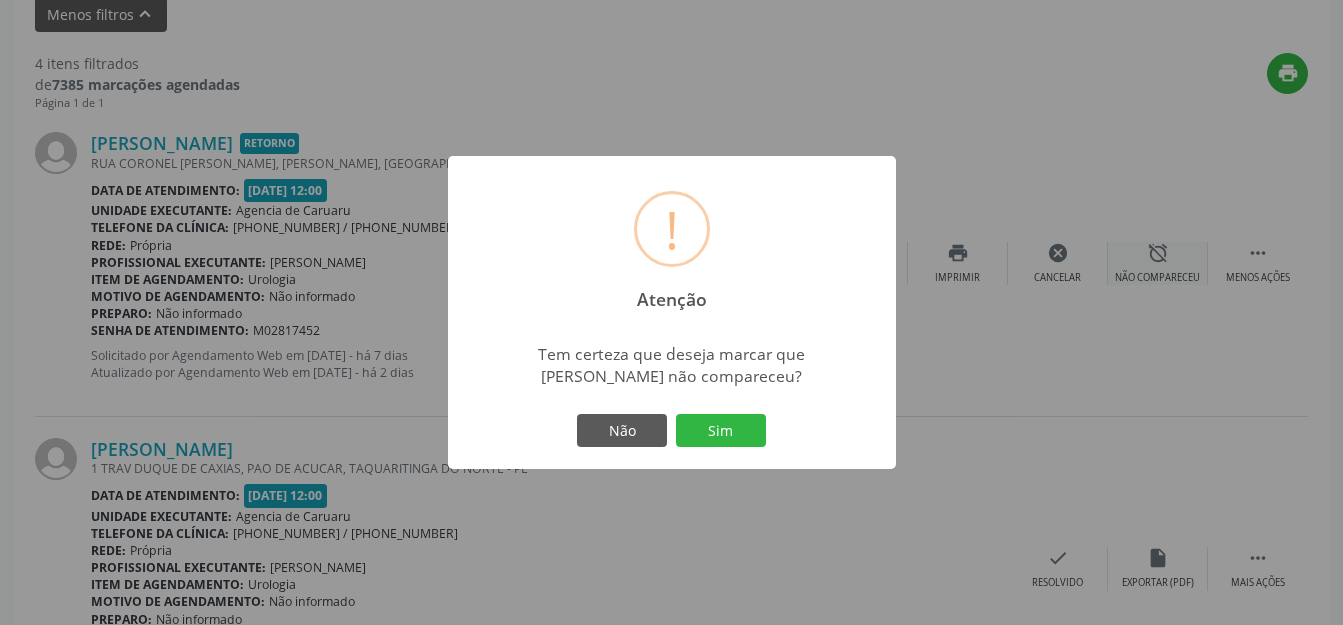 click on "Sim" at bounding box center (721, 431) 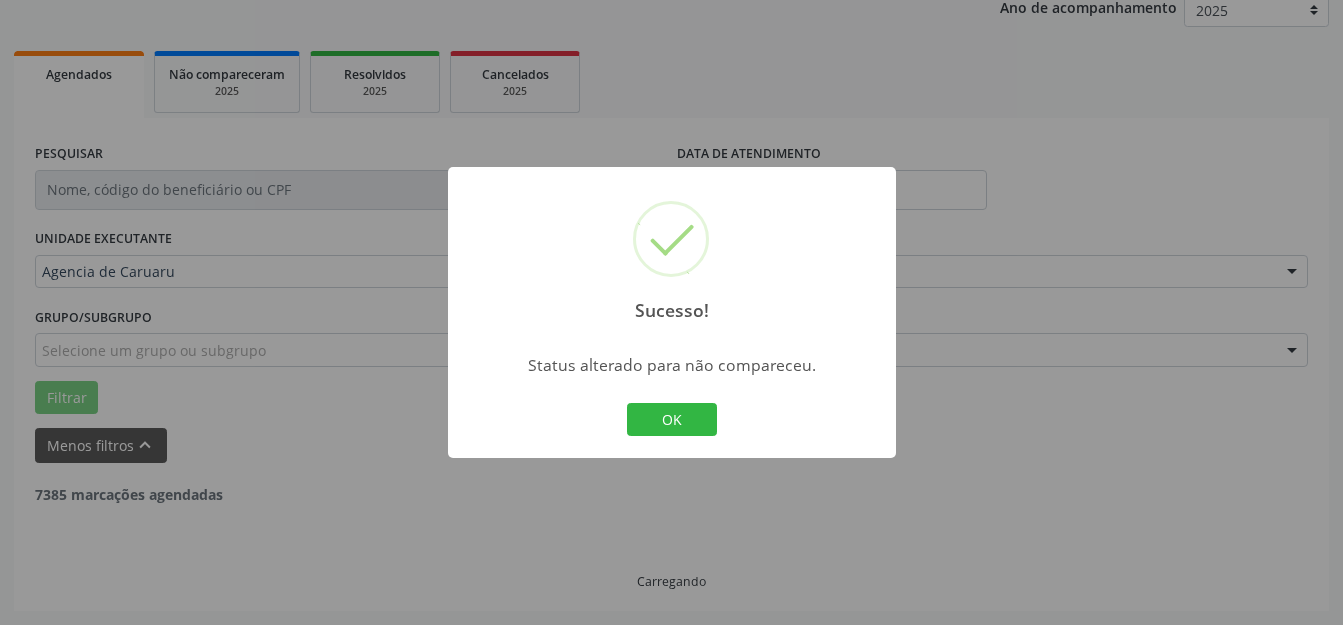 scroll, scrollTop: 248, scrollLeft: 0, axis: vertical 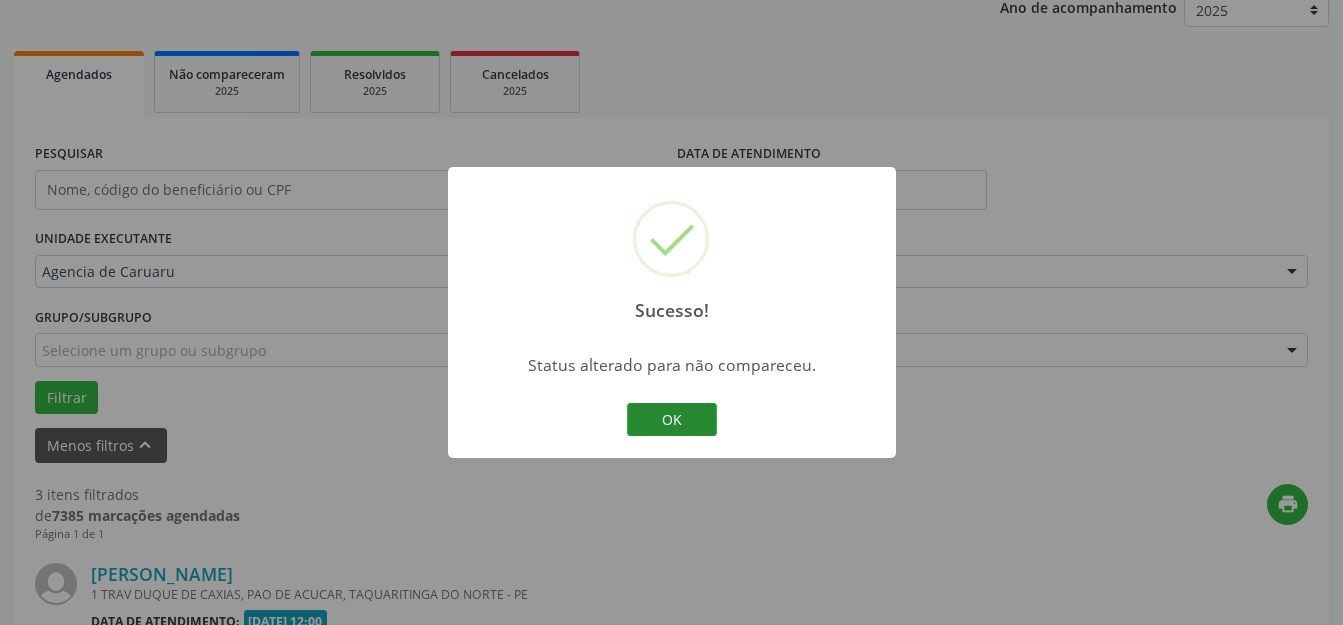 click on "OK" at bounding box center [672, 420] 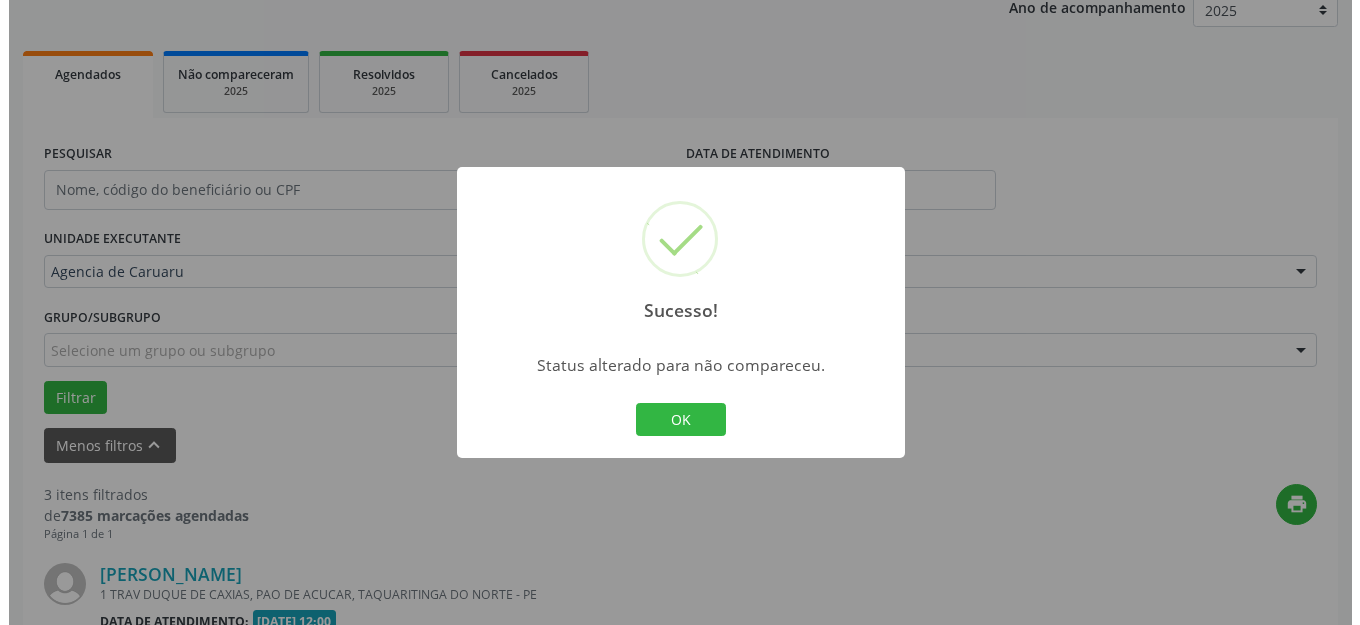 scroll, scrollTop: 679, scrollLeft: 0, axis: vertical 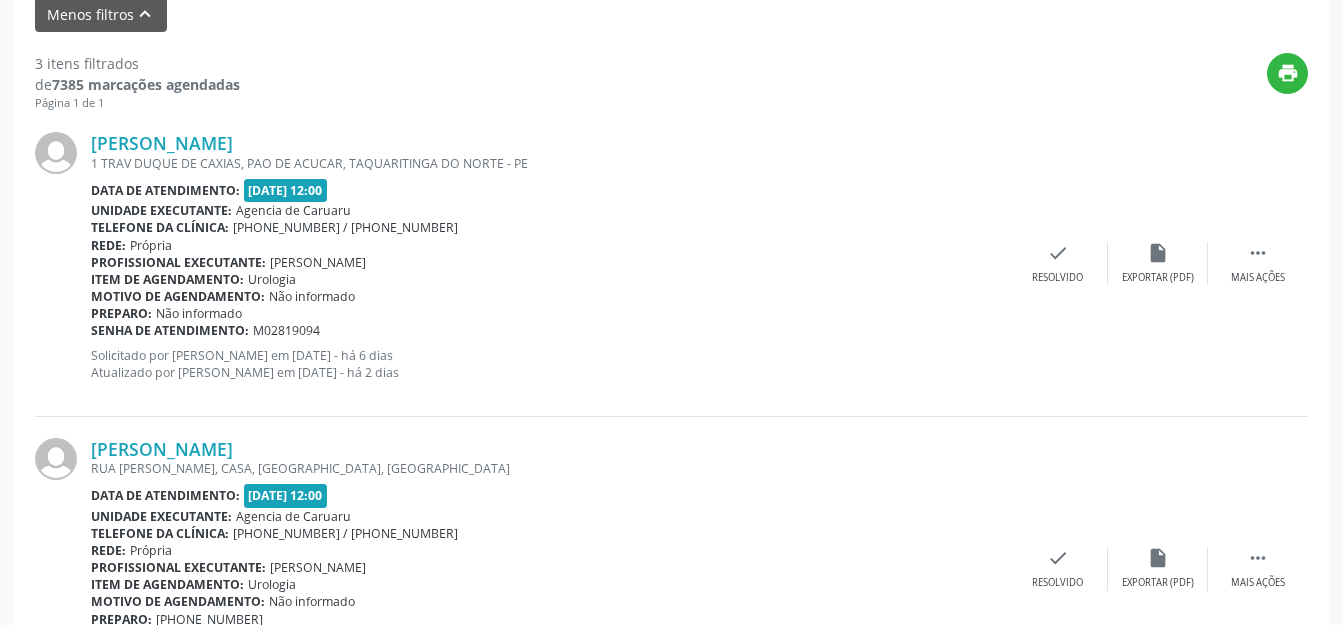 click on "[PERSON_NAME]
1 TRAV DUQUE DE CAXIAS, PAO DE ACUCAR, TAQUARITINGA DO NORTE - PE
Data de atendimento:
[DATE] 12:00
Unidade executante:
Agencia de [GEOGRAPHIC_DATA]
Telefone da clínica:
[PHONE_NUMBER] / [PHONE_NUMBER]
Rede:
[GEOGRAPHIC_DATA]
Profissional executante:
[PERSON_NAME]
Item de agendamento:
Urologia
Motivo de agendamento:
Não informado
Preparo:
Não informado
Senha de atendimento:
M02819094
Solicitado por [PERSON_NAME] em [DATE] - há 6 dias
Atualizado por [PERSON_NAME] em [DATE] - há 2 dias

Mais ações
insert_drive_file
Exportar (PDF)
check
Resolvido" at bounding box center [671, 263] 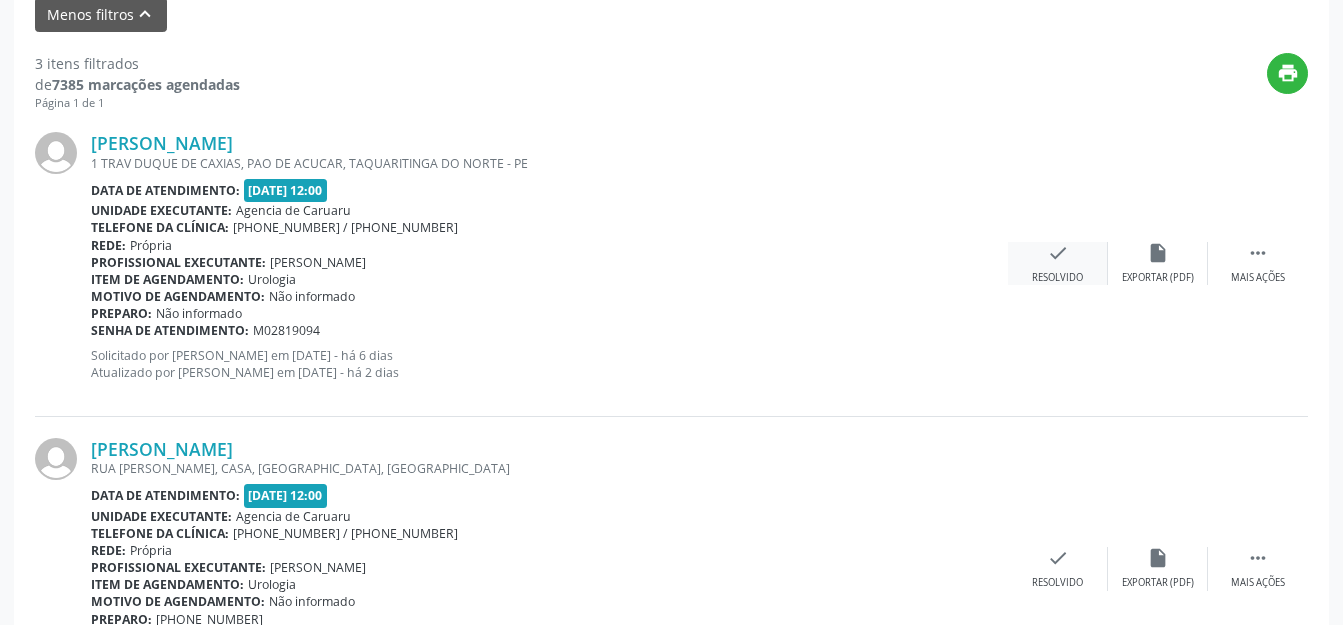 click on "check
Resolvido" at bounding box center (1058, 263) 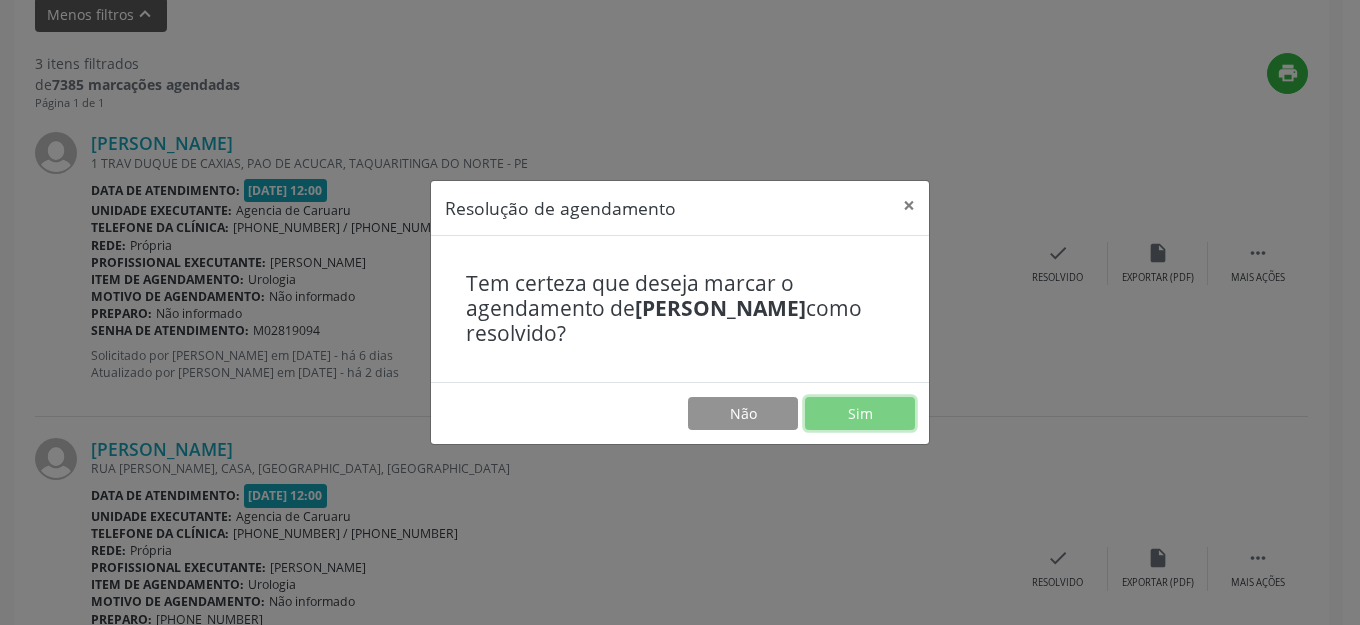 click on "Sim" at bounding box center [860, 414] 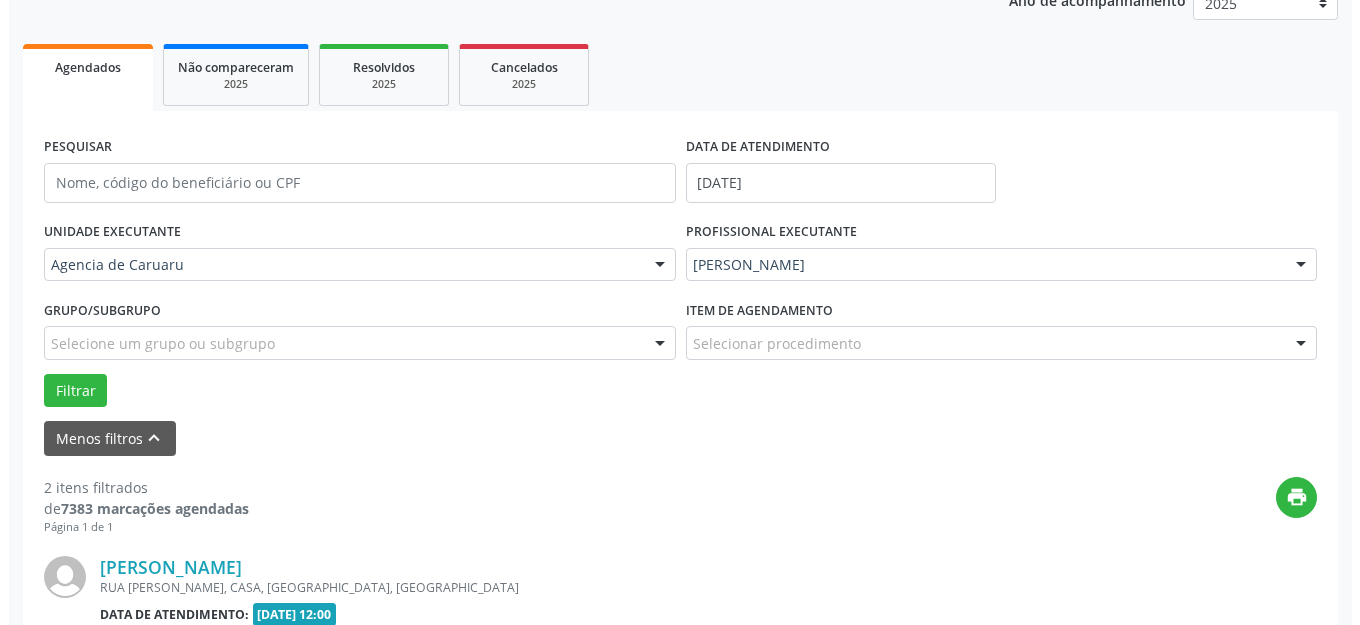 scroll, scrollTop: 448, scrollLeft: 0, axis: vertical 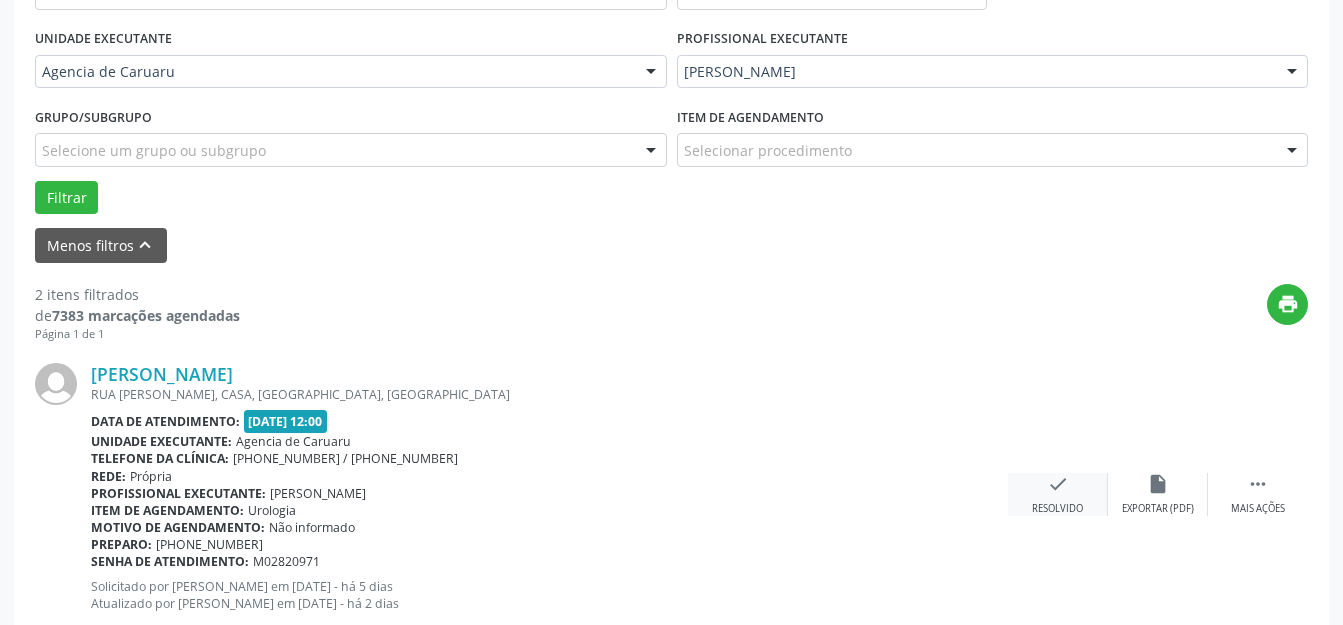 click on "check" at bounding box center (1058, 484) 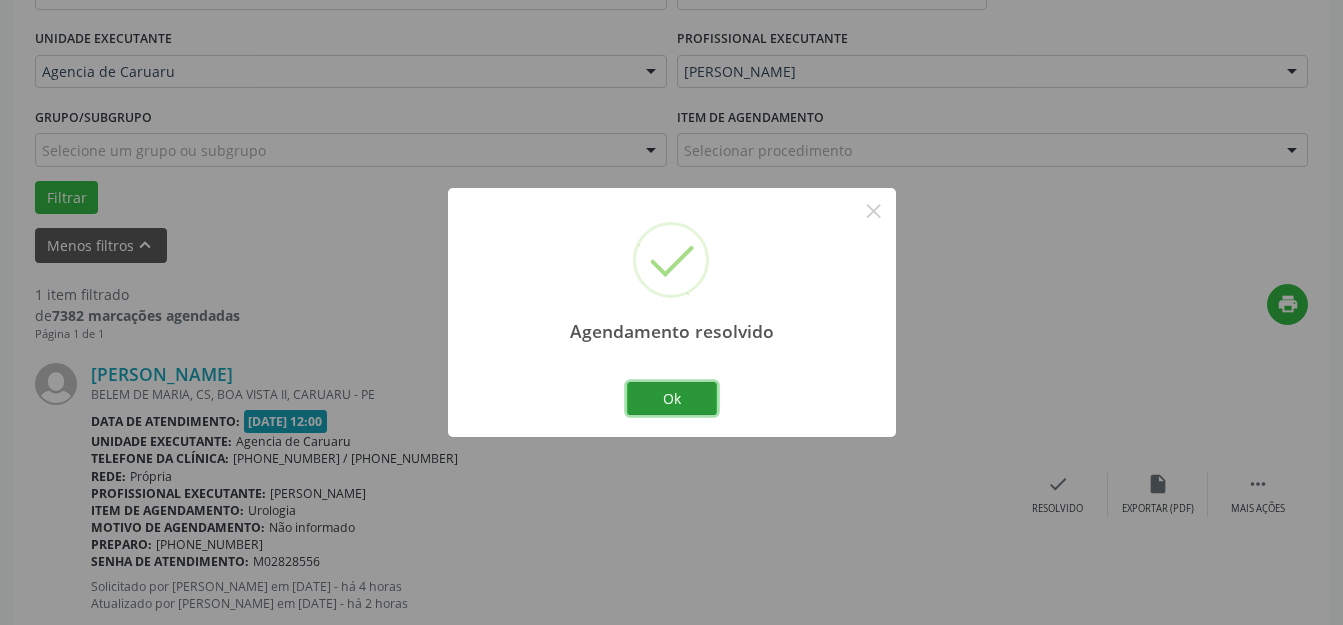 click on "Ok" at bounding box center (672, 399) 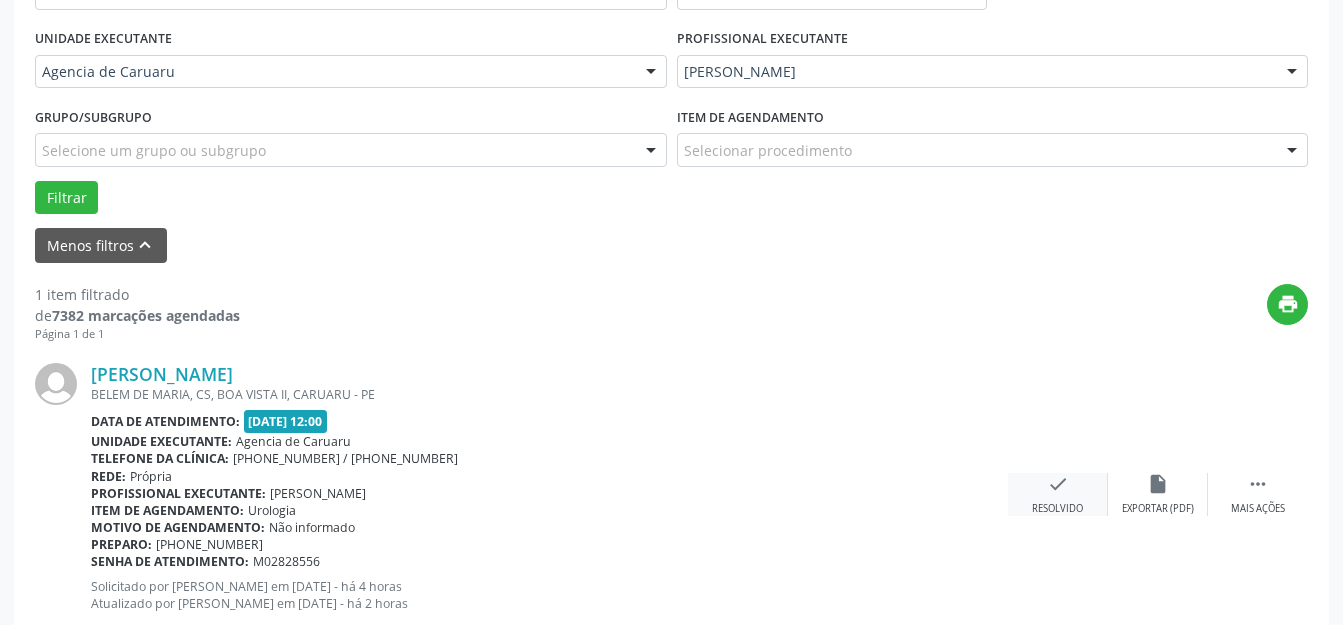 click on "Resolvido" at bounding box center [1057, 509] 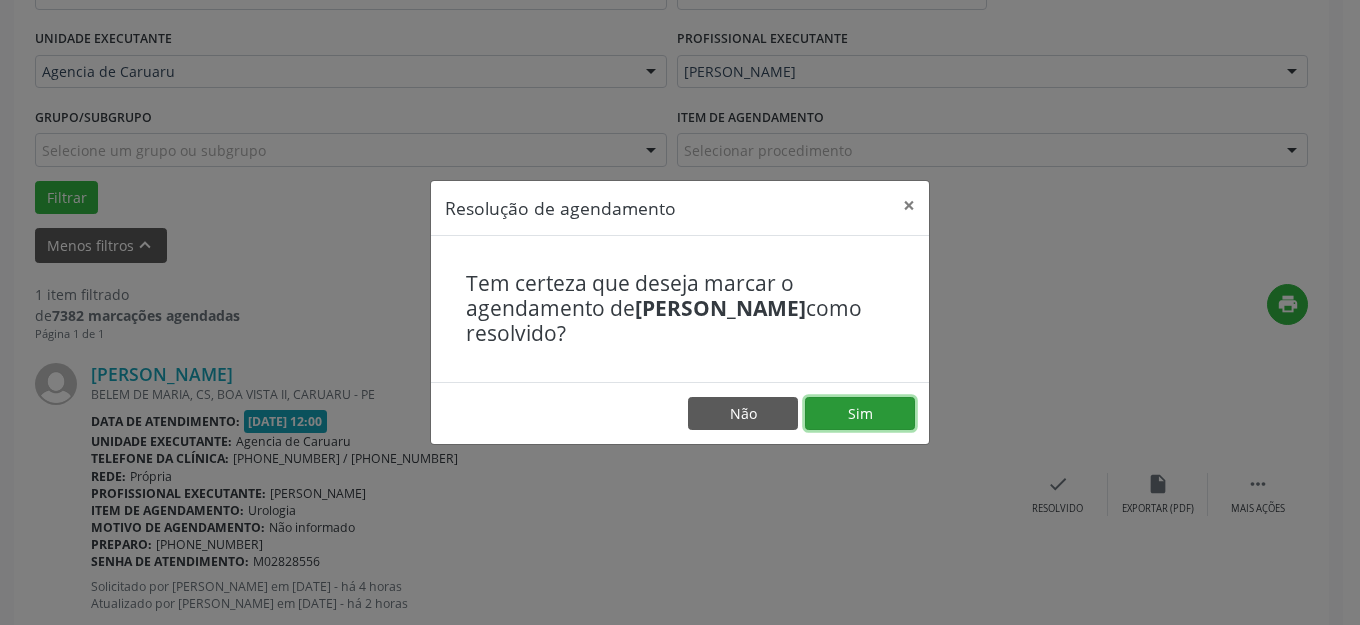 click on "Sim" at bounding box center (860, 414) 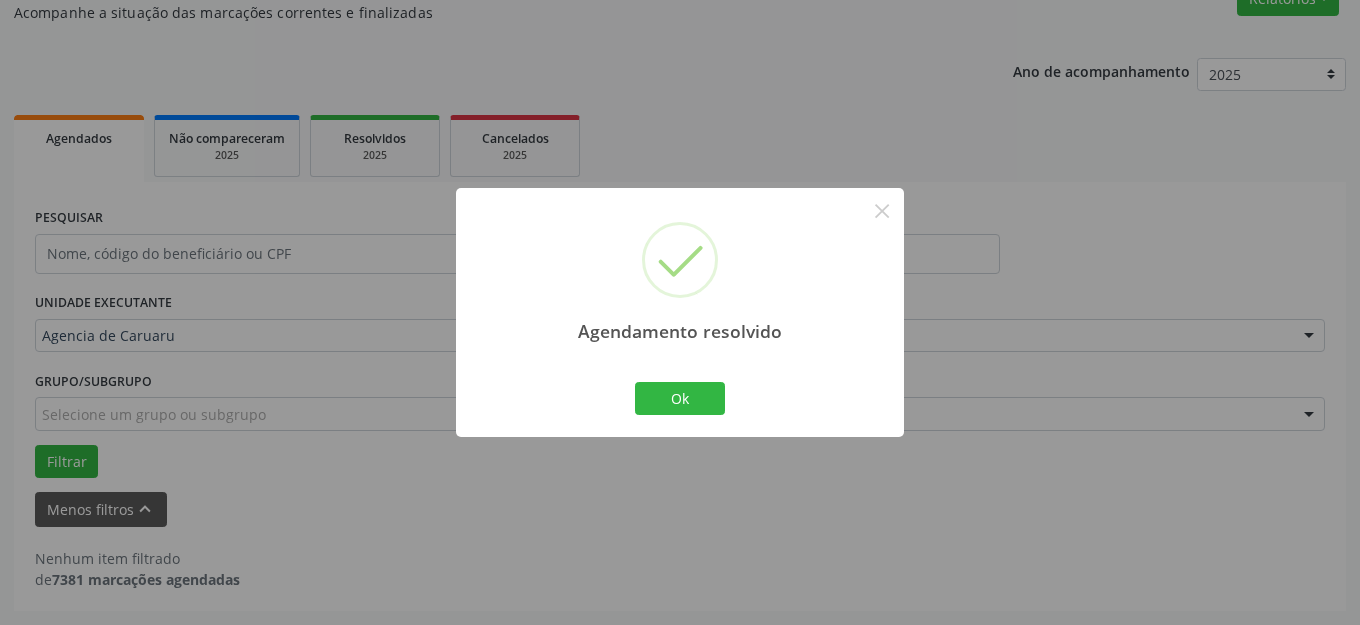 click on "Ok" at bounding box center (680, 399) 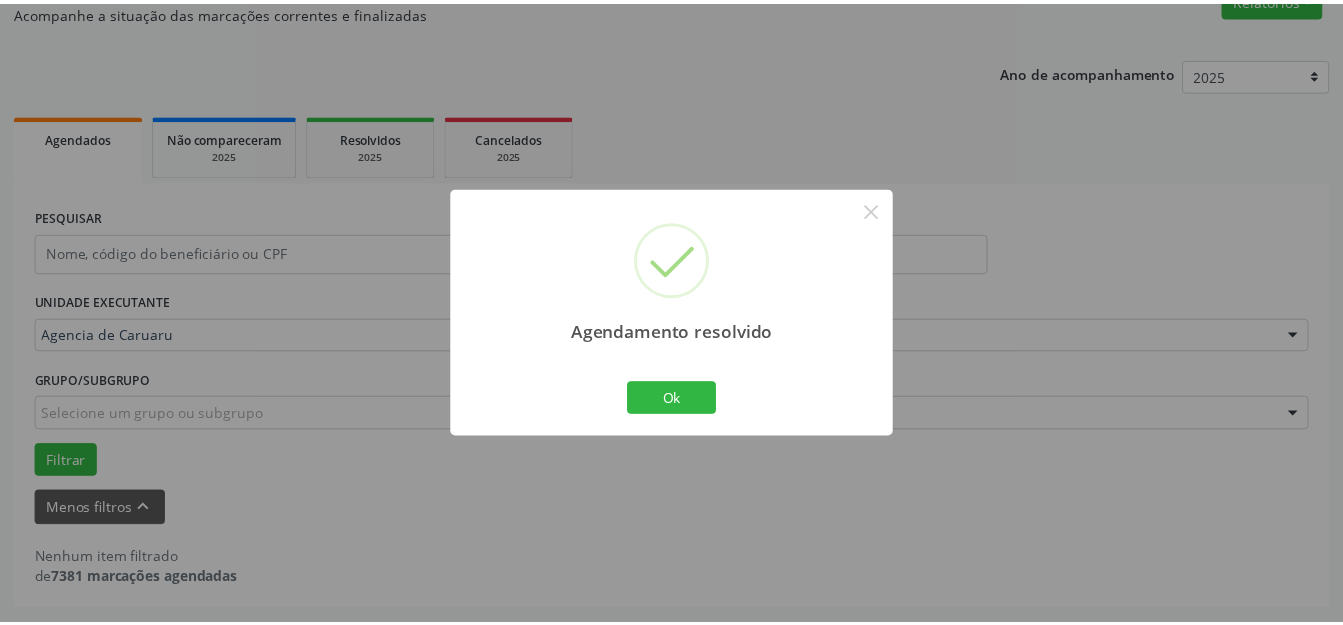 scroll, scrollTop: 184, scrollLeft: 0, axis: vertical 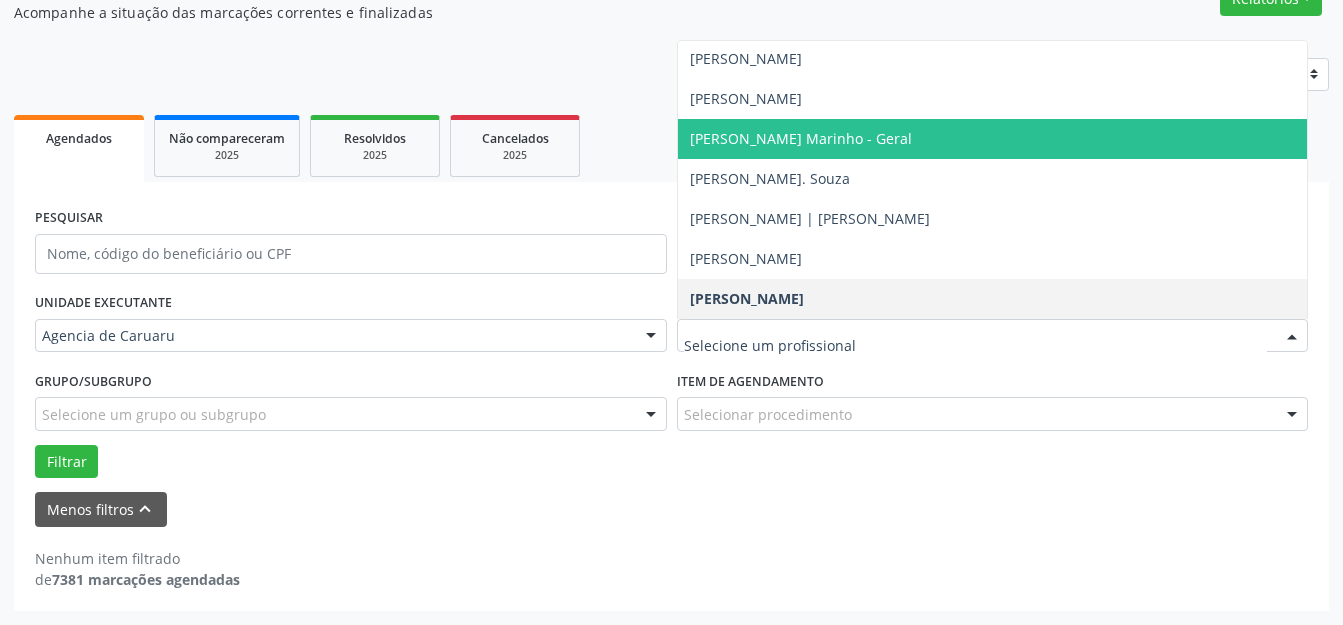 click on "[PERSON_NAME] Marinho - Geral" at bounding box center (801, 138) 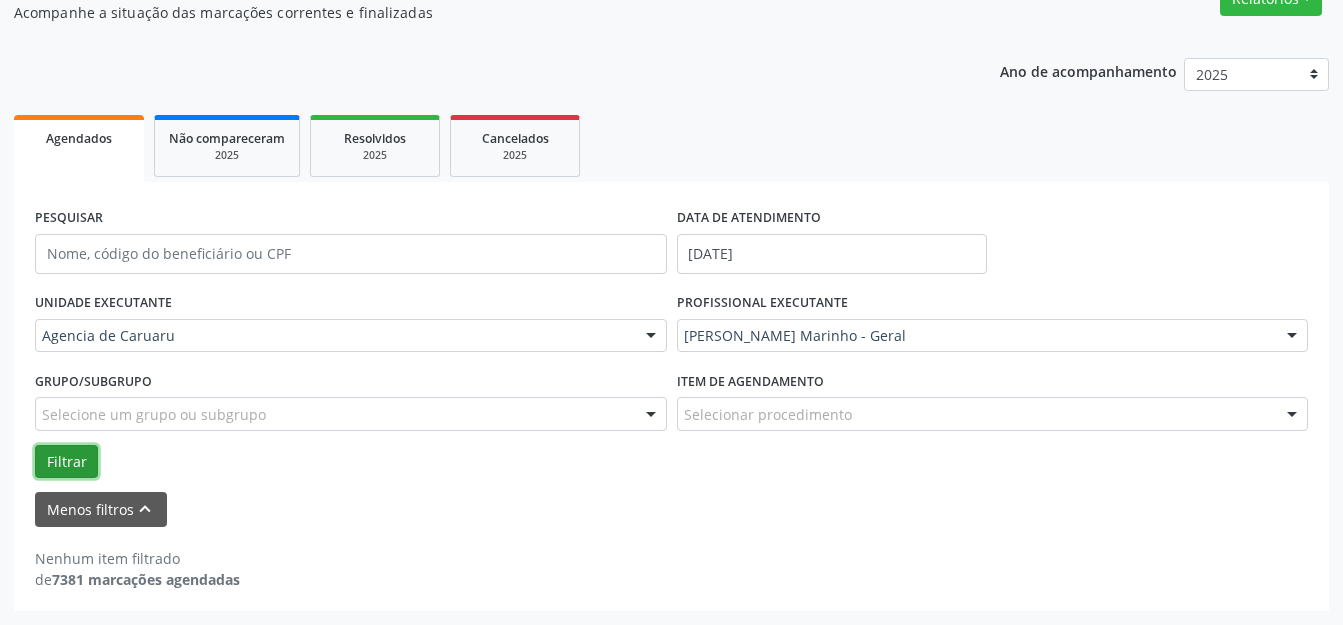 click on "Filtrar" at bounding box center [66, 462] 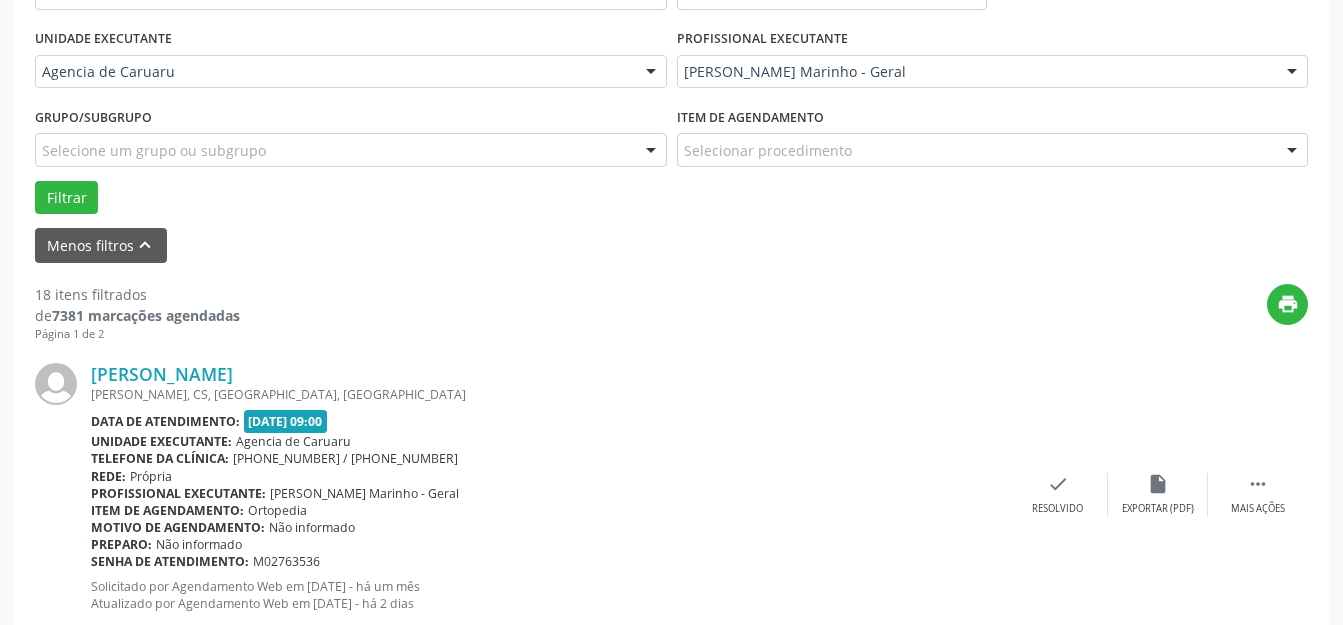 scroll, scrollTop: 648, scrollLeft: 0, axis: vertical 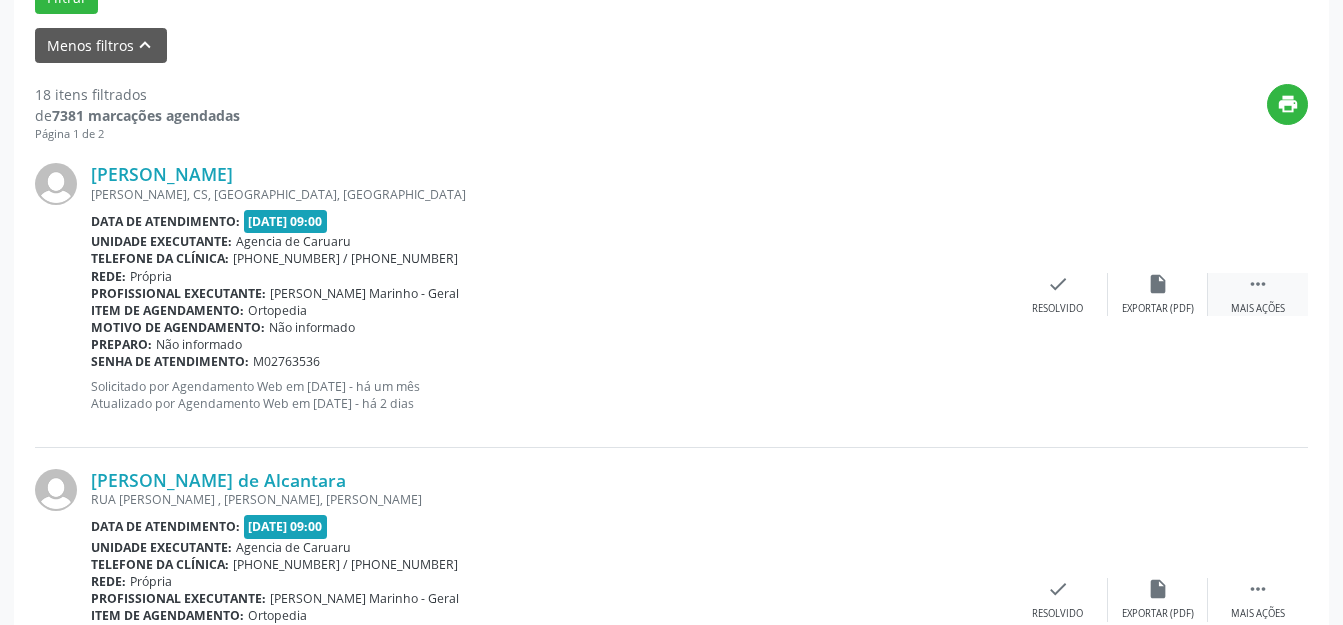 click on "
Mais ações" at bounding box center (1258, 294) 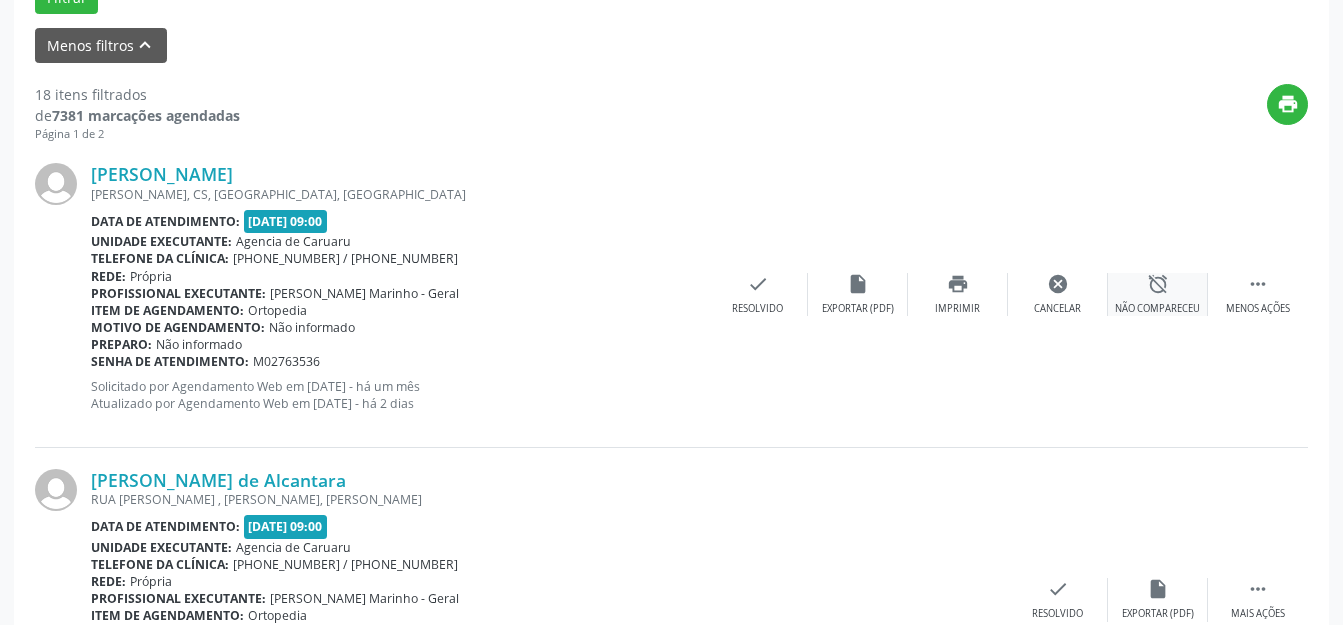 click on "alarm_off" at bounding box center [1158, 284] 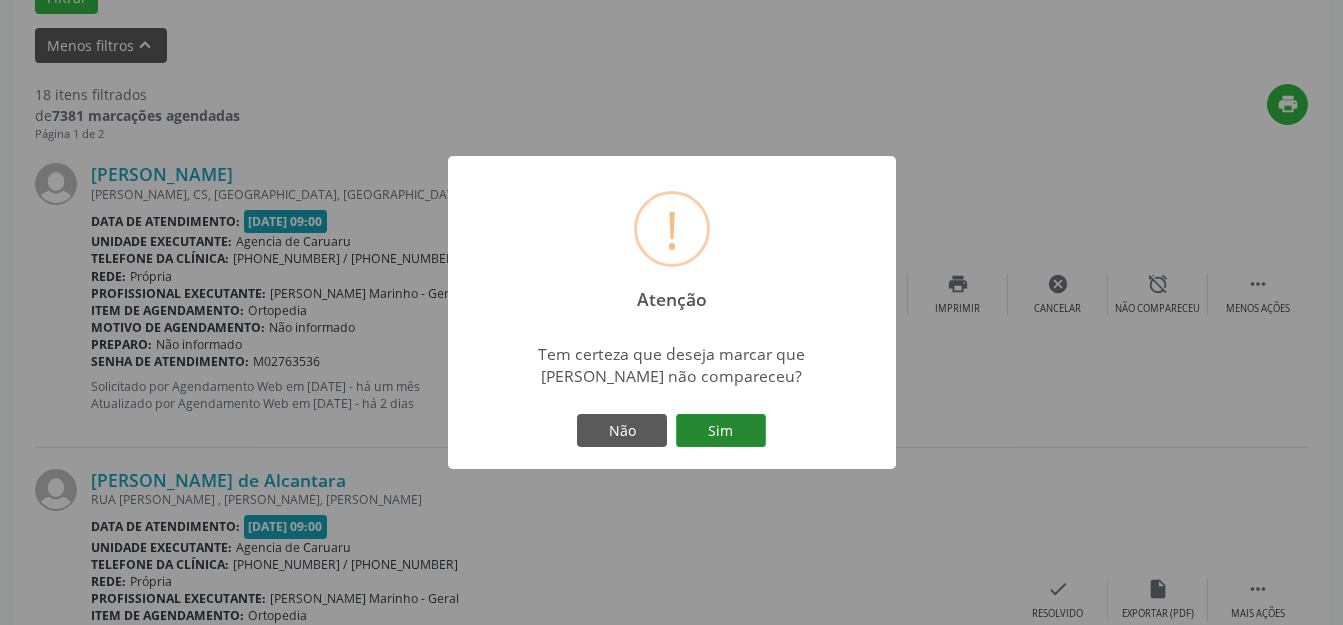 click on "Sim" at bounding box center (721, 431) 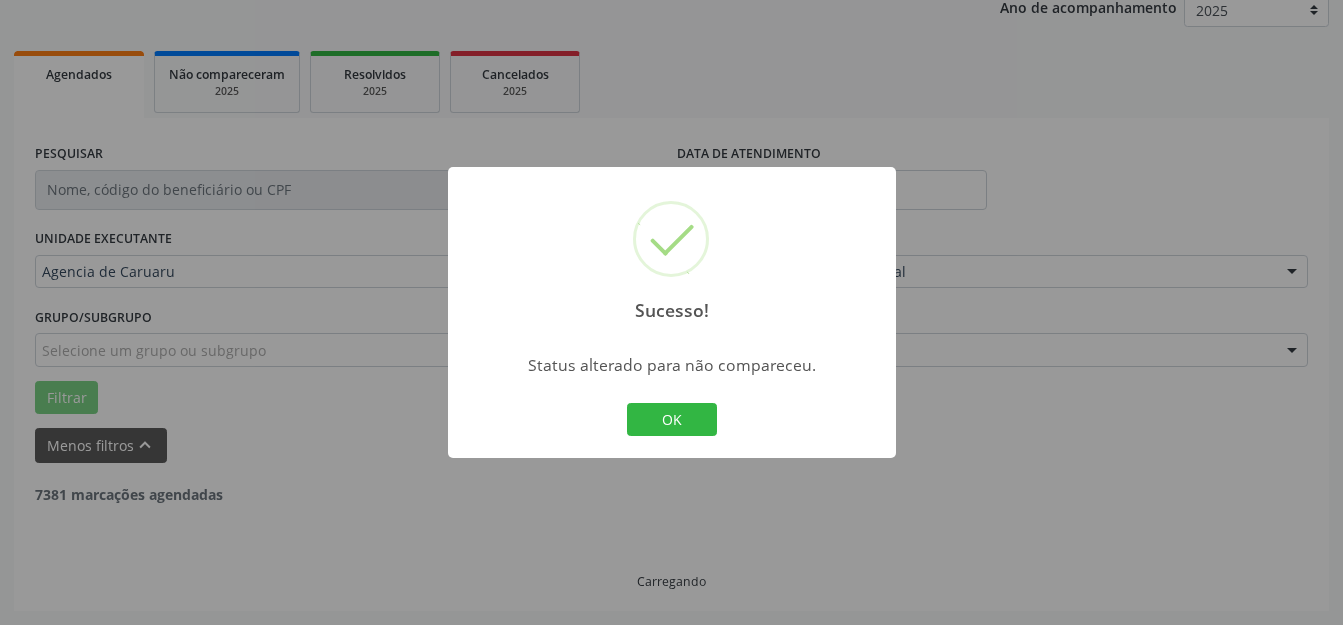 click on "OK Cancel" at bounding box center (671, 420) 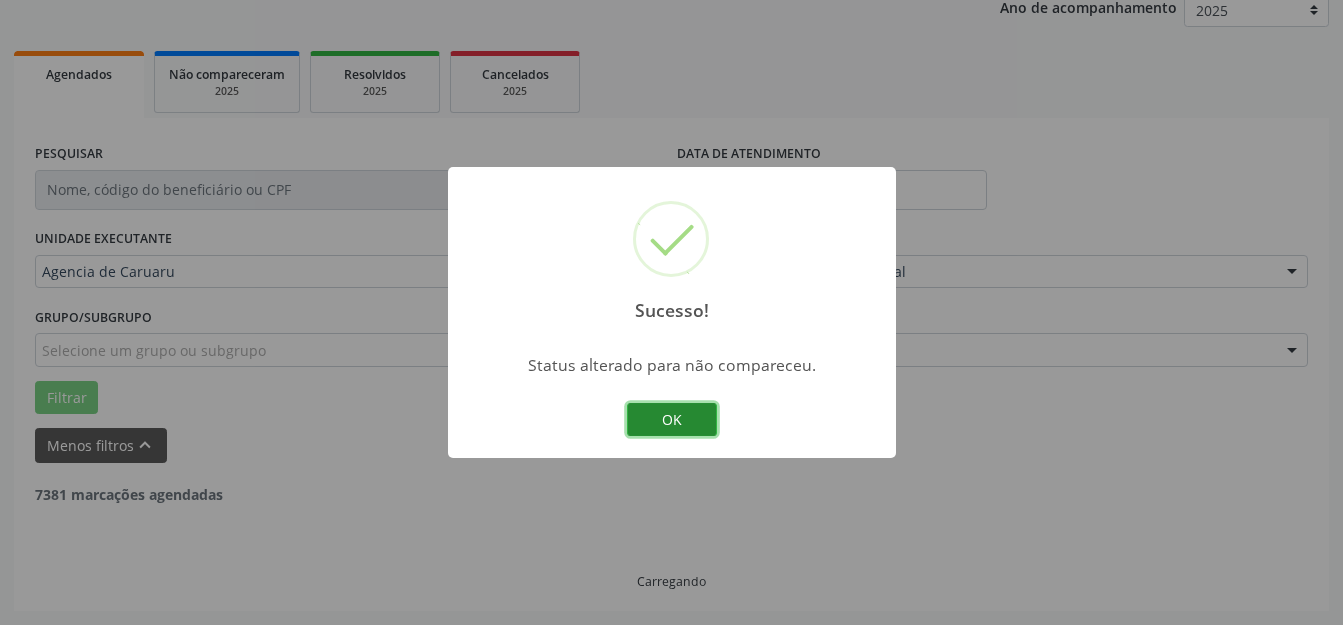 click on "OK" at bounding box center [672, 420] 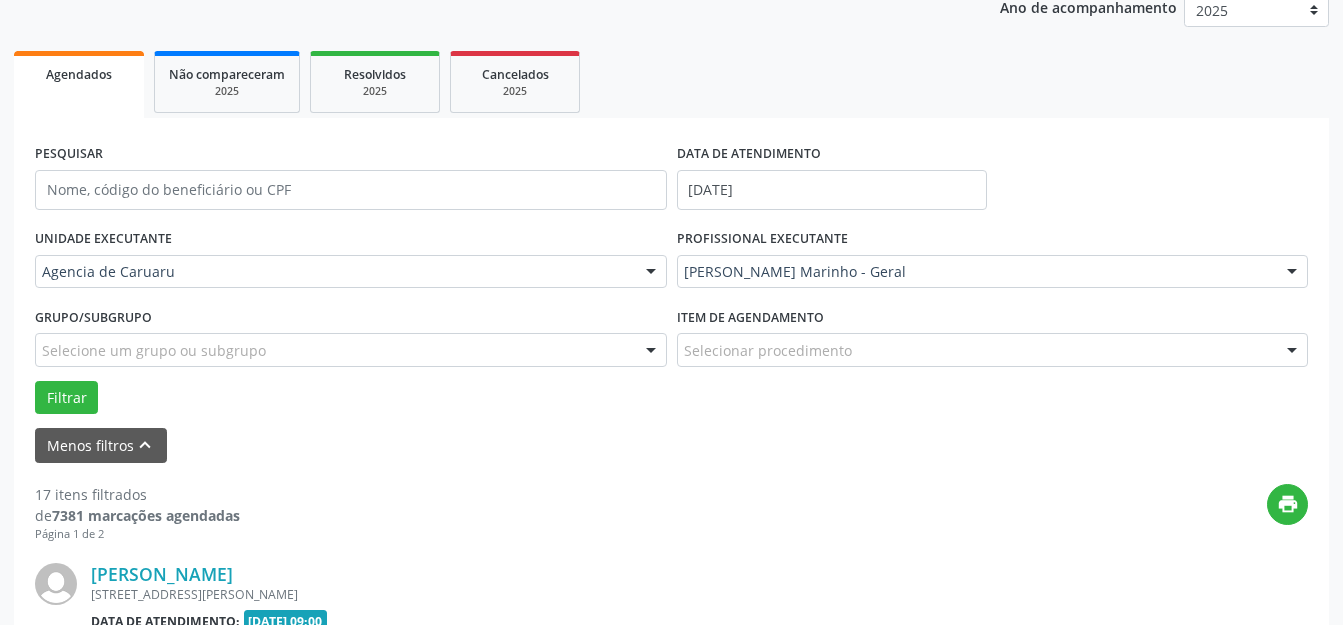 scroll, scrollTop: 548, scrollLeft: 0, axis: vertical 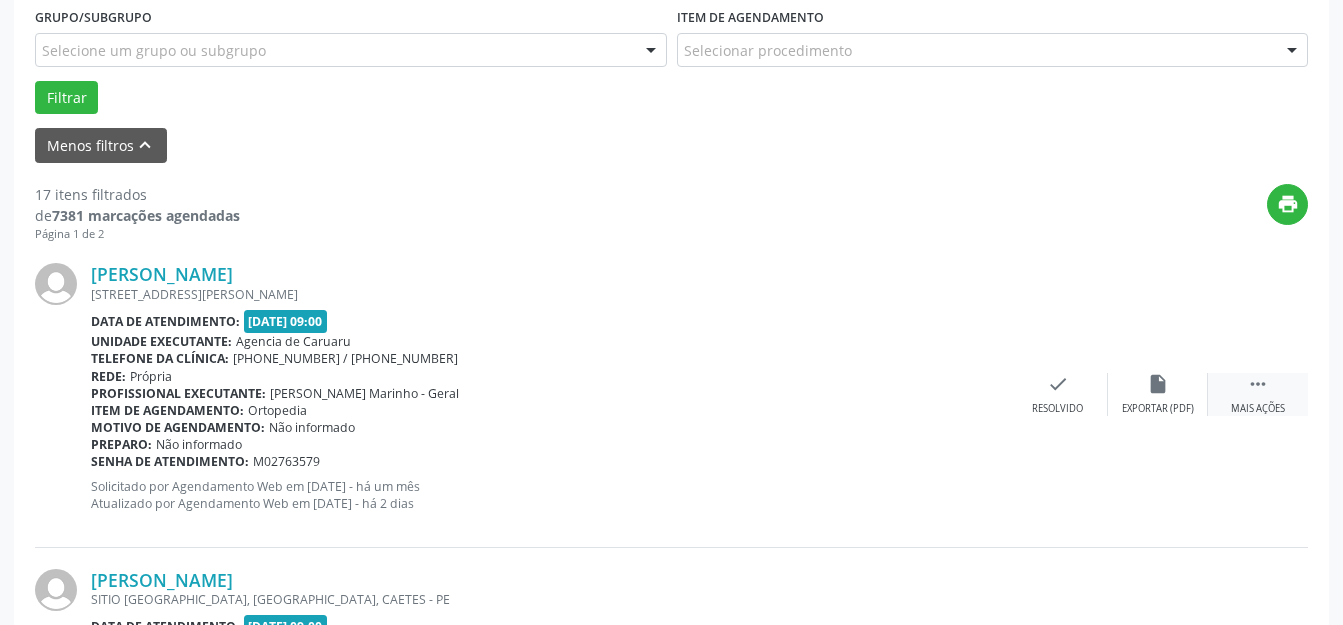 click on "
Mais ações" at bounding box center [1258, 394] 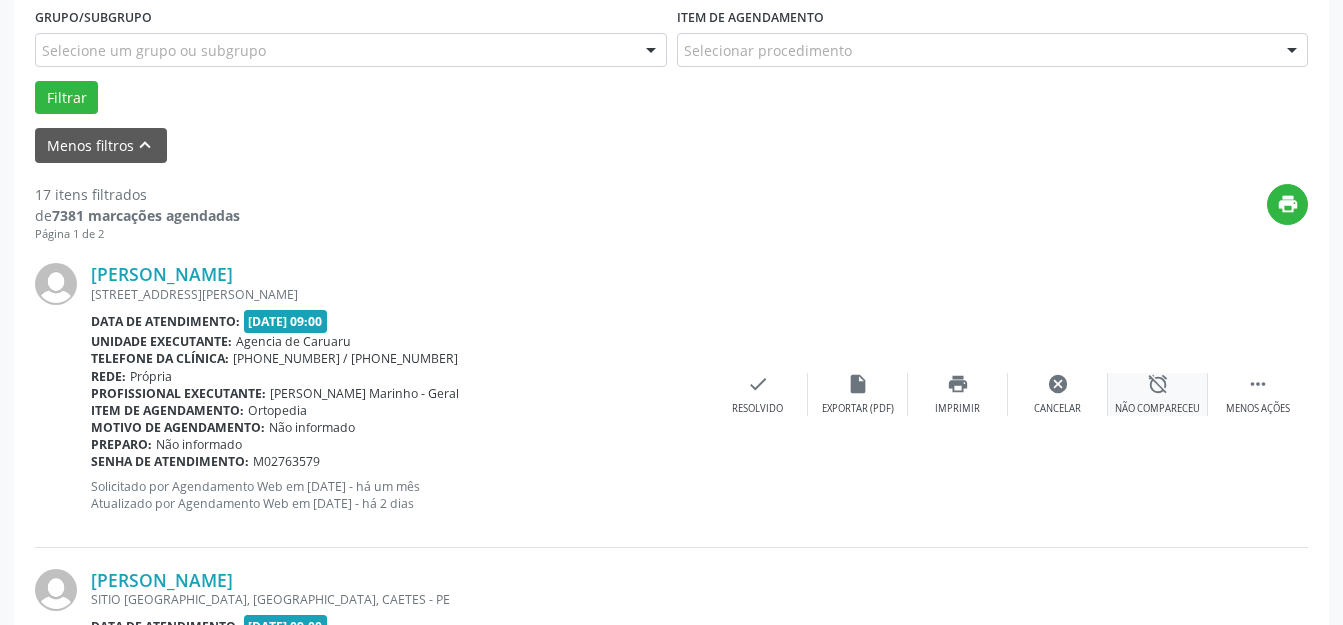 click on "alarm_off
Não compareceu" at bounding box center [1158, 394] 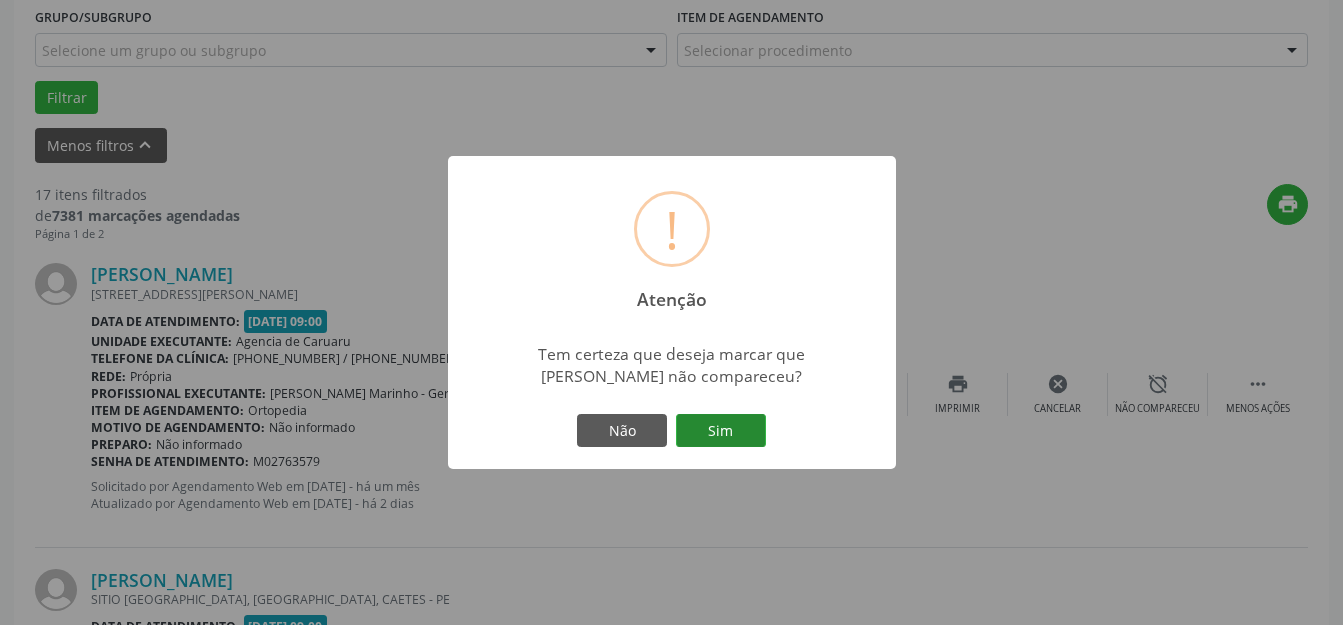 click on "Sim" at bounding box center (721, 431) 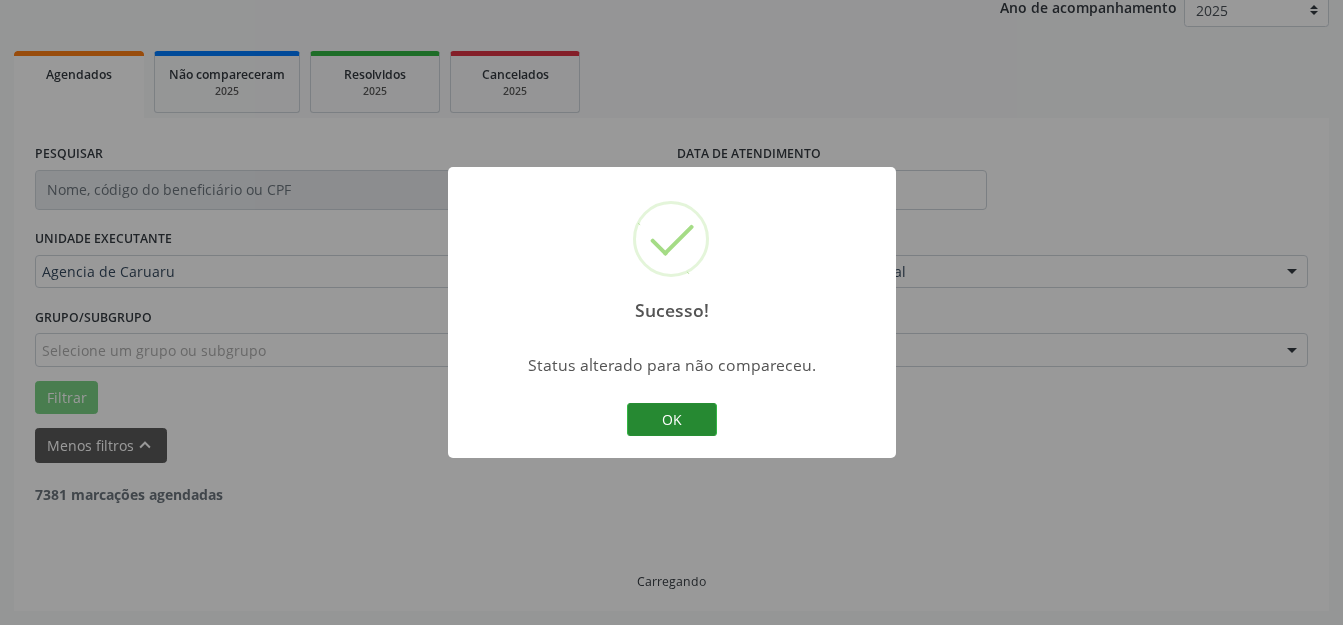 scroll, scrollTop: 248, scrollLeft: 0, axis: vertical 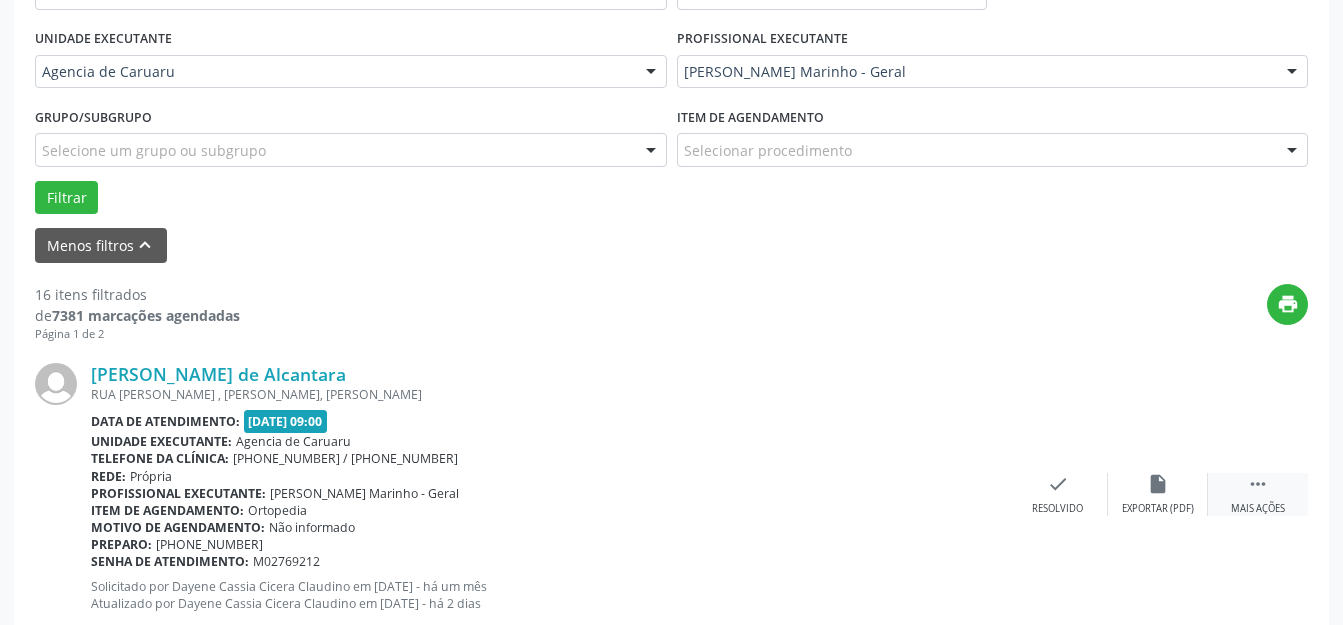 click on "Mais ações" at bounding box center [1258, 509] 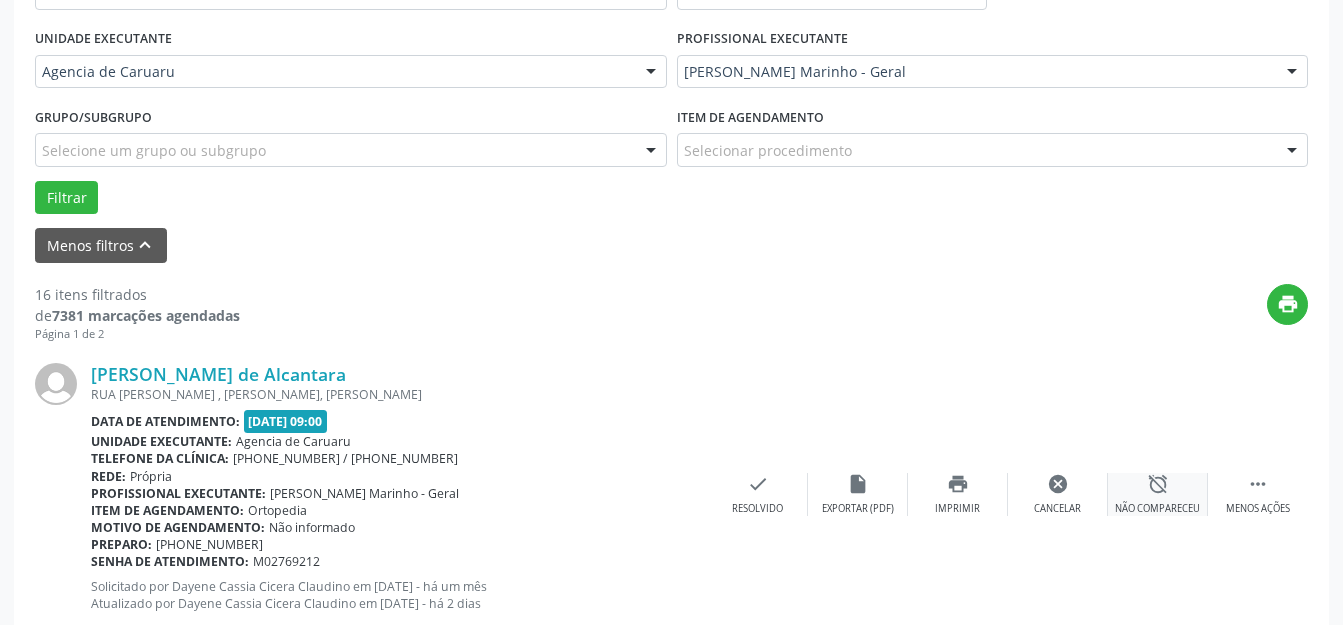 click on "alarm_off" at bounding box center [1158, 484] 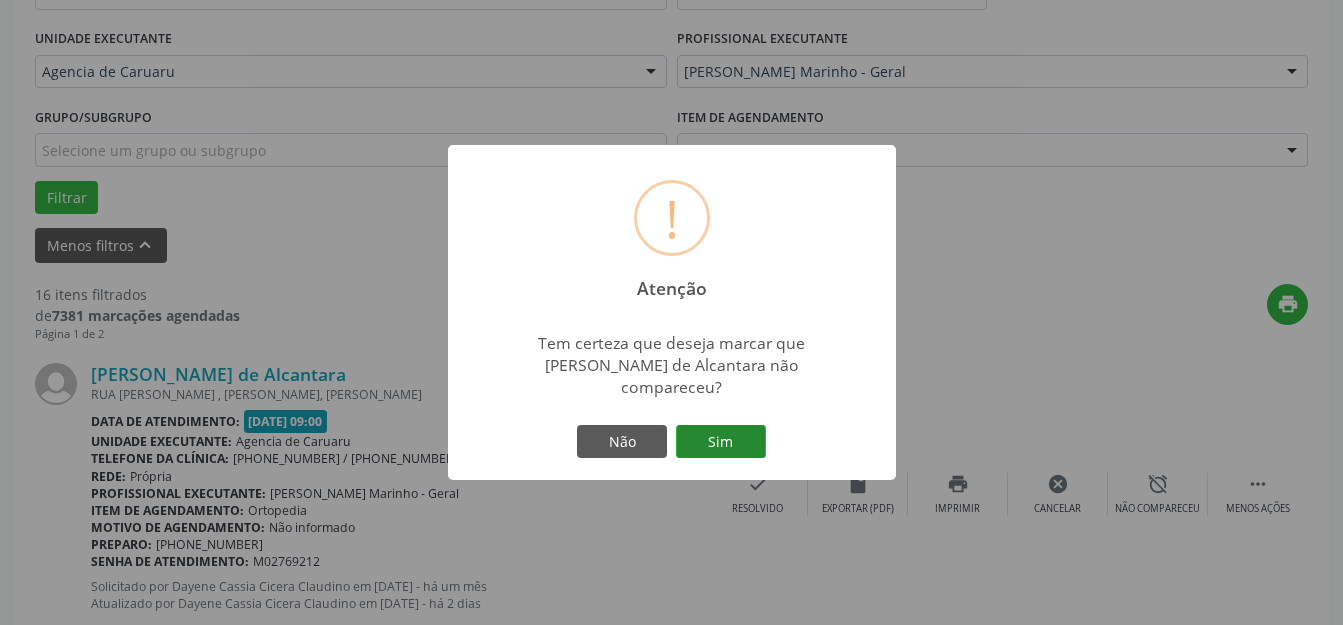 click on "Sim" at bounding box center (721, 442) 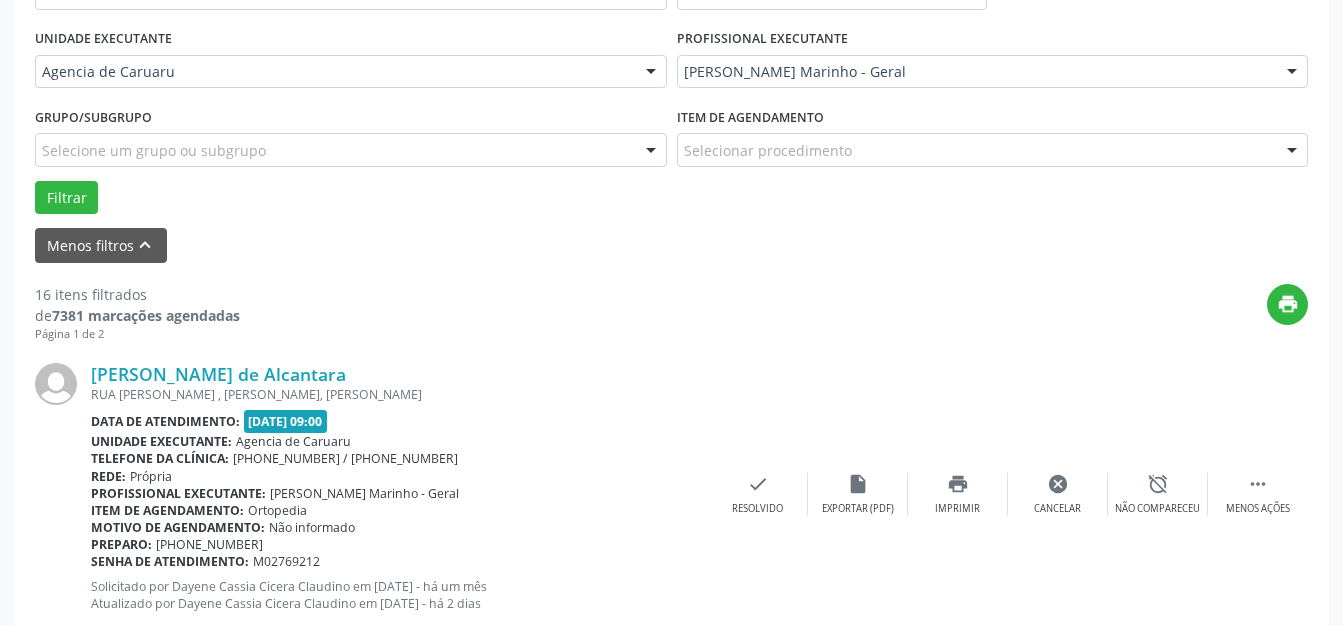 scroll, scrollTop: 248, scrollLeft: 0, axis: vertical 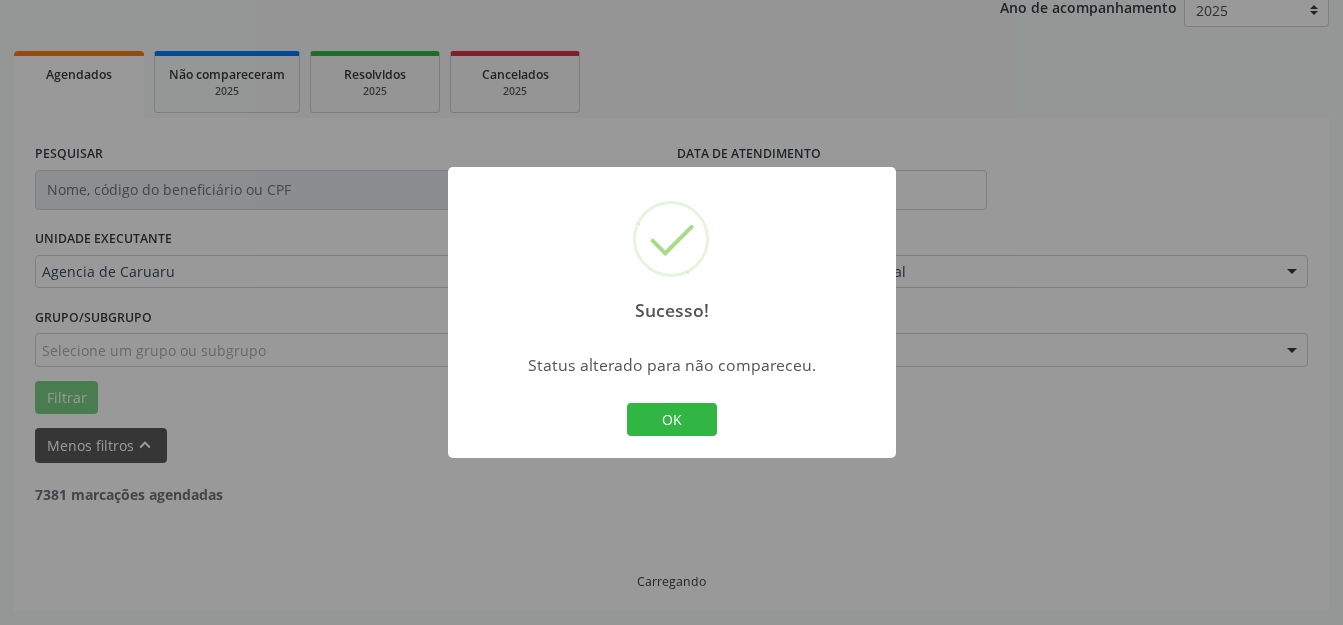 click on "OK Cancel" at bounding box center (671, 420) 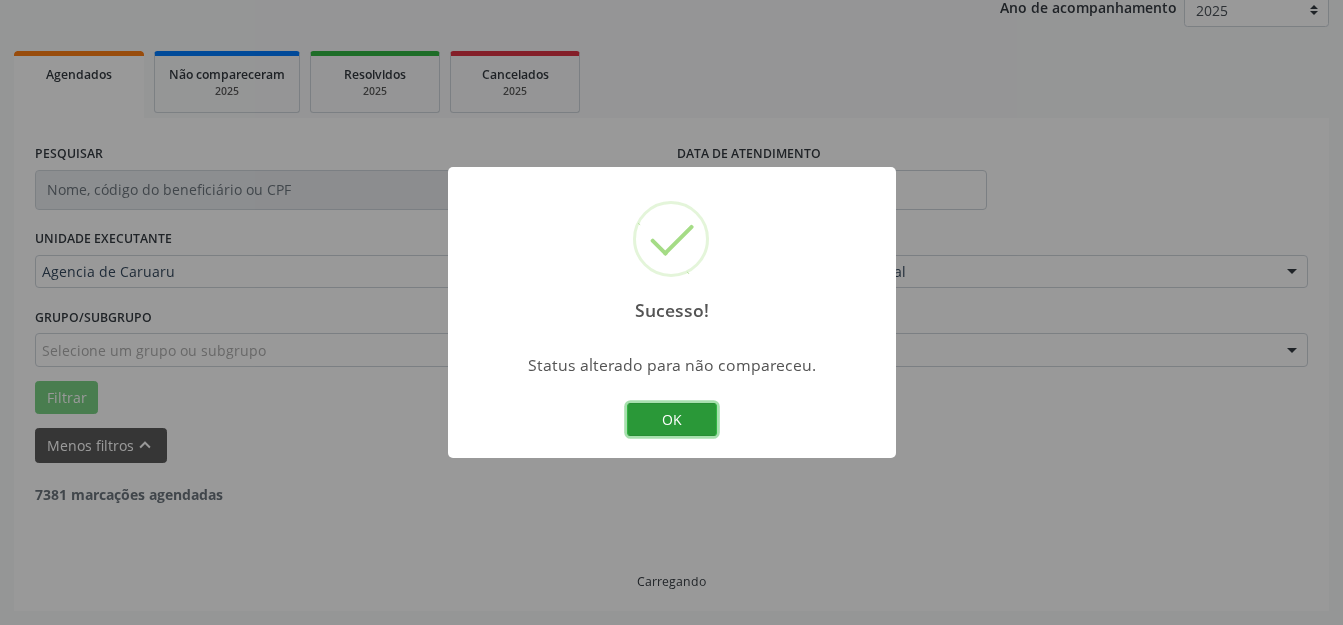 click on "OK" at bounding box center [672, 420] 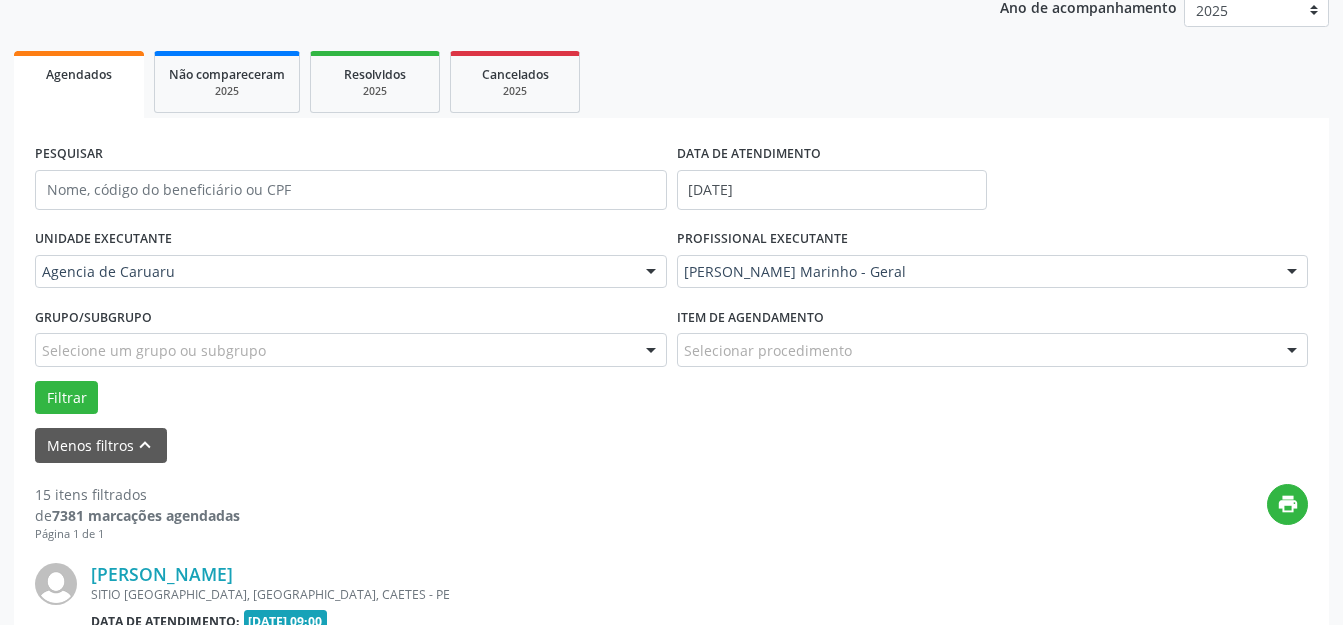 scroll, scrollTop: 548, scrollLeft: 0, axis: vertical 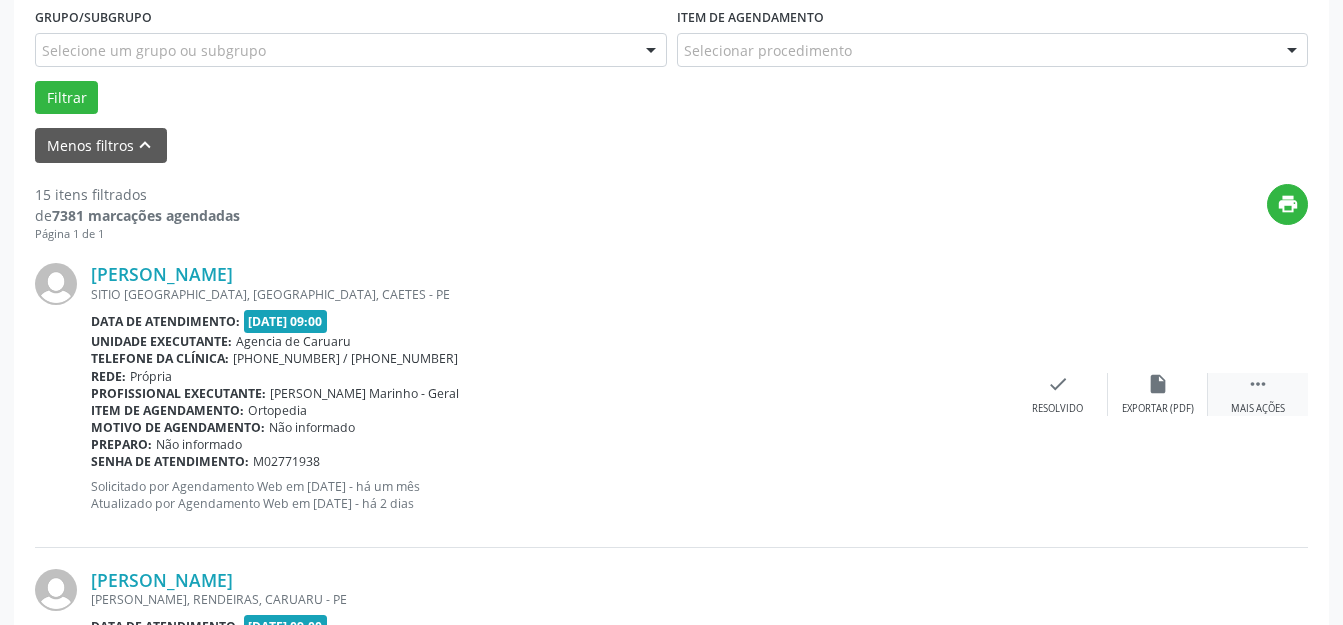 click on "Mais ações" at bounding box center (1258, 409) 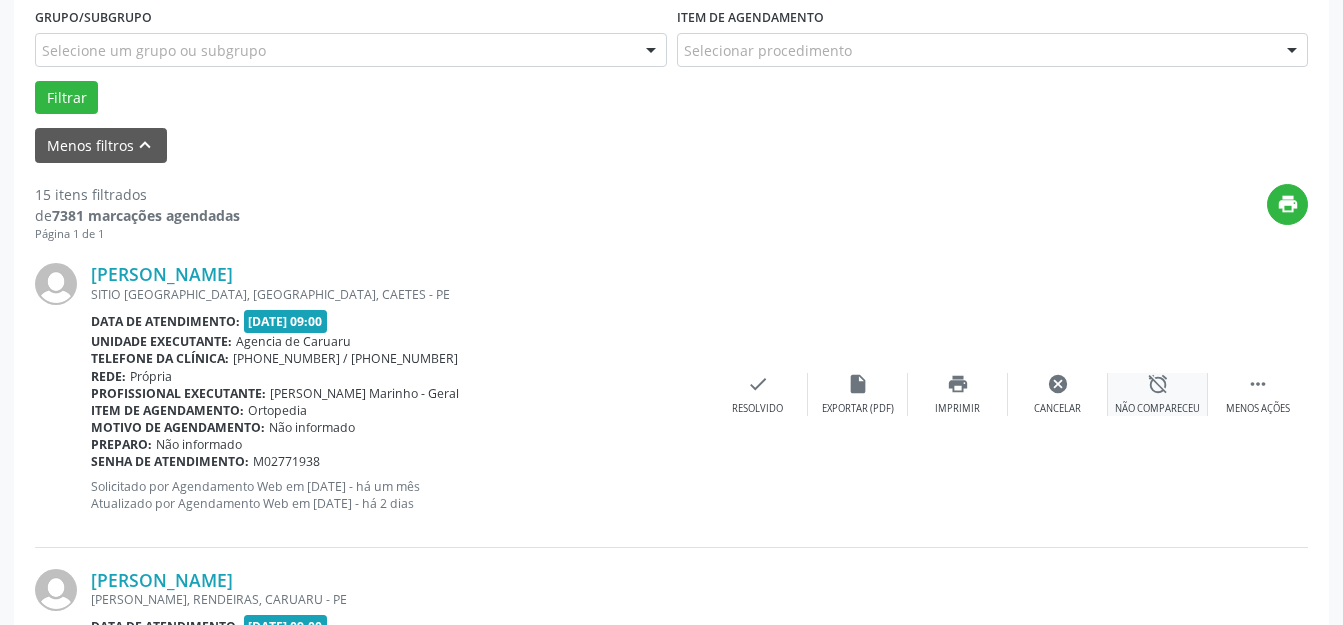click on "Não compareceu" at bounding box center (1157, 409) 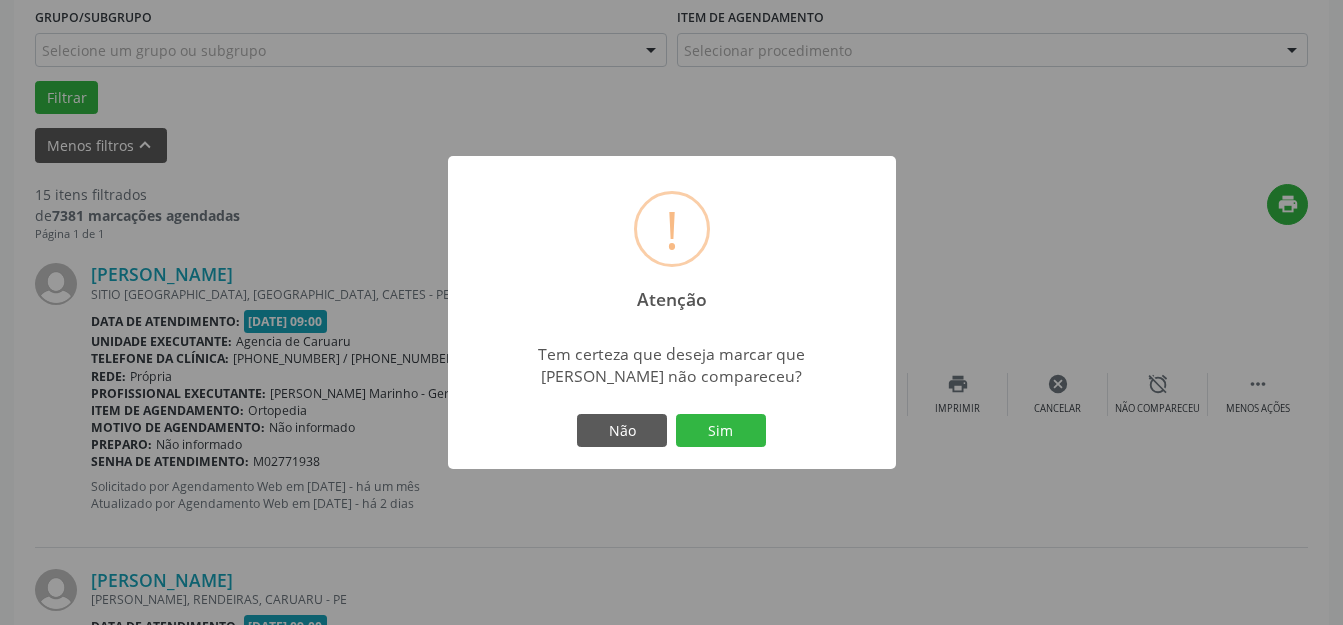 click on "Sim" at bounding box center (721, 431) 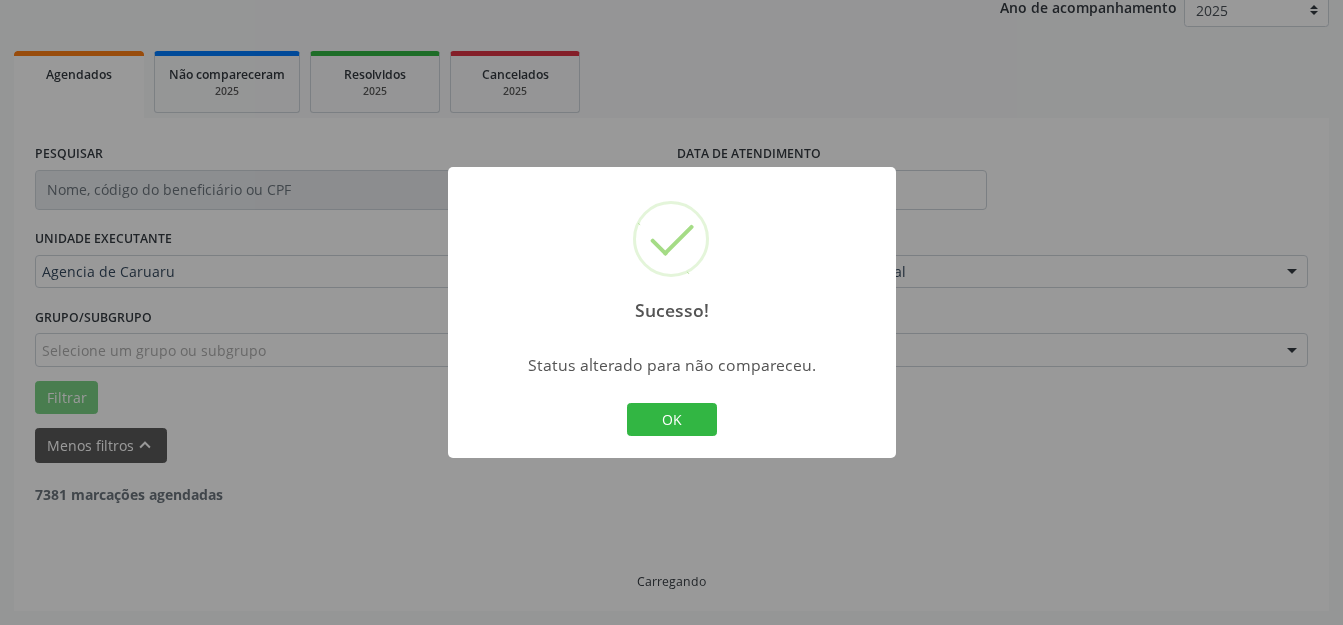 scroll, scrollTop: 248, scrollLeft: 0, axis: vertical 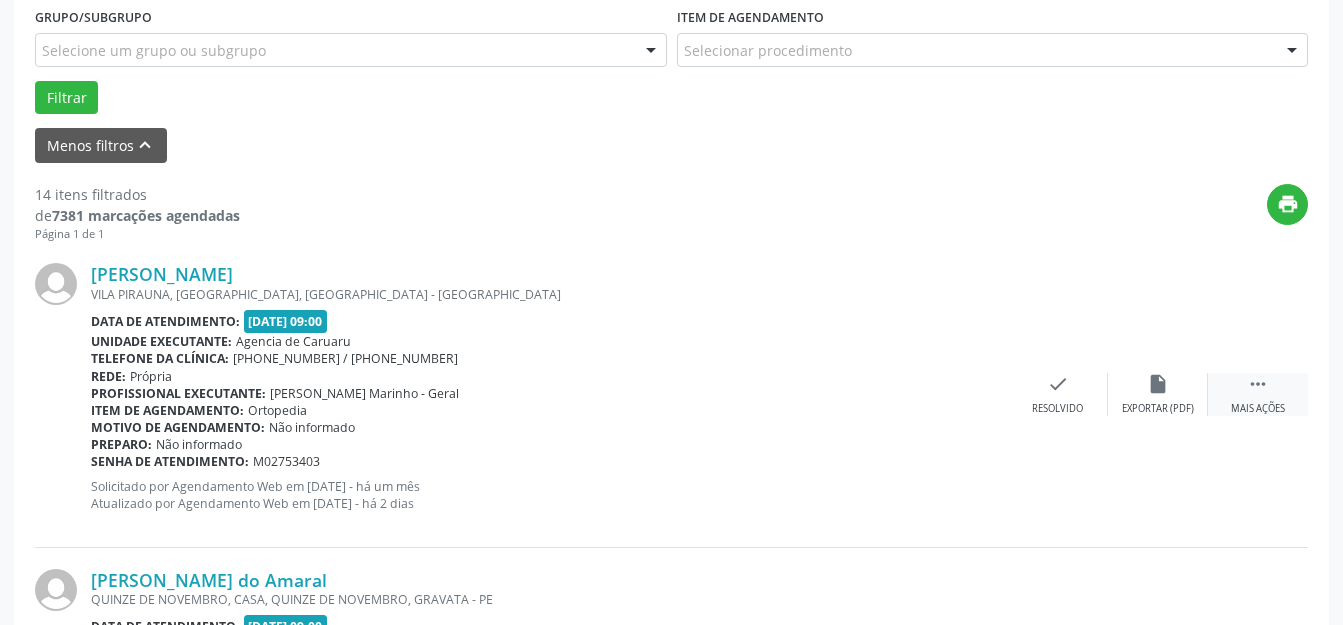 drag, startPoint x: 1245, startPoint y: 389, endPoint x: 1224, endPoint y: 393, distance: 21.377558 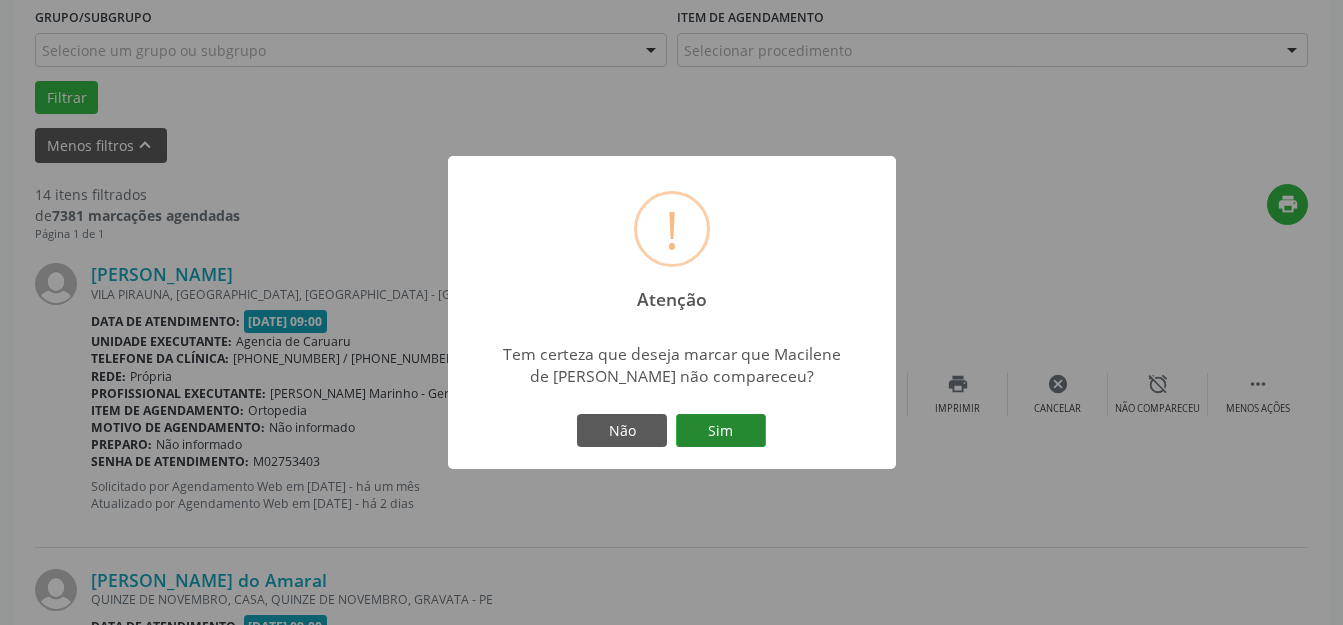 click on "Sim" at bounding box center (721, 431) 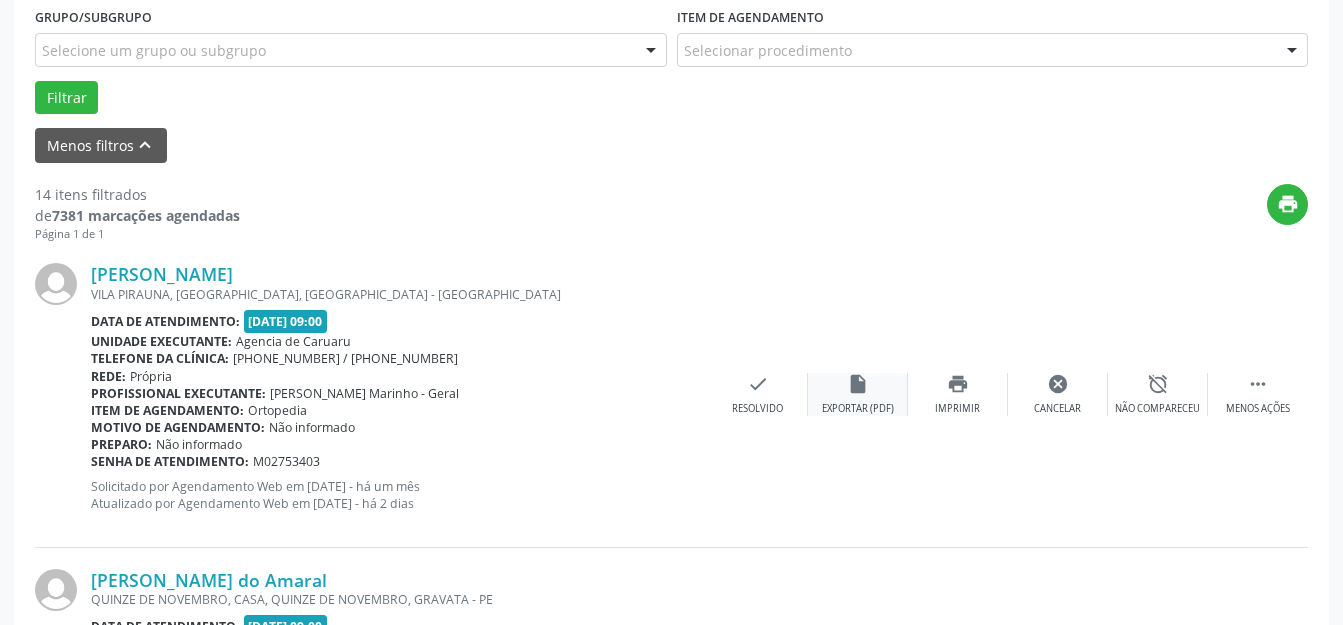 scroll, scrollTop: 248, scrollLeft: 0, axis: vertical 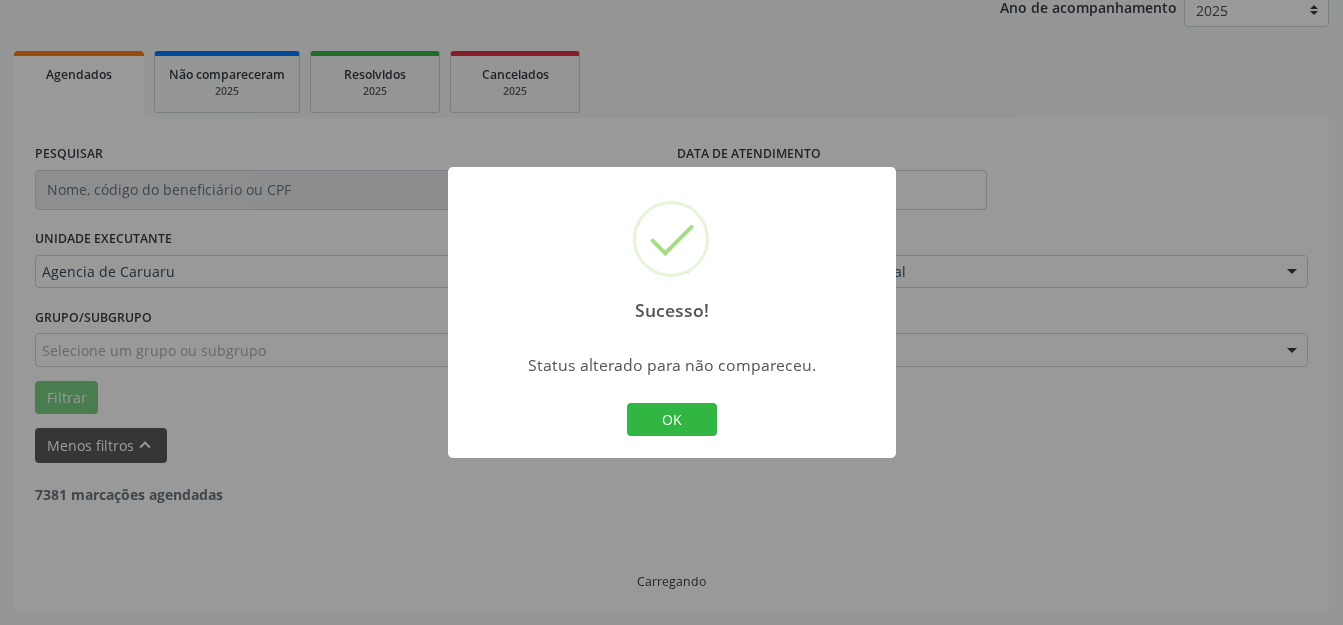 click on "OK" at bounding box center [672, 420] 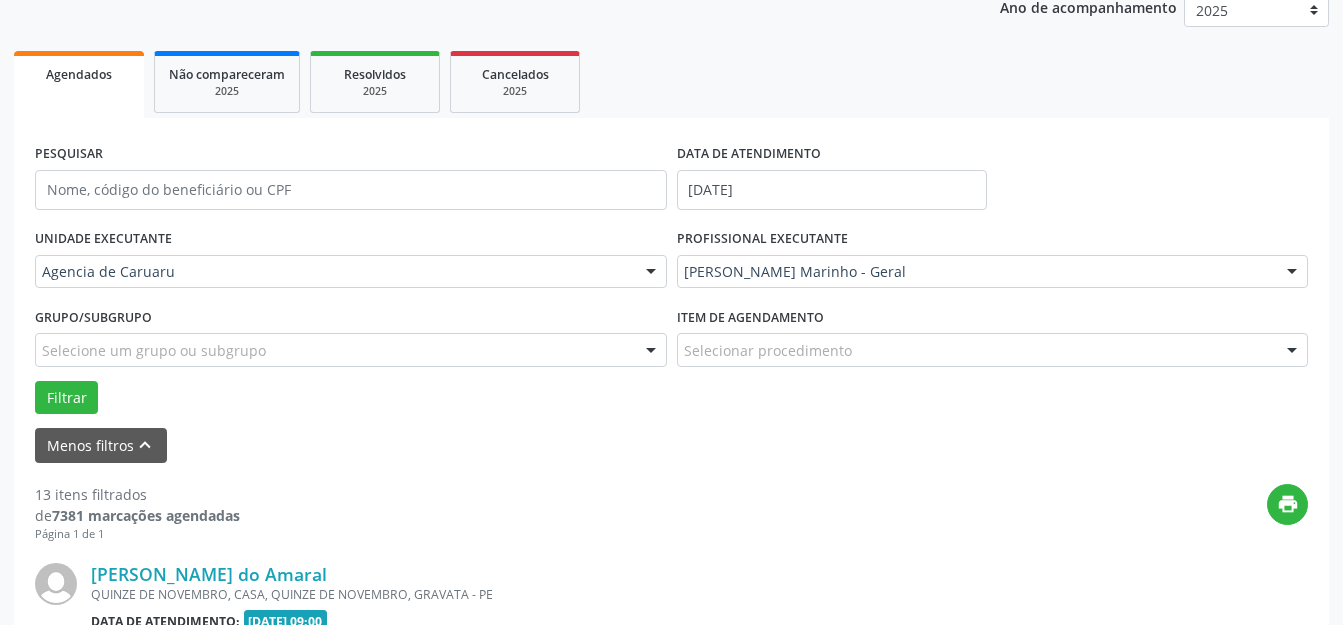 scroll, scrollTop: 548, scrollLeft: 0, axis: vertical 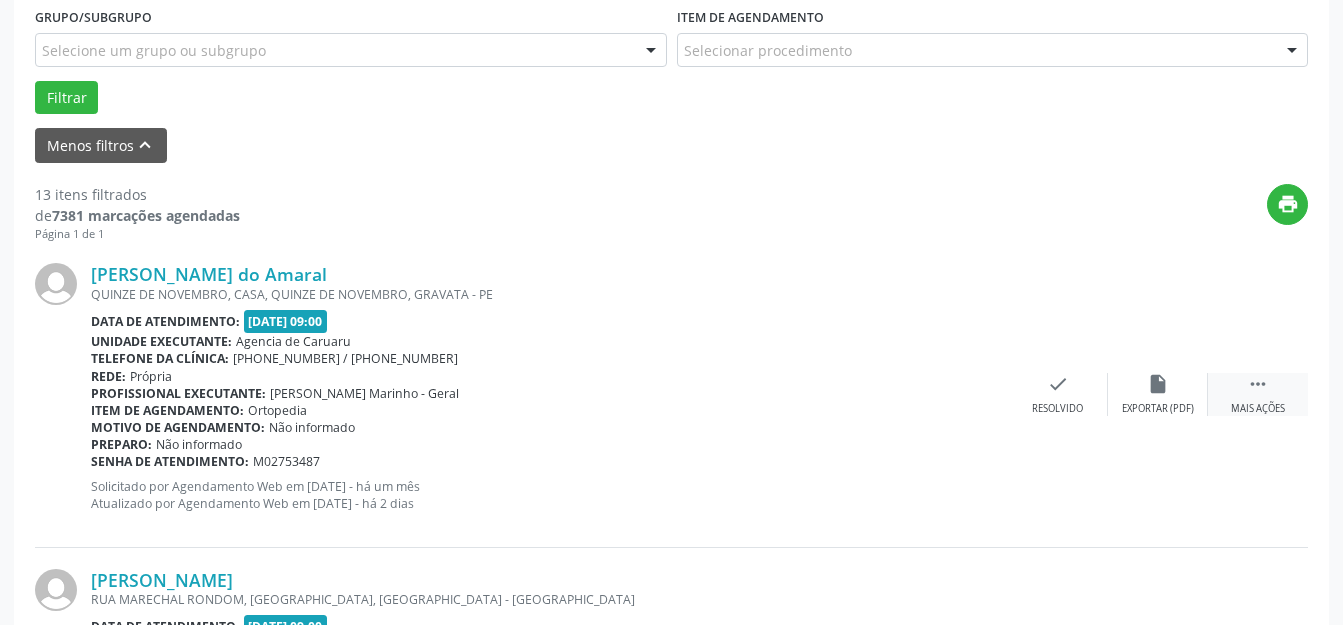 click on "
Mais ações" at bounding box center [1258, 394] 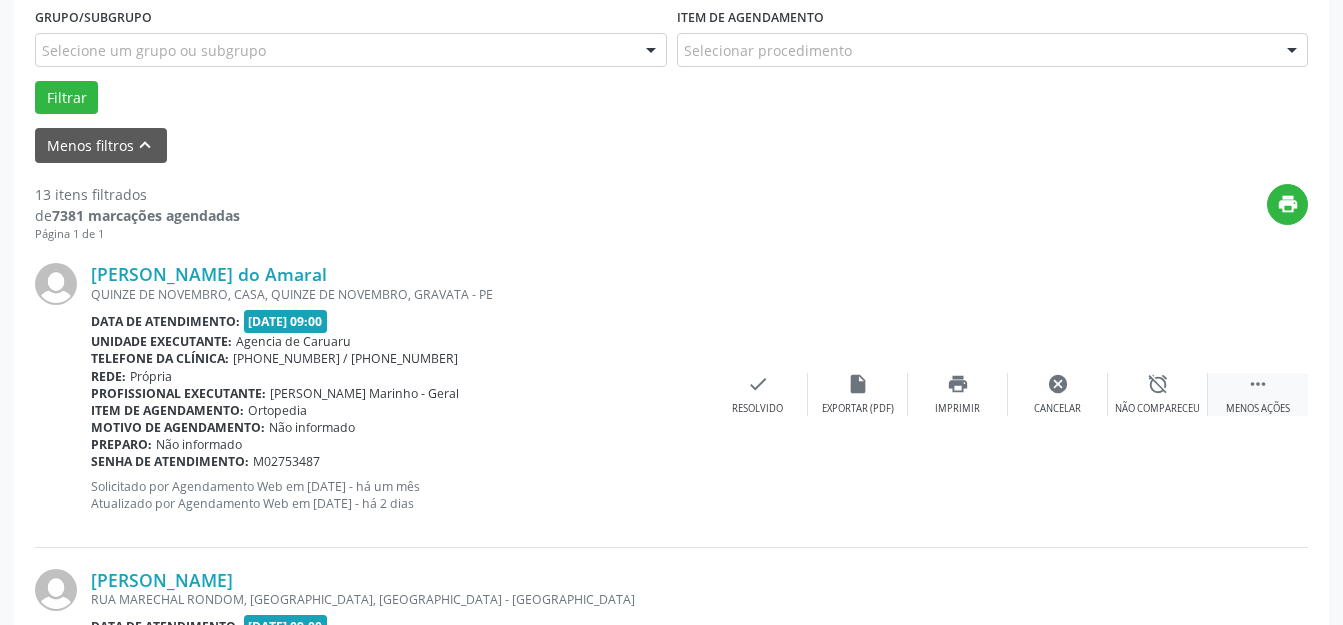 click on "alarm_off
Não compareceu" at bounding box center [1158, 394] 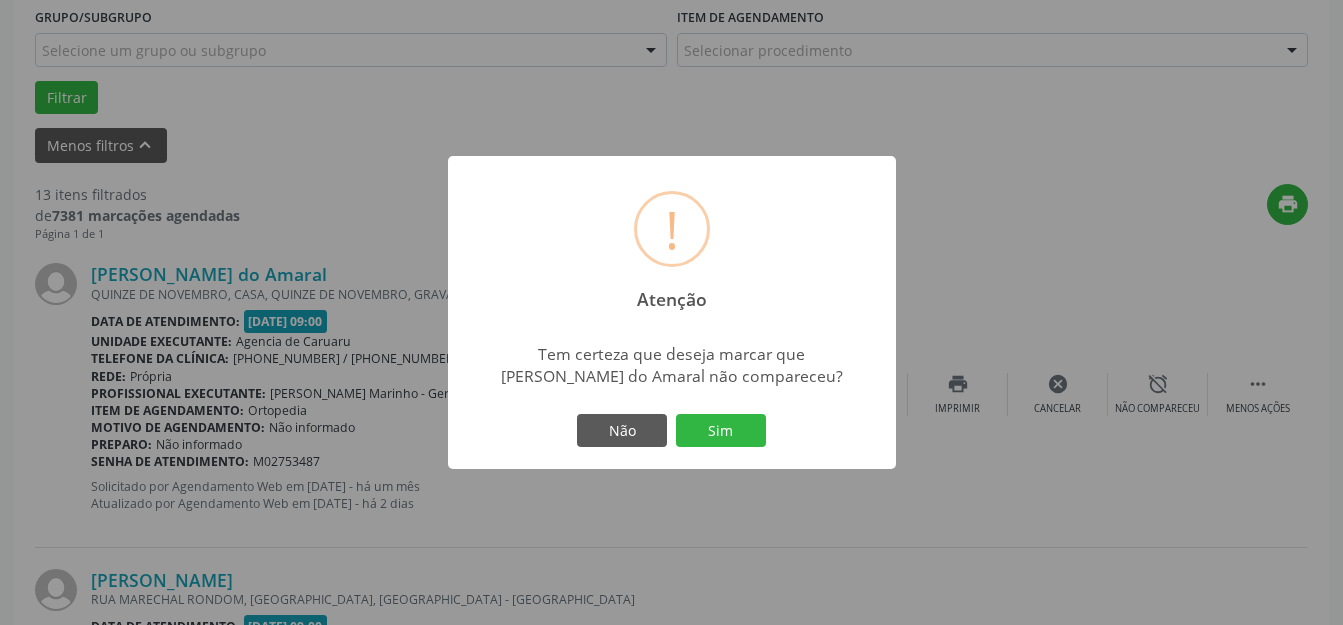 click on "! Atenção × Tem certeza que deseja marcar que [PERSON_NAME] do Amaral não compareceu? Não Sim" at bounding box center [672, 313] 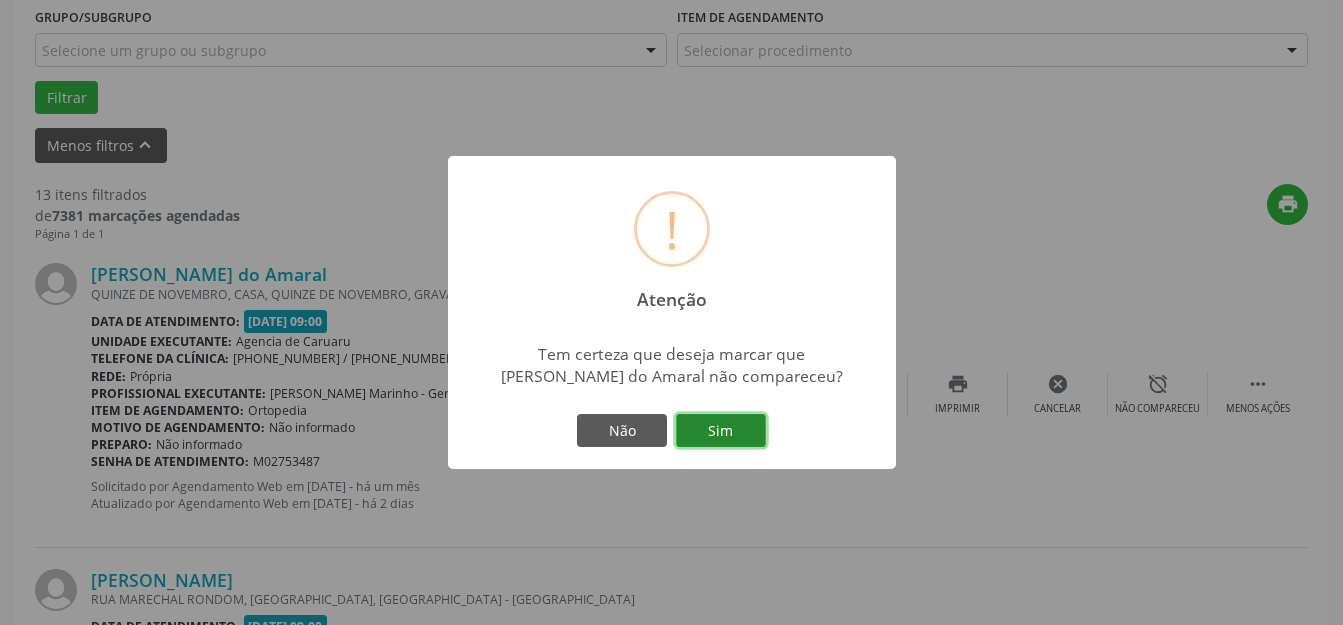 click on "Sim" at bounding box center (721, 431) 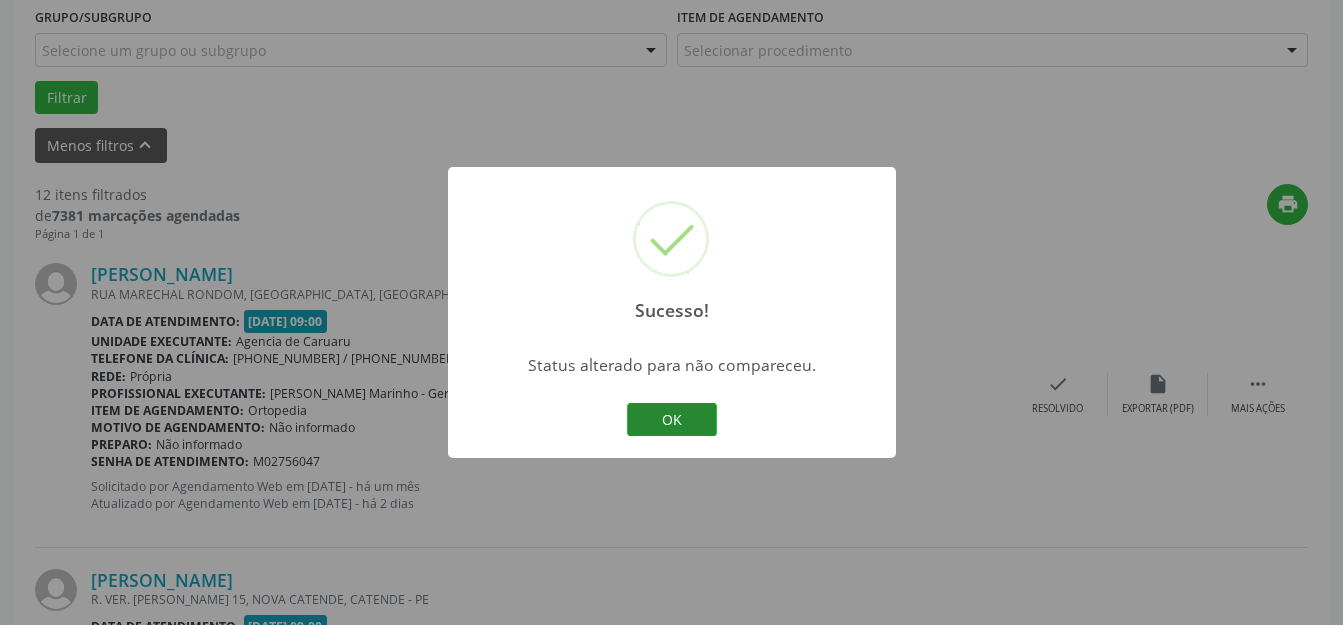 click on "OK" at bounding box center [672, 420] 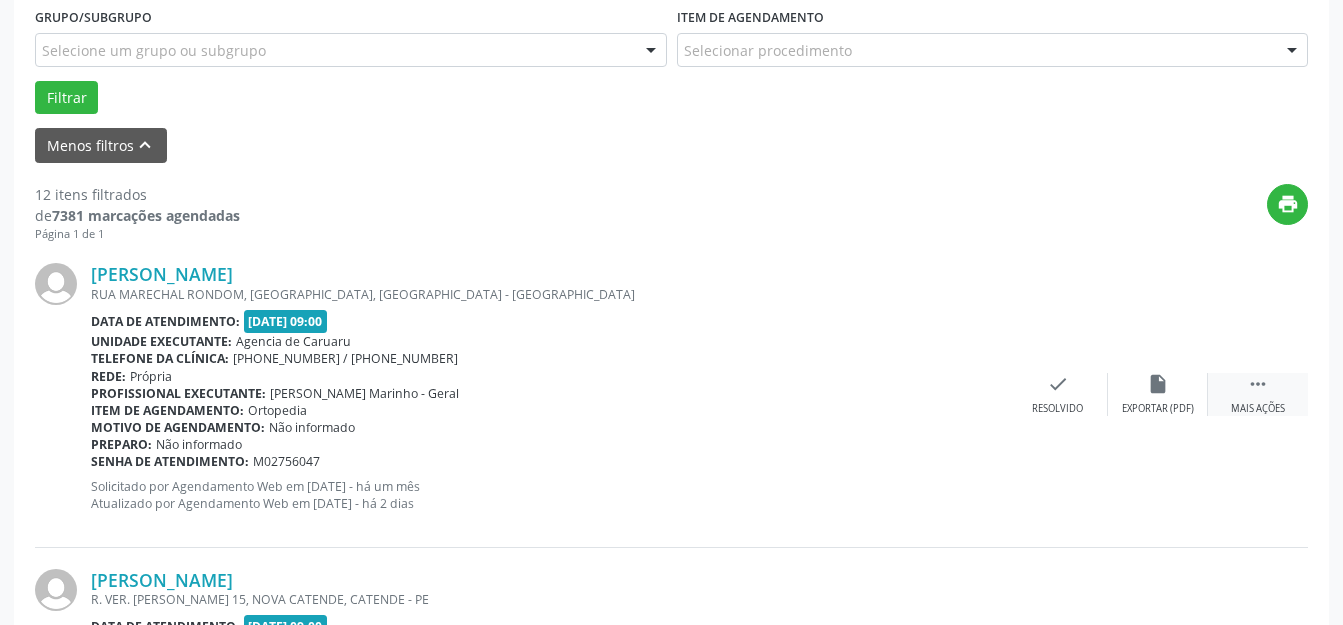 click on "" at bounding box center [1258, 384] 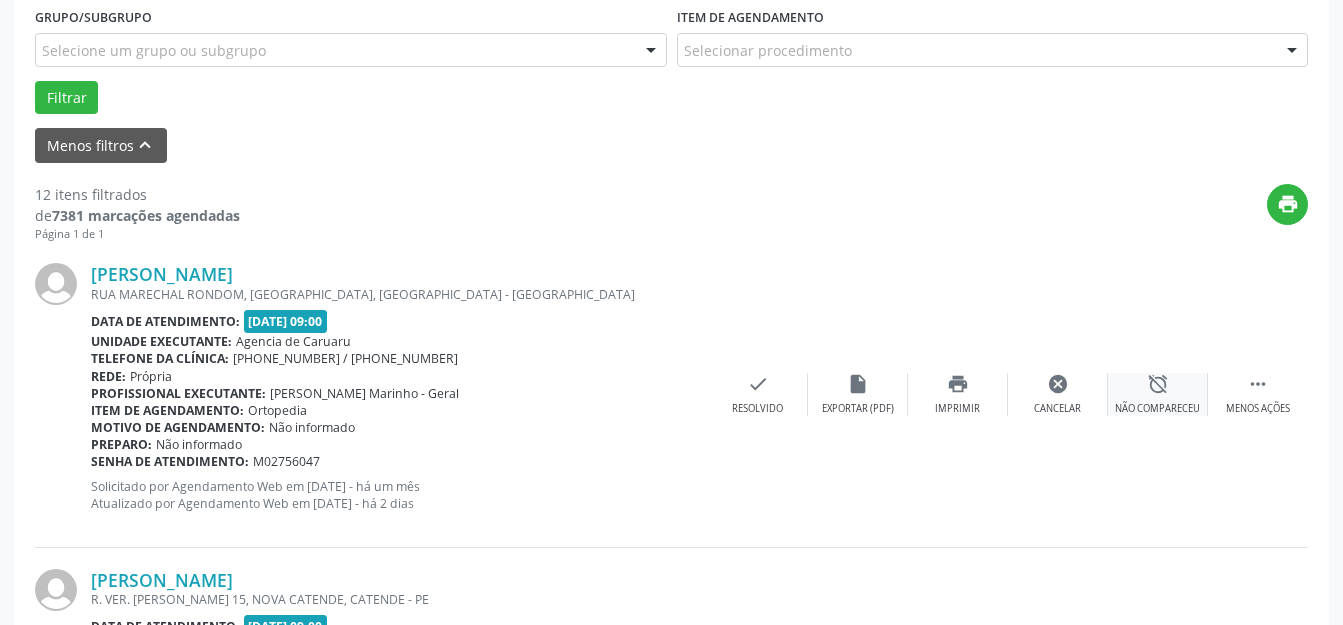 click on "alarm_off
Não compareceu" at bounding box center (1158, 394) 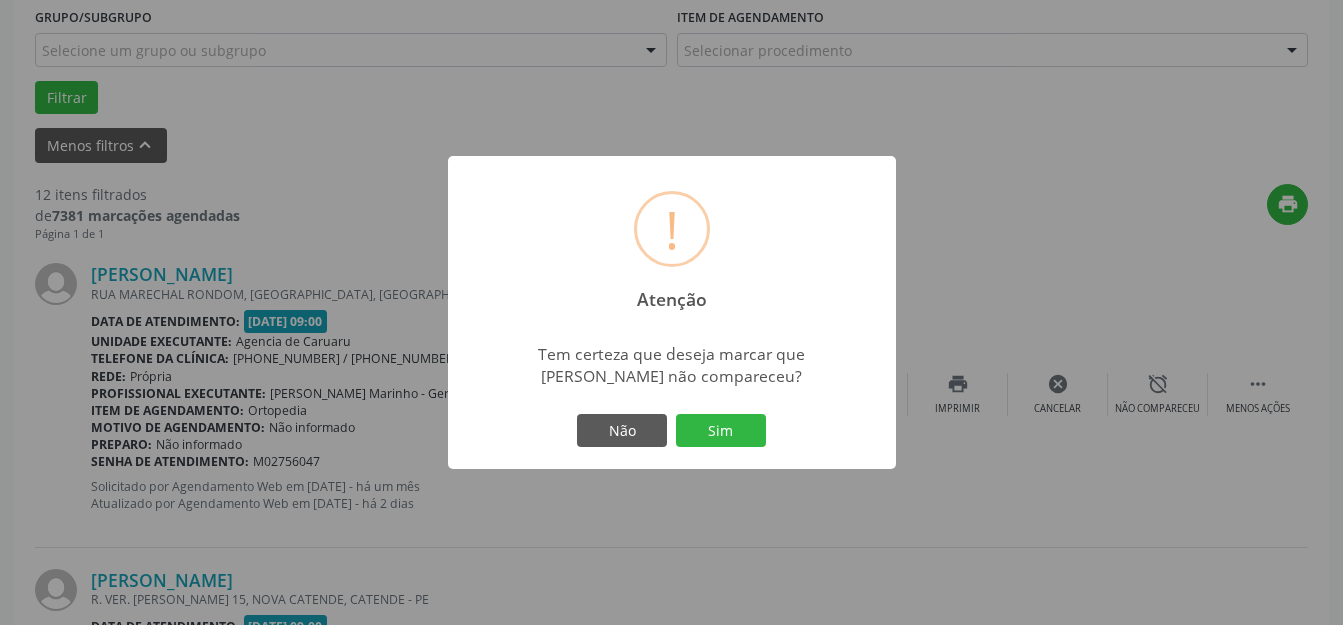 click on "Sim" at bounding box center [721, 431] 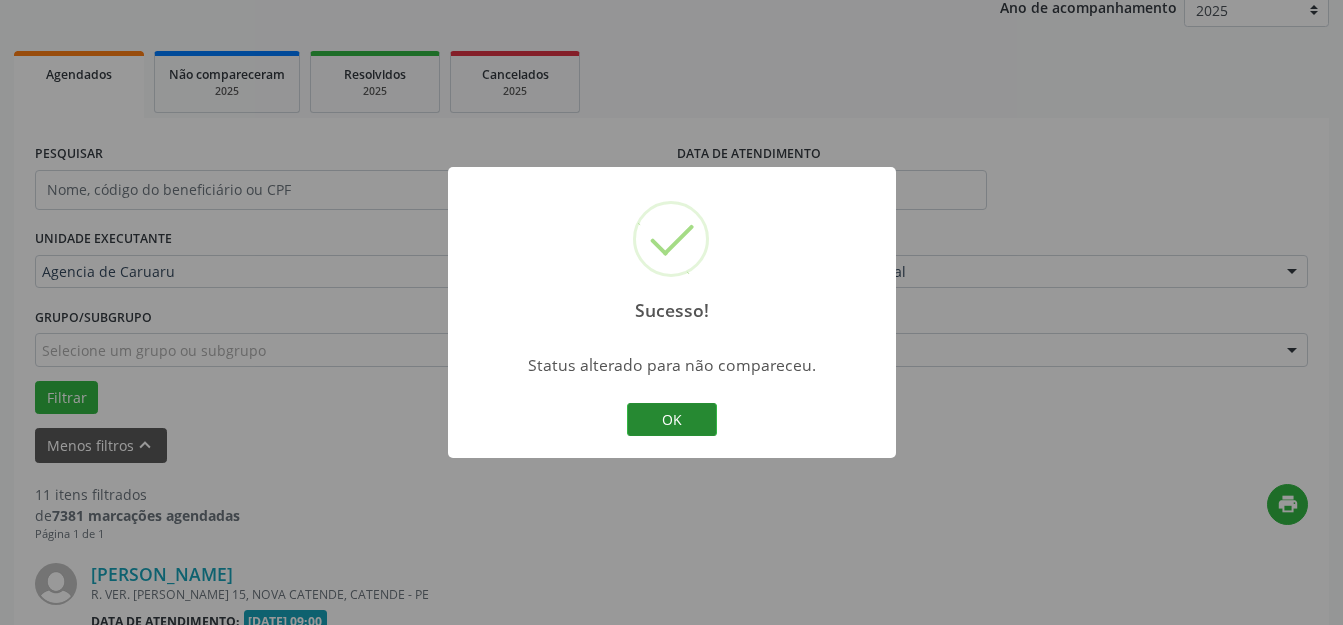 scroll, scrollTop: 548, scrollLeft: 0, axis: vertical 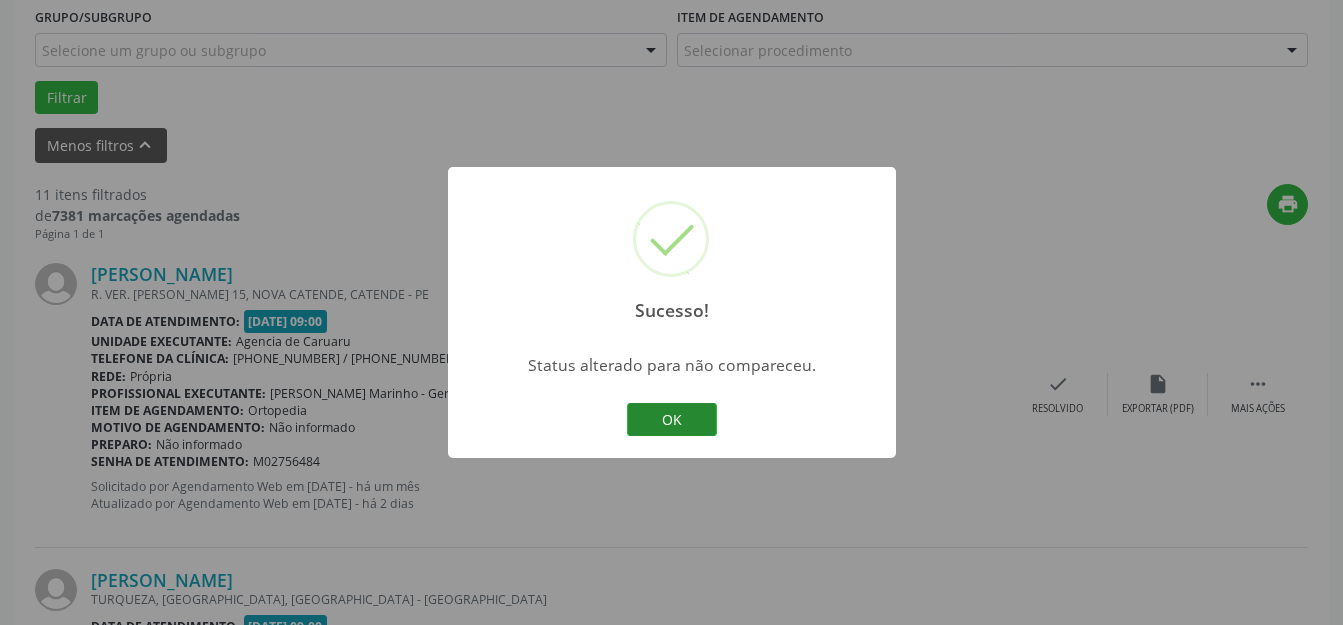 click on "OK" at bounding box center (672, 420) 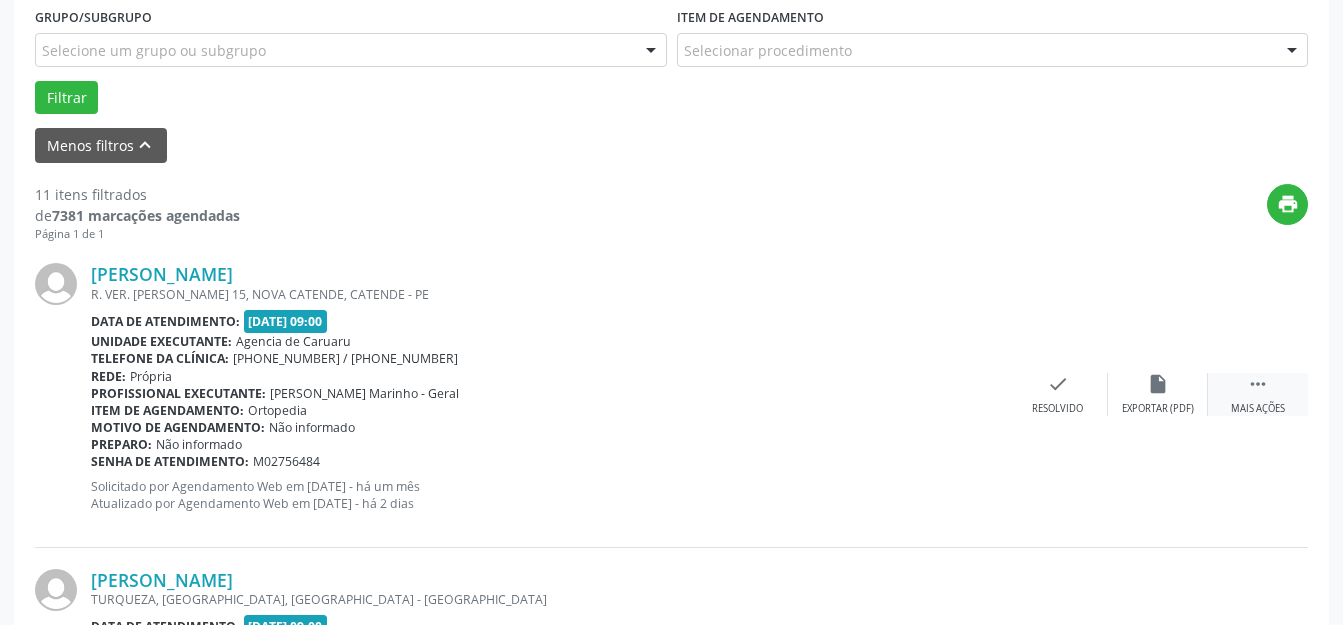 click on "Mais ações" at bounding box center (1258, 409) 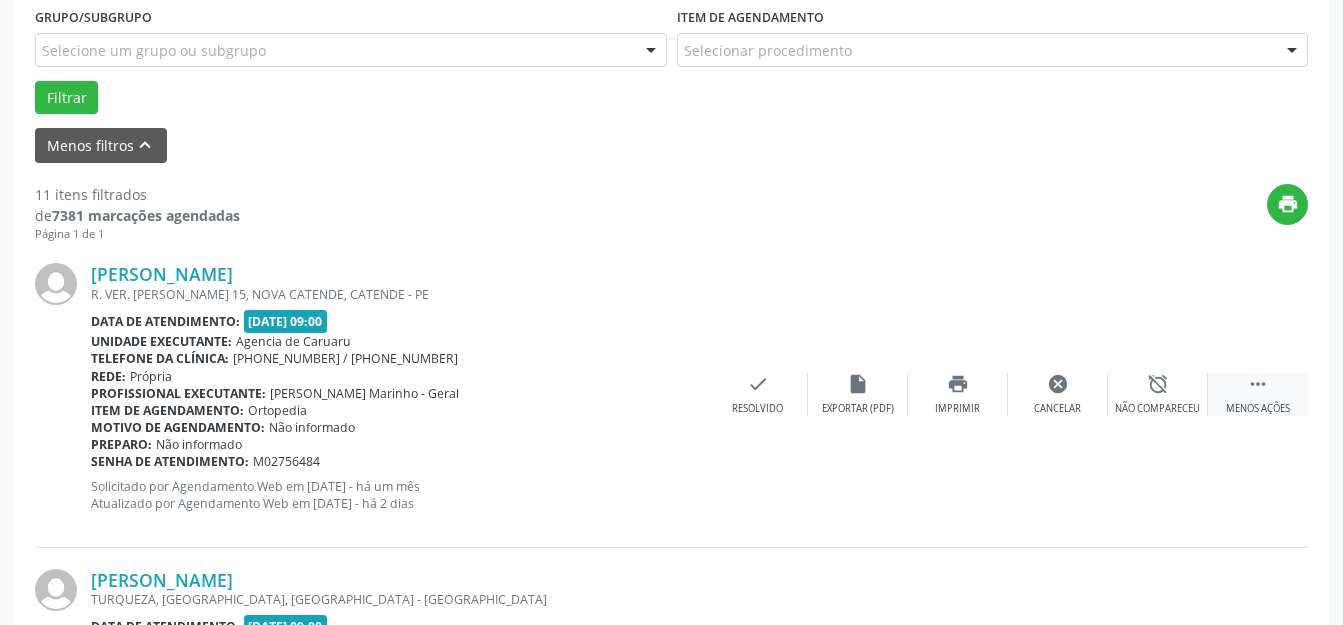click on "alarm_off
Não compareceu" at bounding box center [1158, 394] 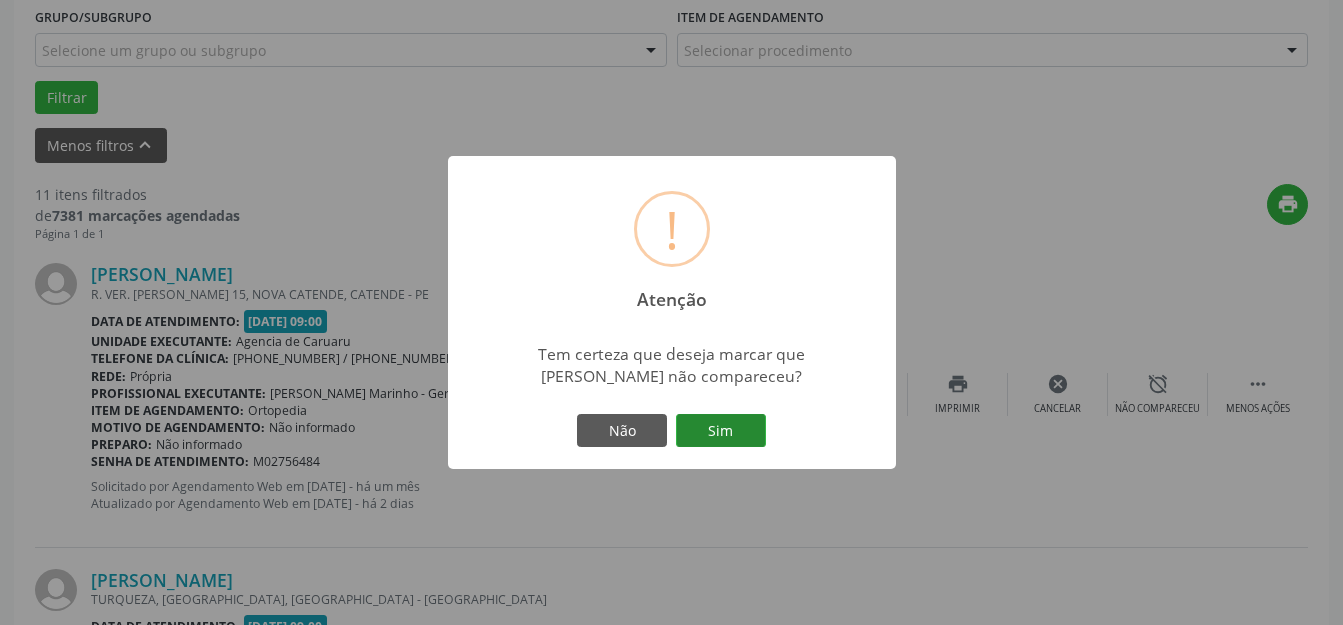 click on "Sim" at bounding box center [721, 431] 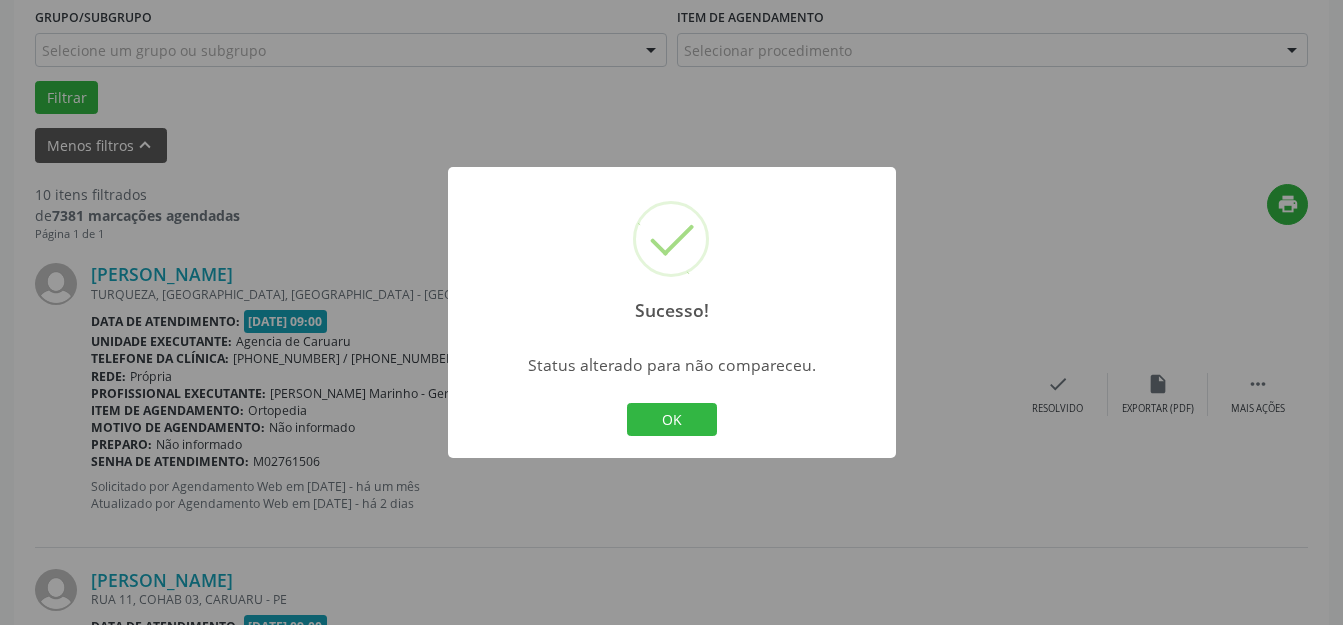 click on "OK Cancel" at bounding box center (671, 420) 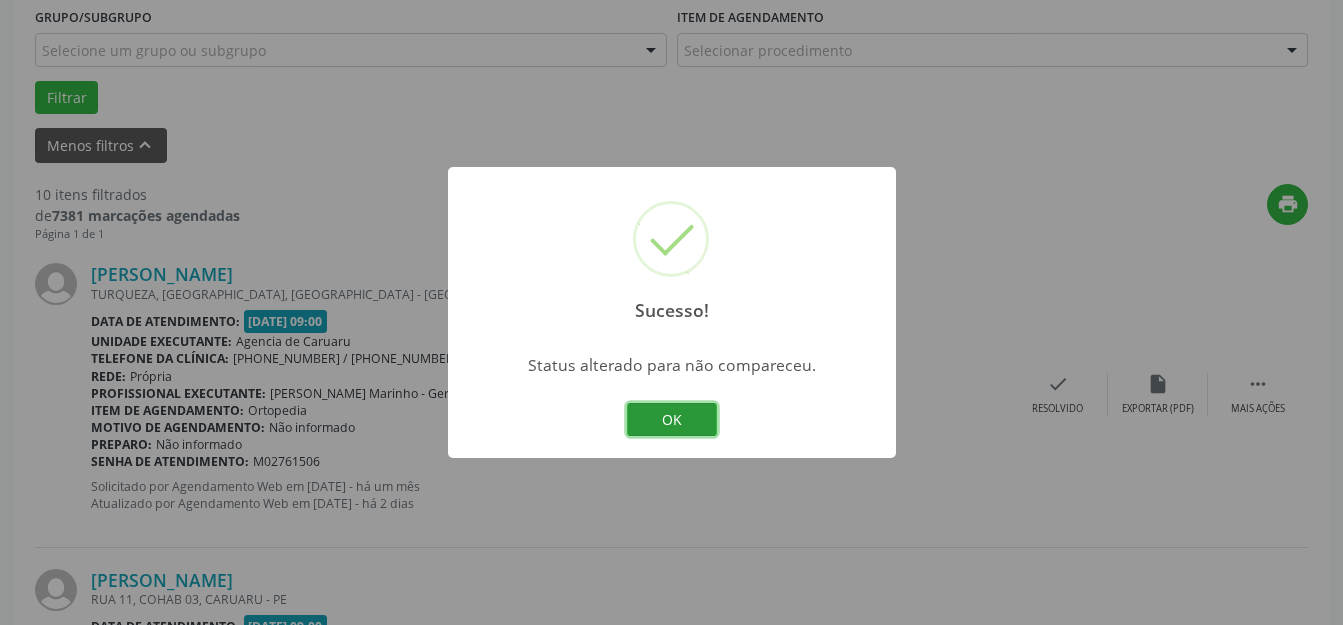 click on "OK" at bounding box center (672, 420) 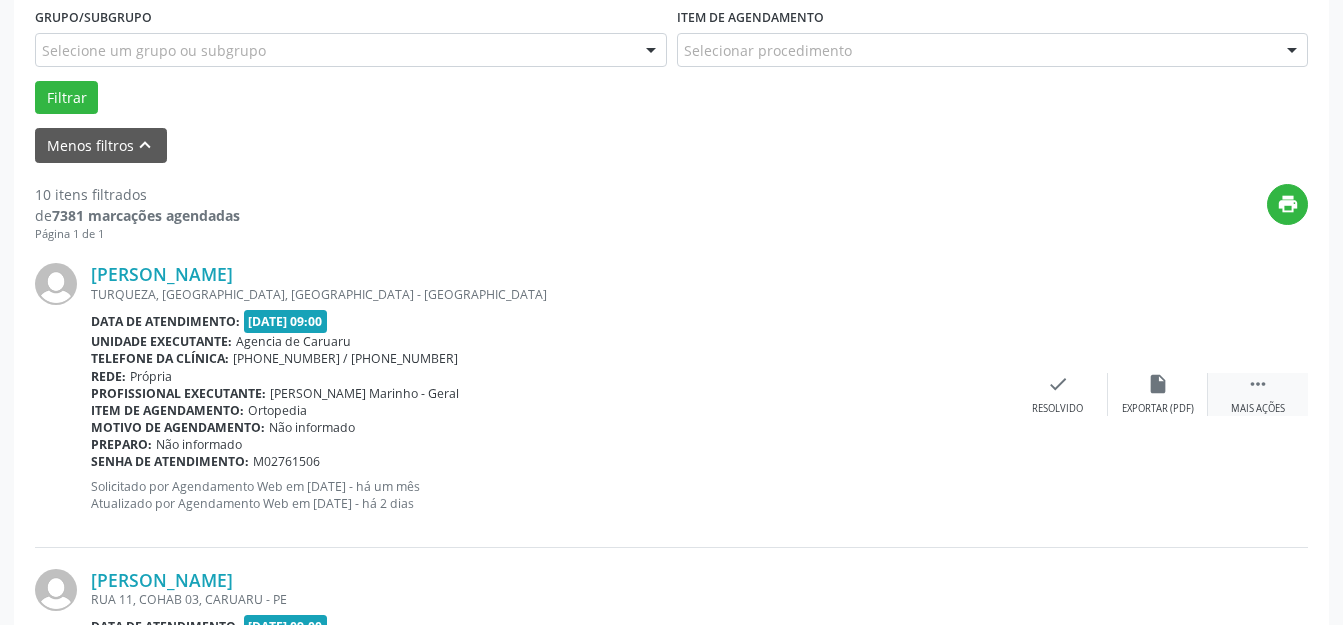 click on "
Mais ações" at bounding box center (1258, 394) 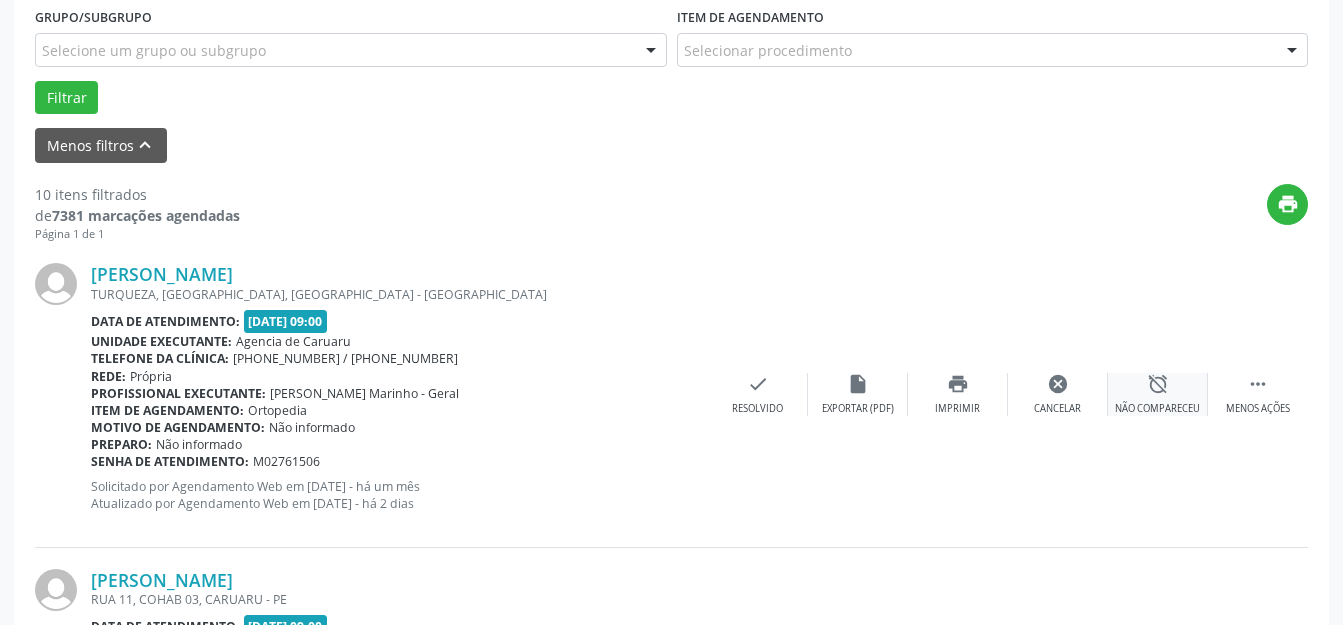 click on "alarm_off
Não compareceu" at bounding box center [1158, 394] 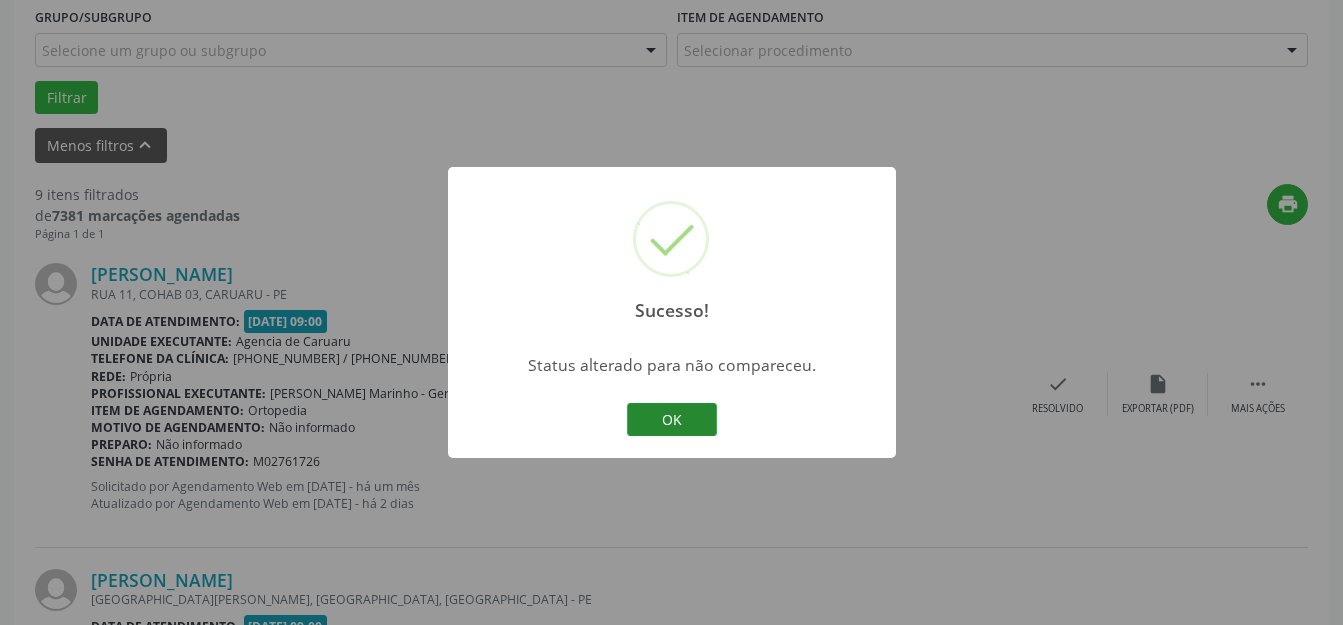 click on "OK" at bounding box center (672, 420) 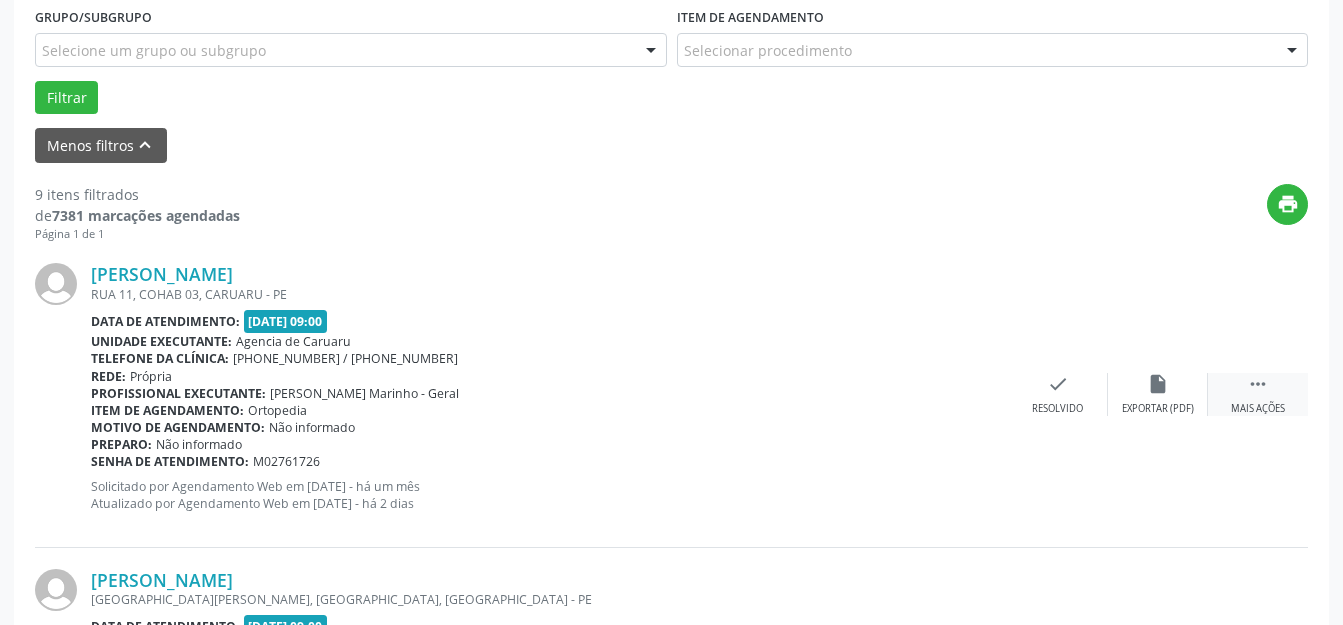 click on "" at bounding box center (1258, 384) 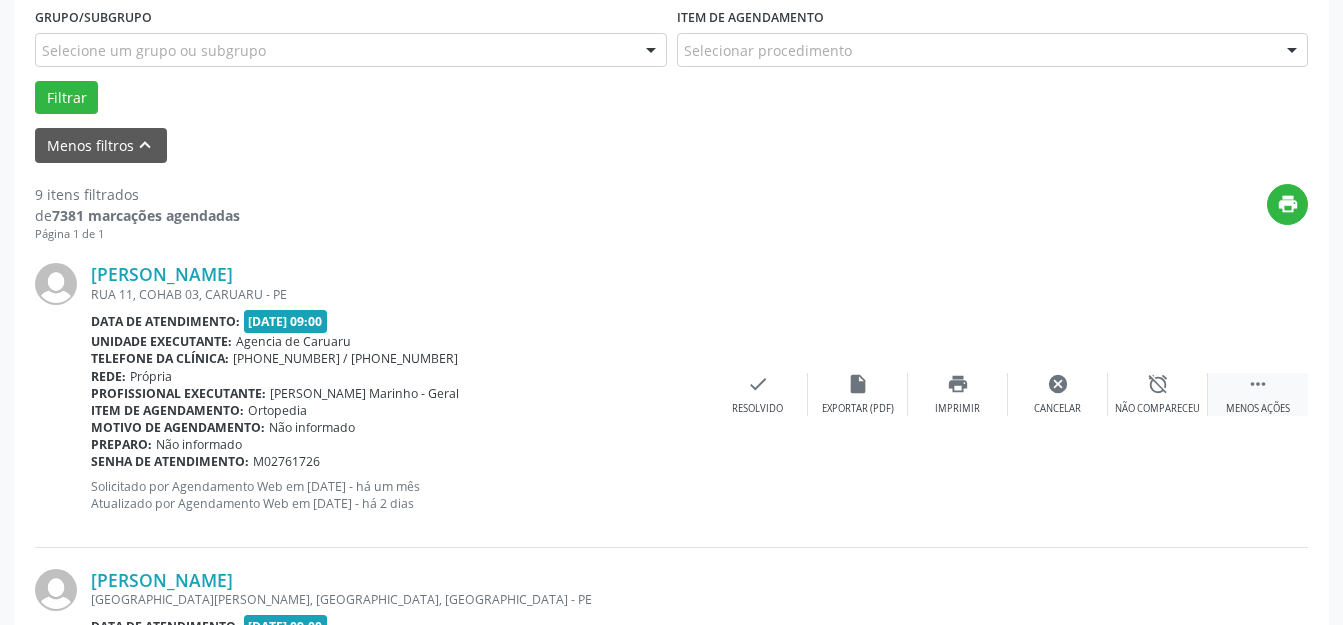 click on "alarm_off" at bounding box center (1158, 384) 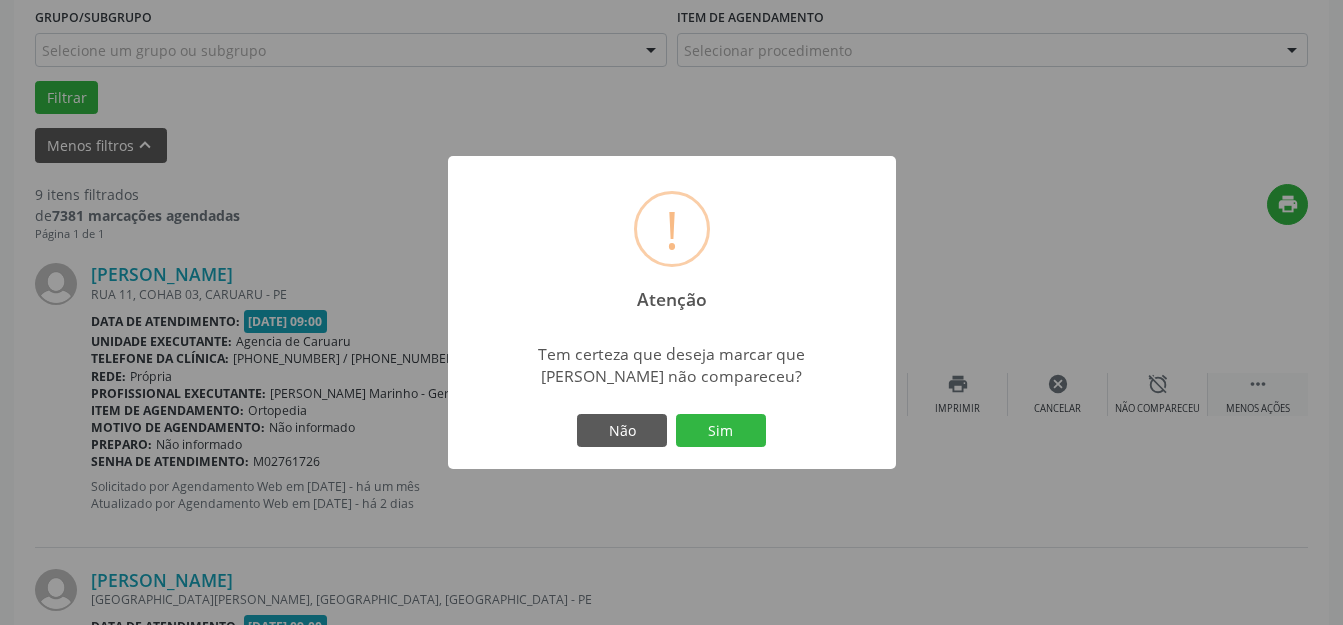 click on "Sim" at bounding box center (721, 431) 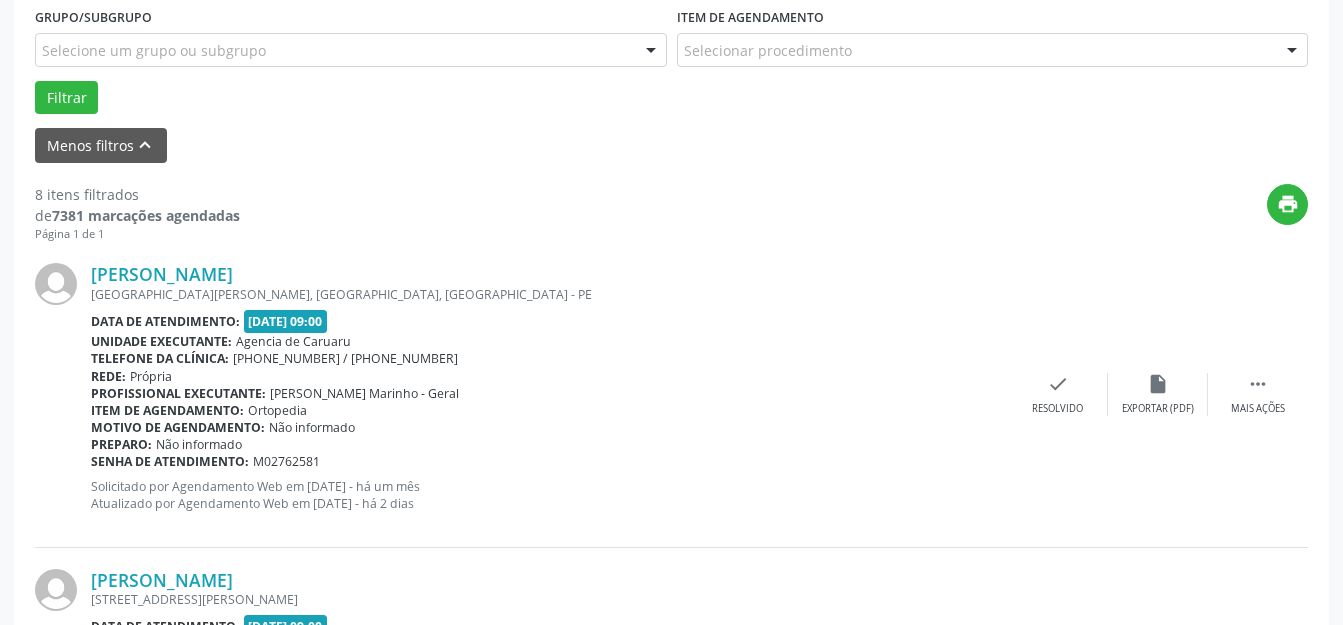 scroll, scrollTop: 848, scrollLeft: 0, axis: vertical 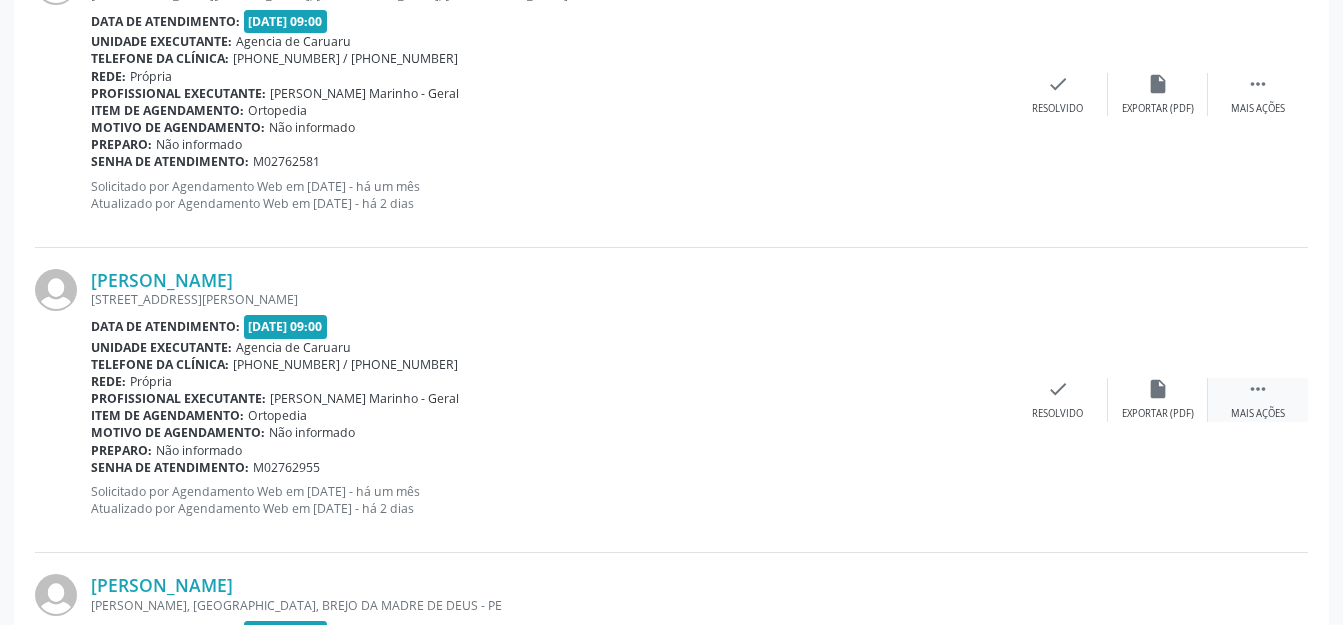 click on "" at bounding box center [1258, 389] 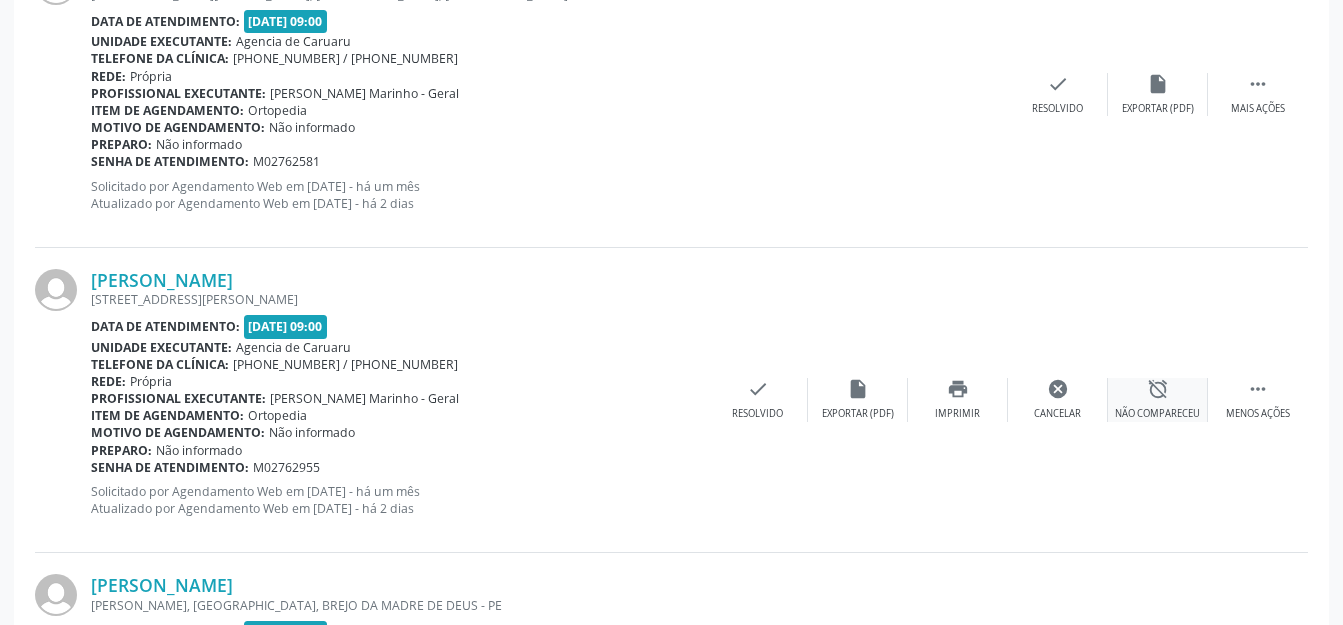 click on "alarm_off
Não compareceu" at bounding box center [1158, 399] 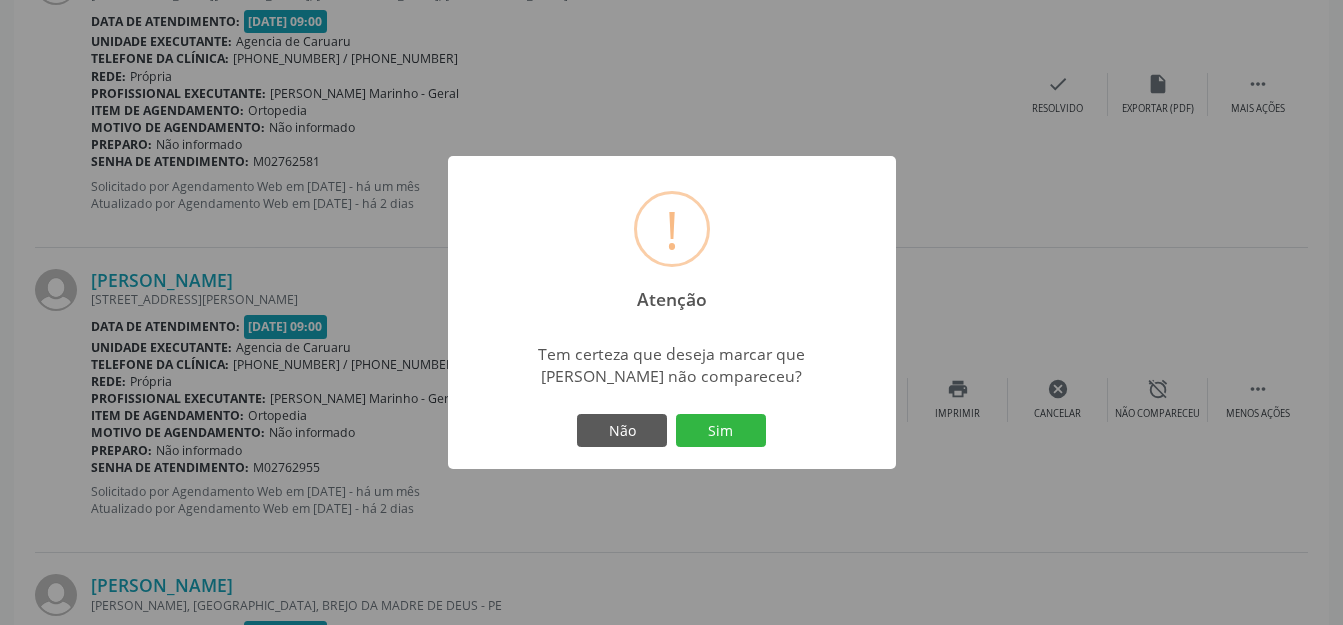click on "Sim" at bounding box center (721, 431) 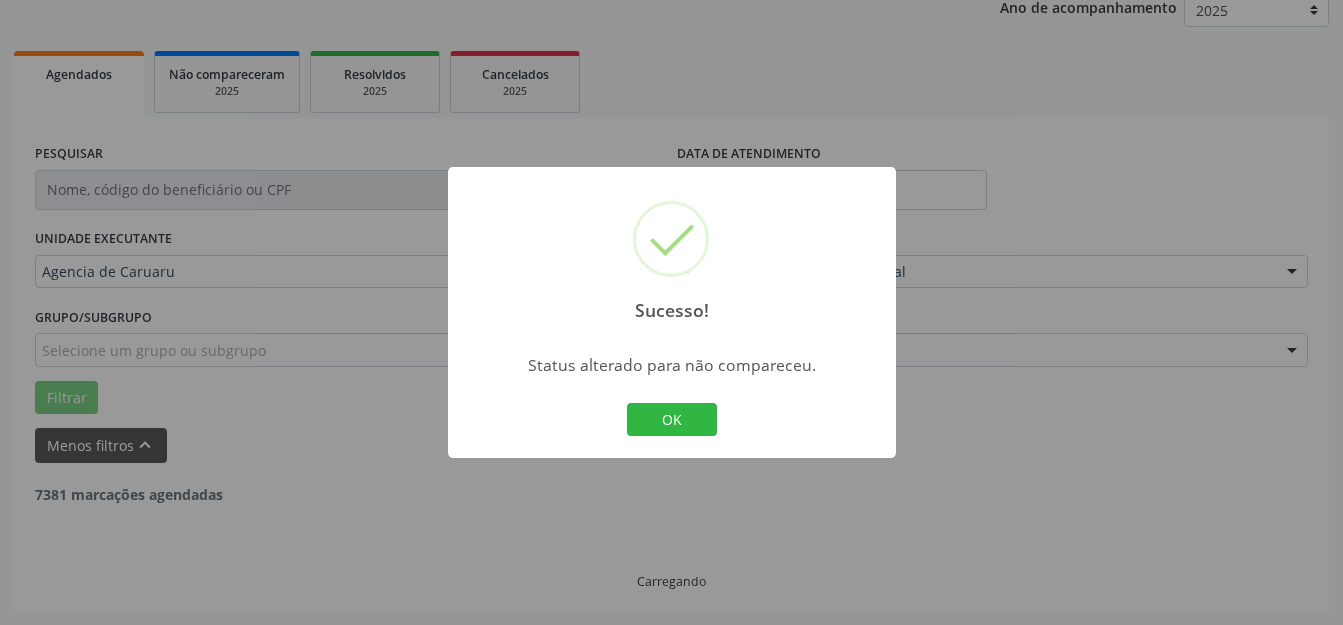scroll, scrollTop: 248, scrollLeft: 0, axis: vertical 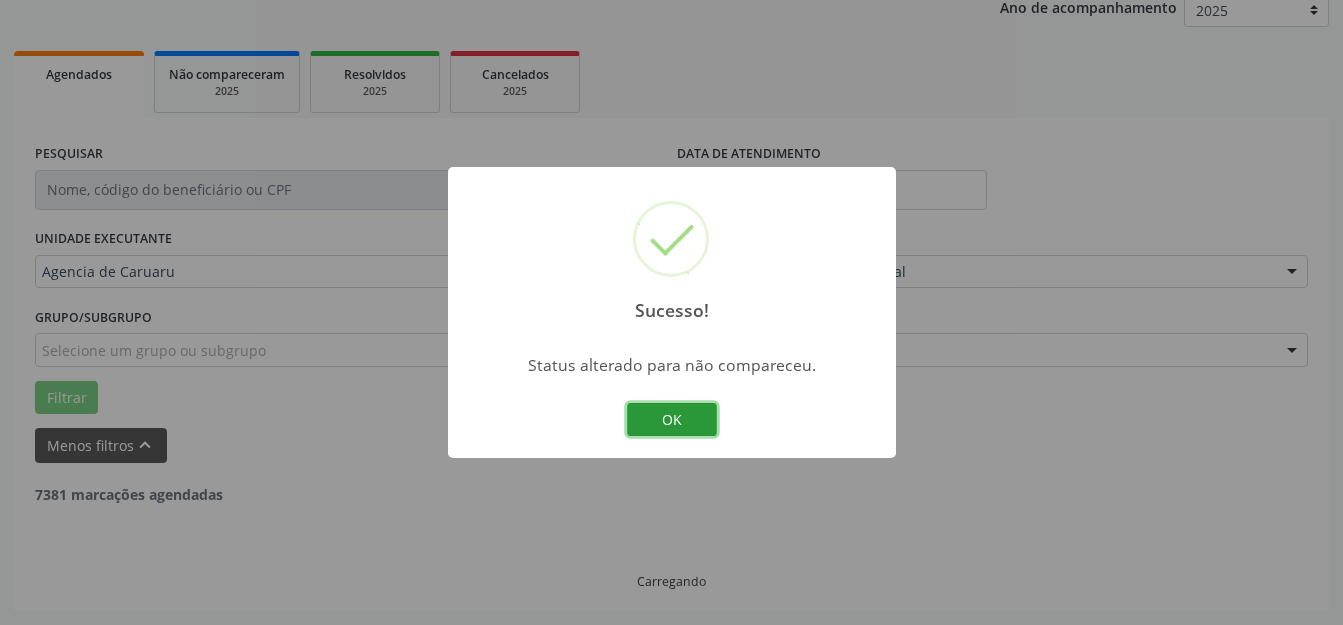 click on "OK" at bounding box center (672, 420) 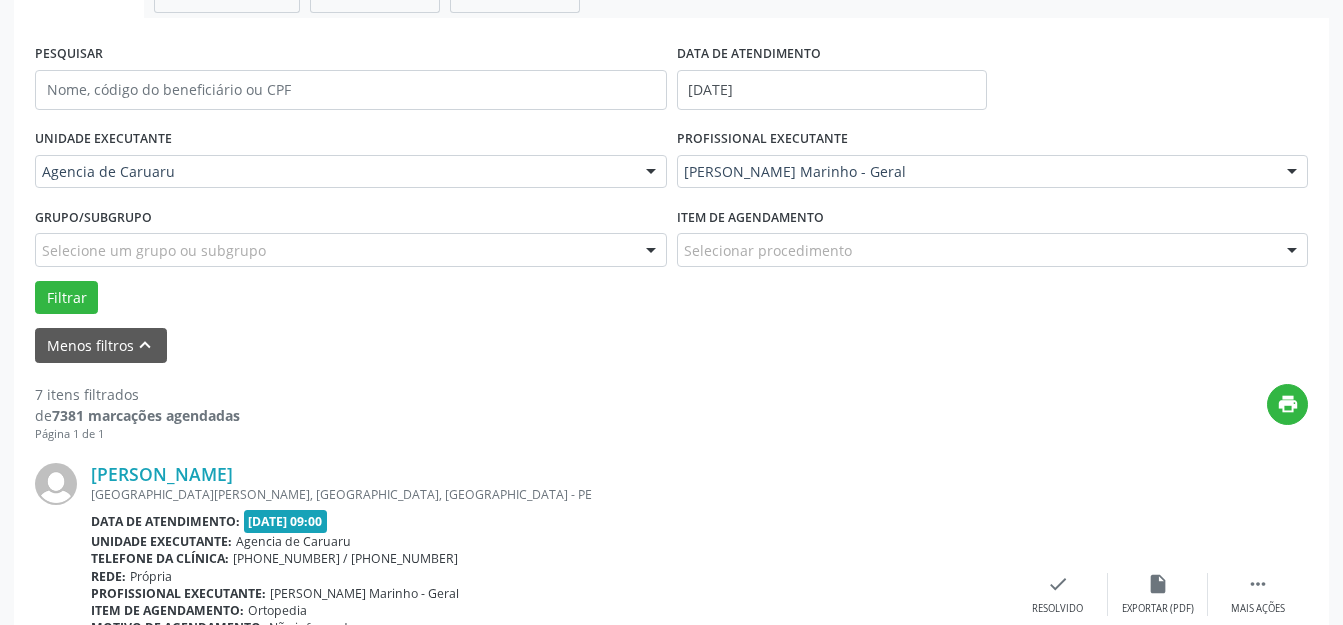 scroll, scrollTop: 548, scrollLeft: 0, axis: vertical 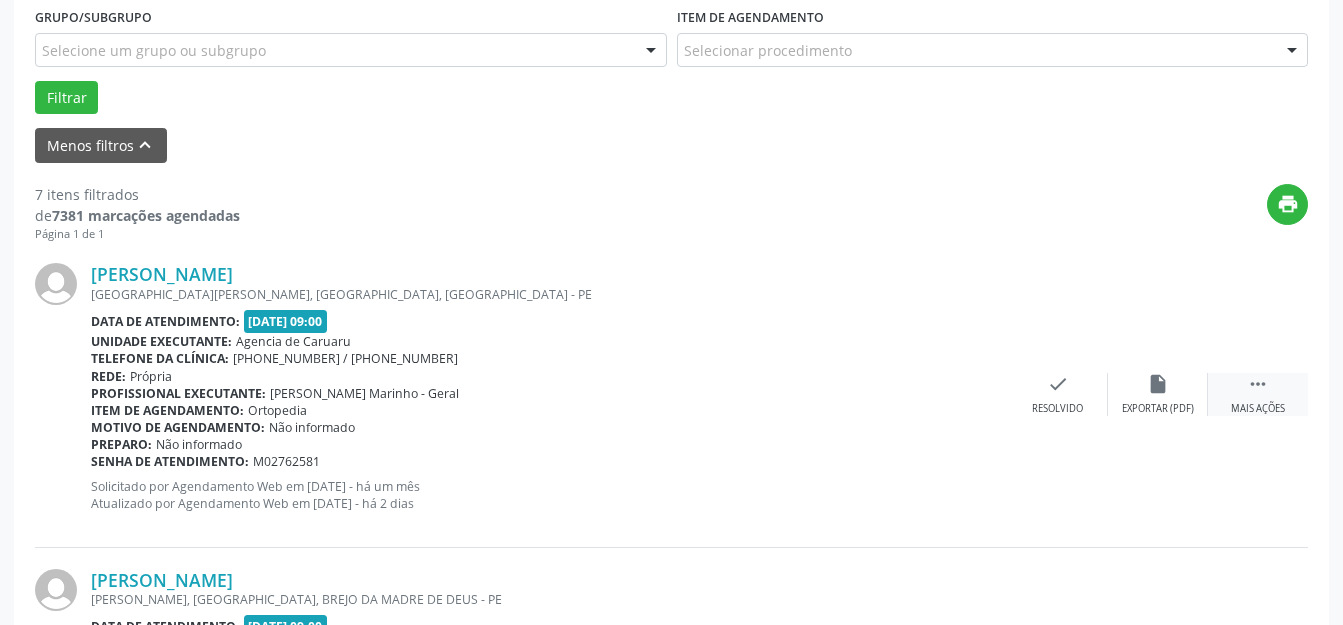 click on "" at bounding box center (1258, 384) 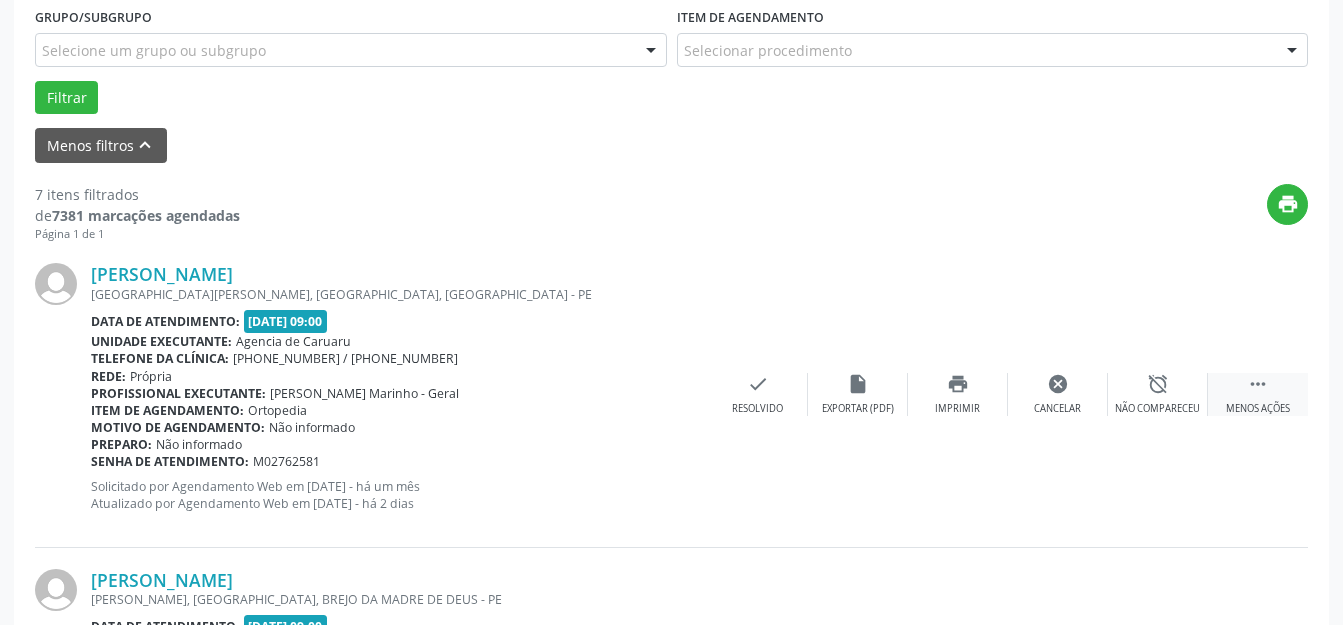 click on "alarm_off
Não compareceu" at bounding box center (1158, 394) 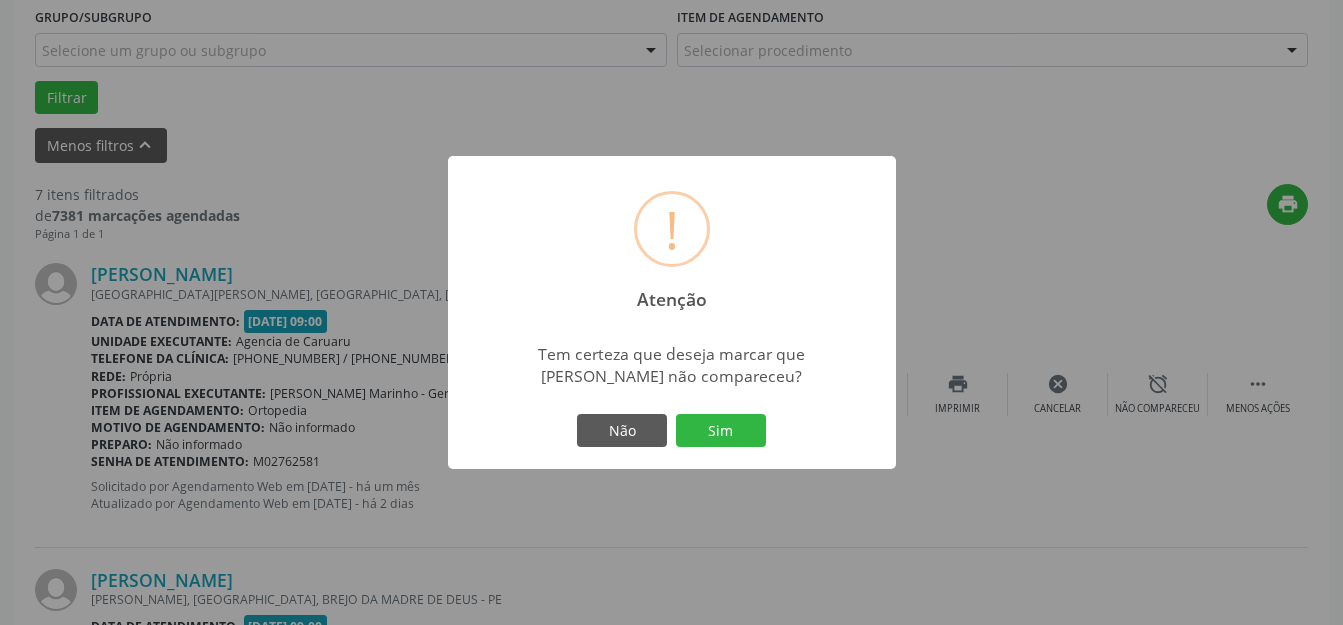 click on "Sim" at bounding box center (721, 431) 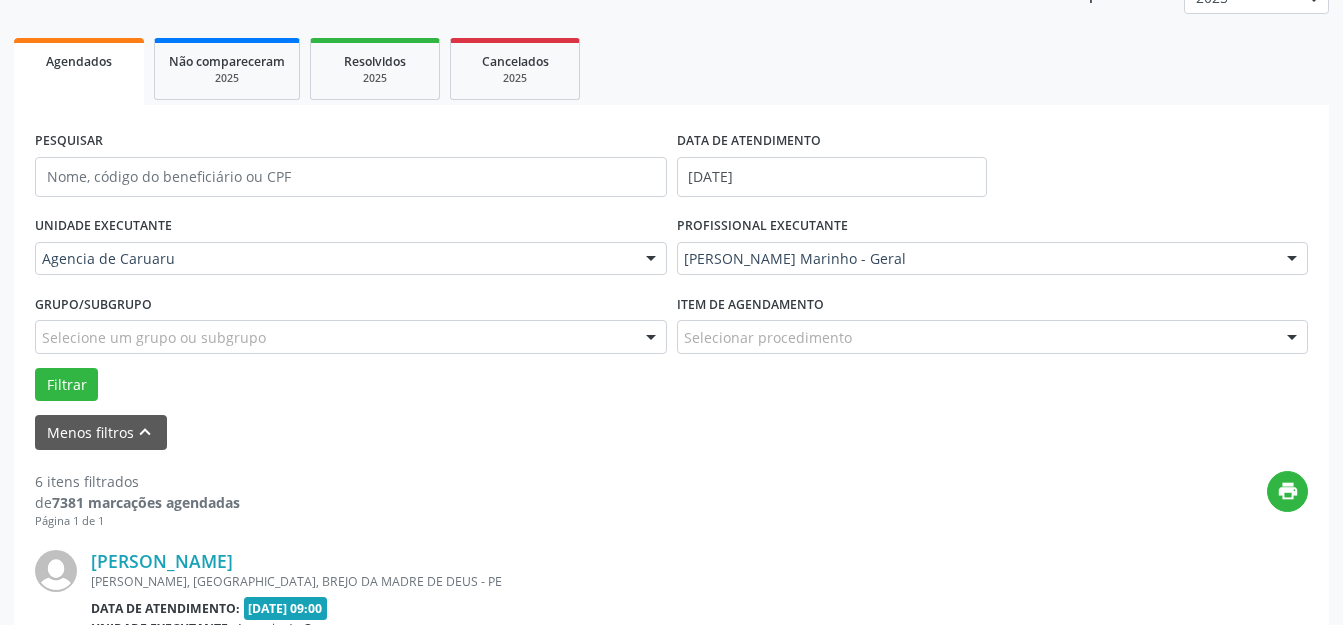 scroll, scrollTop: 648, scrollLeft: 0, axis: vertical 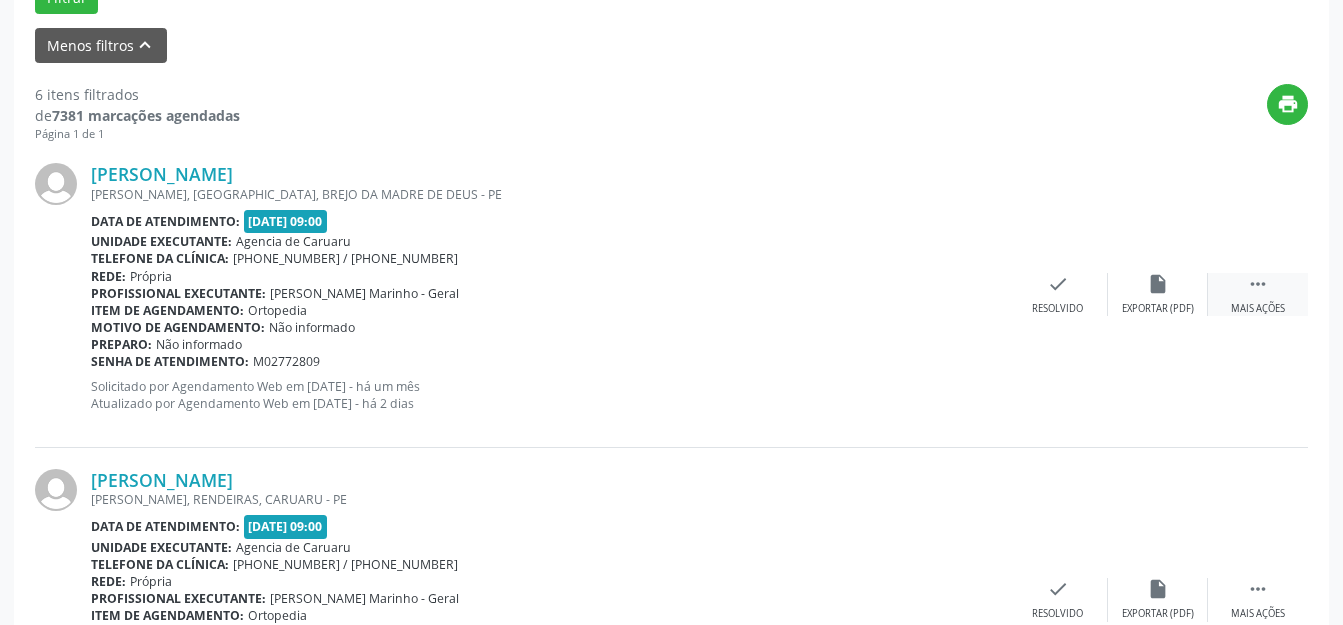 click on "Mais ações" at bounding box center [1258, 309] 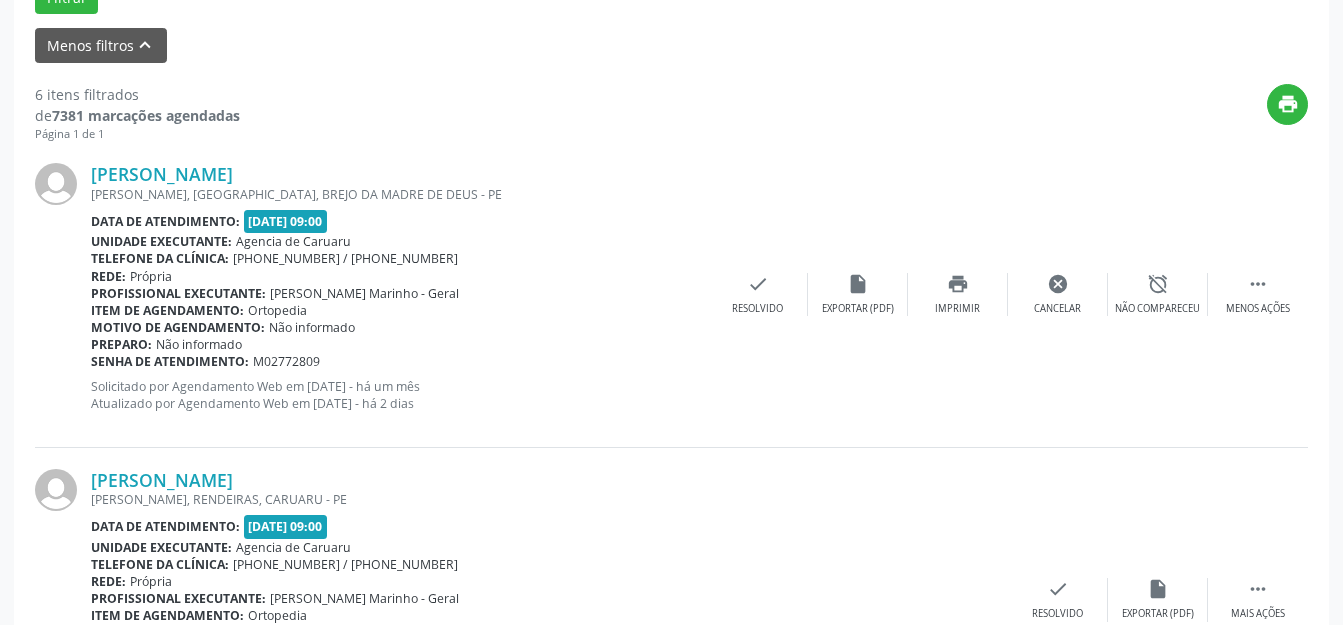 click on "alarm_off
Não compareceu" at bounding box center (1158, 294) 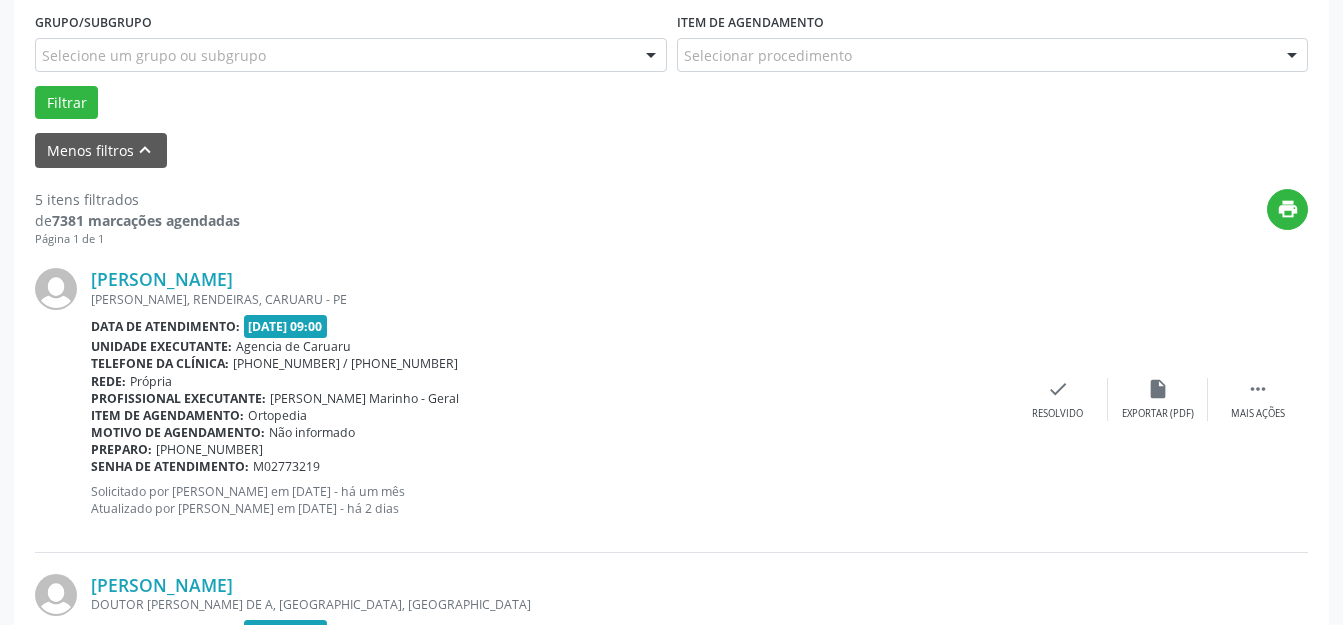 scroll, scrollTop: 648, scrollLeft: 0, axis: vertical 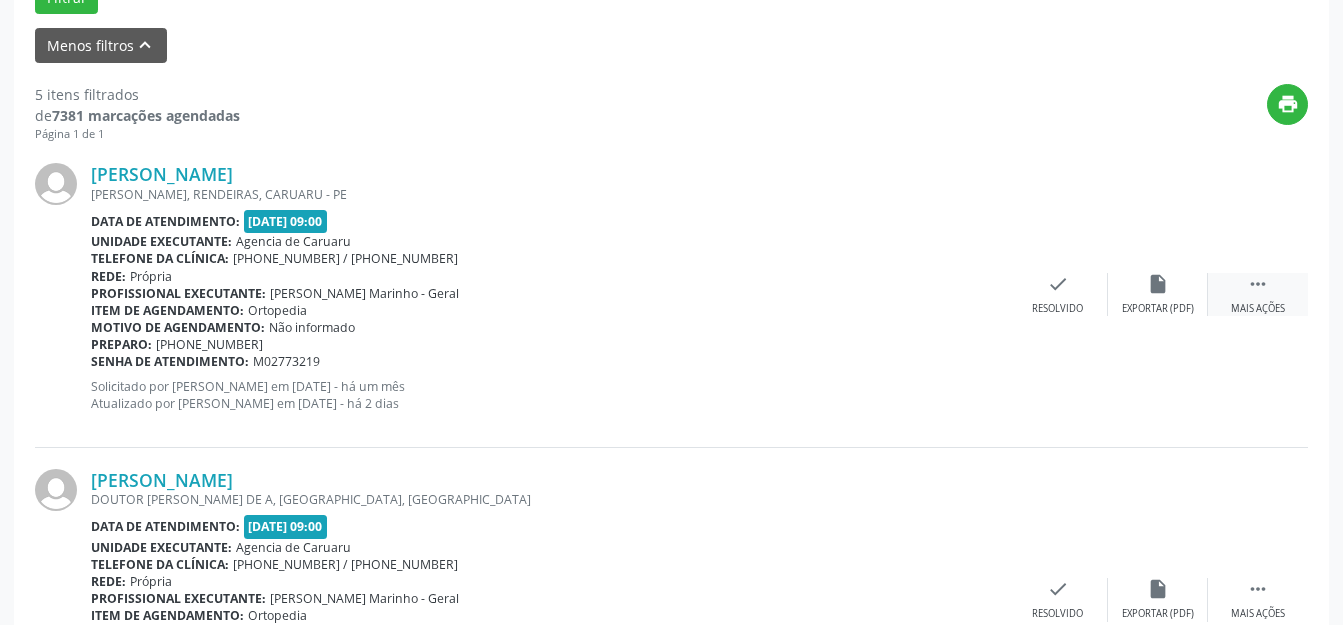 click on "
Mais ações" at bounding box center [1258, 294] 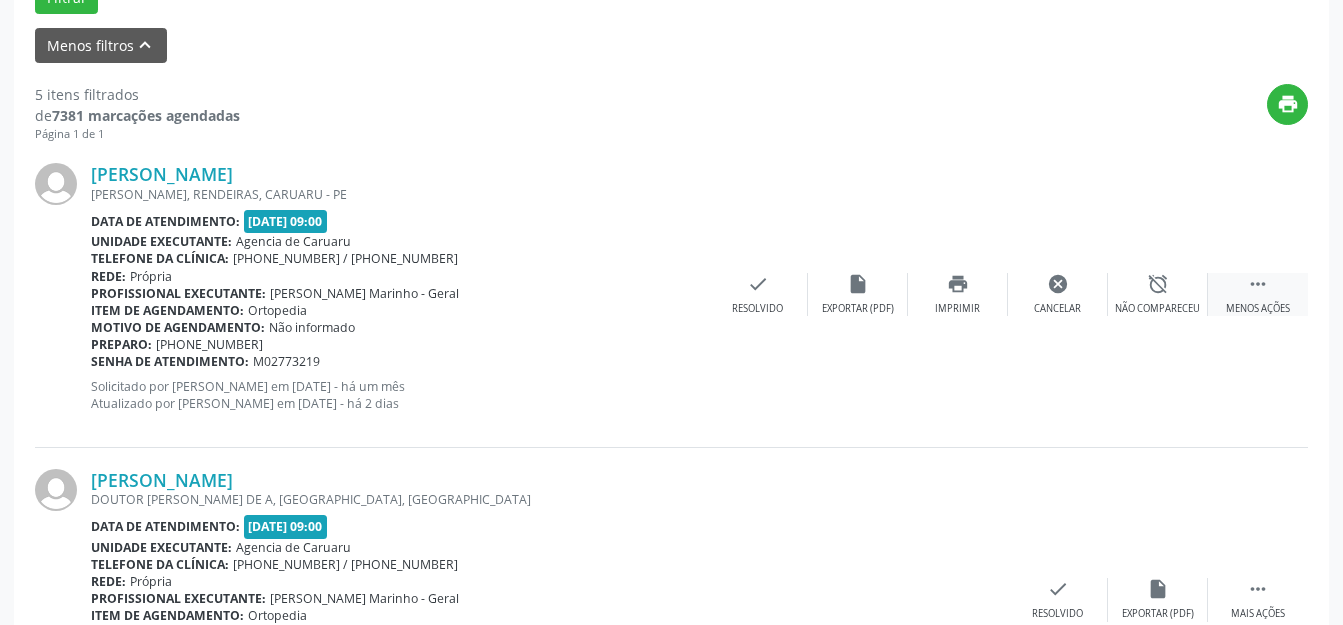 click on "alarm_off
Não compareceu" at bounding box center (1158, 294) 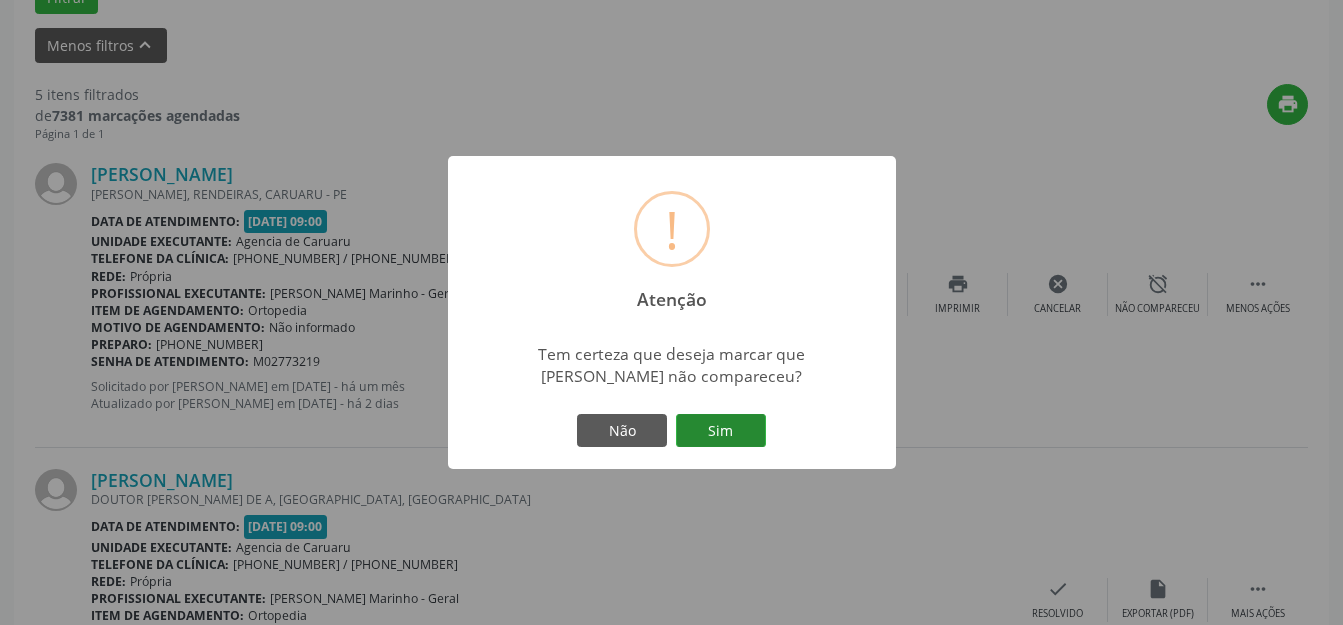 click on "Sim" at bounding box center (721, 431) 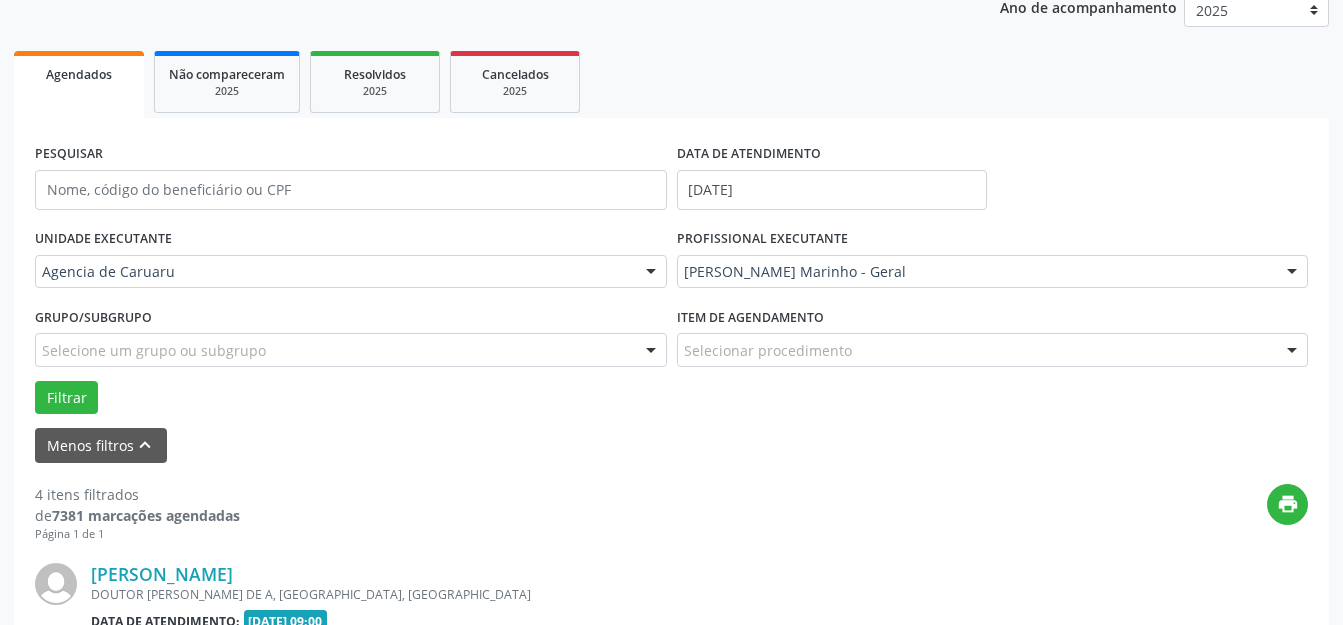 scroll, scrollTop: 648, scrollLeft: 0, axis: vertical 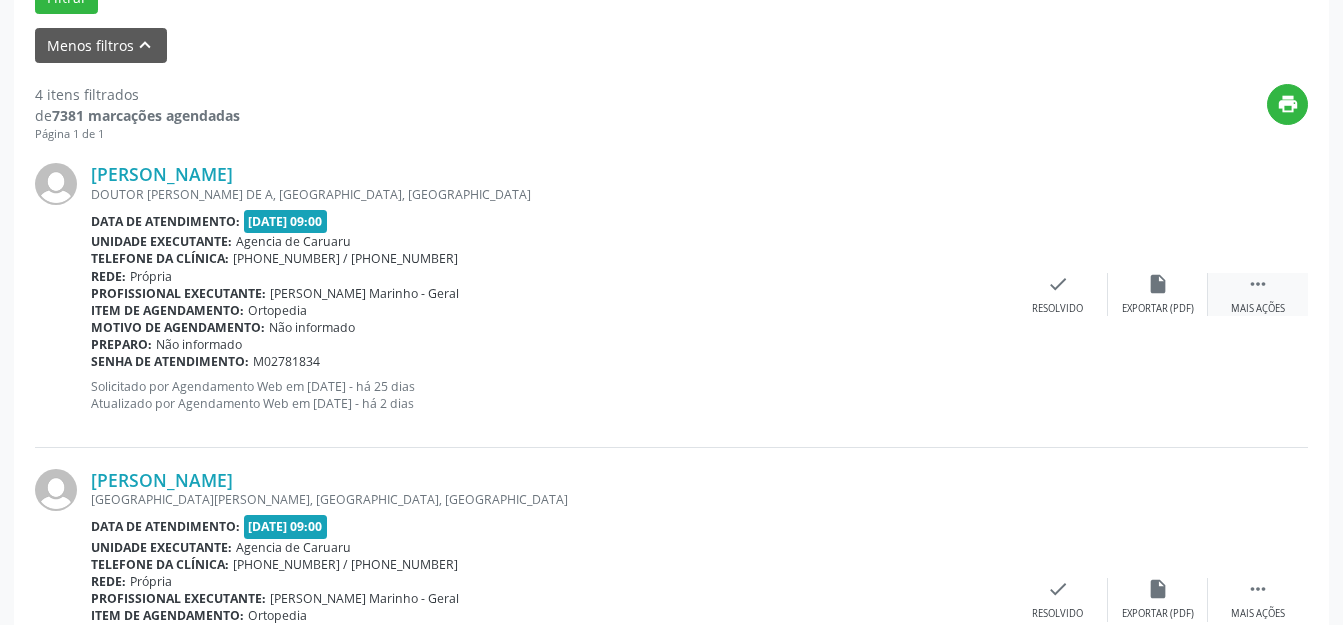 click on "Mais ações" at bounding box center [1258, 309] 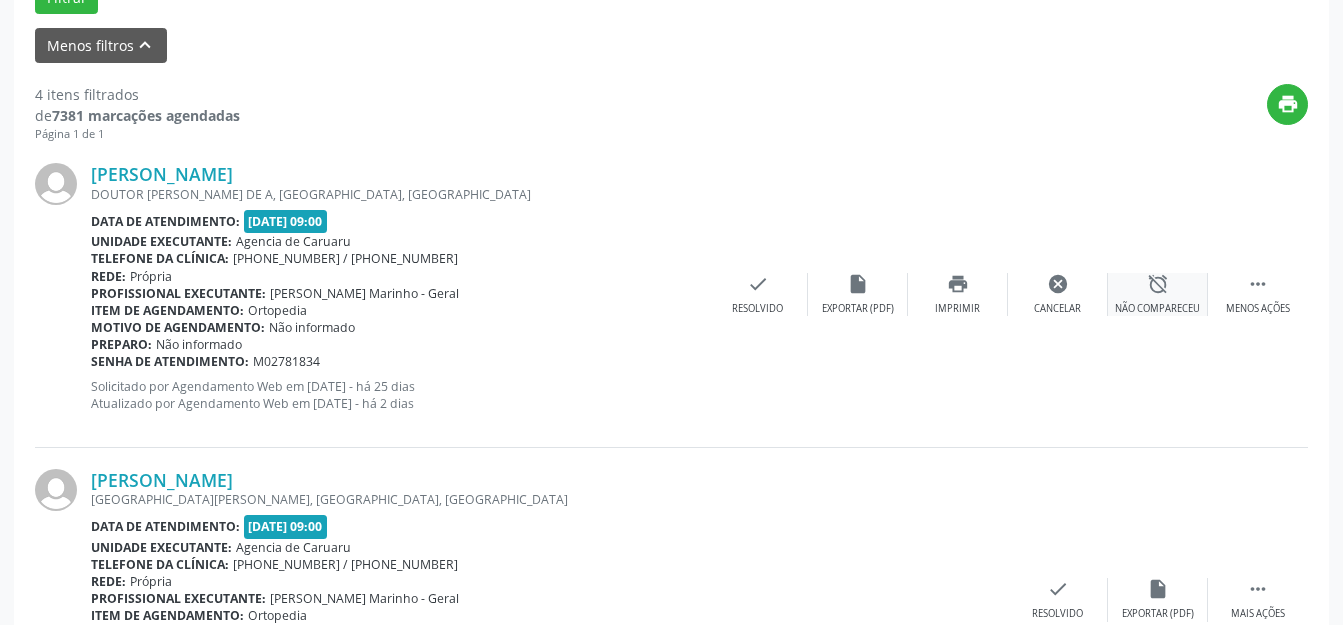 click on "alarm_off
Não compareceu" at bounding box center (1158, 294) 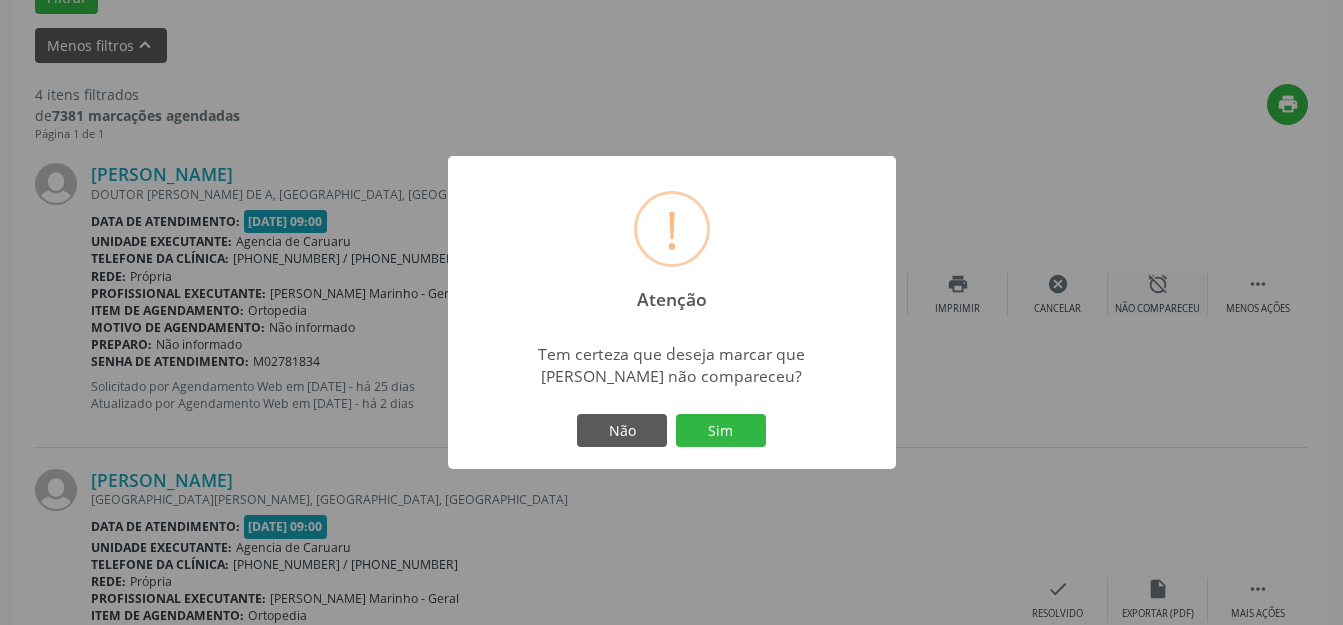 click on "Sim" at bounding box center [721, 431] 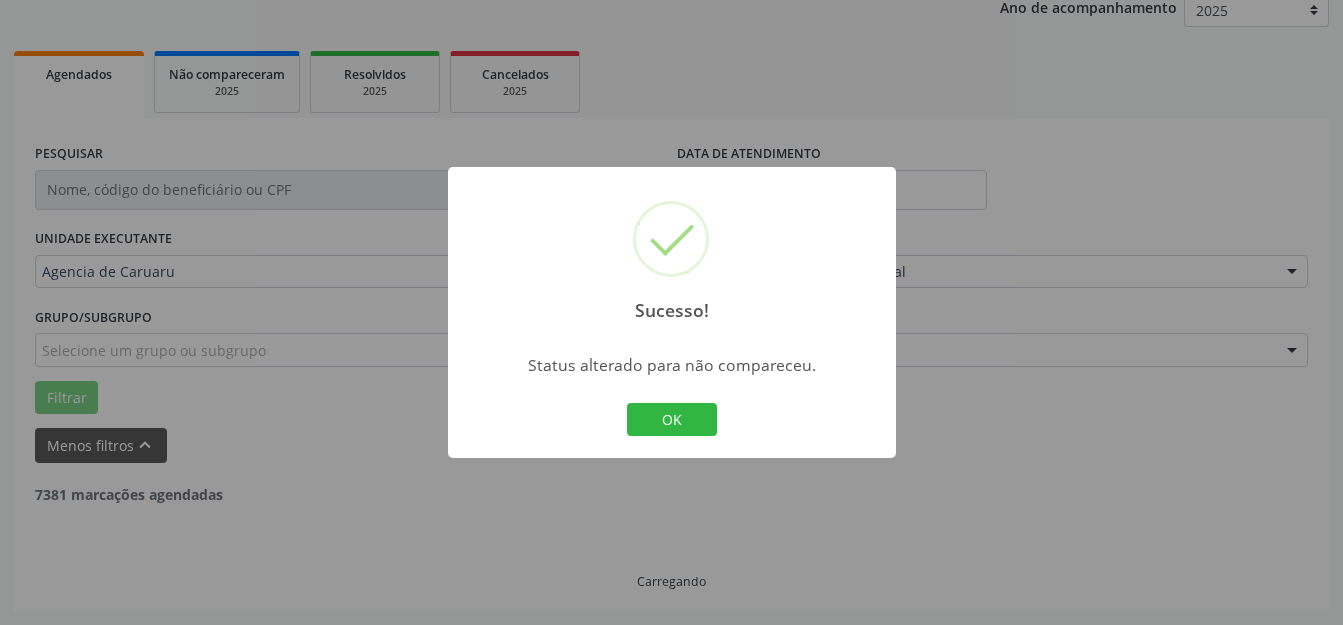 click on "OK" at bounding box center (672, 420) 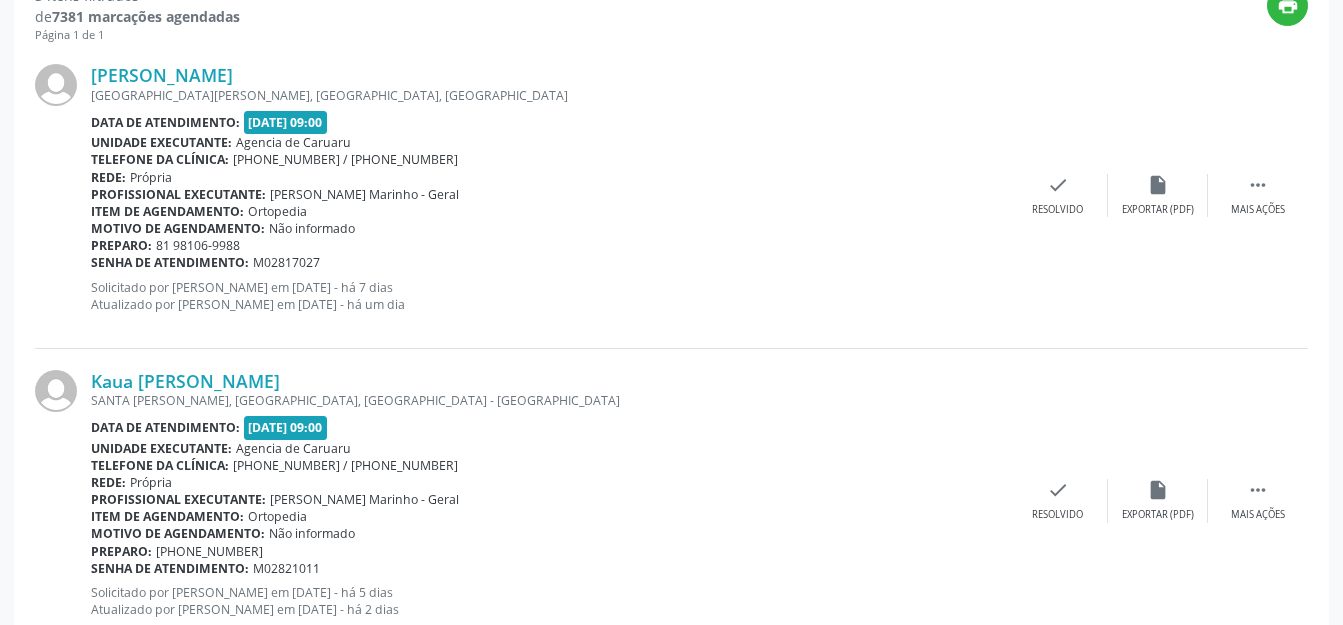 scroll, scrollTop: 748, scrollLeft: 0, axis: vertical 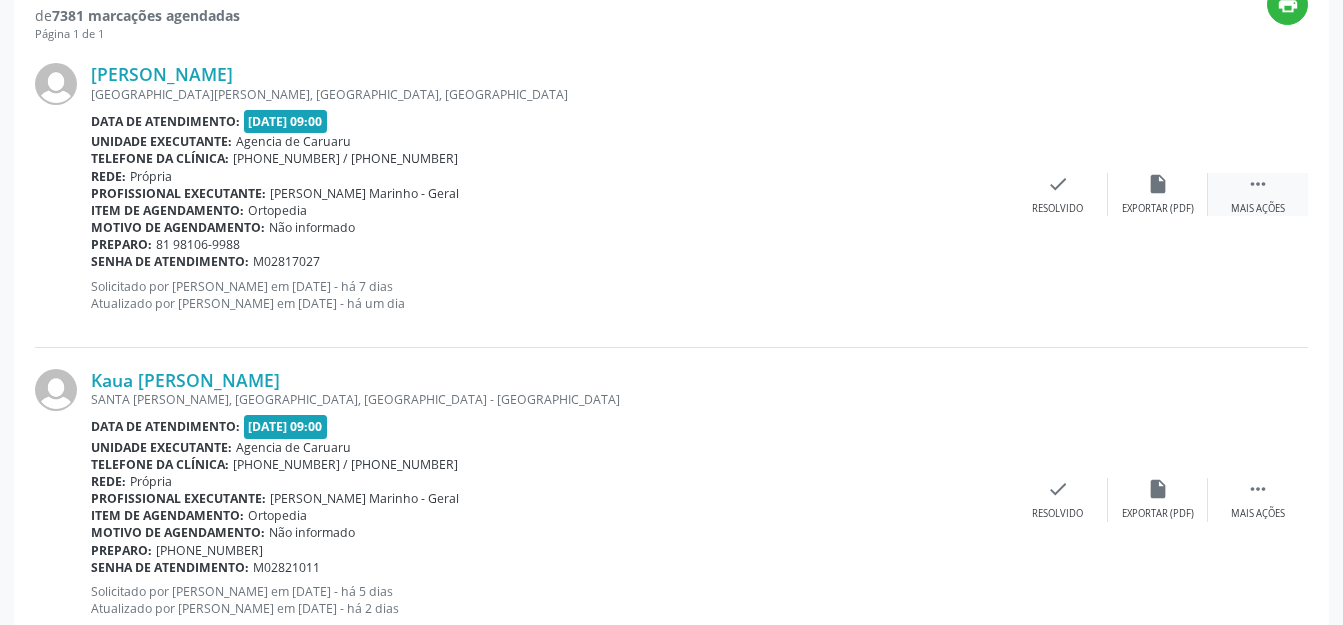 click on "" at bounding box center [1258, 184] 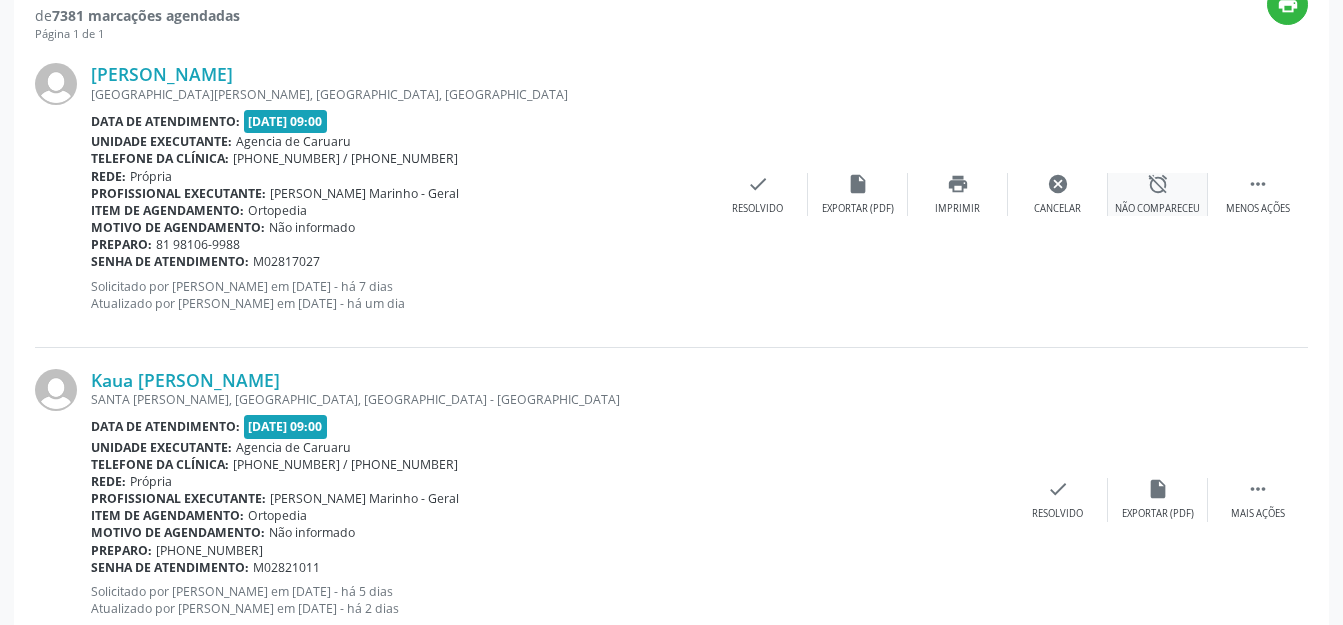 click on "alarm_off
Não compareceu" at bounding box center (1158, 194) 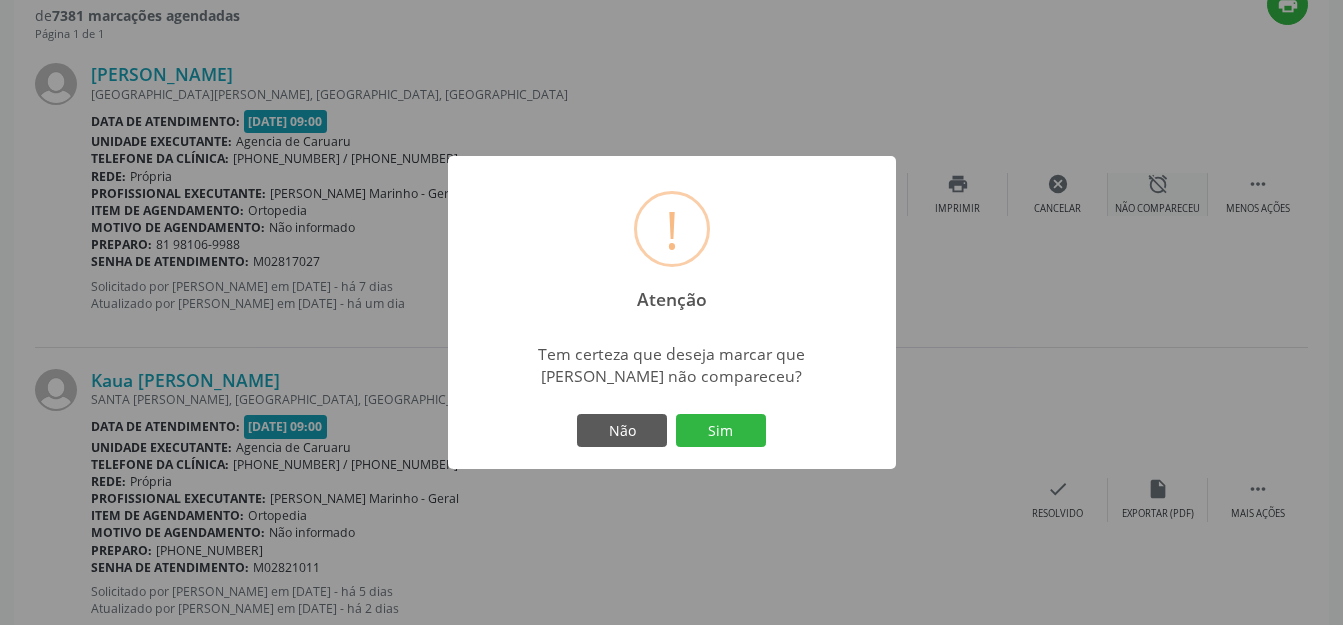 click on "! Atenção × Tem certeza que deseja marcar que [PERSON_NAME] não compareceu? Não Sim" at bounding box center [672, 313] 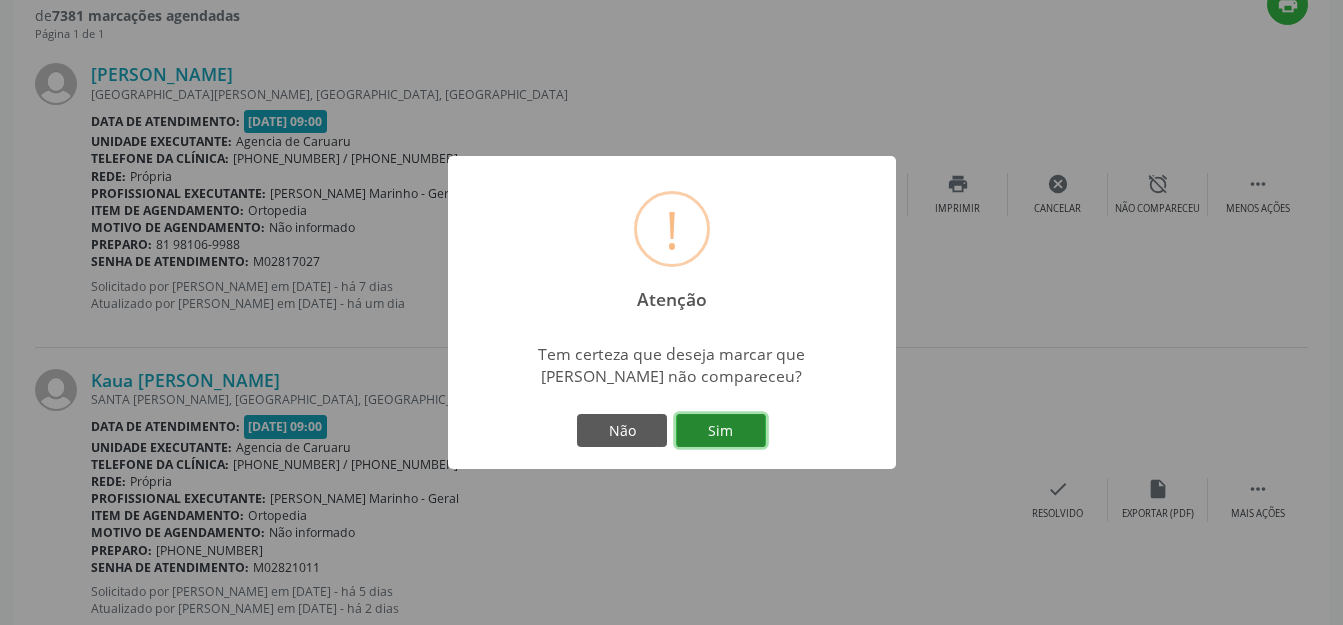 click on "Sim" at bounding box center [721, 431] 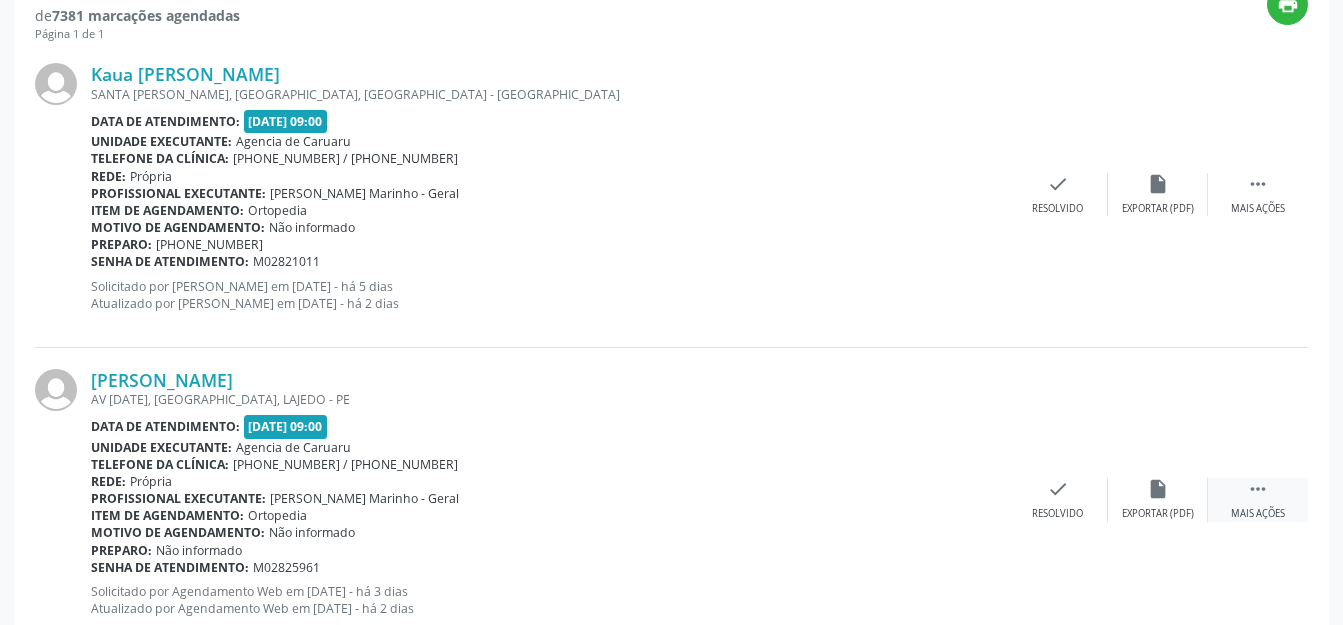 click on "
Mais ações" at bounding box center (1258, 499) 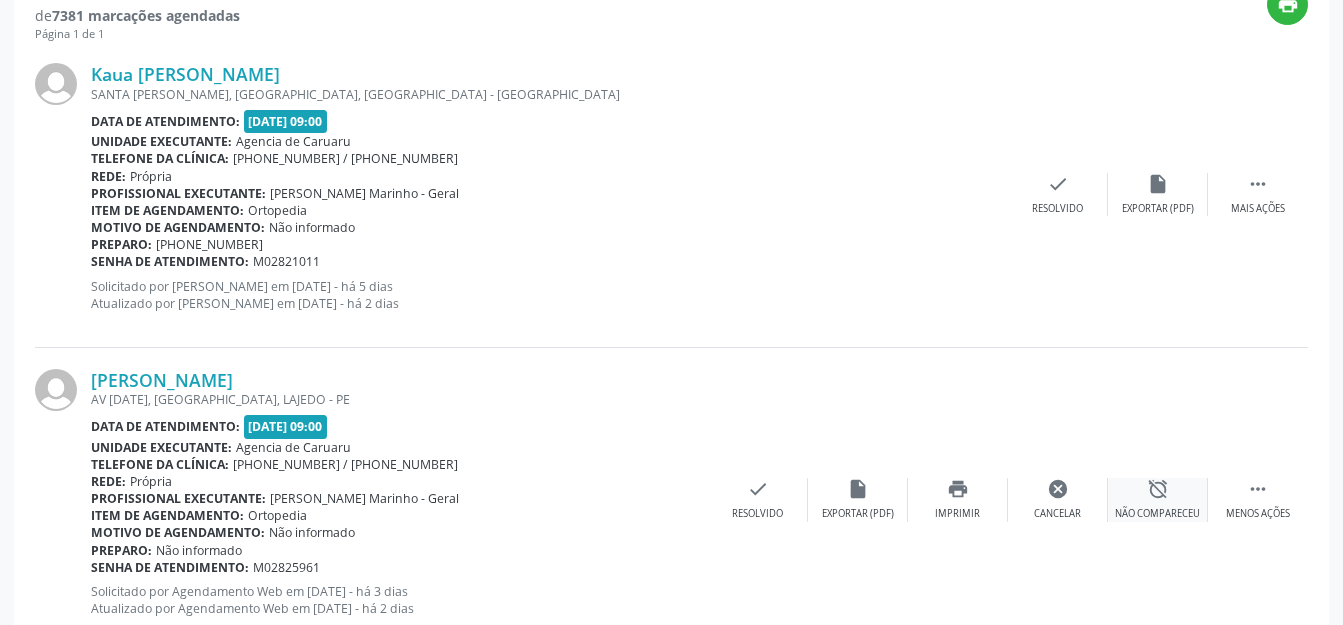 click on "alarm_off
Não compareceu" at bounding box center (1158, 499) 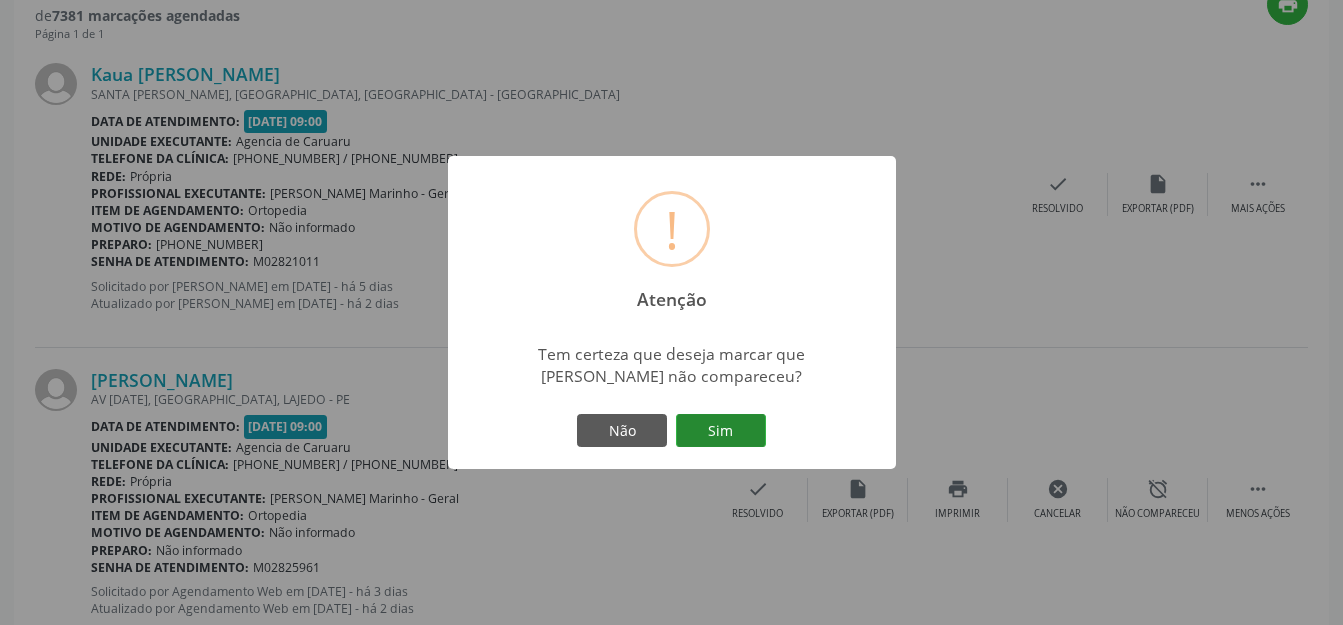 click on "Sim" at bounding box center (721, 431) 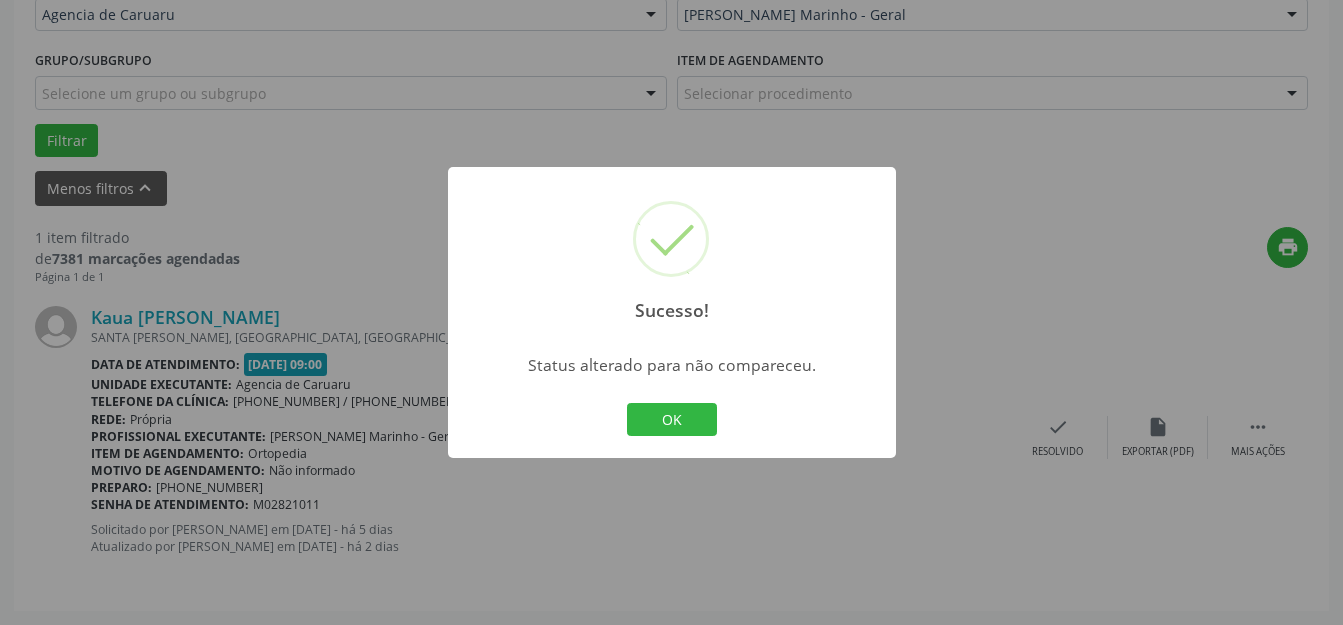 scroll, scrollTop: 505, scrollLeft: 0, axis: vertical 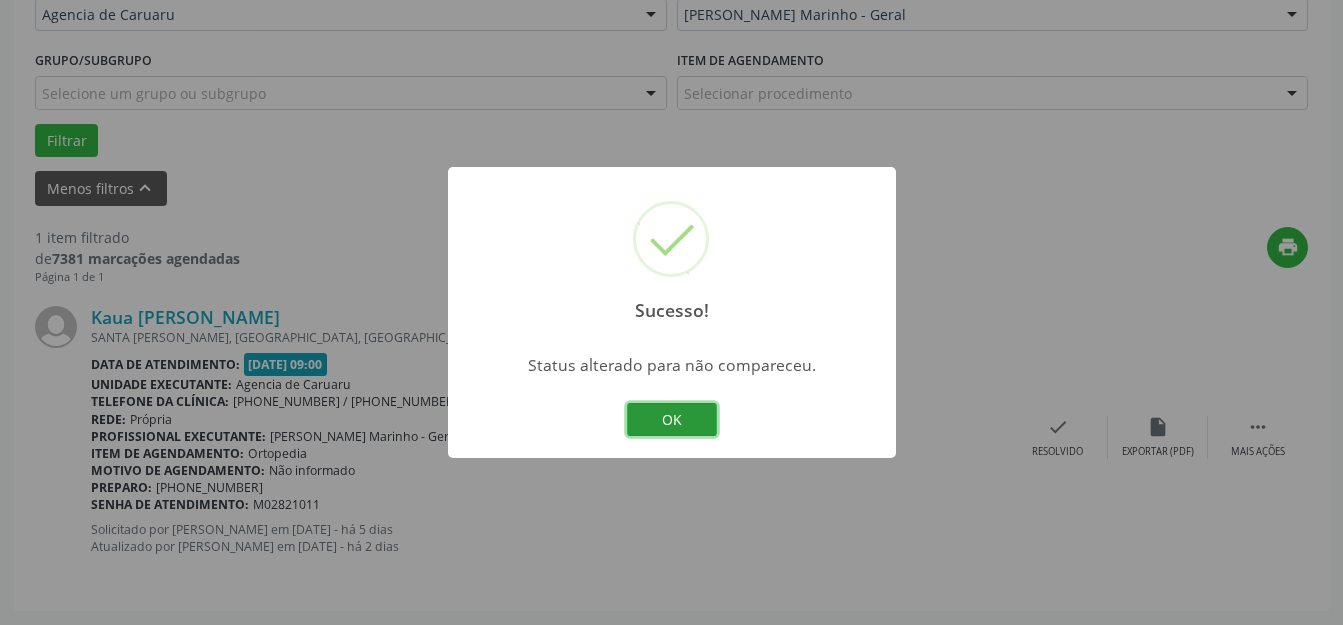 click on "OK" at bounding box center [672, 420] 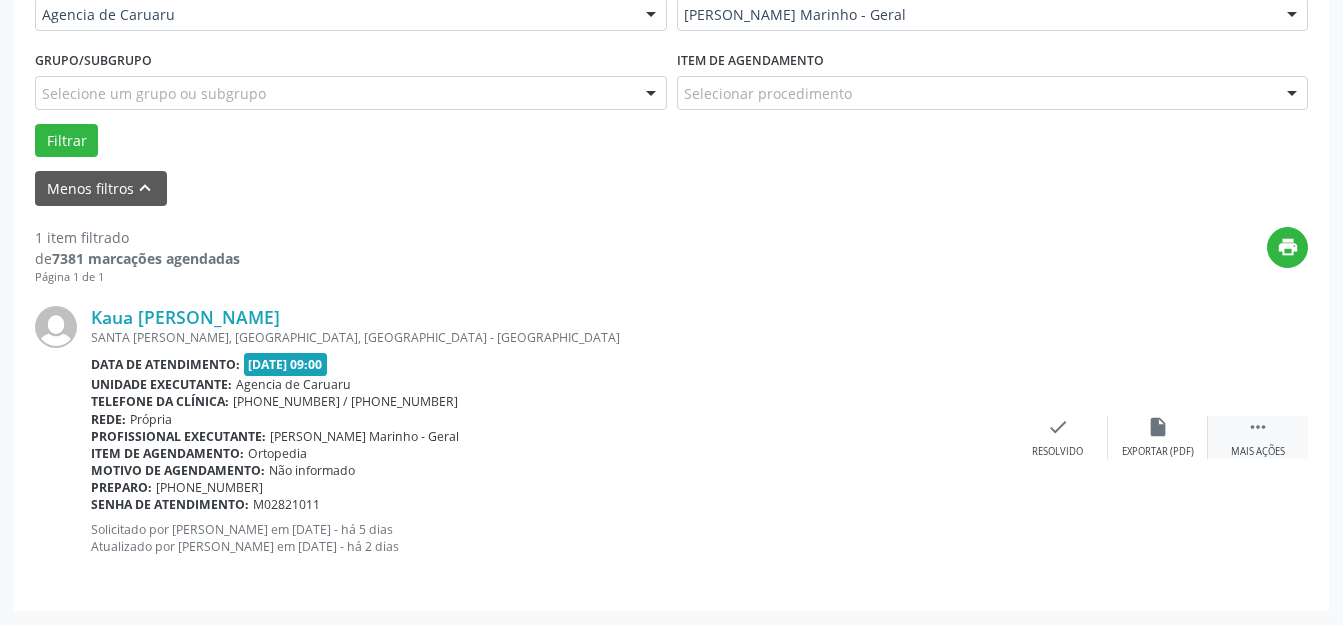 click on "
Mais ações" at bounding box center [1258, 437] 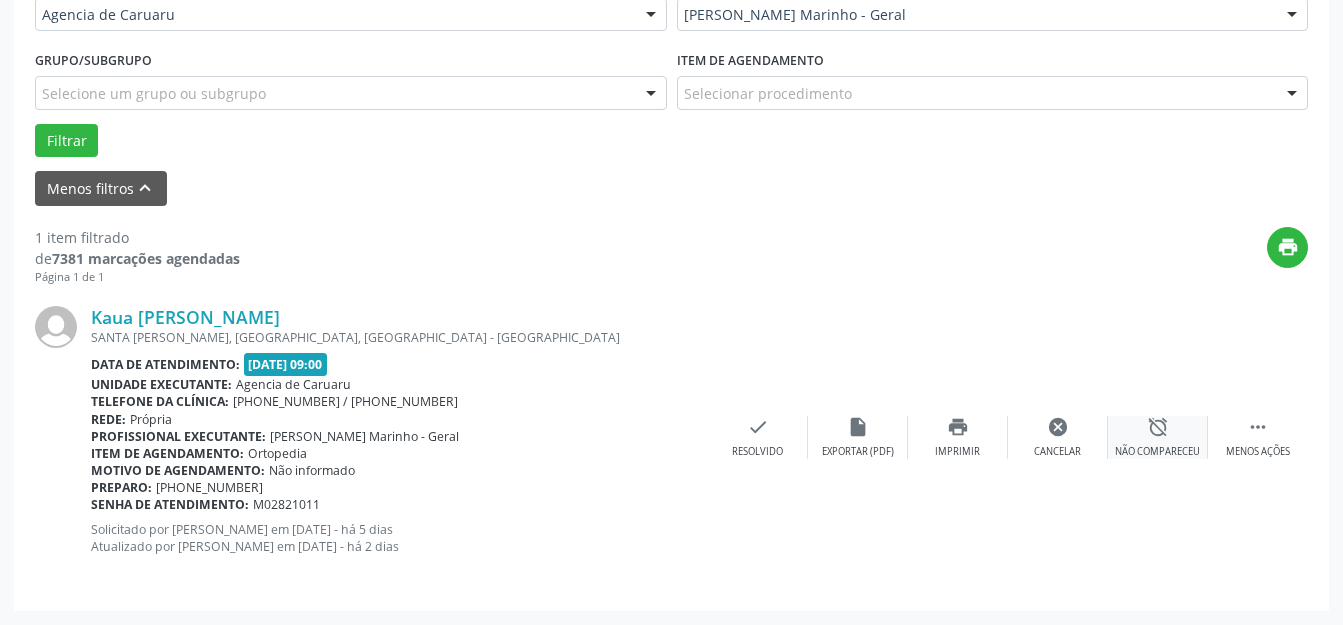 click on "alarm_off" at bounding box center [1158, 427] 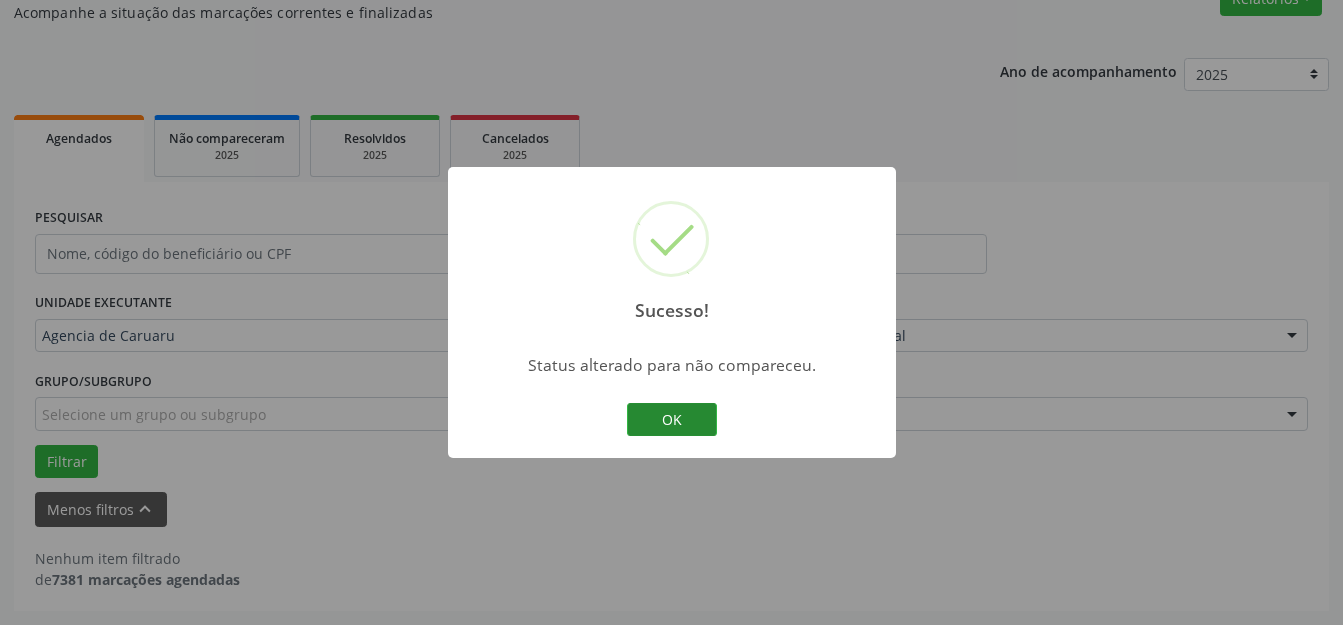 scroll, scrollTop: 184, scrollLeft: 0, axis: vertical 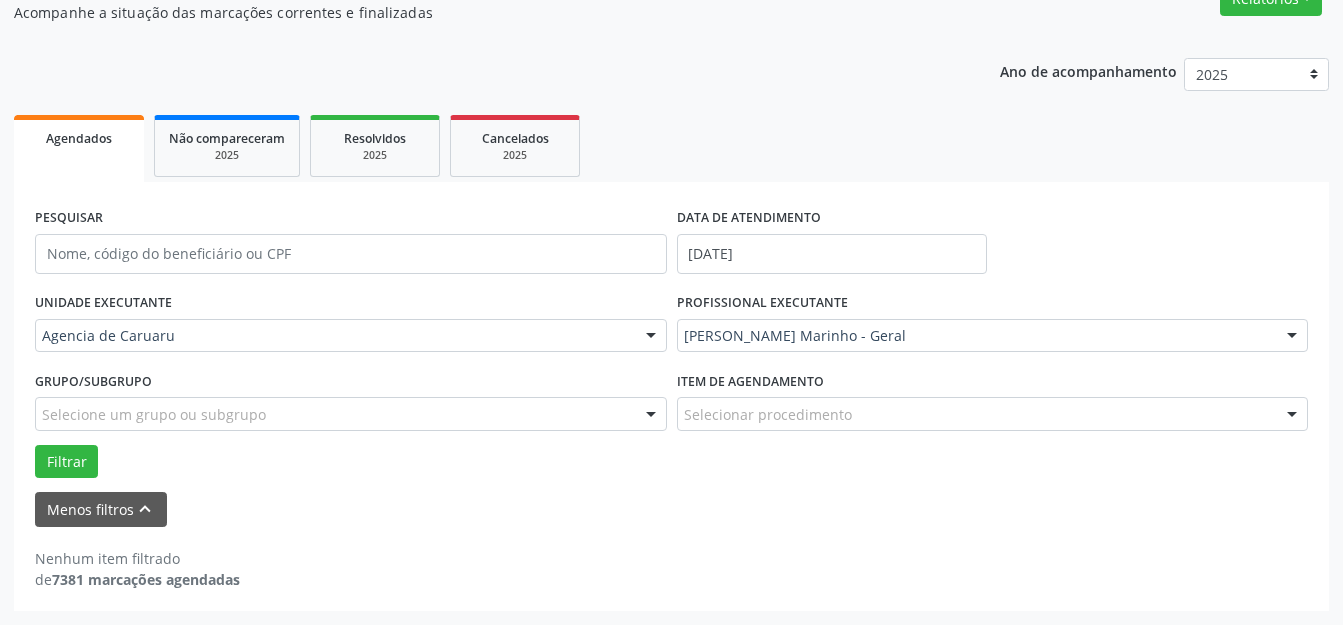click on "PESQUISAR
DATA DE ATENDIMENTO
[DATE]
UNIDADE EXECUTANTE
Agencia de Caruaru         Todos as unidades   Agencia de Caruaru
Nenhum resultado encontrado para: "   "
Não há nenhuma opção para ser exibida.
PROFISSIONAL EXECUTANTE
[PERSON_NAME] Marinho - Geral         Todos os profissionais   Adalberto de Lima   [PERSON_NAME]   [PERSON_NAME]   [PERSON_NAME]   [PERSON_NAME]   [PERSON_NAME]   [PERSON_NAME] [PERSON_NAME] Case   [PERSON_NAME]   Inativo - [PERSON_NAME]   Inativo - [PERSON_NAME]   Inativo - [PERSON_NAME]   [PERSON_NAME]   [PERSON_NAME]   [PERSON_NAME]   [PERSON_NAME]" at bounding box center [671, 365] 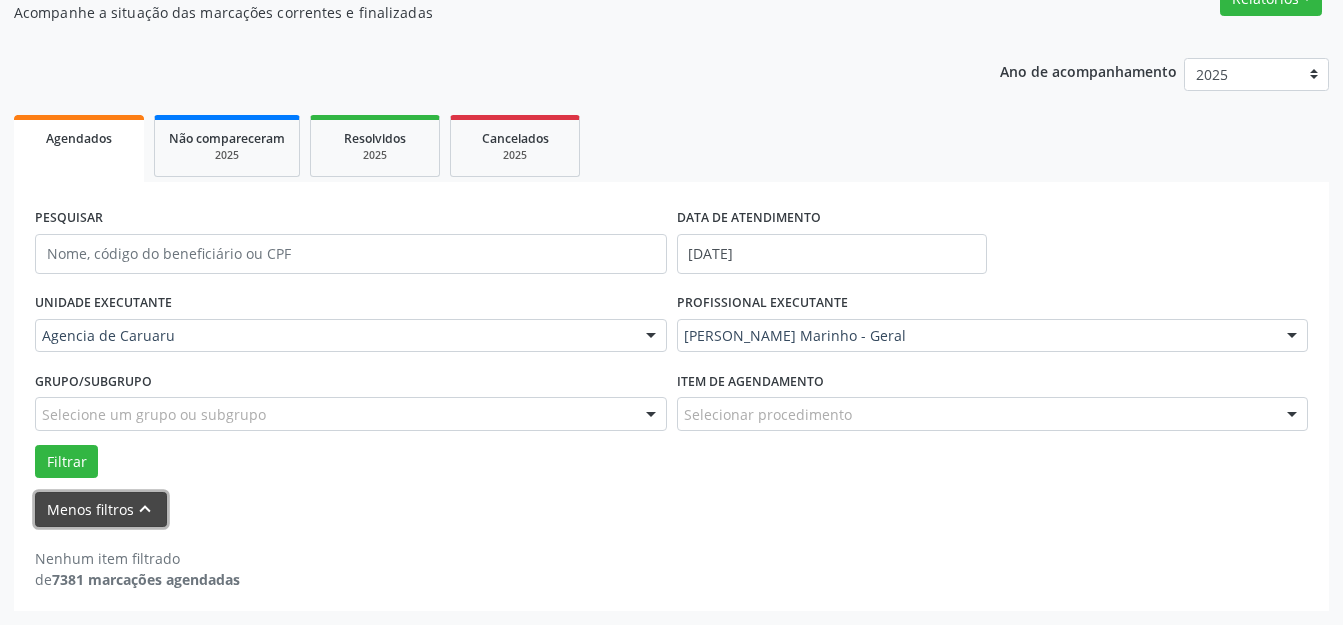 click on "keyboard_arrow_up" at bounding box center (145, 509) 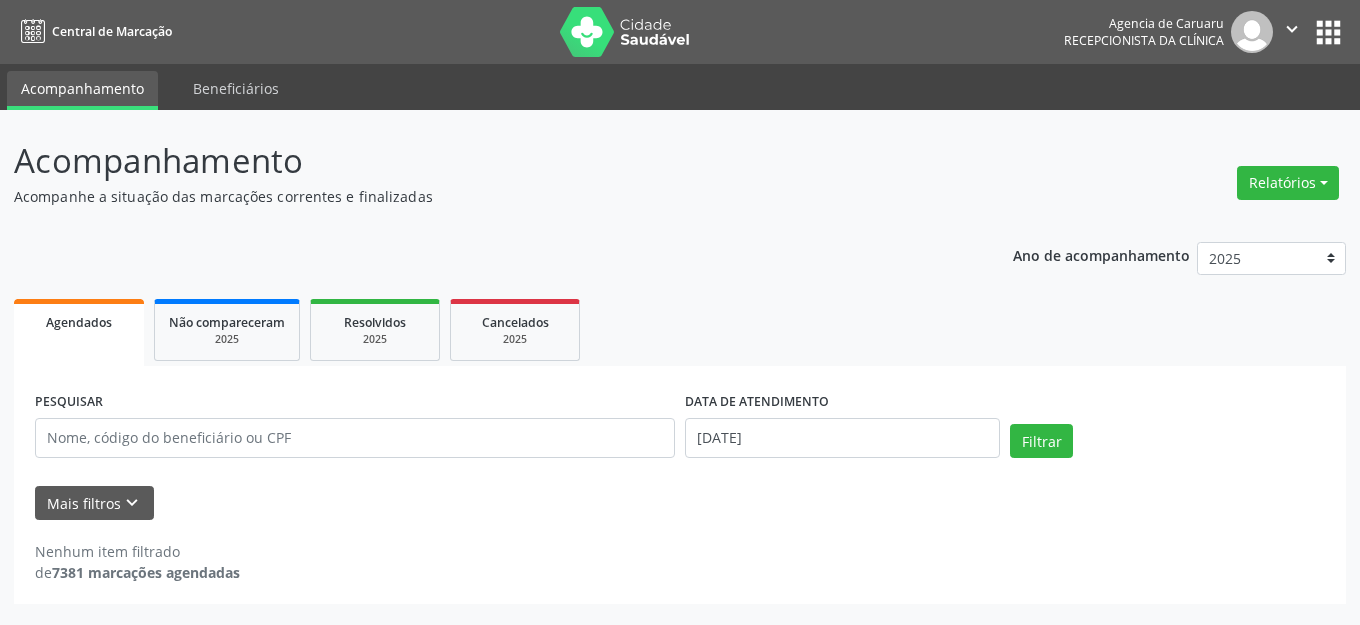 click on "Acompanhamento" at bounding box center [480, 161] 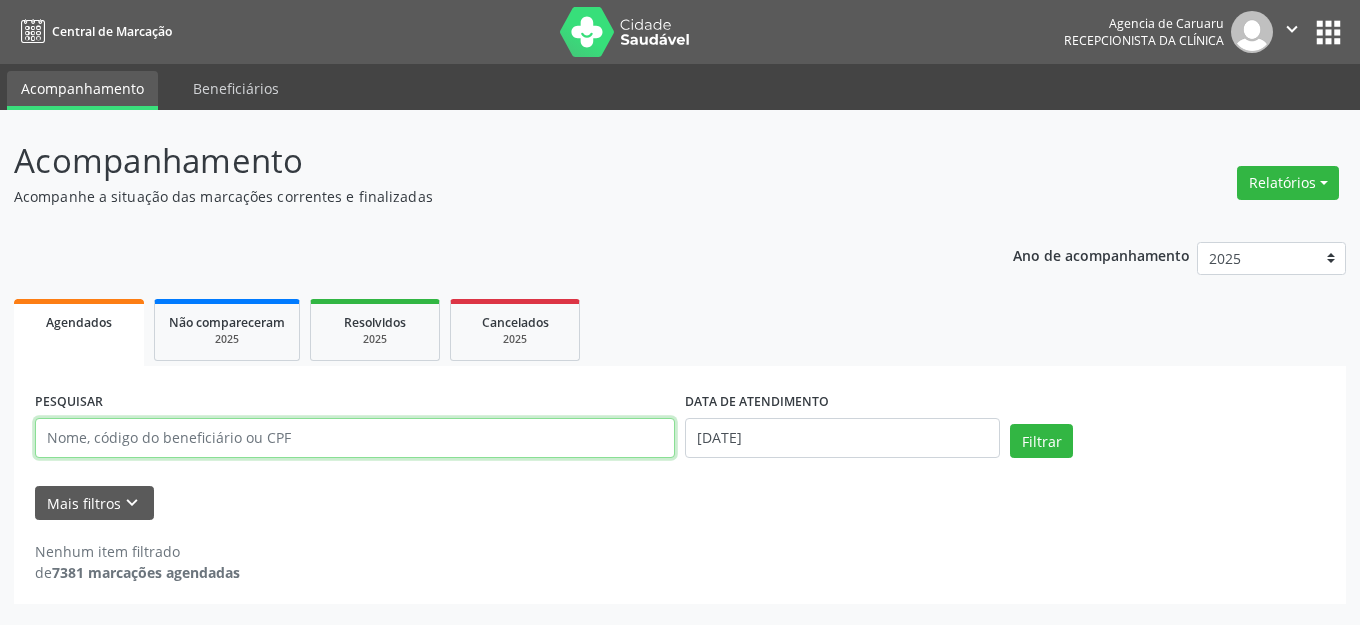 click at bounding box center (355, 438) 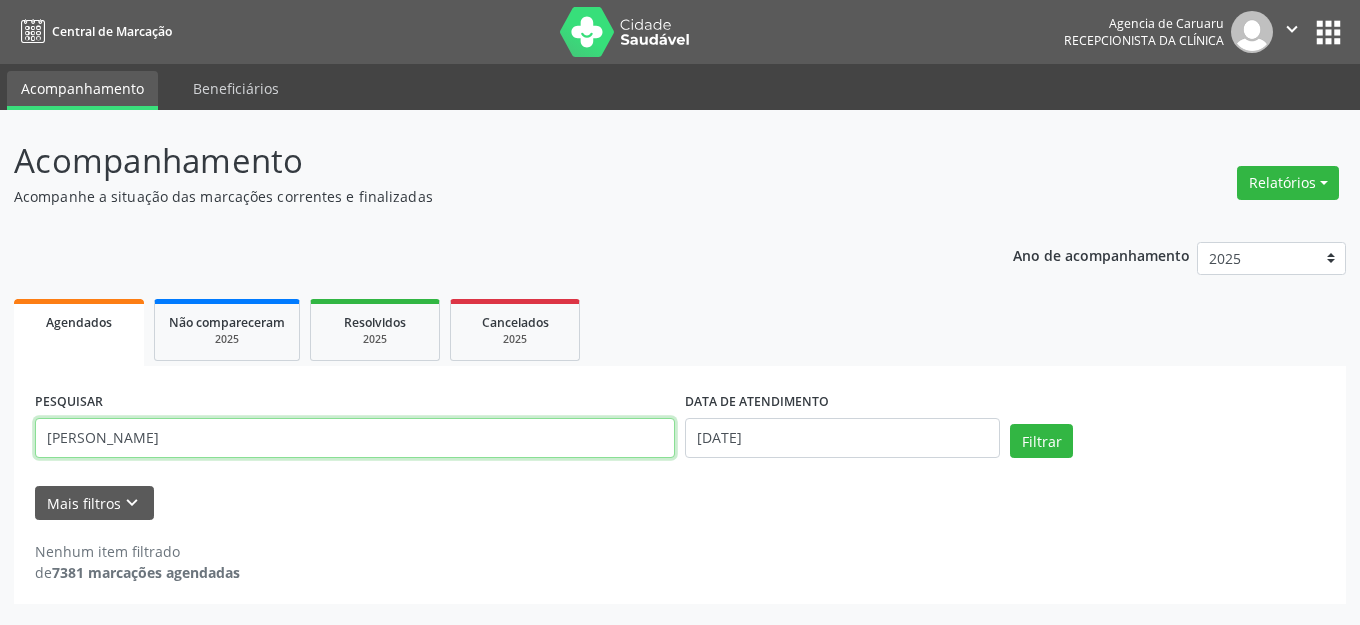 type on "[PERSON_NAME]" 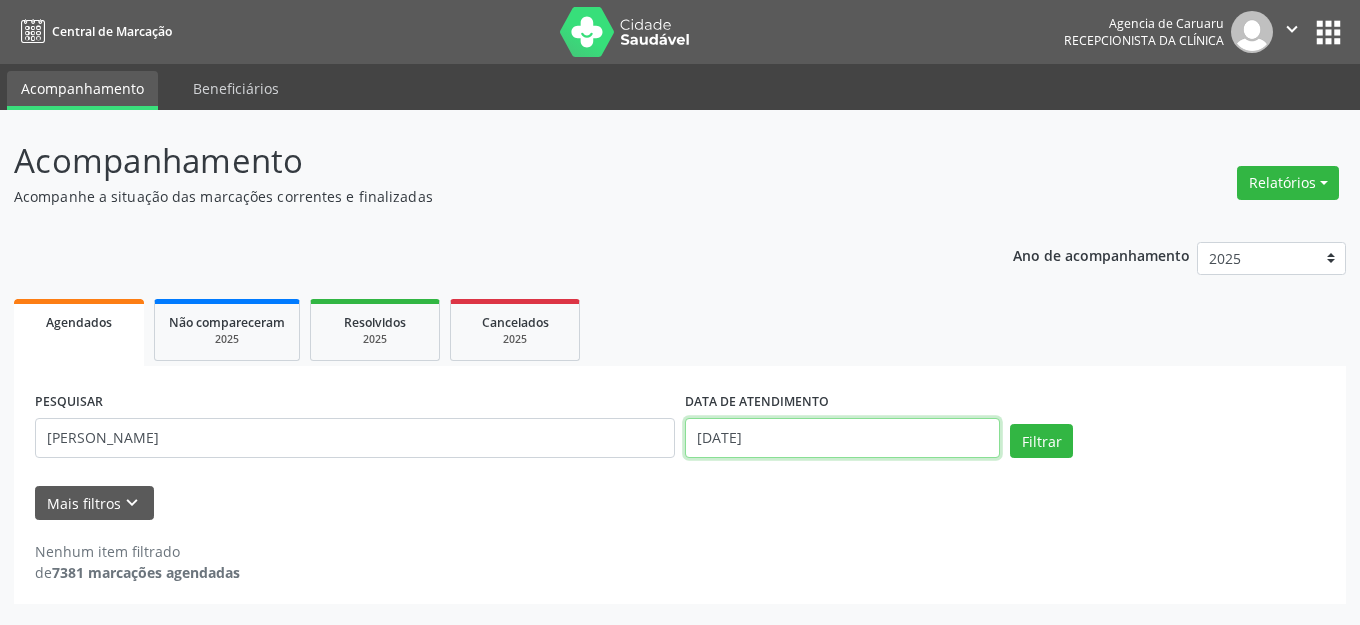 click on "[DATE]" at bounding box center [842, 438] 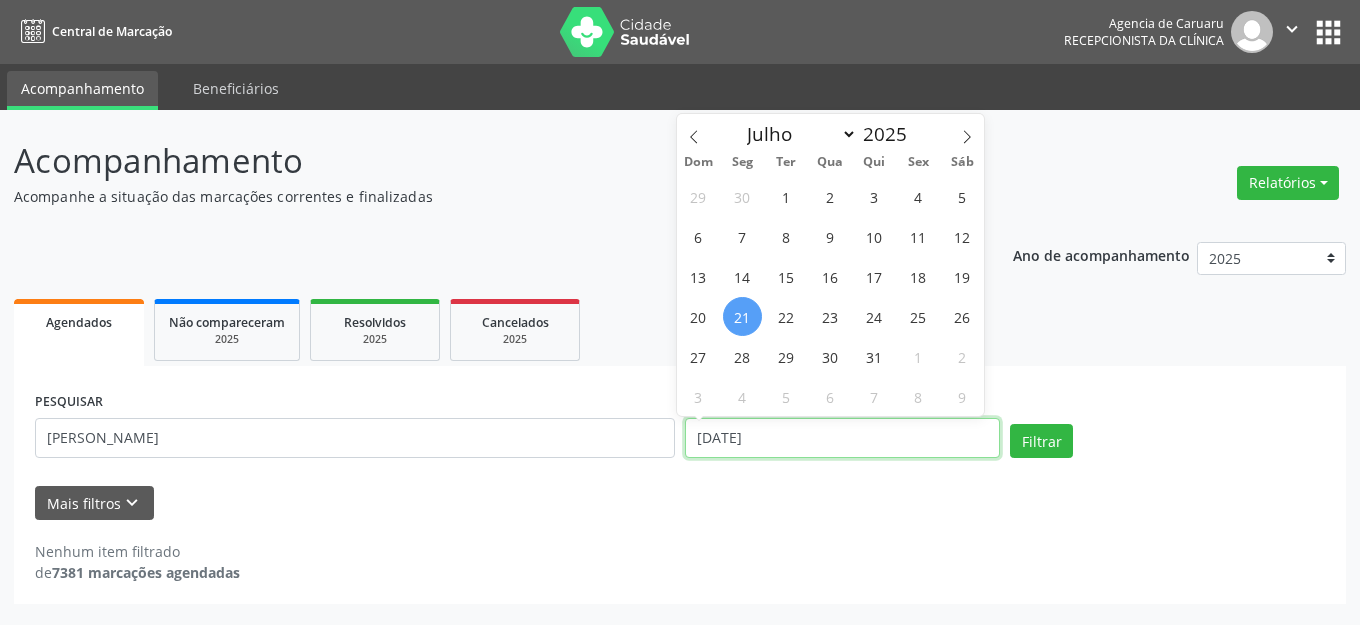type 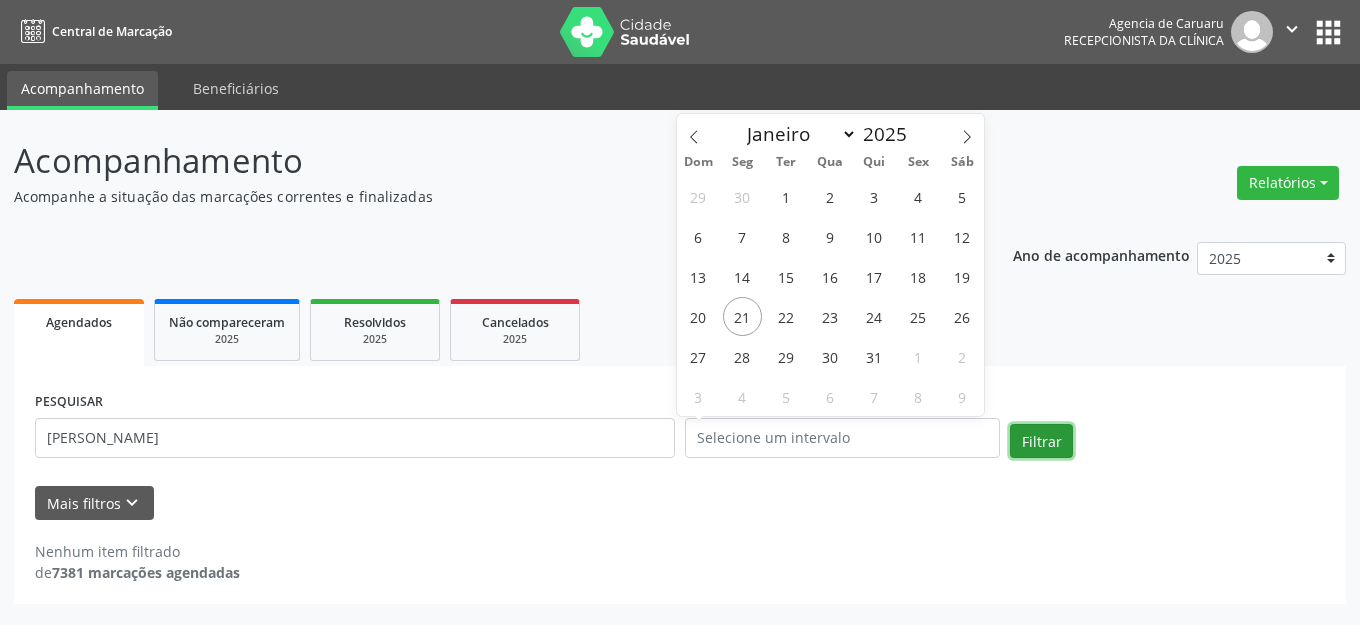 click on "Filtrar" at bounding box center (1041, 441) 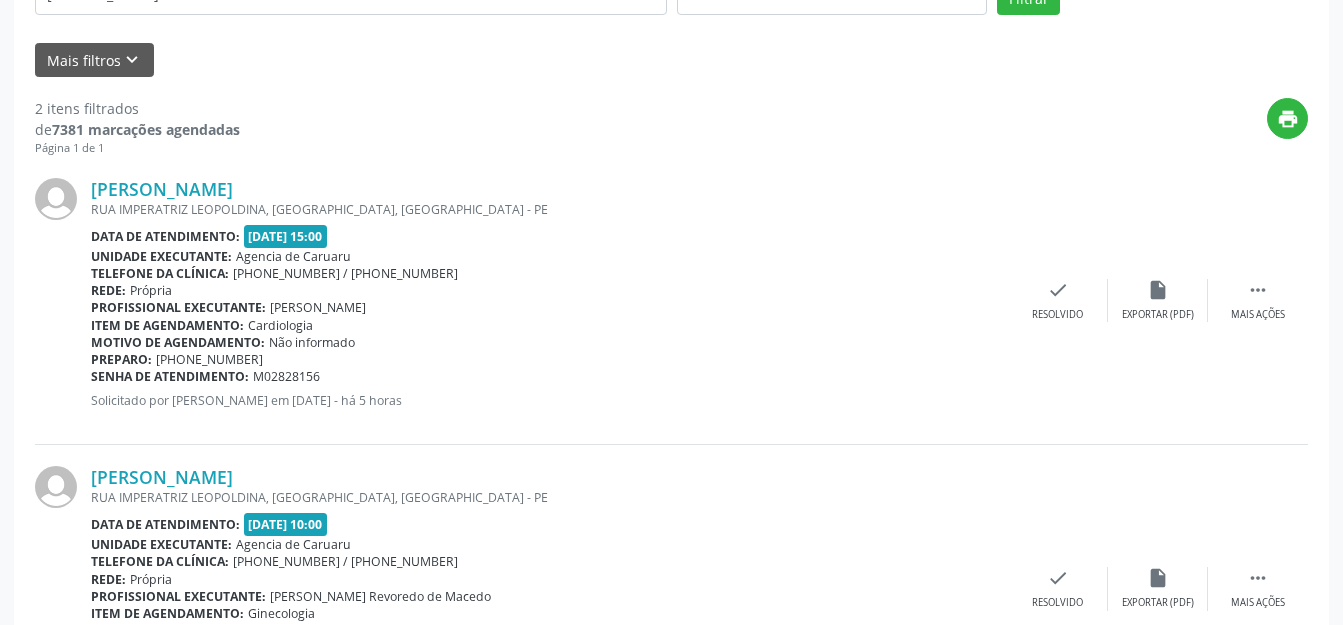 scroll, scrollTop: 385, scrollLeft: 0, axis: vertical 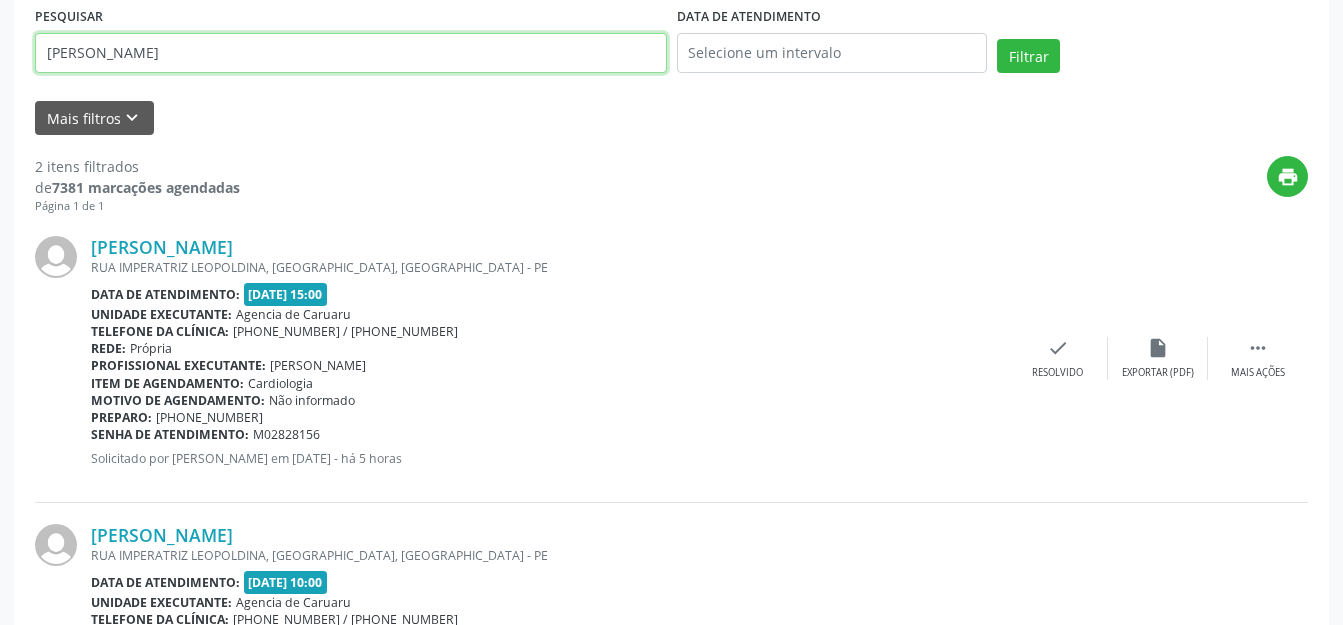 drag, startPoint x: 370, startPoint y: 59, endPoint x: 0, endPoint y: 19, distance: 372.15588 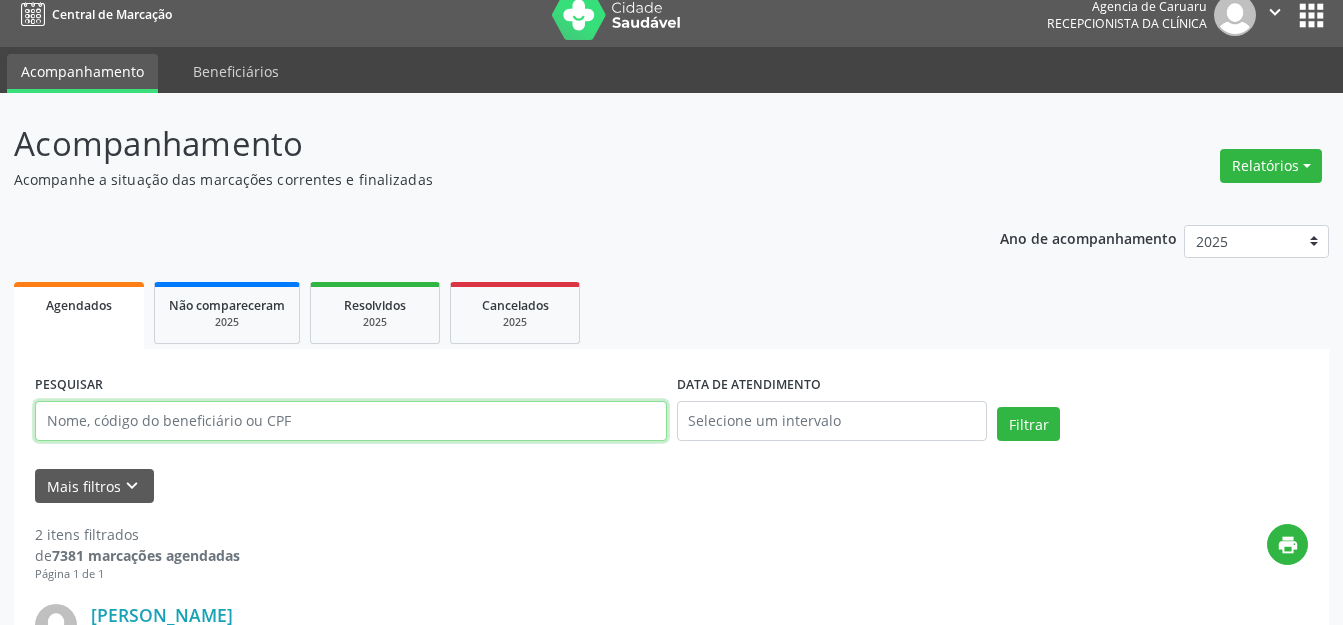 scroll, scrollTop: 0, scrollLeft: 0, axis: both 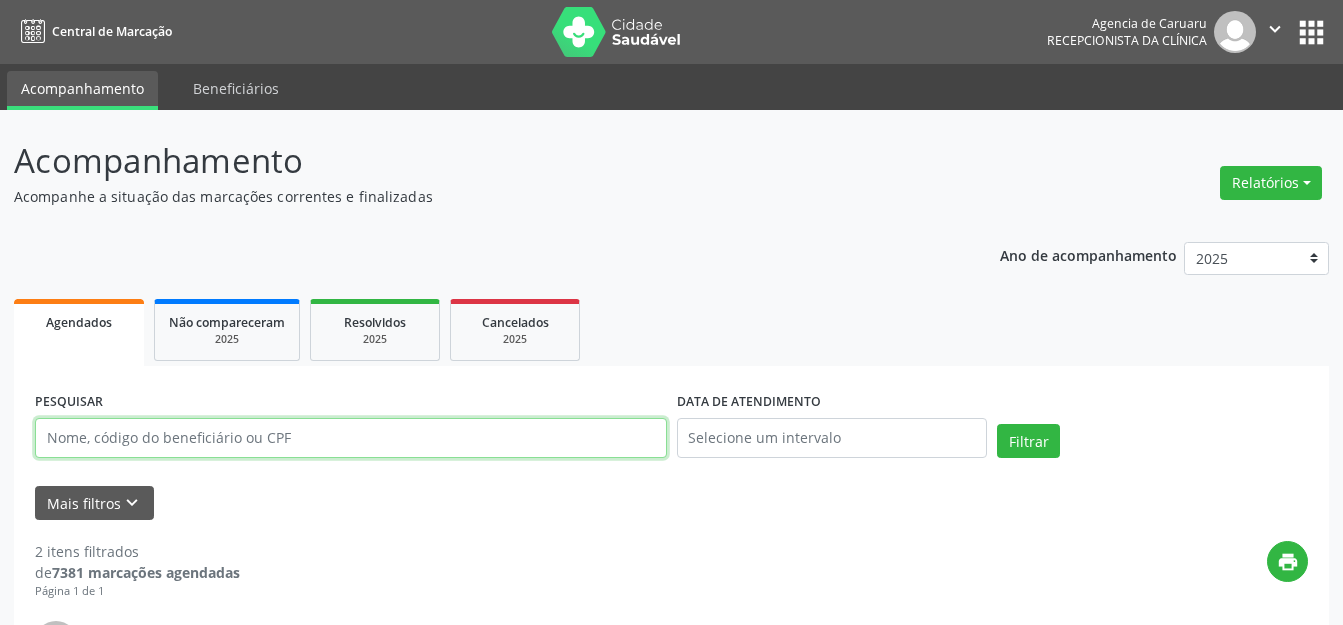 click at bounding box center [351, 438] 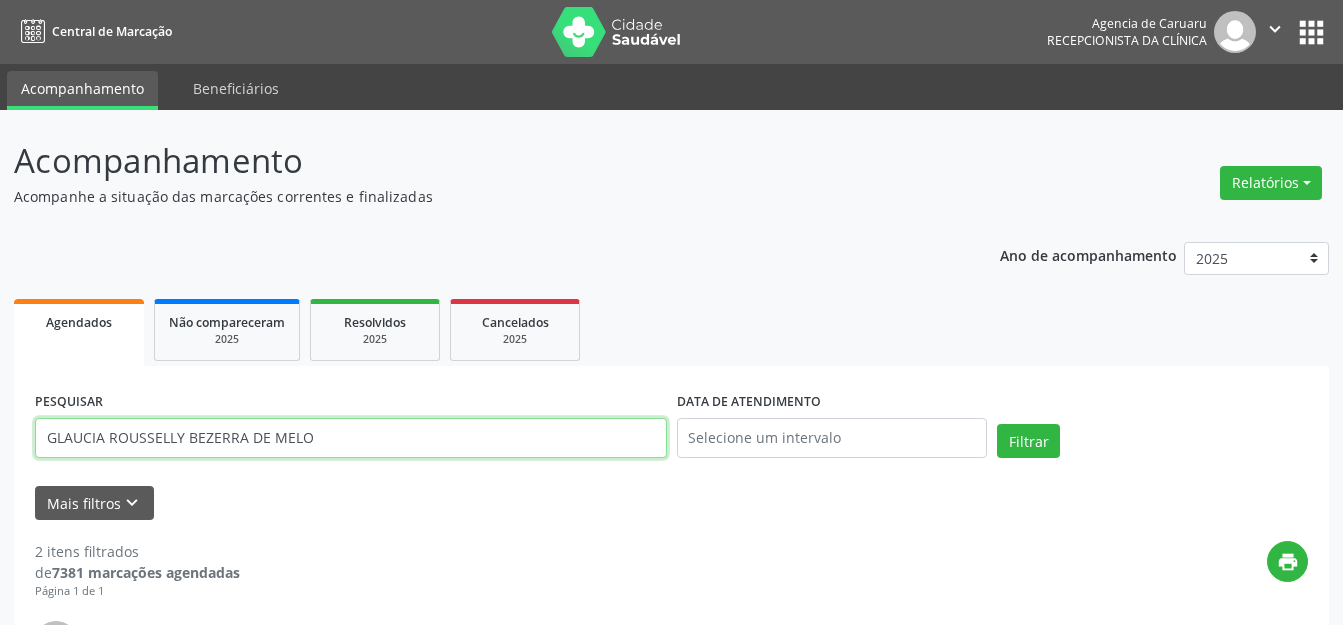 type on "GLAUCIA ROUSSELLY BEZERRA DE MELO" 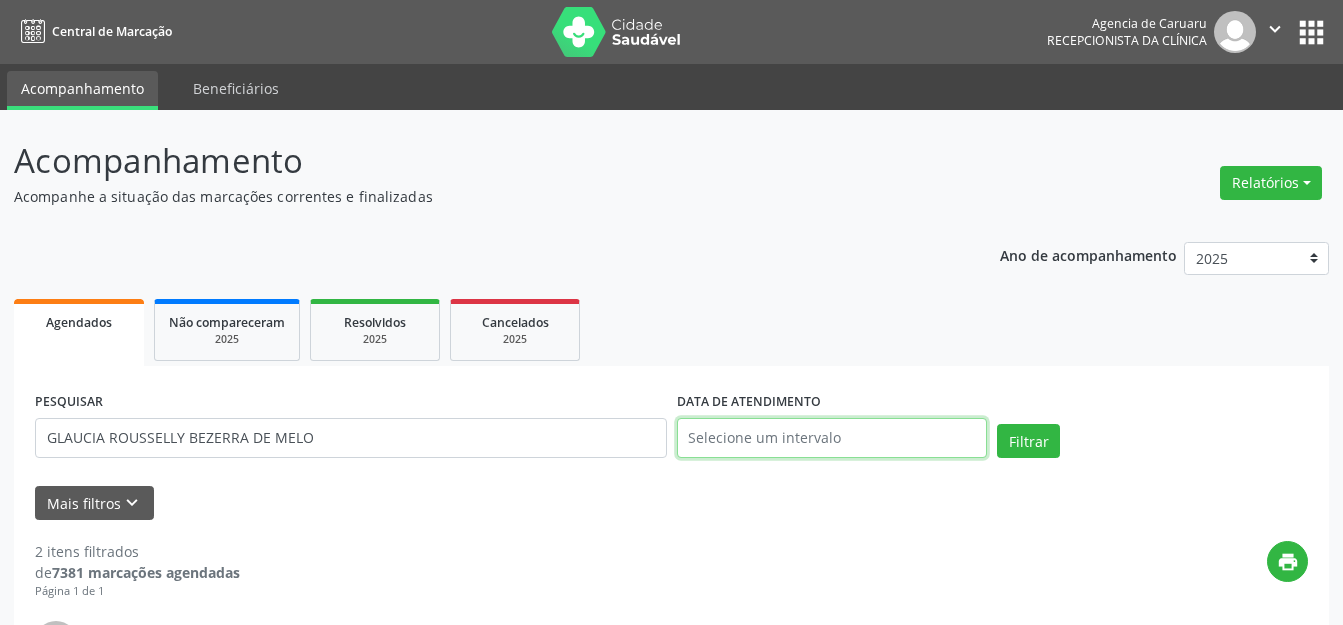 click at bounding box center [832, 438] 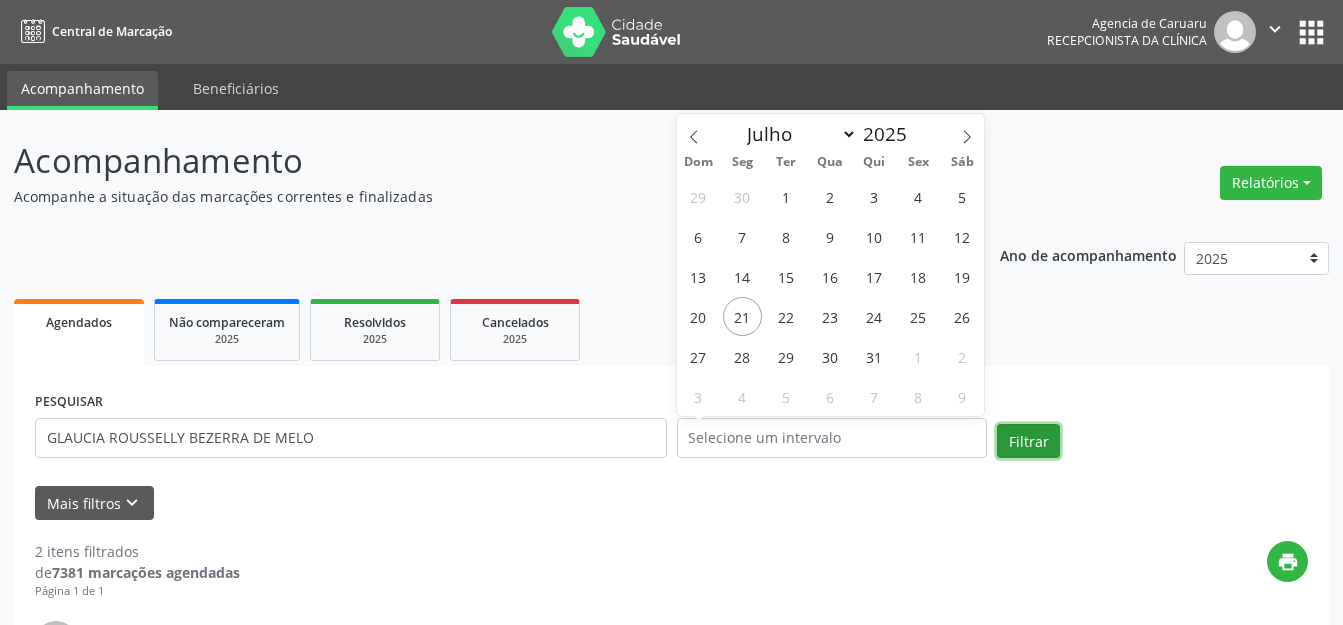 click on "Filtrar" at bounding box center (1028, 441) 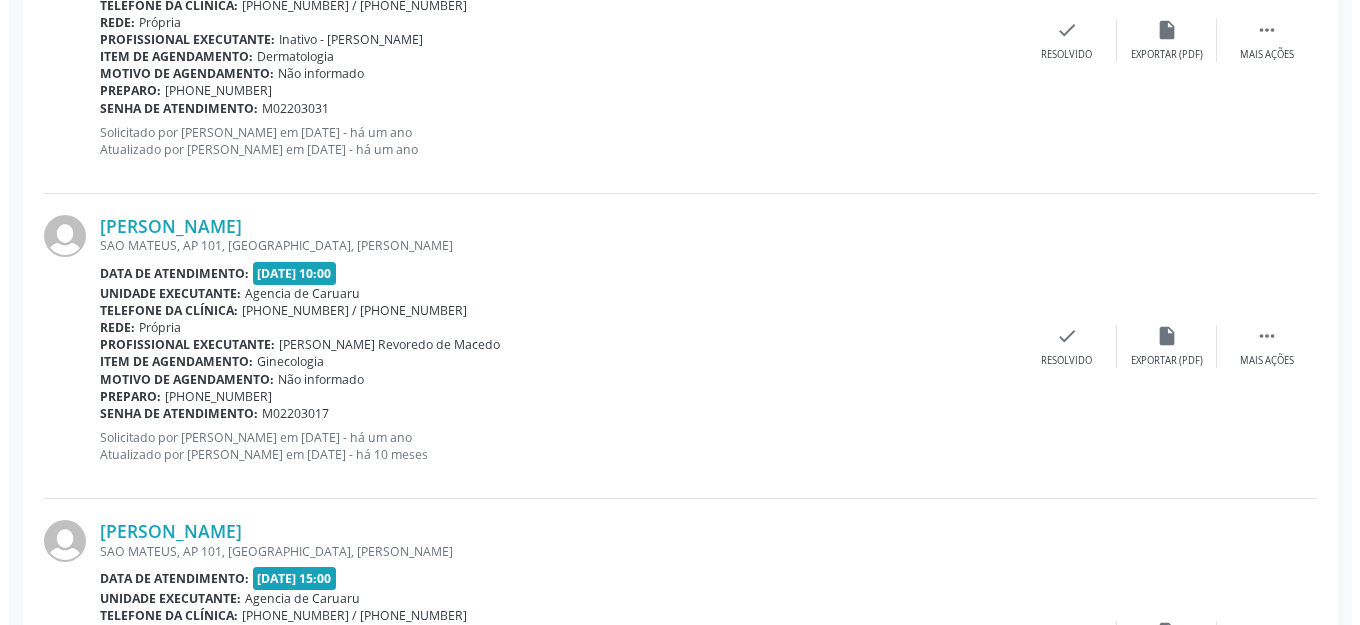 scroll, scrollTop: 1013, scrollLeft: 0, axis: vertical 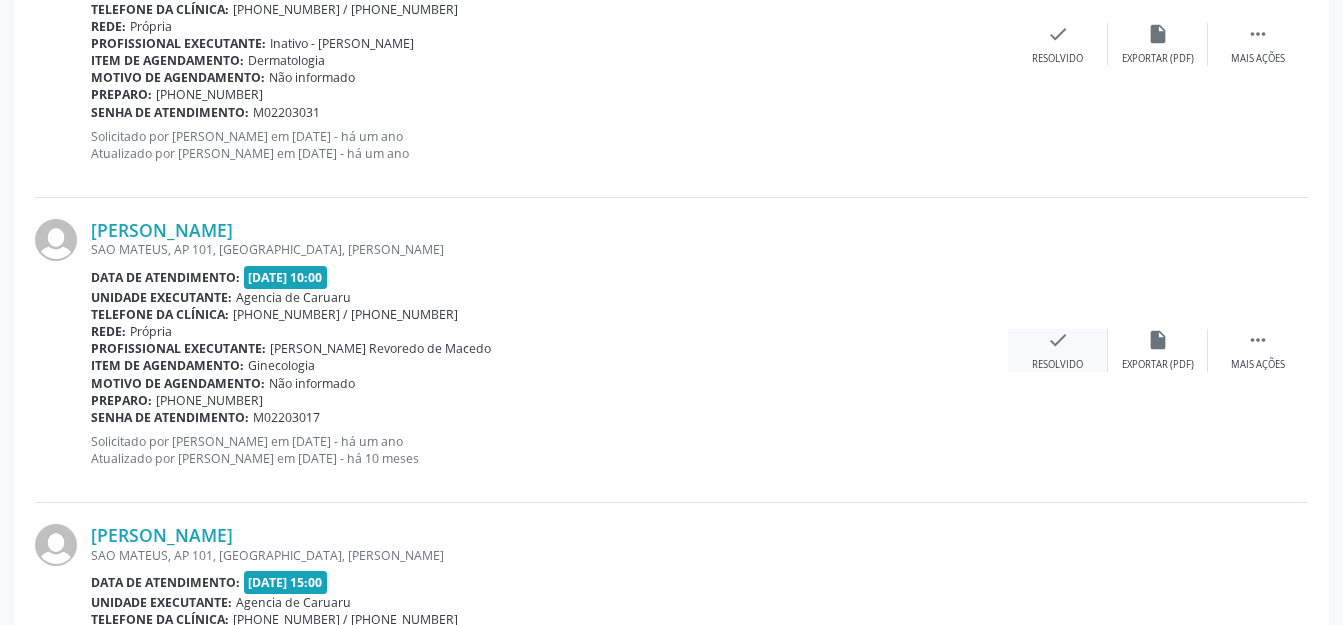 click on "check
Resolvido" at bounding box center [1058, 350] 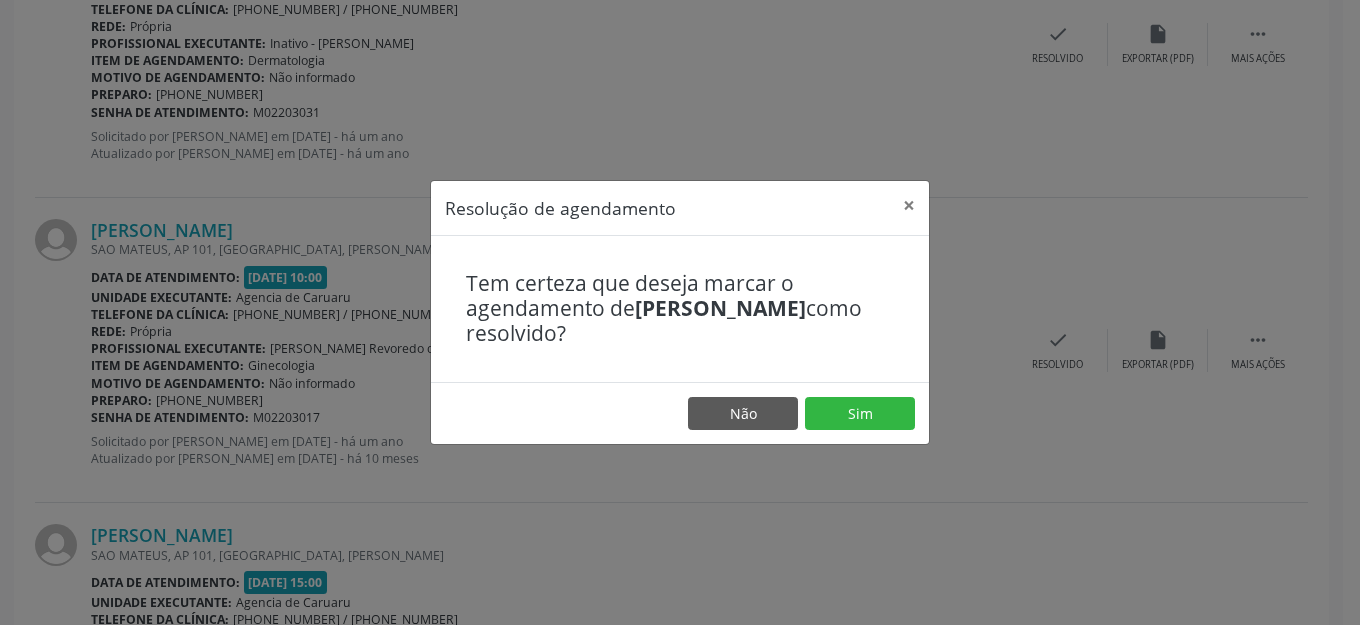 click on "Não Sim" at bounding box center [680, 413] 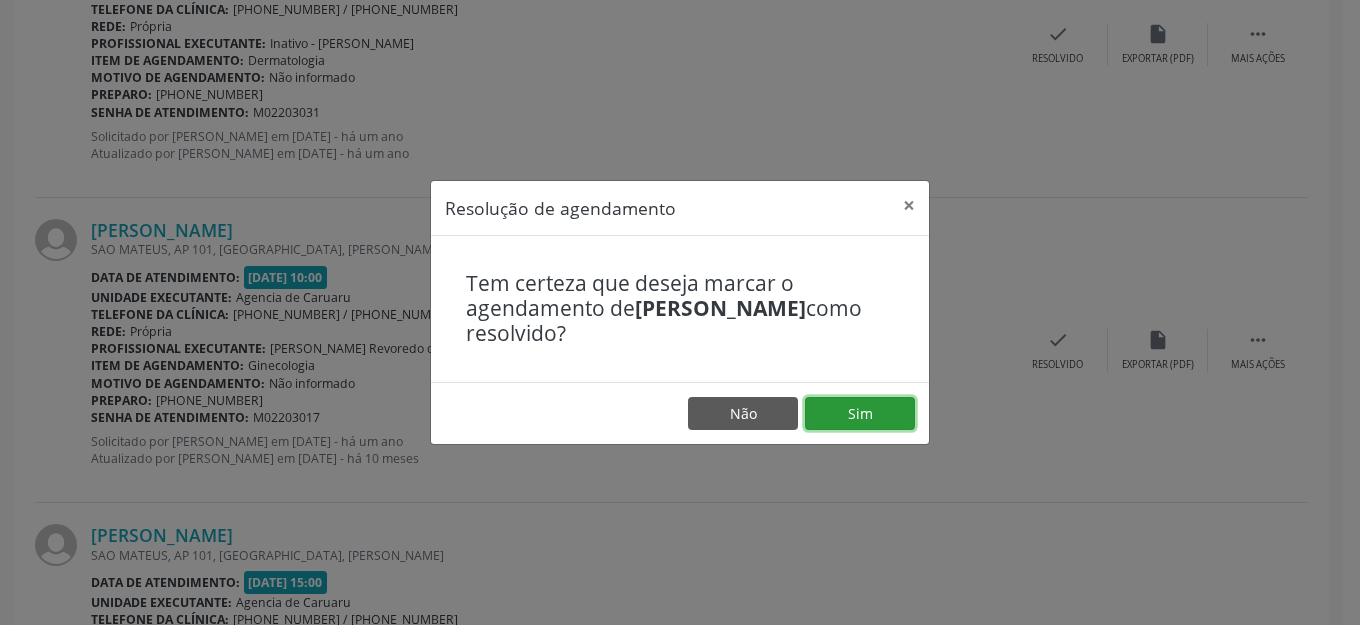 click on "Sim" at bounding box center (860, 414) 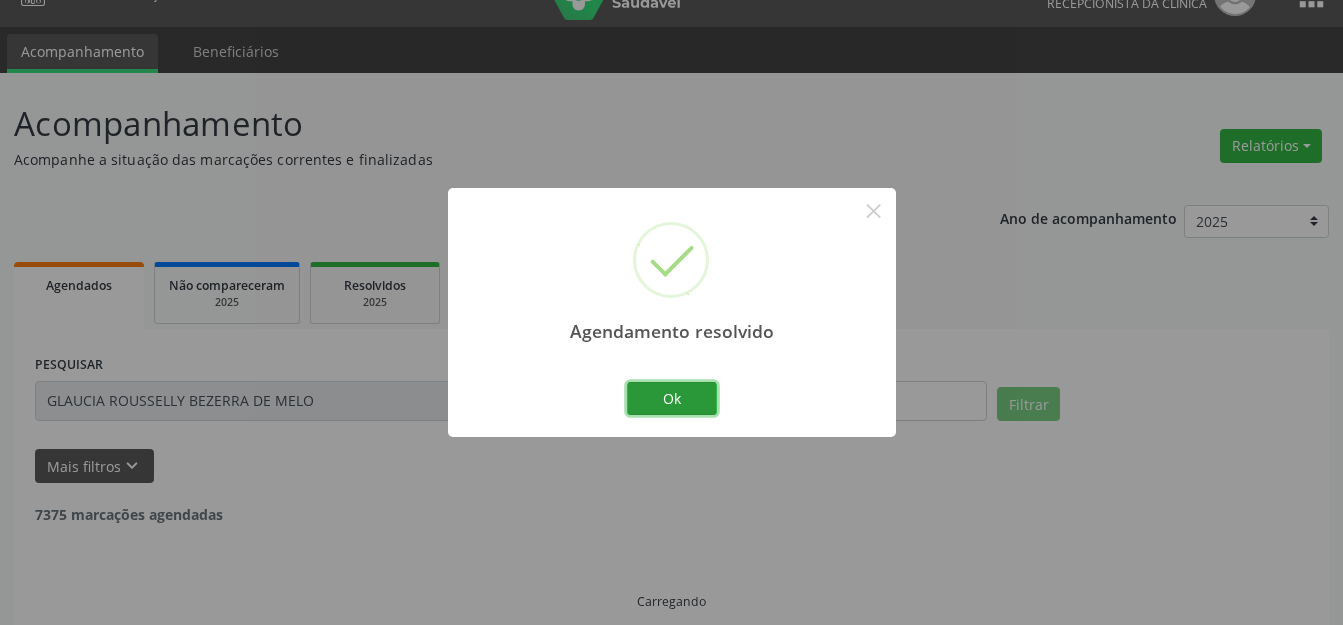 scroll, scrollTop: 58, scrollLeft: 0, axis: vertical 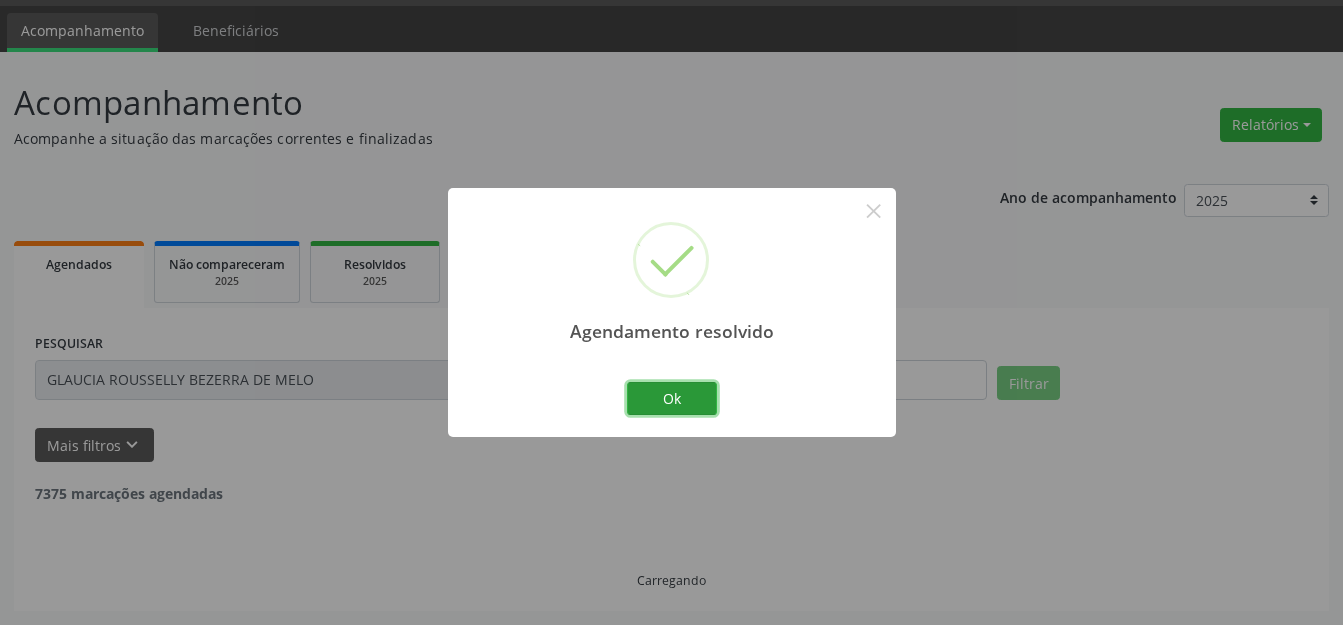 click on "Ok" at bounding box center [672, 399] 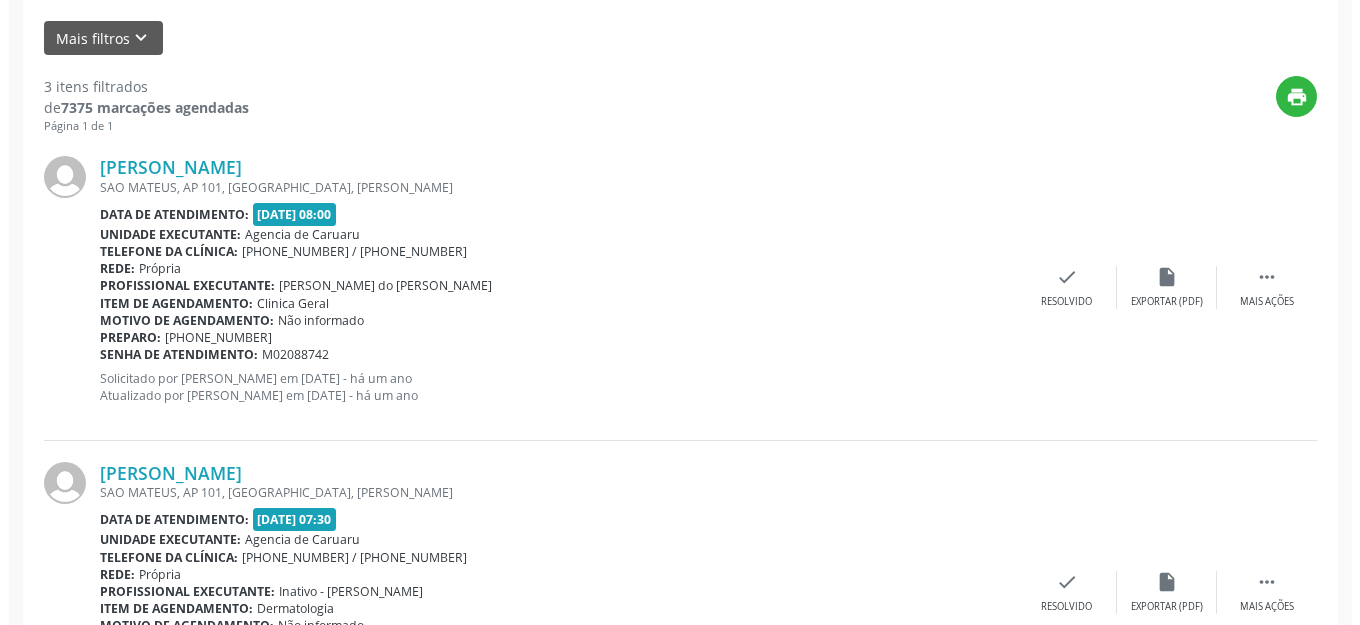 scroll, scrollTop: 658, scrollLeft: 0, axis: vertical 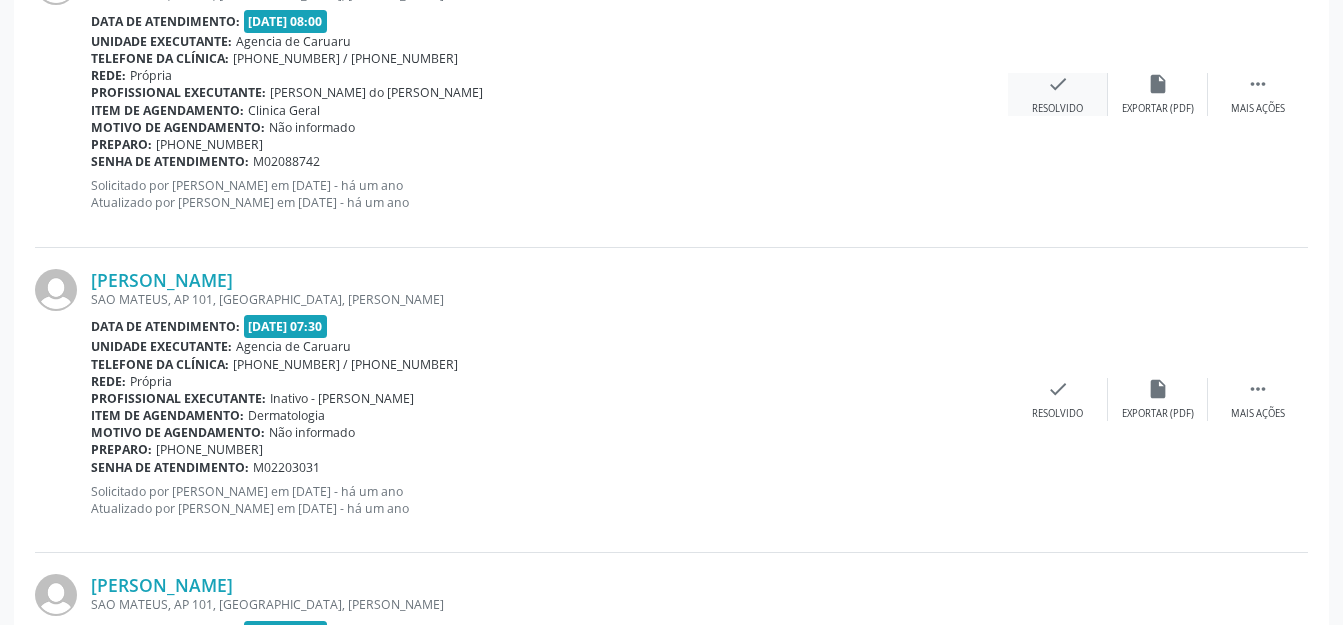 click on "Resolvido" at bounding box center (1057, 109) 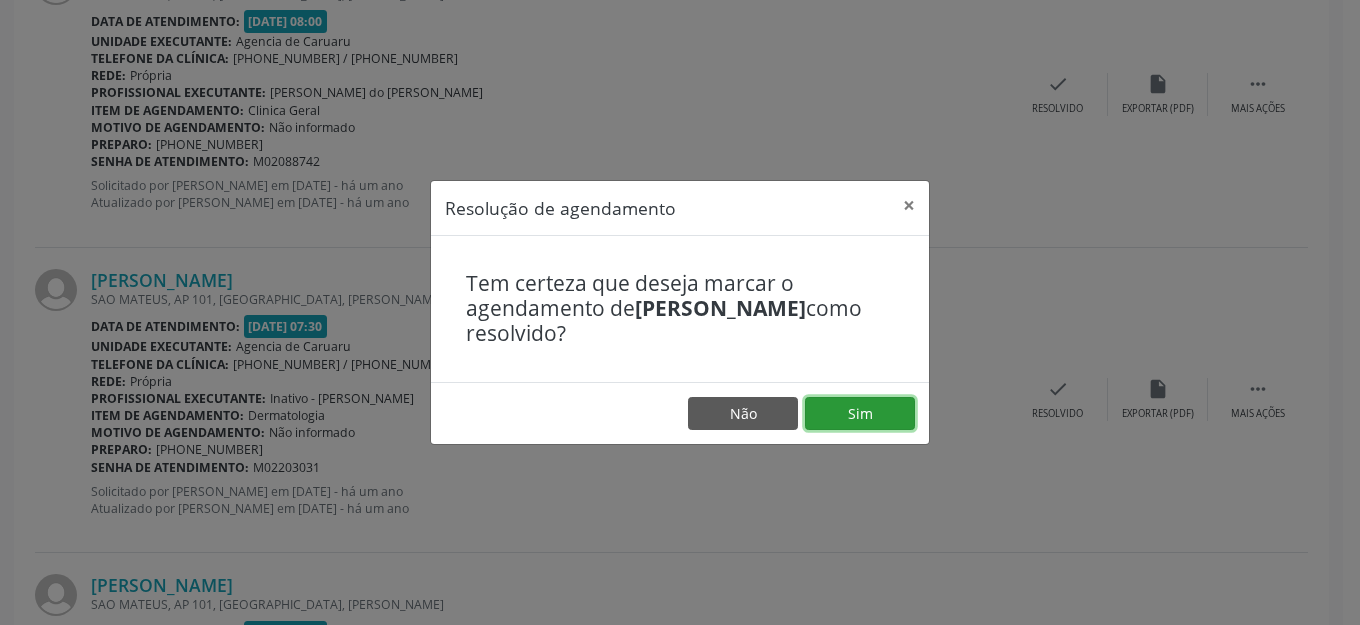 click on "Sim" at bounding box center (860, 414) 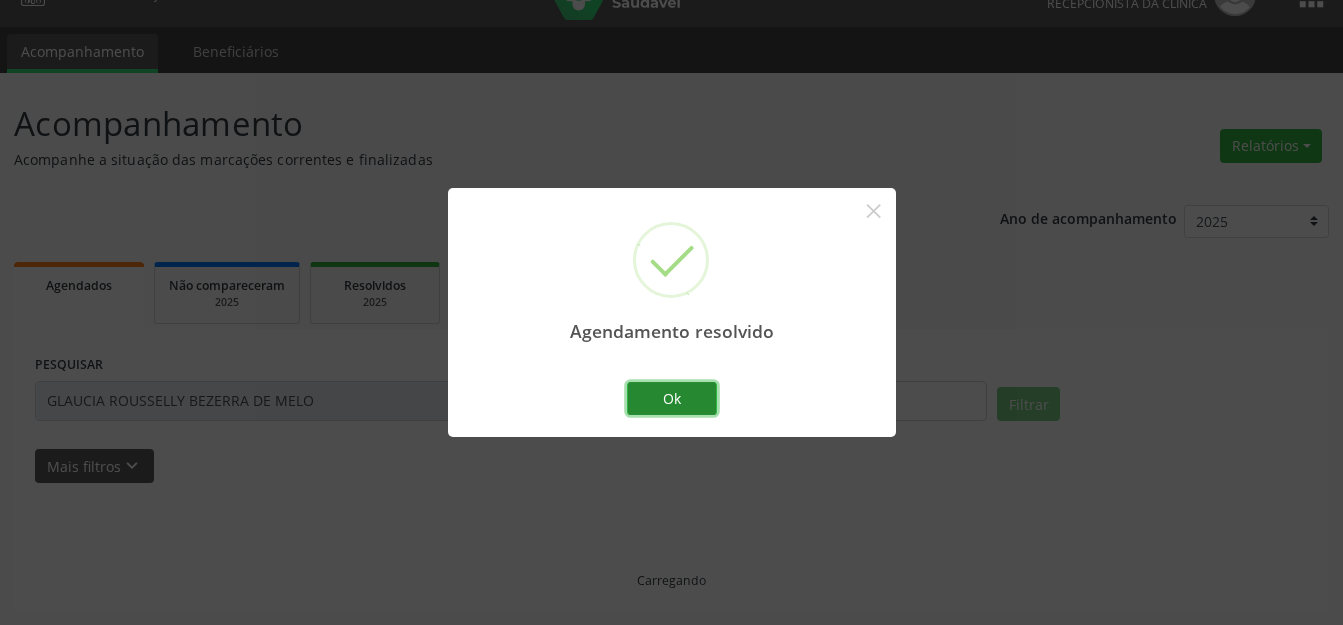 click on "Ok" at bounding box center (672, 399) 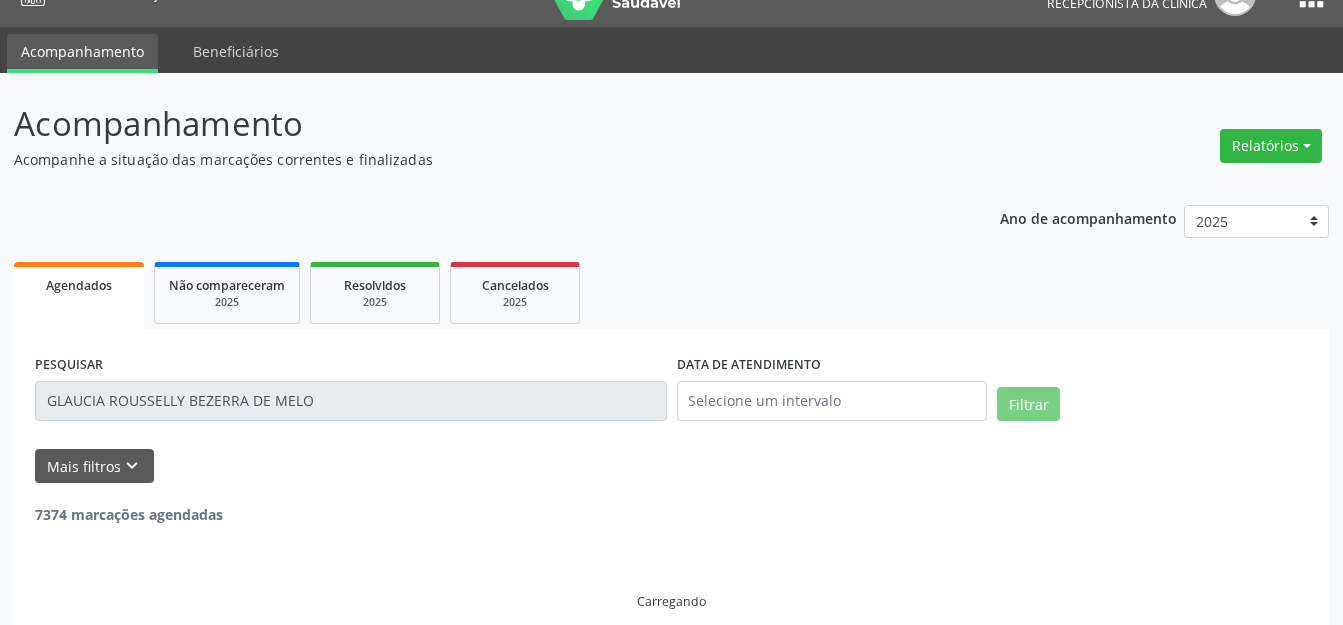 scroll, scrollTop: 58, scrollLeft: 0, axis: vertical 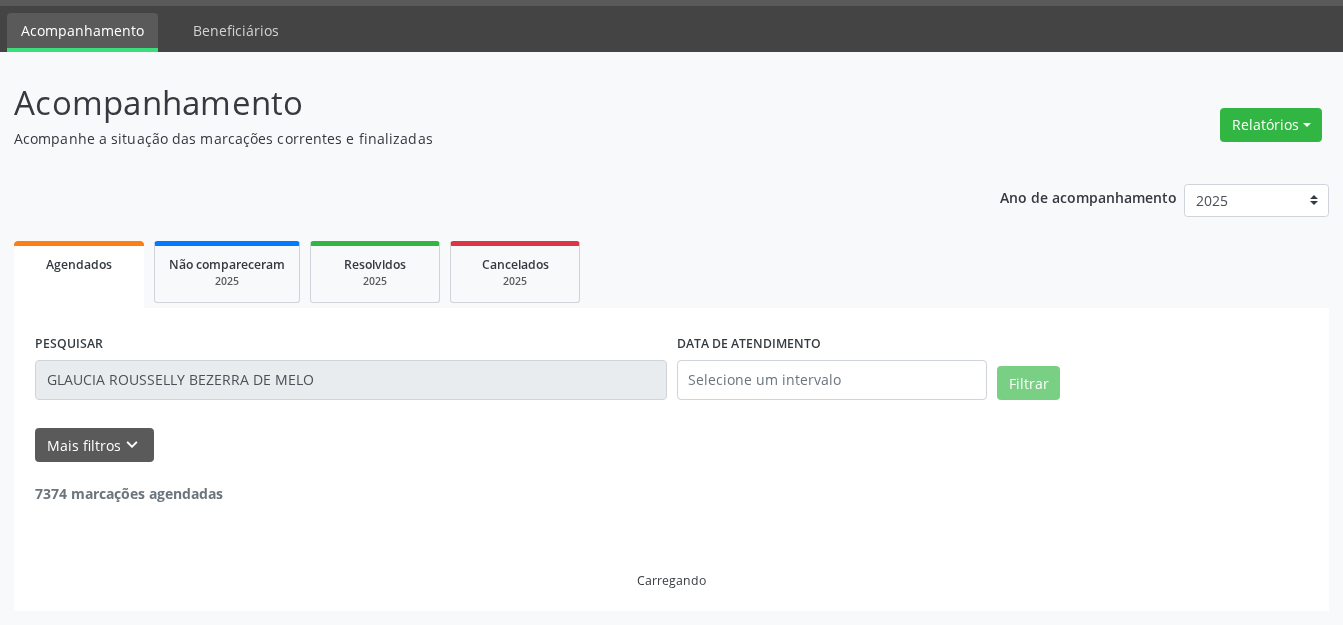drag, startPoint x: 296, startPoint y: 386, endPoint x: 33, endPoint y: 320, distance: 271.15494 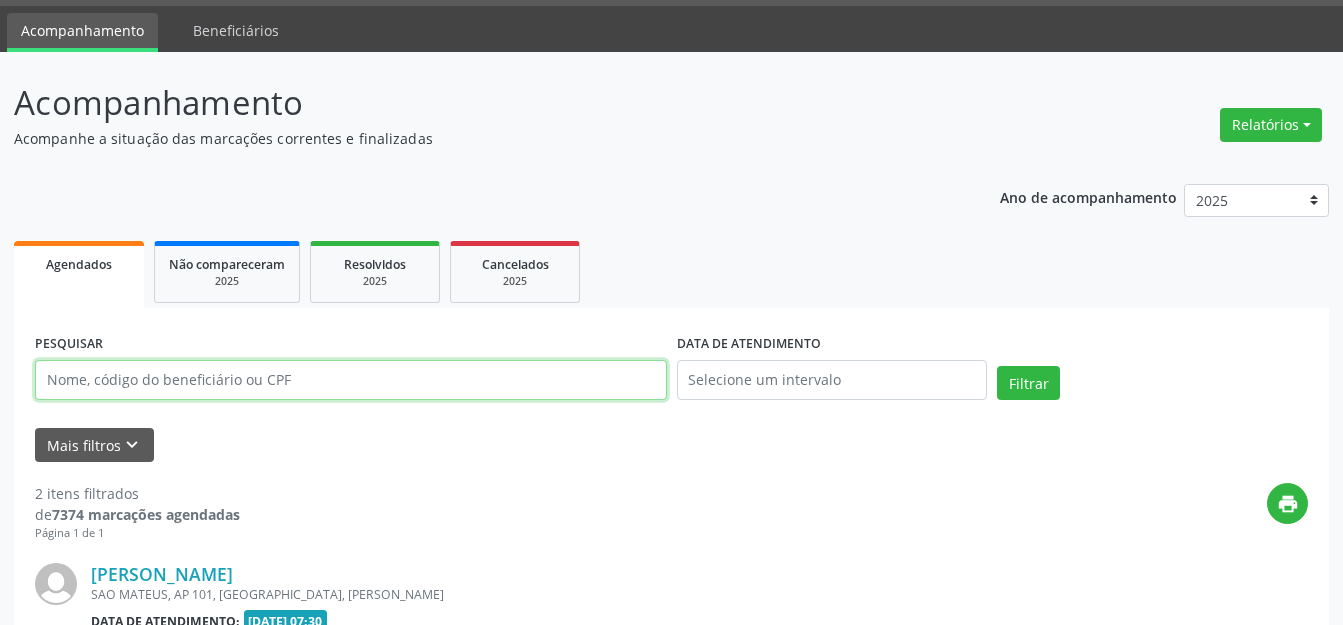 click at bounding box center [351, 380] 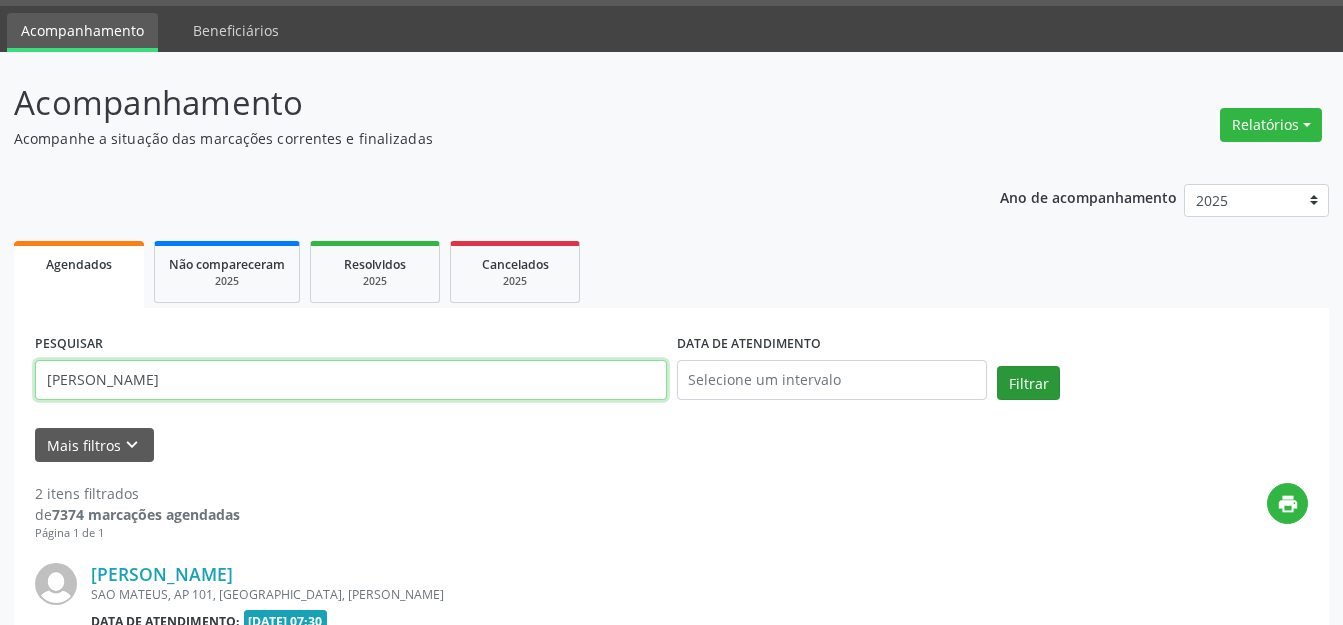 type on "[PERSON_NAME]" 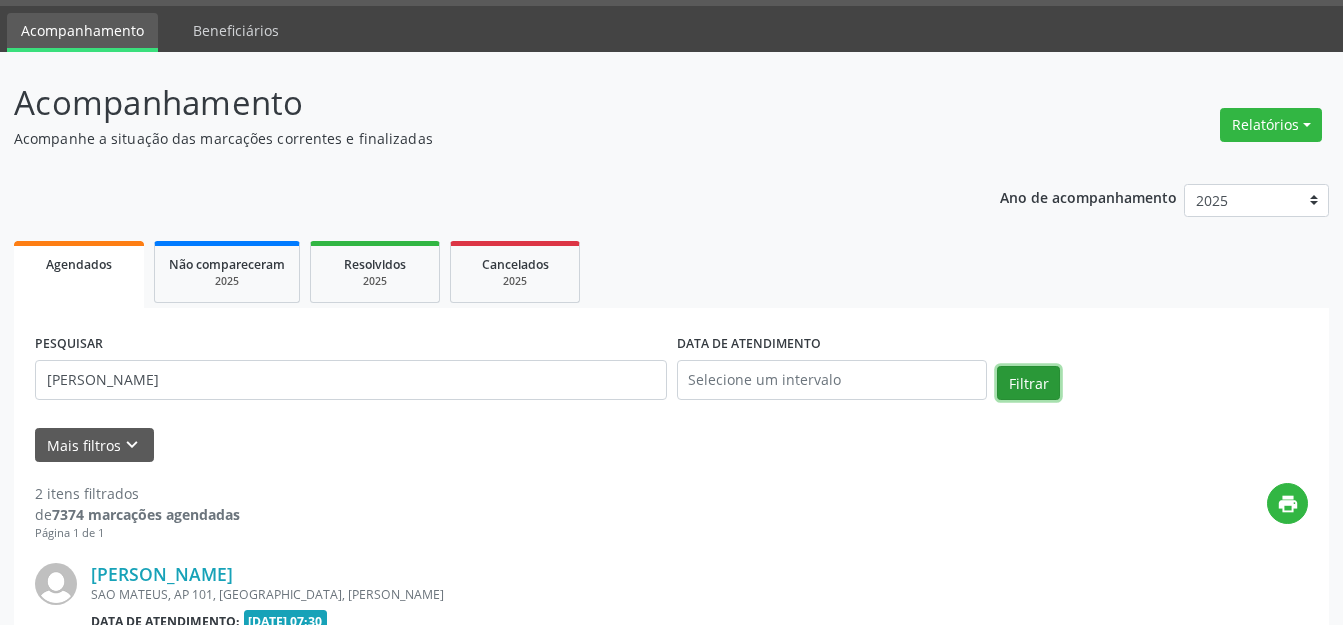 click on "Filtrar" at bounding box center (1028, 383) 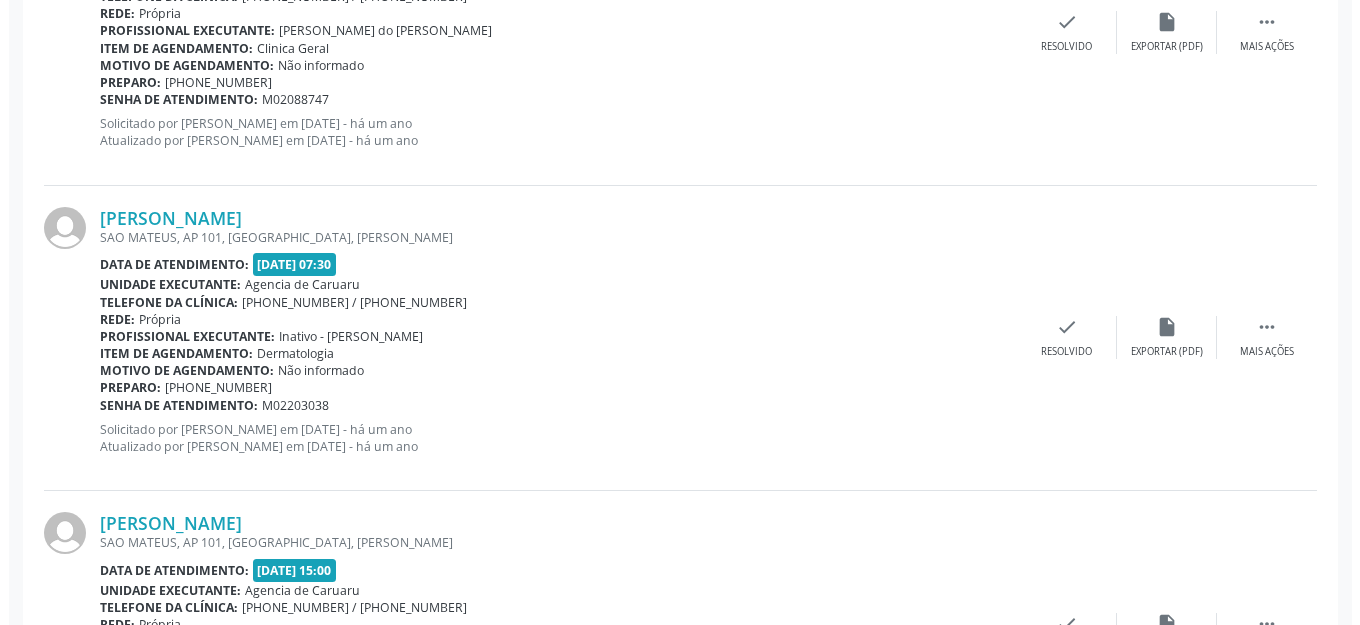 scroll, scrollTop: 696, scrollLeft: 0, axis: vertical 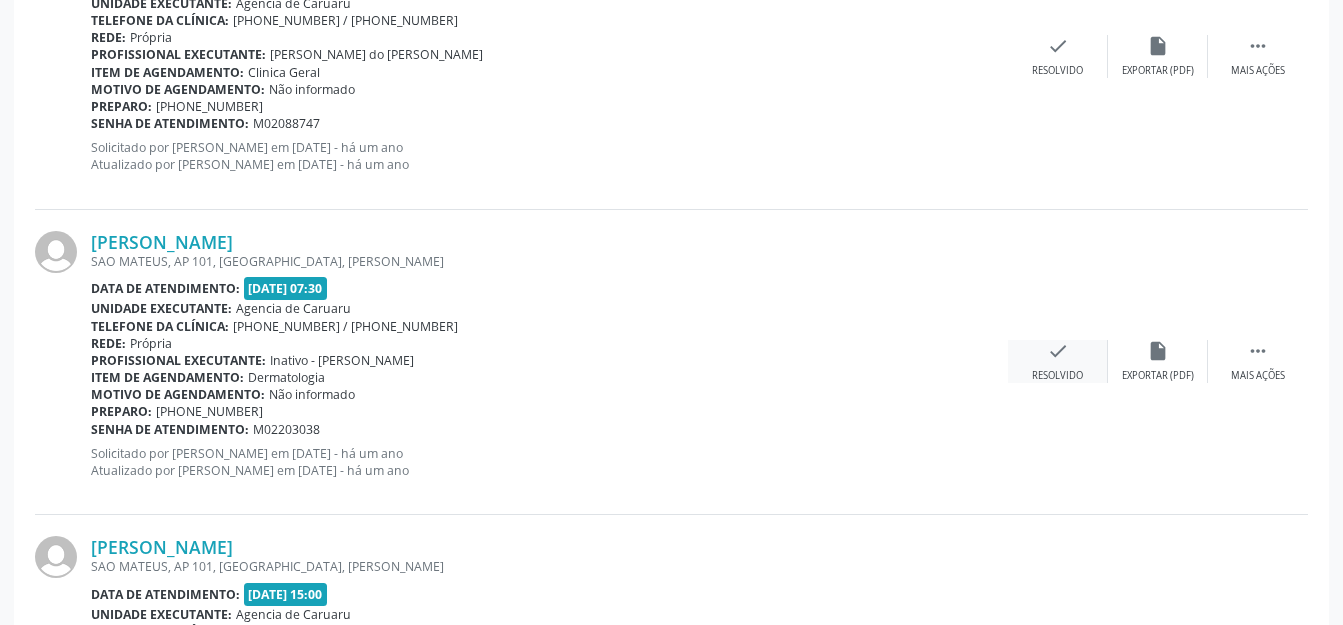 click on "check
Resolvido" at bounding box center [1058, 361] 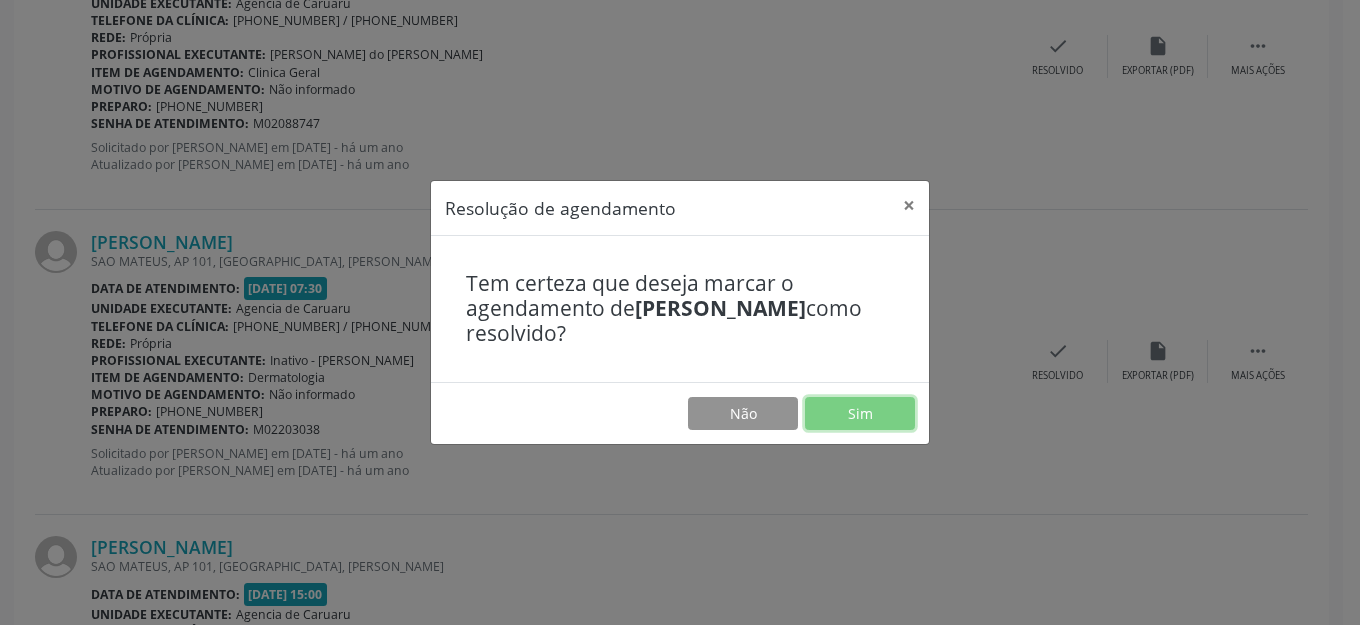 click on "Sim" at bounding box center (860, 414) 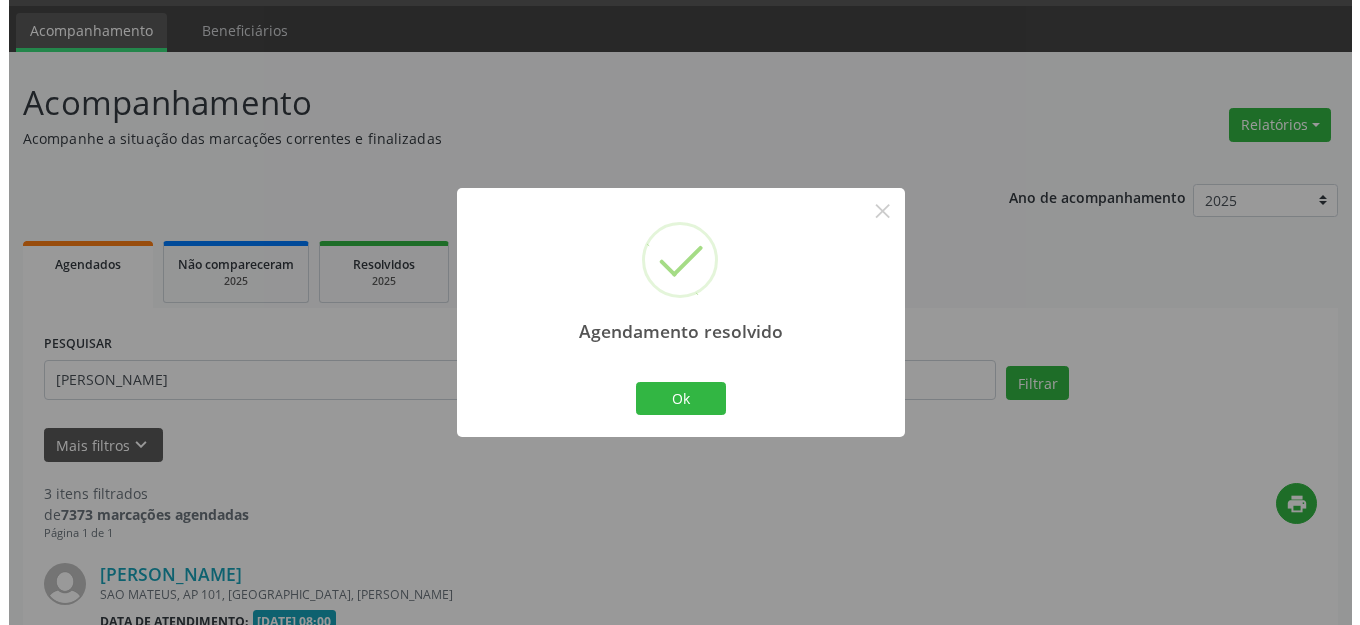 scroll, scrollTop: 696, scrollLeft: 0, axis: vertical 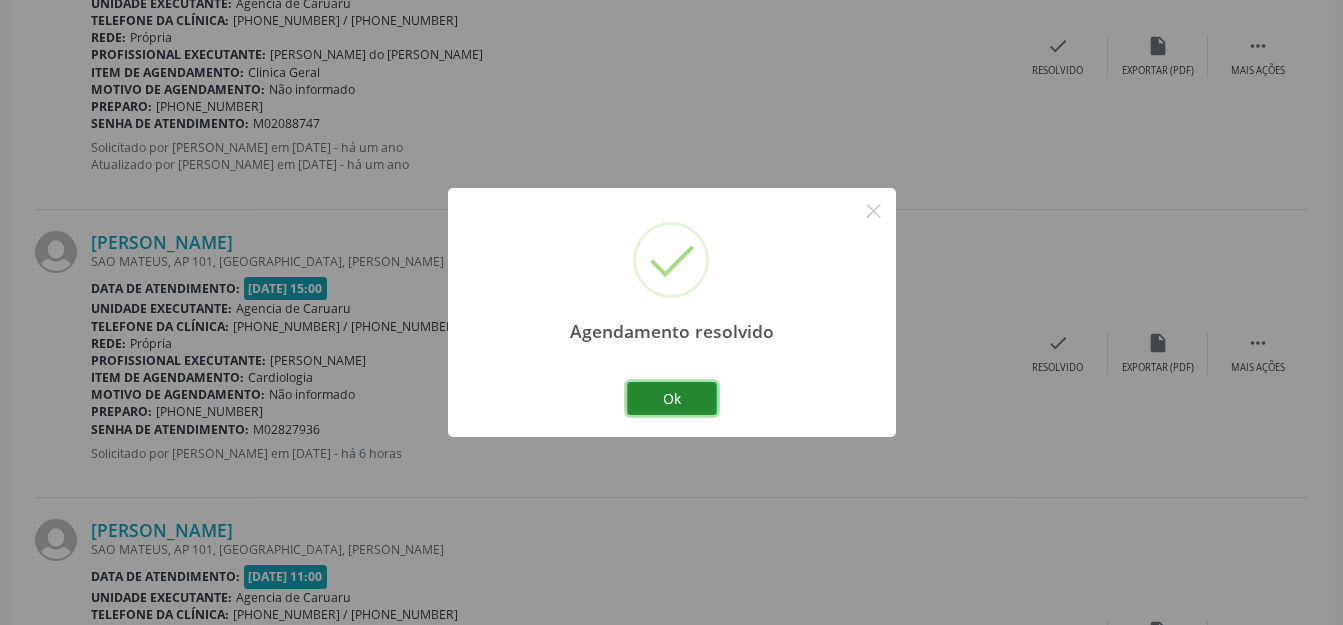 click on "Ok" at bounding box center [672, 399] 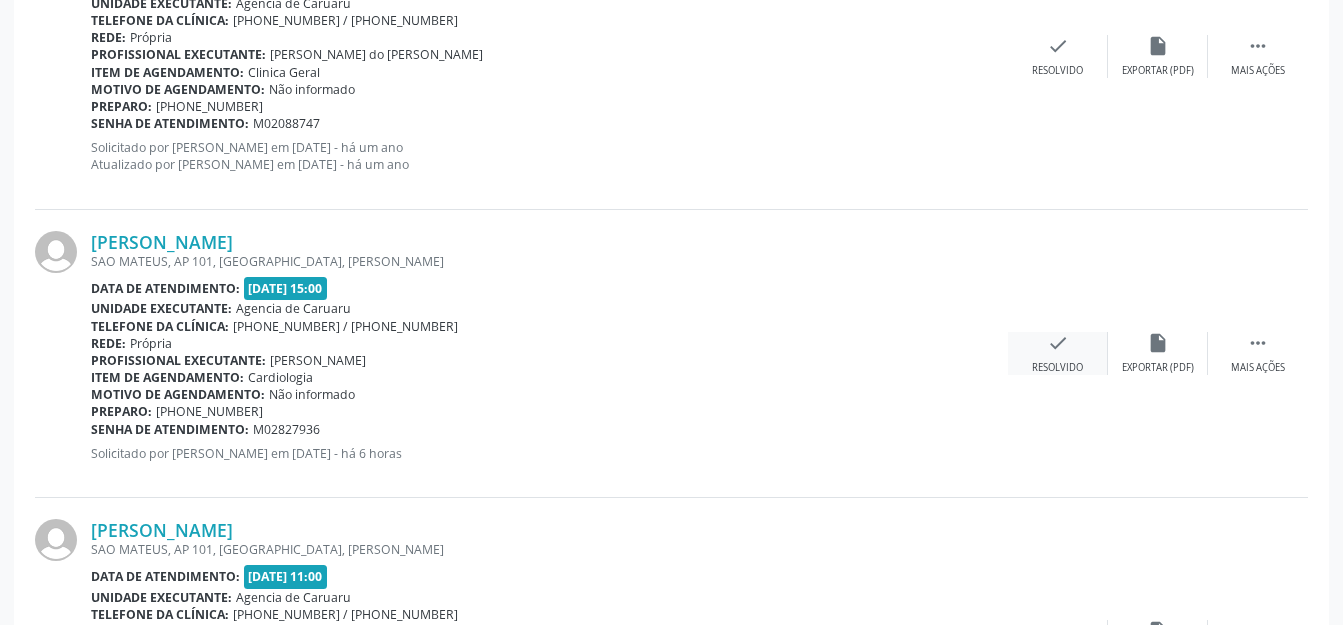 click on "check
Resolvido" at bounding box center [1058, 353] 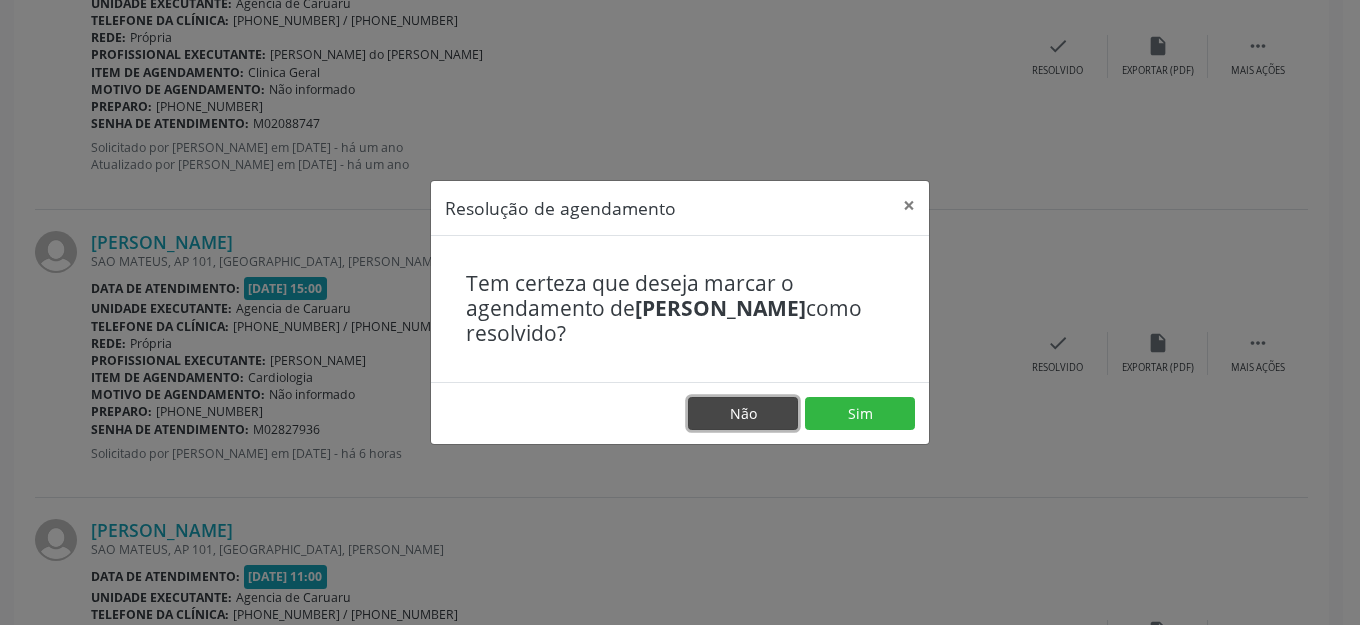 click on "Não" at bounding box center (743, 414) 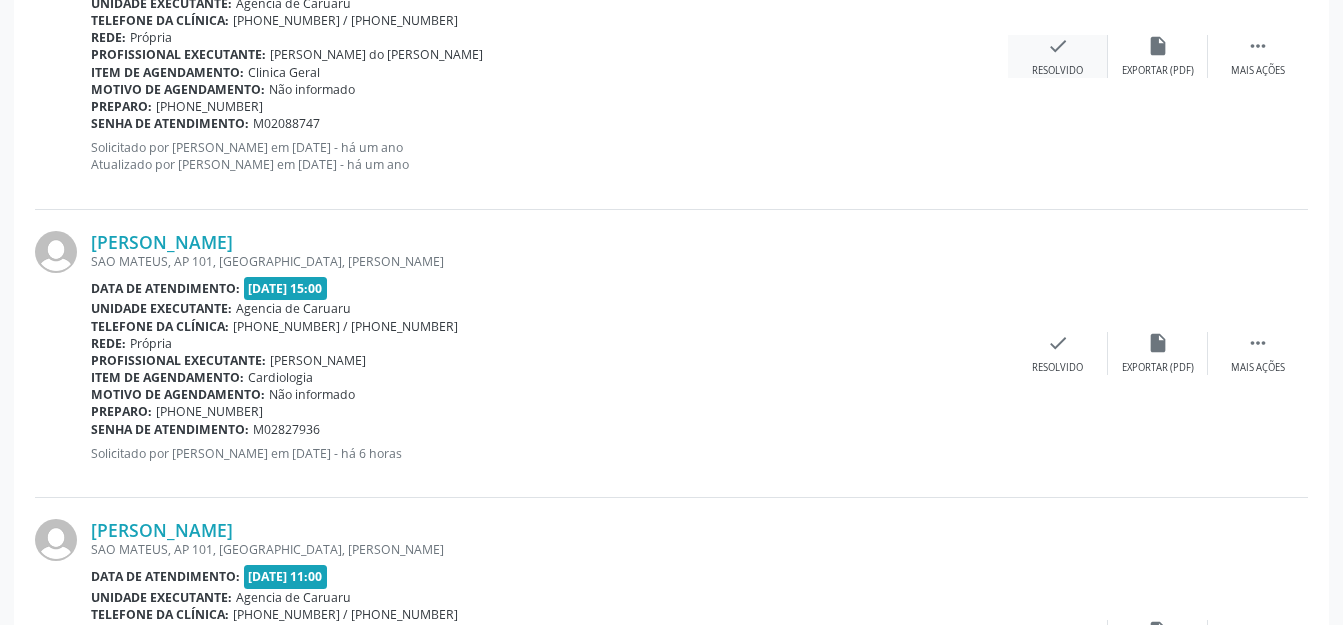 click on "check
Resolvido" at bounding box center (1058, 56) 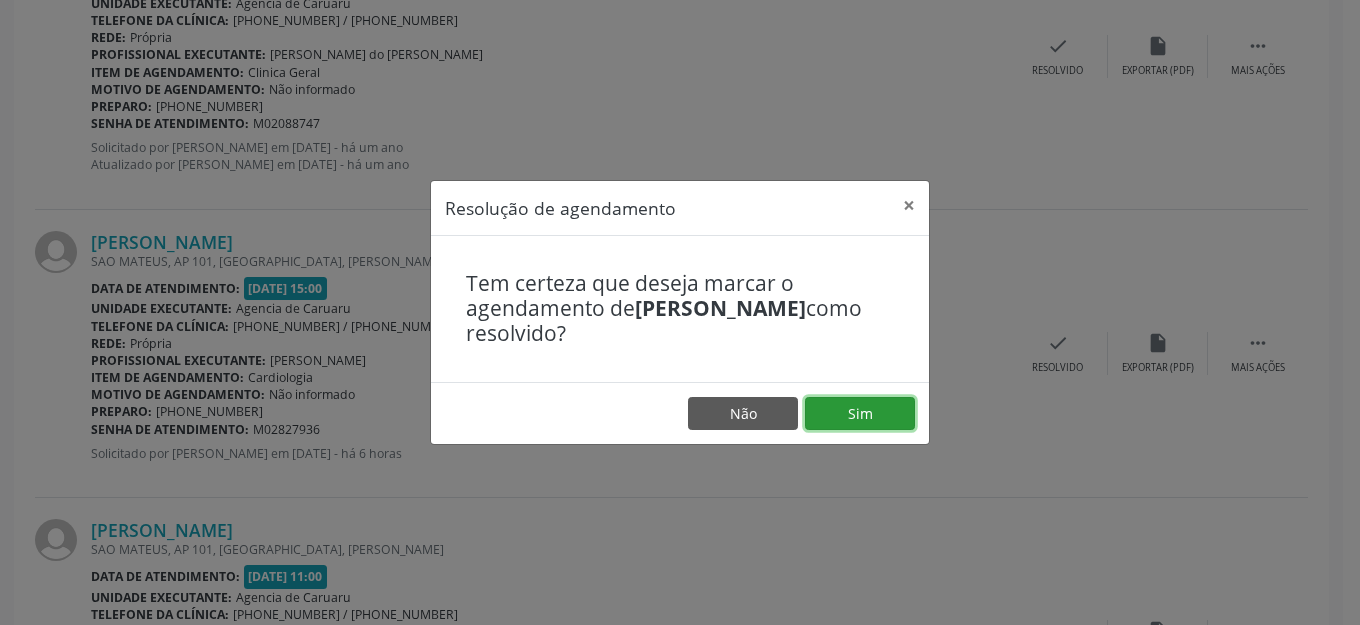 click on "Sim" at bounding box center [860, 414] 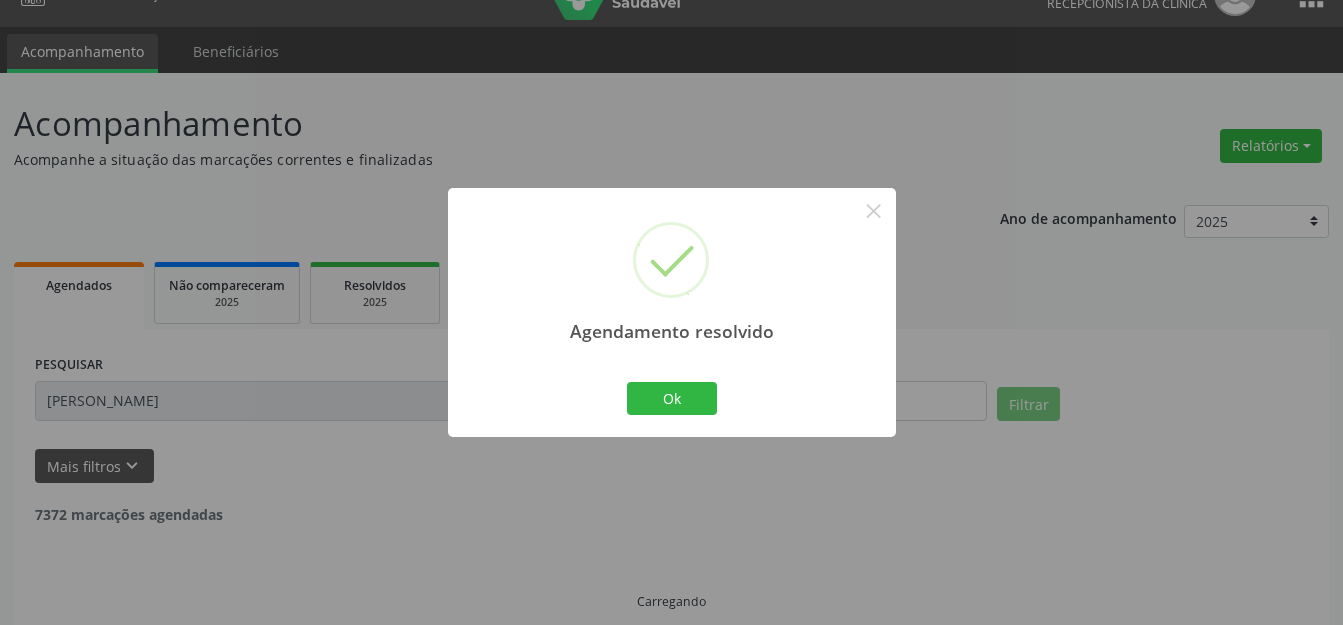 scroll, scrollTop: 585, scrollLeft: 0, axis: vertical 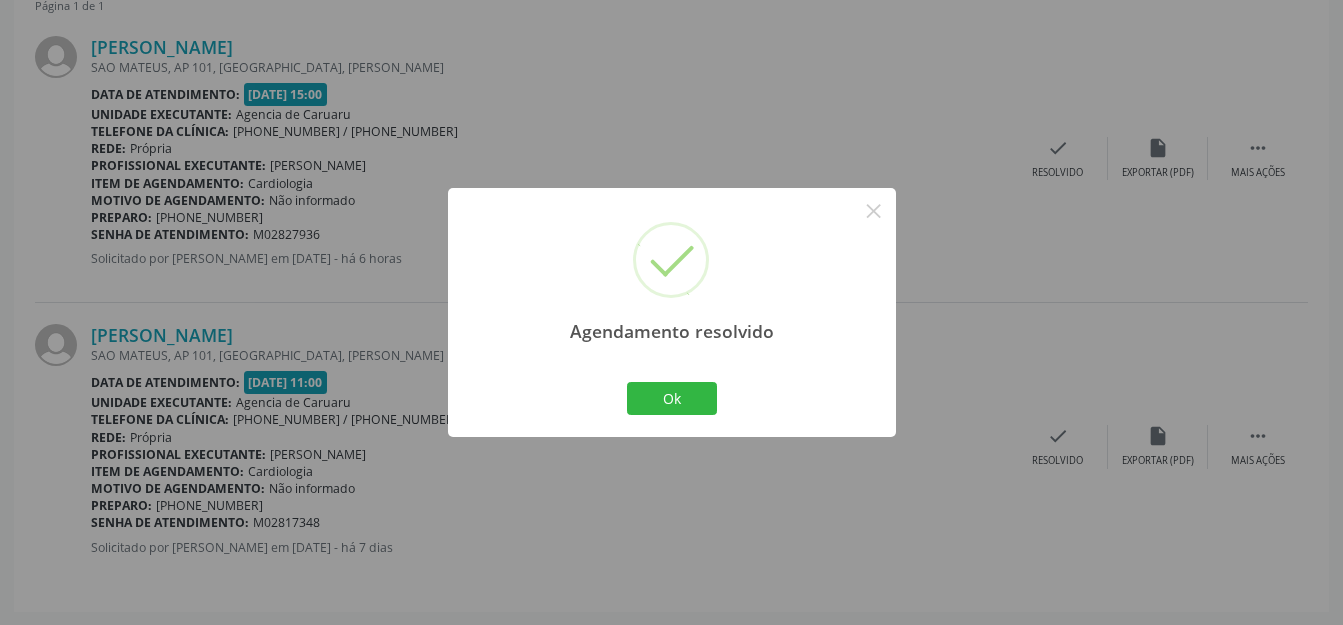 click on "Agendamento resolvido × Ok Cancel" at bounding box center (672, 312) 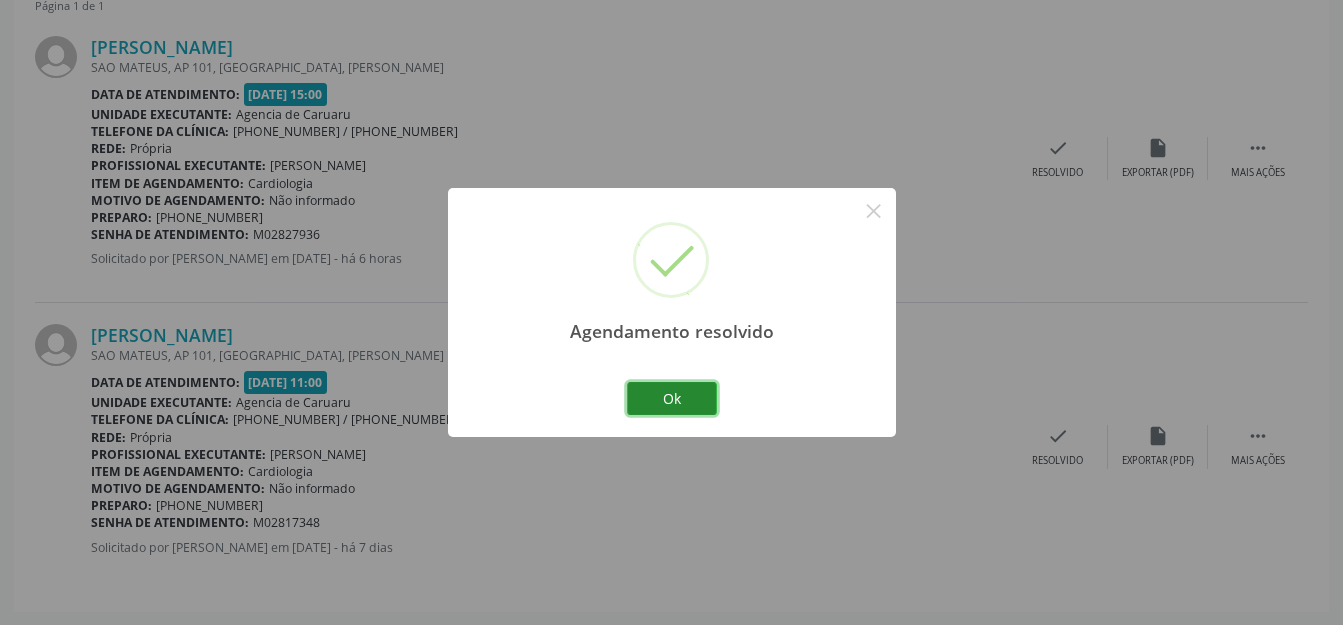 click on "Ok" at bounding box center [672, 399] 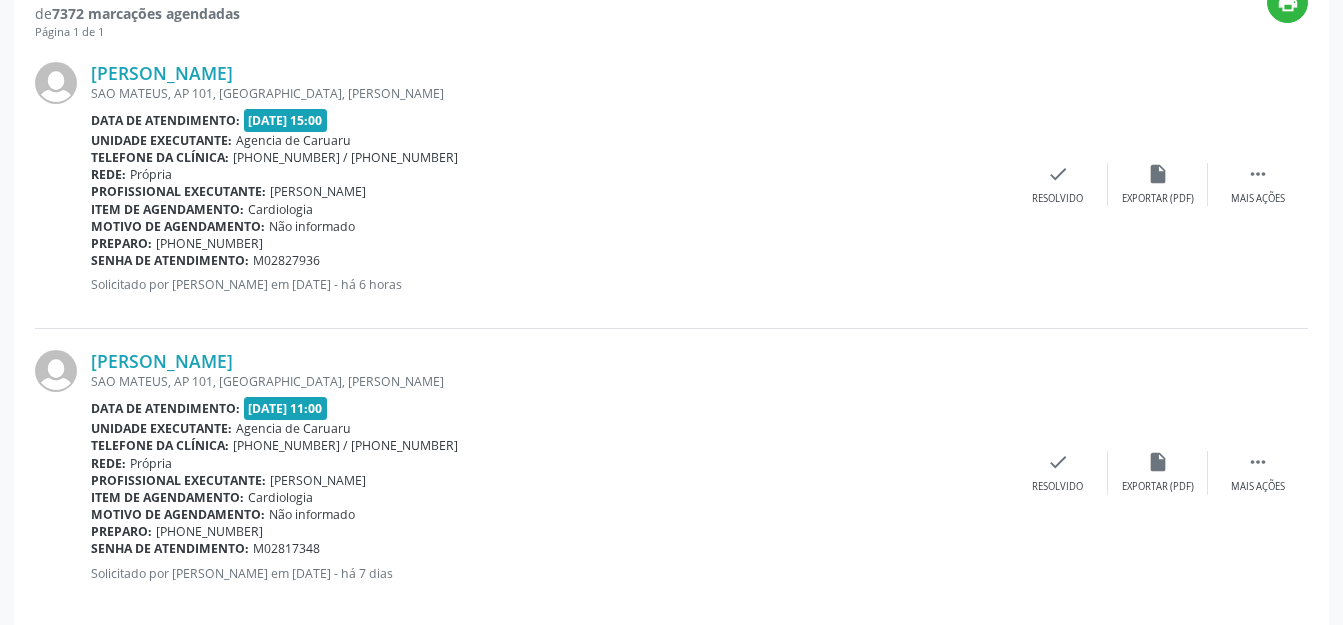 scroll, scrollTop: 285, scrollLeft: 0, axis: vertical 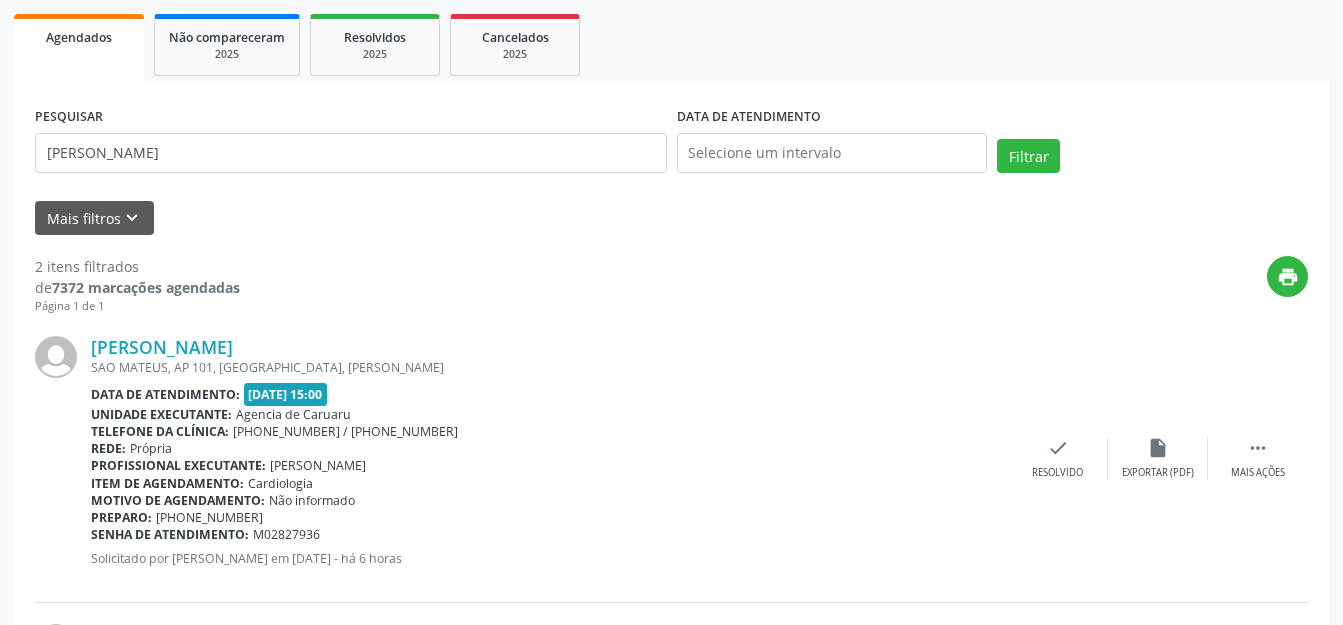 drag, startPoint x: 356, startPoint y: 131, endPoint x: 0, endPoint y: 111, distance: 356.56134 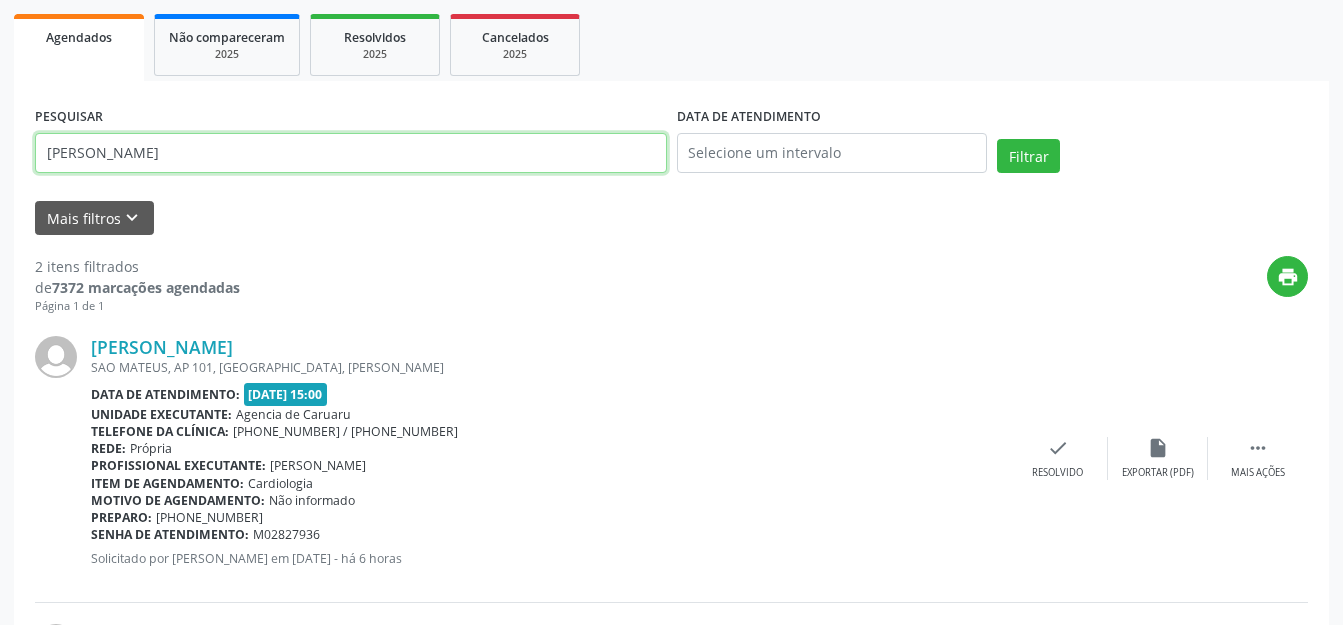 drag, startPoint x: 338, startPoint y: 160, endPoint x: 0, endPoint y: 177, distance: 338.42725 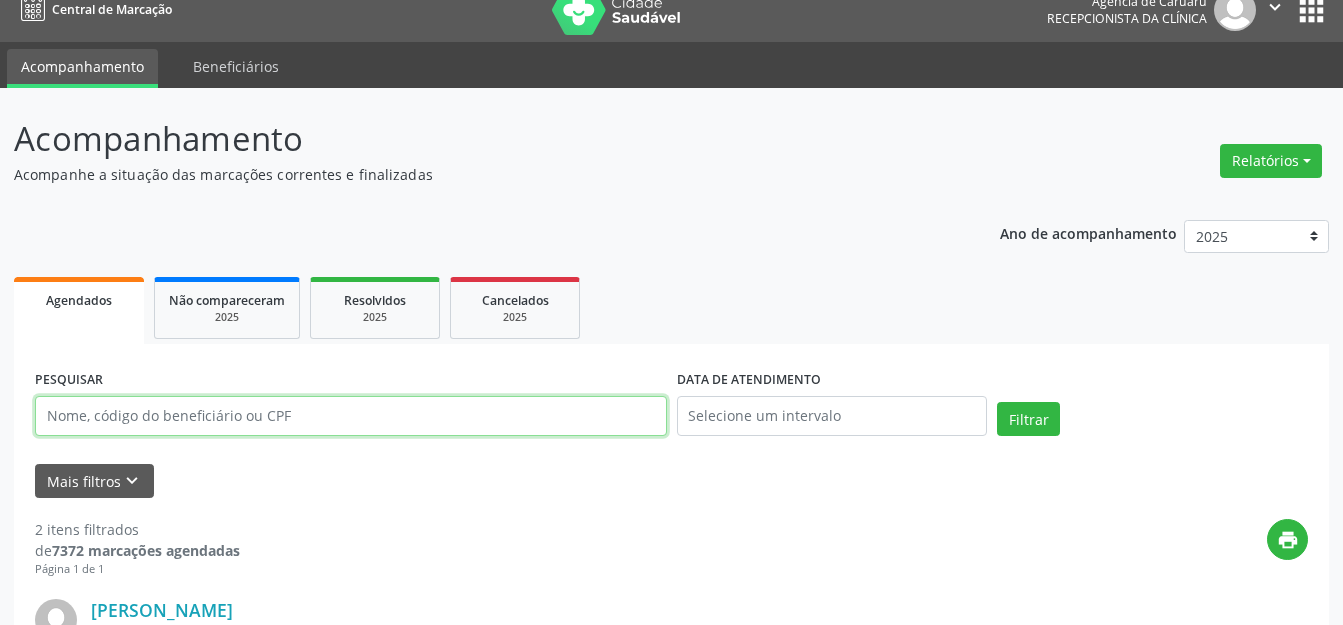 scroll, scrollTop: 0, scrollLeft: 0, axis: both 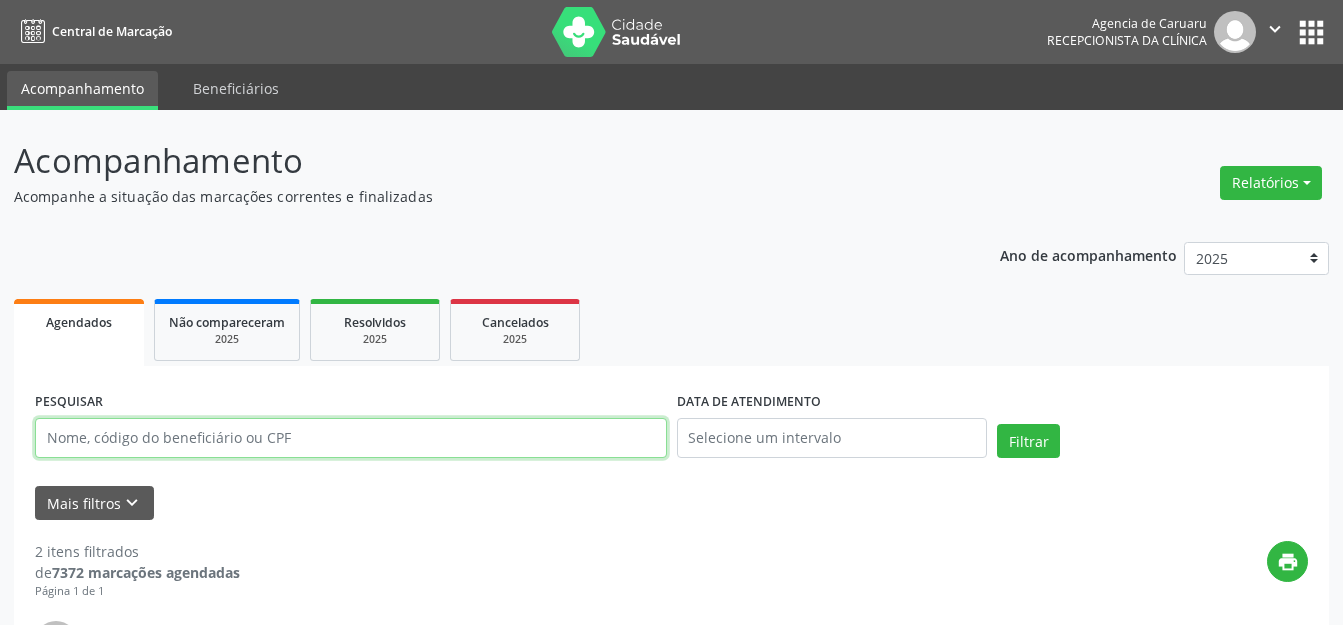 click at bounding box center (351, 438) 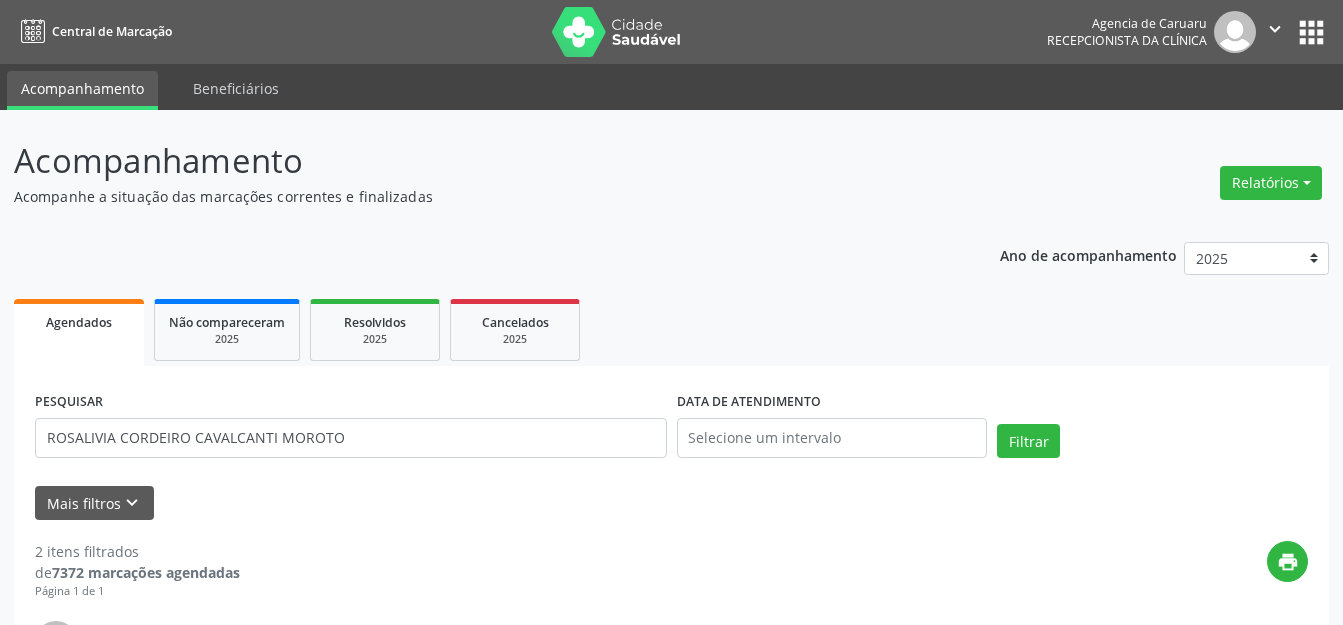 click on "Filtrar" at bounding box center (1152, 448) 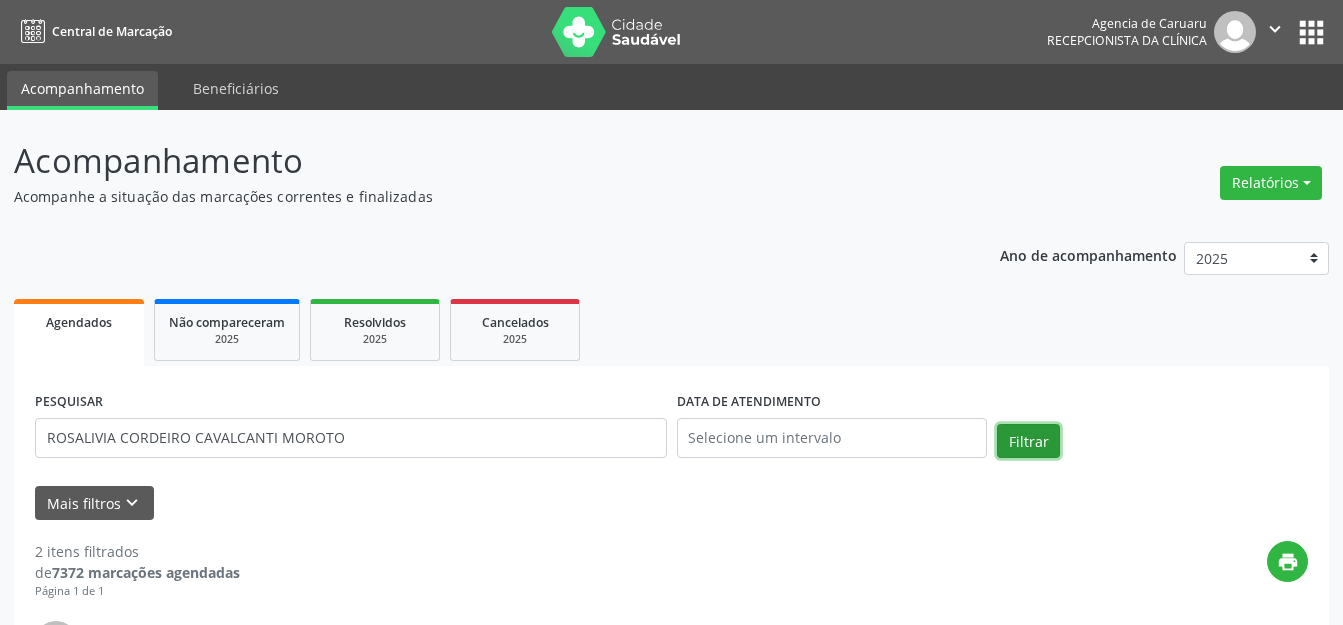 click on "Filtrar" at bounding box center (1028, 441) 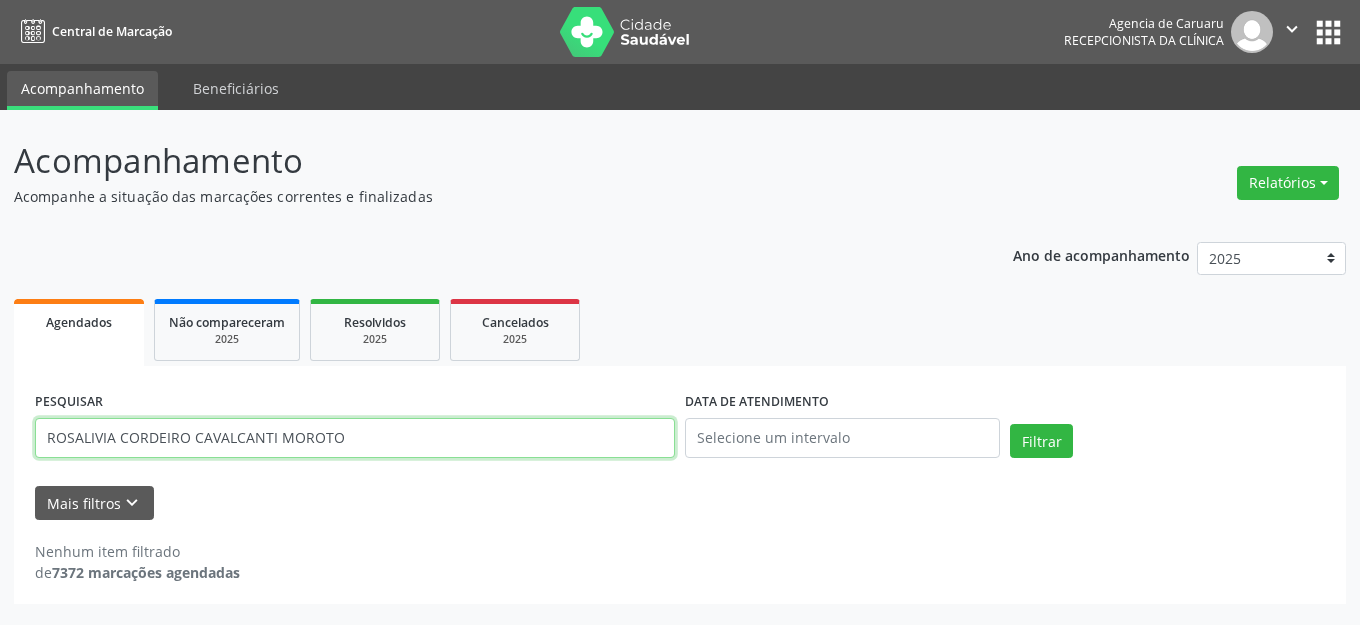 drag, startPoint x: 463, startPoint y: 428, endPoint x: 50, endPoint y: 346, distance: 421.06177 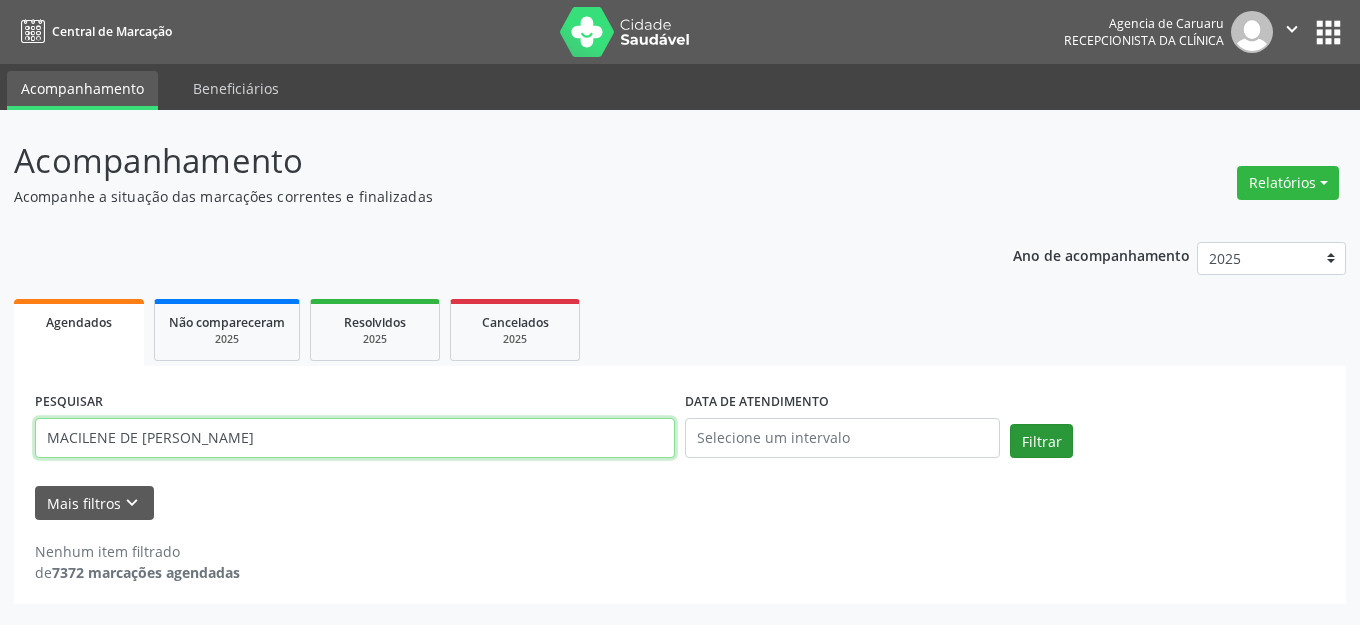 type on "MACILENE DE [PERSON_NAME]" 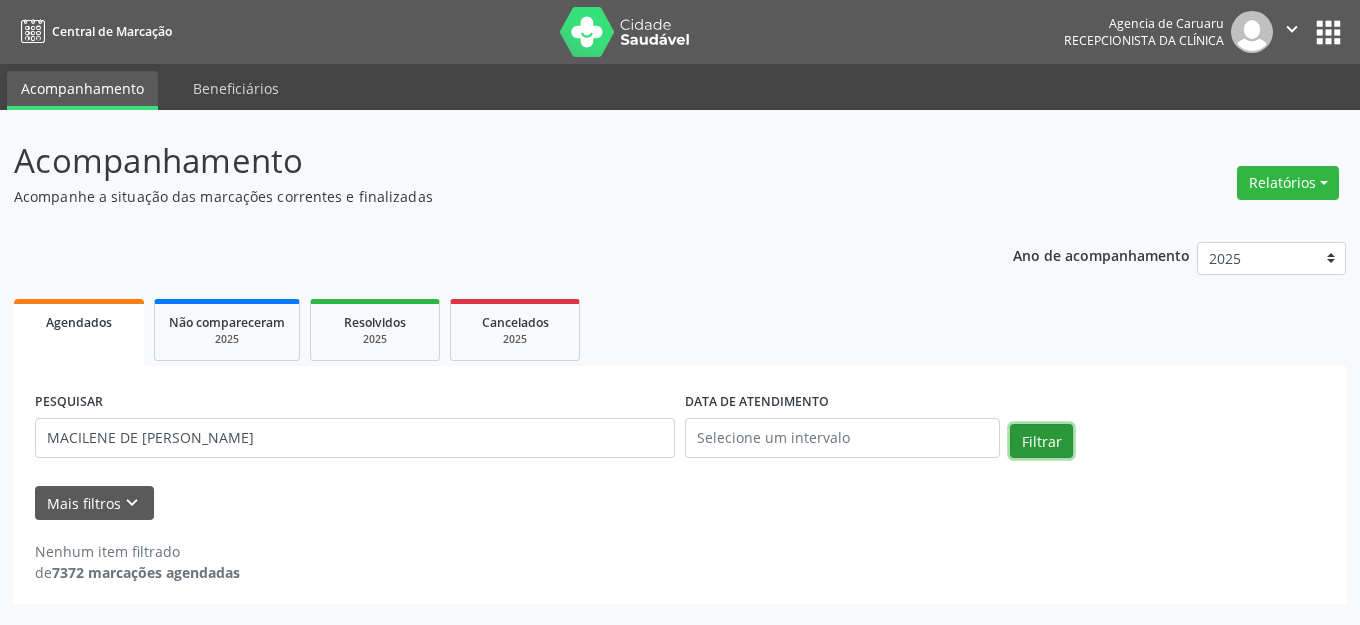 click on "Filtrar" at bounding box center (1041, 441) 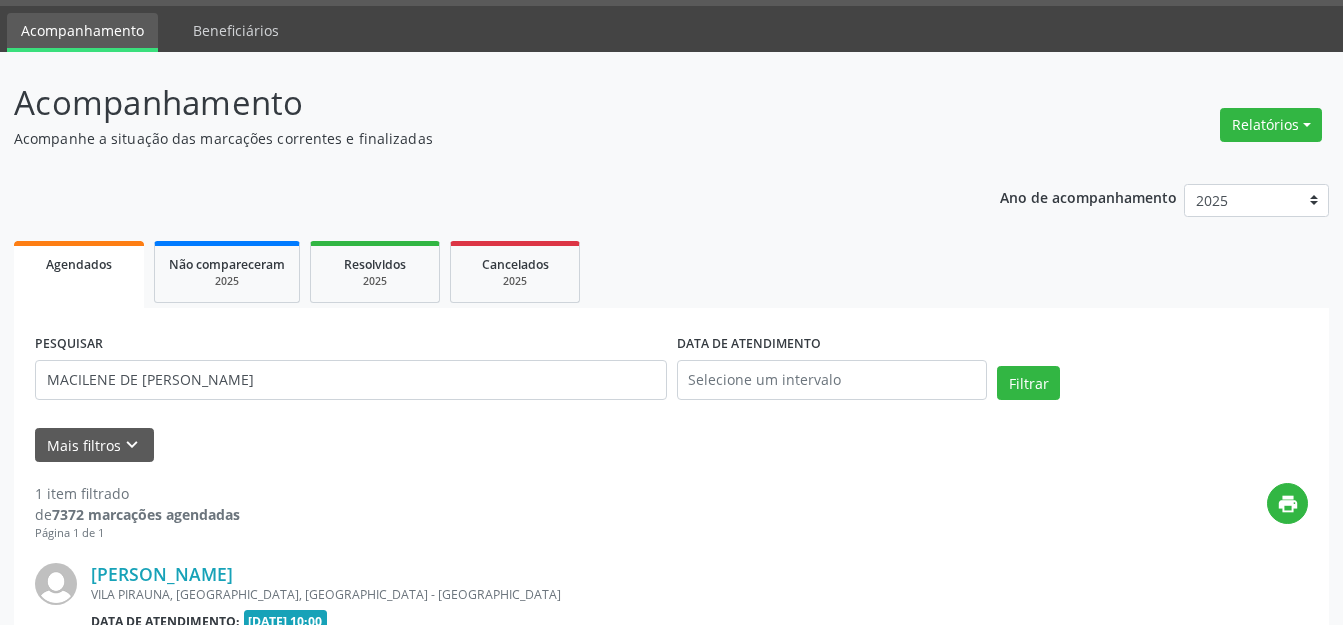 scroll, scrollTop: 297, scrollLeft: 0, axis: vertical 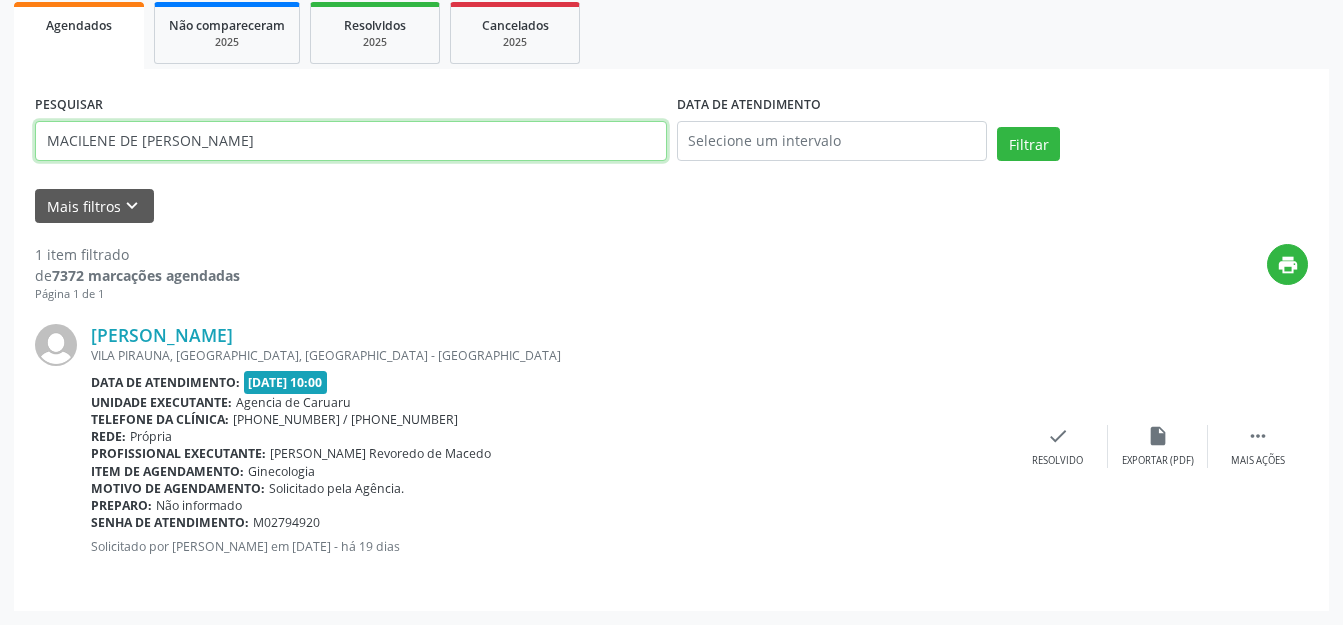 drag, startPoint x: 264, startPoint y: 137, endPoint x: 0, endPoint y: 187, distance: 268.69315 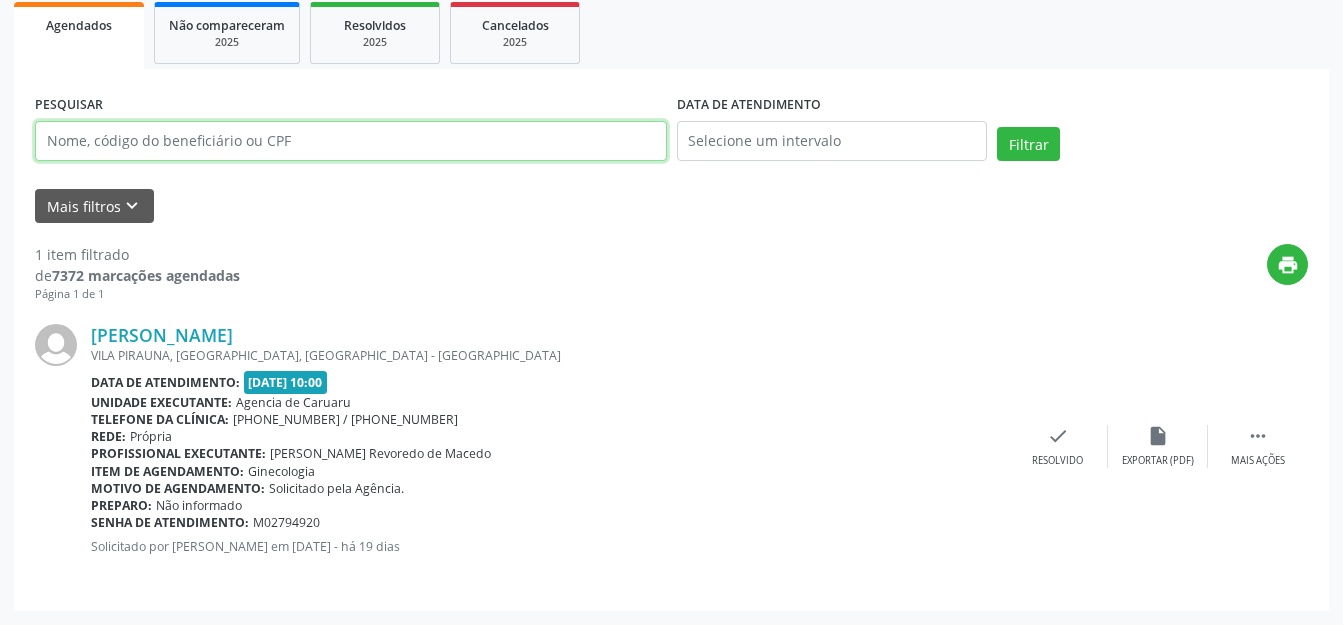 scroll, scrollTop: 0, scrollLeft: 0, axis: both 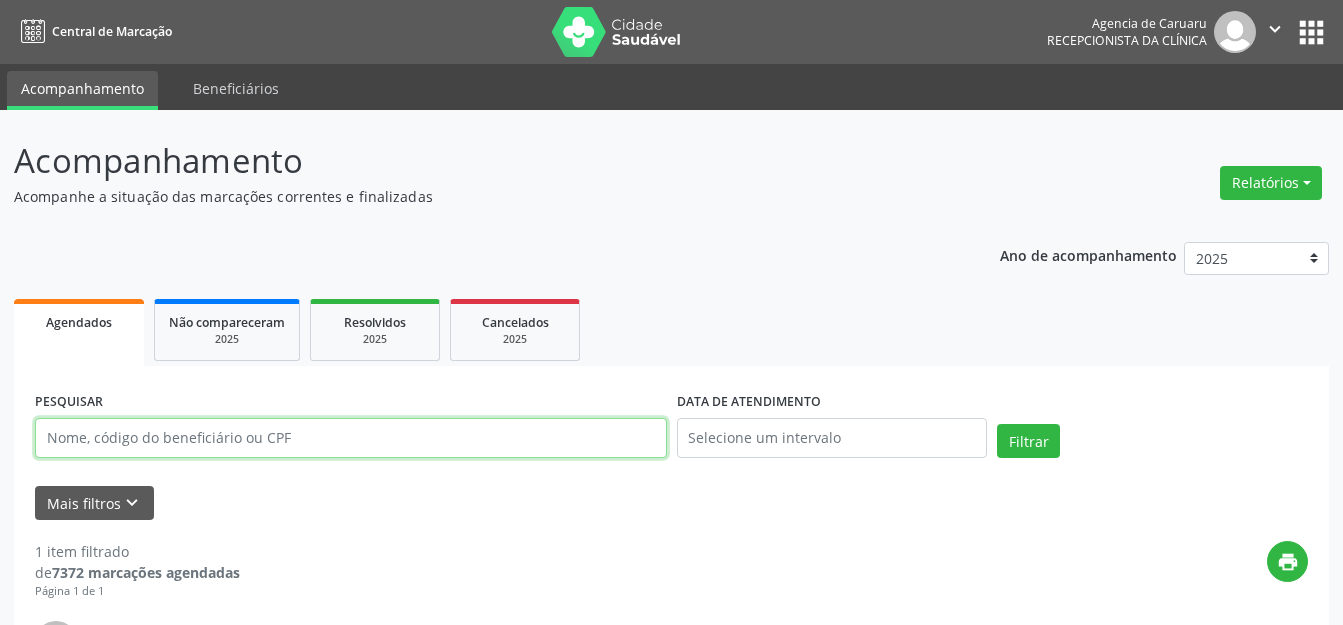 type 